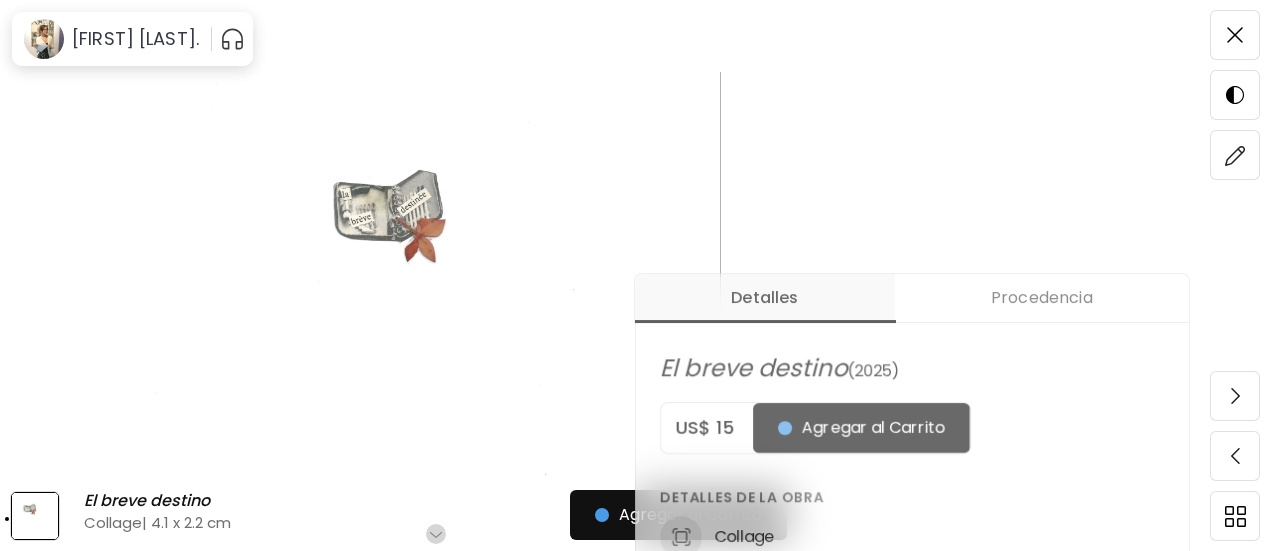 scroll, scrollTop: 500, scrollLeft: 0, axis: vertical 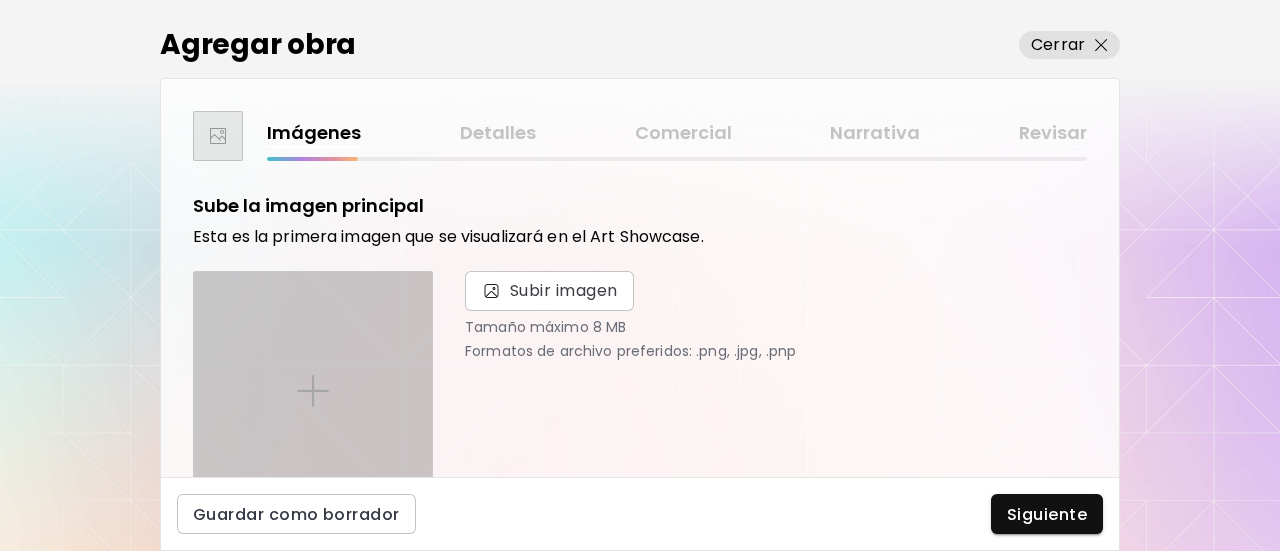 click at bounding box center [313, 391] 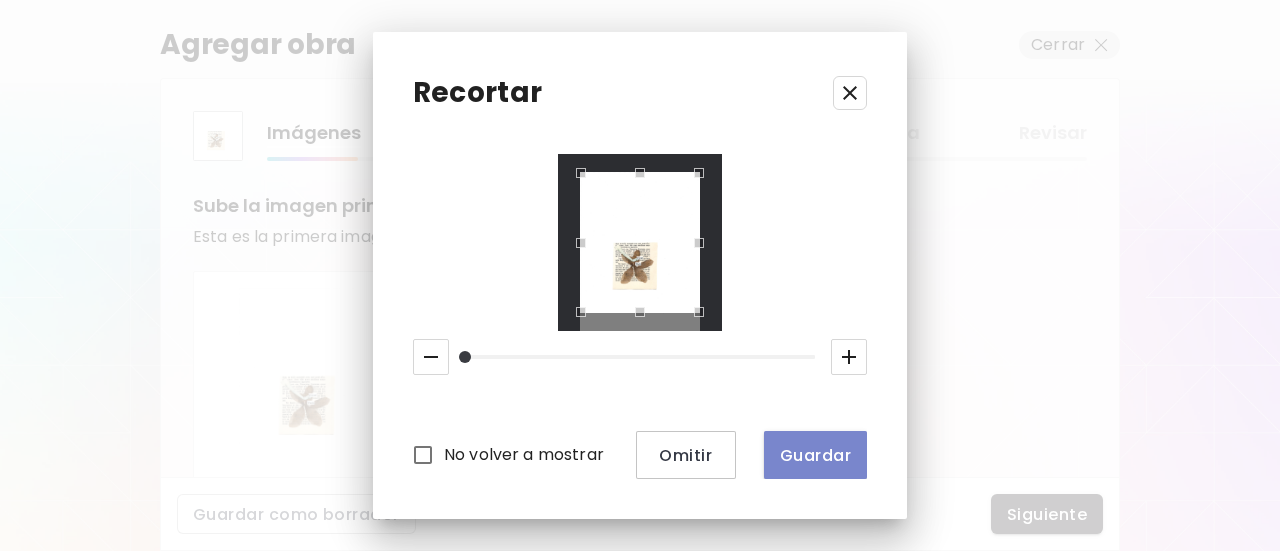 click on "Guardar" at bounding box center [815, 455] 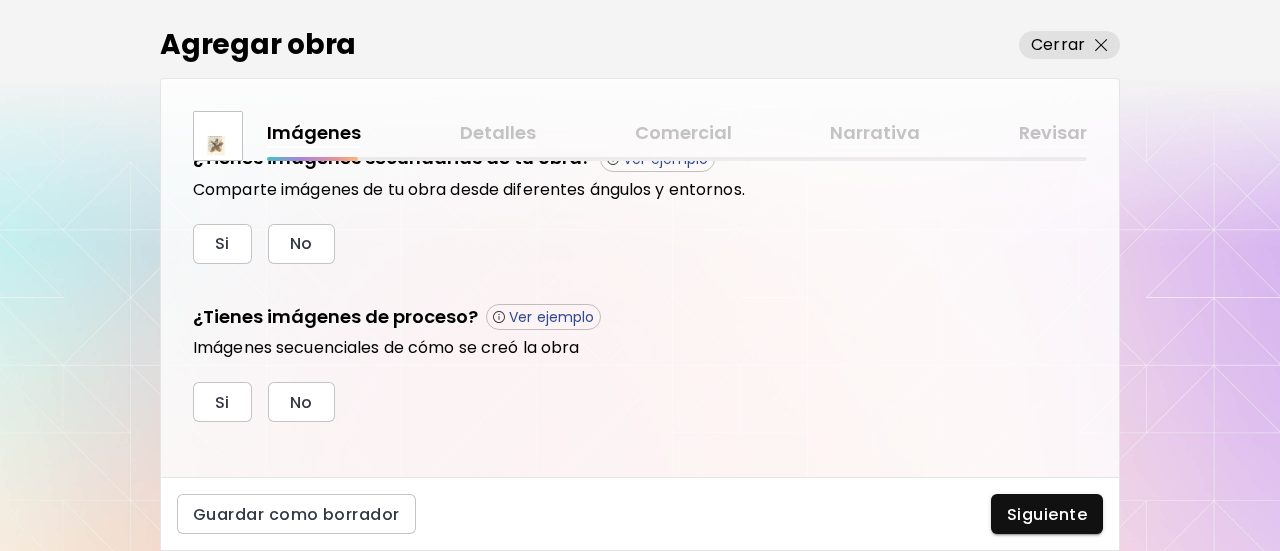 scroll, scrollTop: 739, scrollLeft: 0, axis: vertical 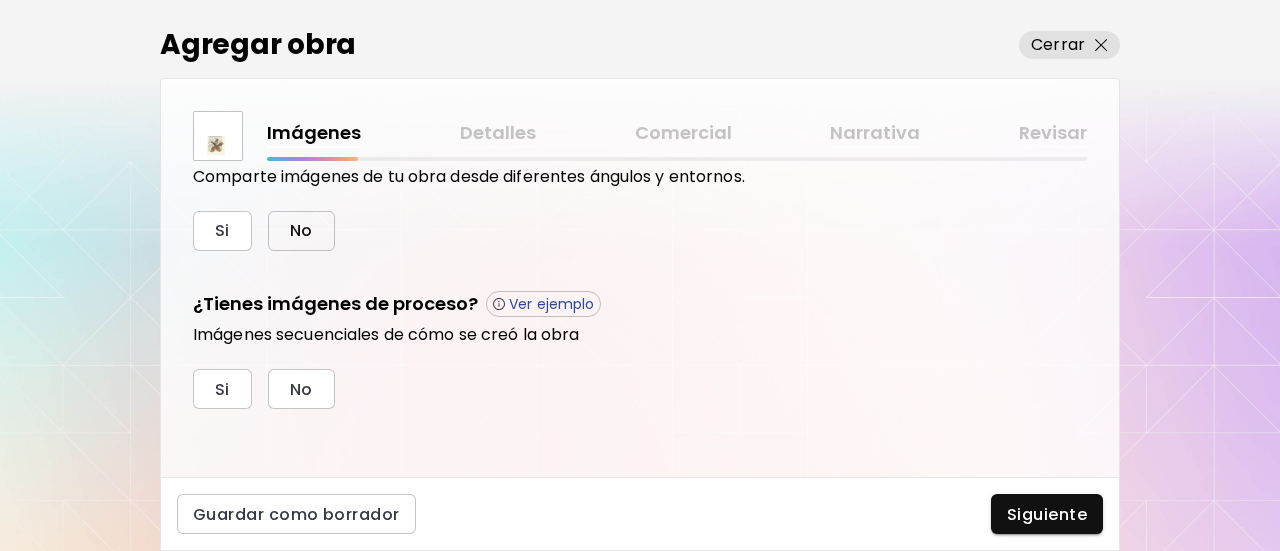 drag, startPoint x: 297, startPoint y: 216, endPoint x: 308, endPoint y: 302, distance: 86.70064 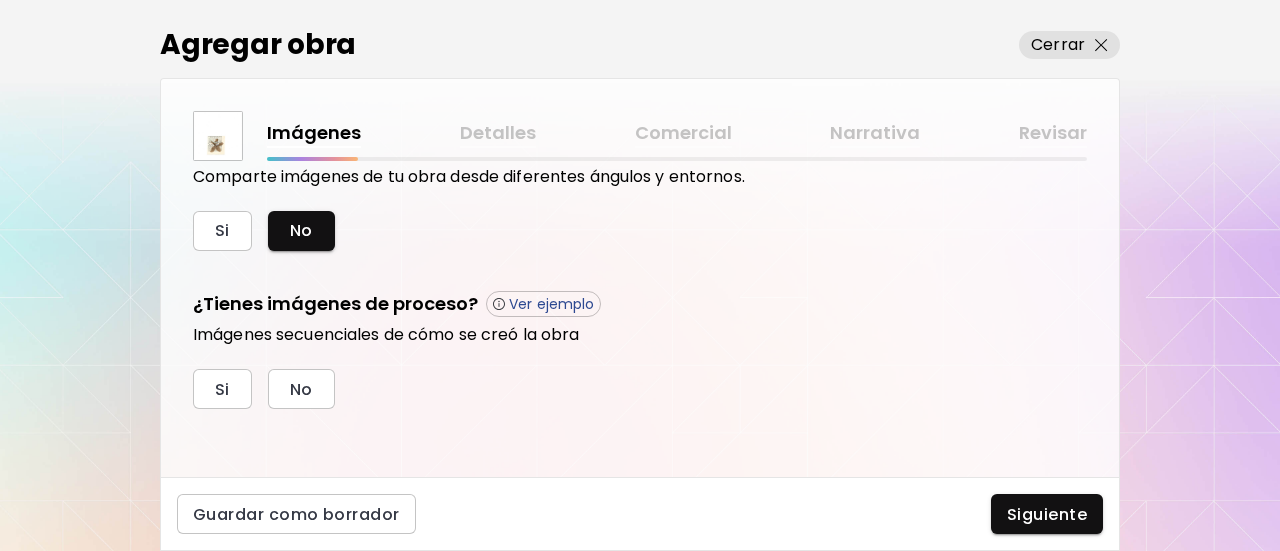 click on "Sube la imagen principal Esta es la primera imagen que se visualizará en el Art Showcase. Reemplazar Recortar Tamaño máximo 8 MB Formatos de archivo preferidos: .png, .jpg, .pnp Fondo de la obra Claro Oscuro Editar thumbnail El thumbnail aparecerá en los resultados de búsqueda y en tu carpeta de artista. Editar thumbnail ¿Tienes imágenes secundarias de tu obra? Ver ejemplo Comparte imágenes de tu obra desde diferentes ángulos y entornos. Si No ¿Tienes imágenes de proceso? Ver ejemplo Imágenes secuenciales de cómo se creó la obra Si No" at bounding box center [640, 319] 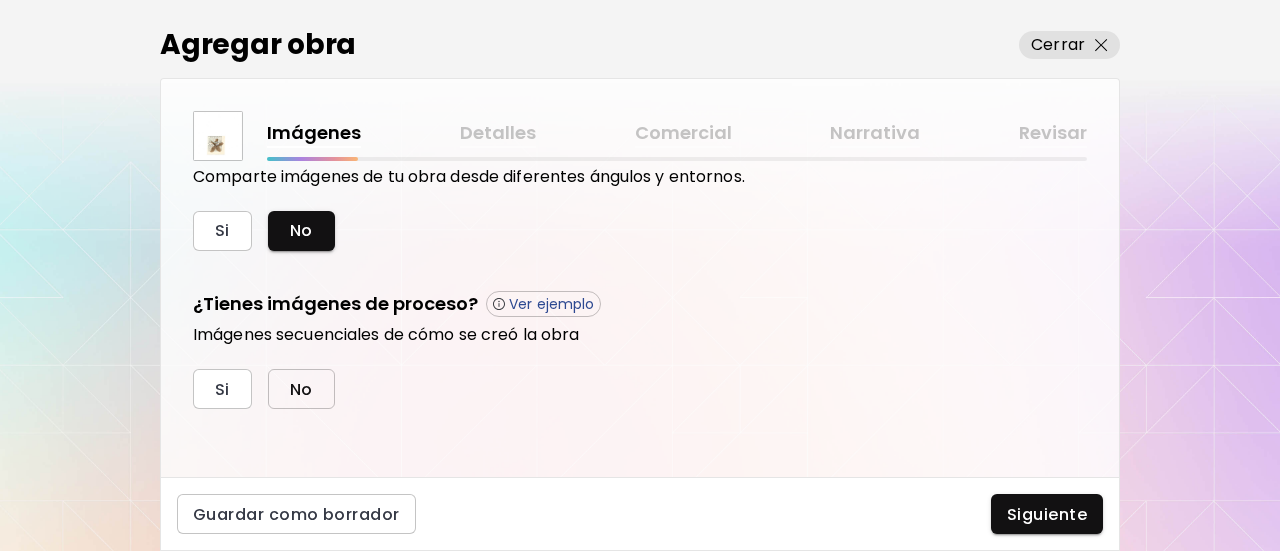 click on "No" at bounding box center (301, 389) 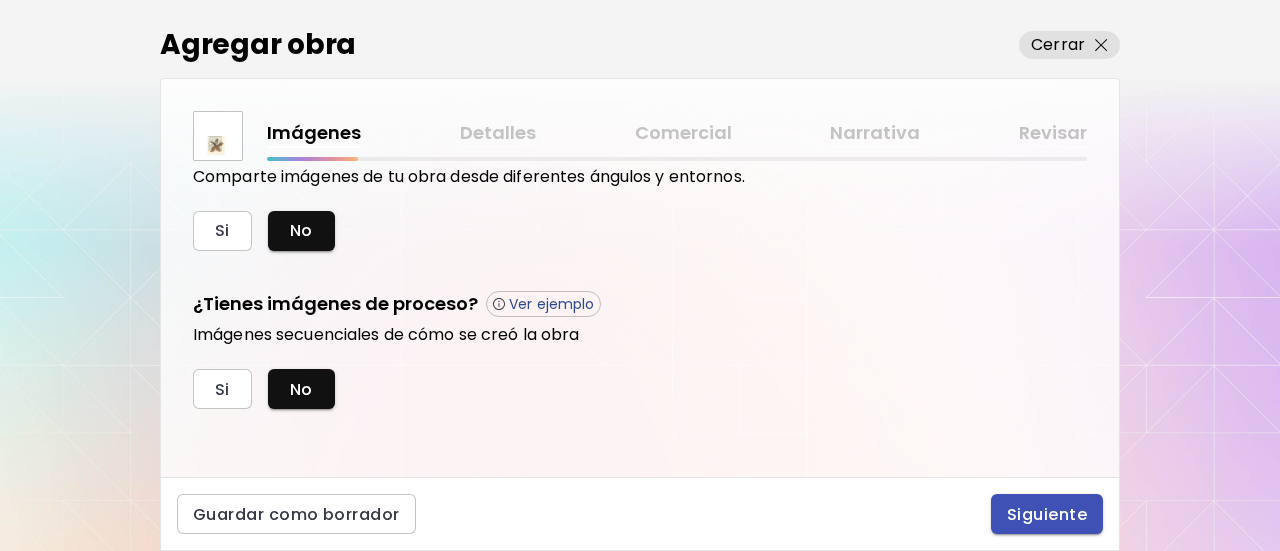 click on "Siguiente" at bounding box center (1047, 514) 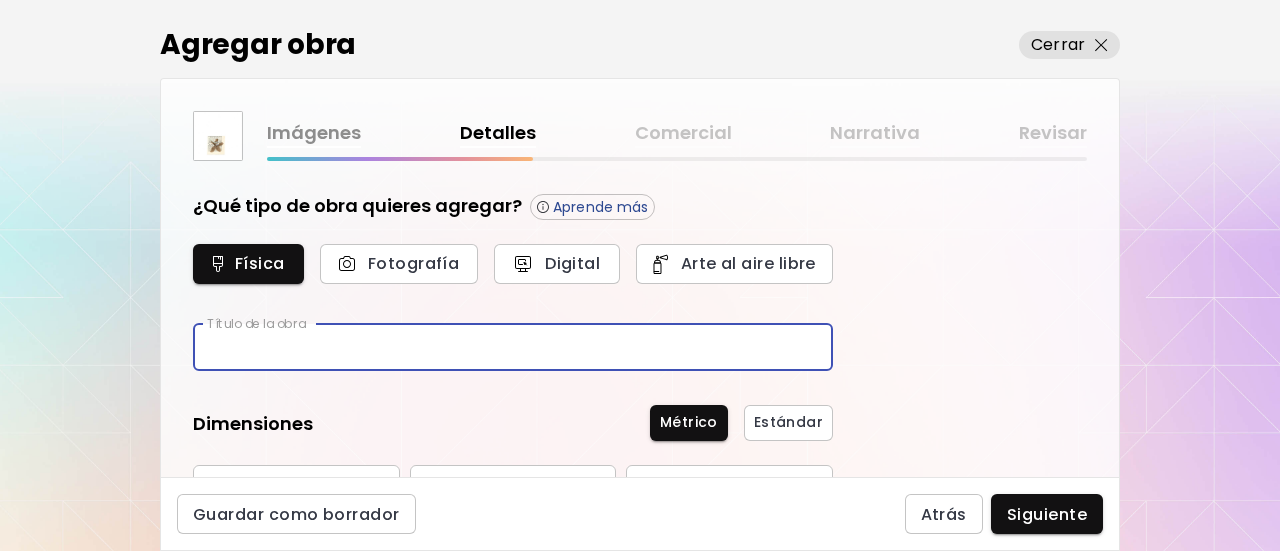 click at bounding box center (513, 347) 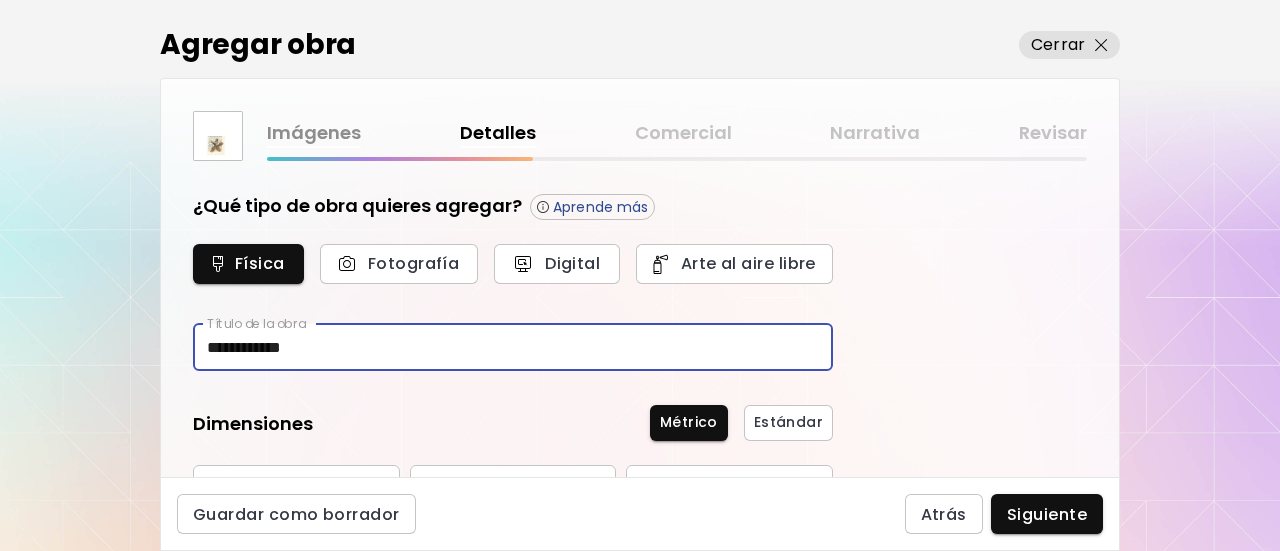 scroll, scrollTop: 100, scrollLeft: 0, axis: vertical 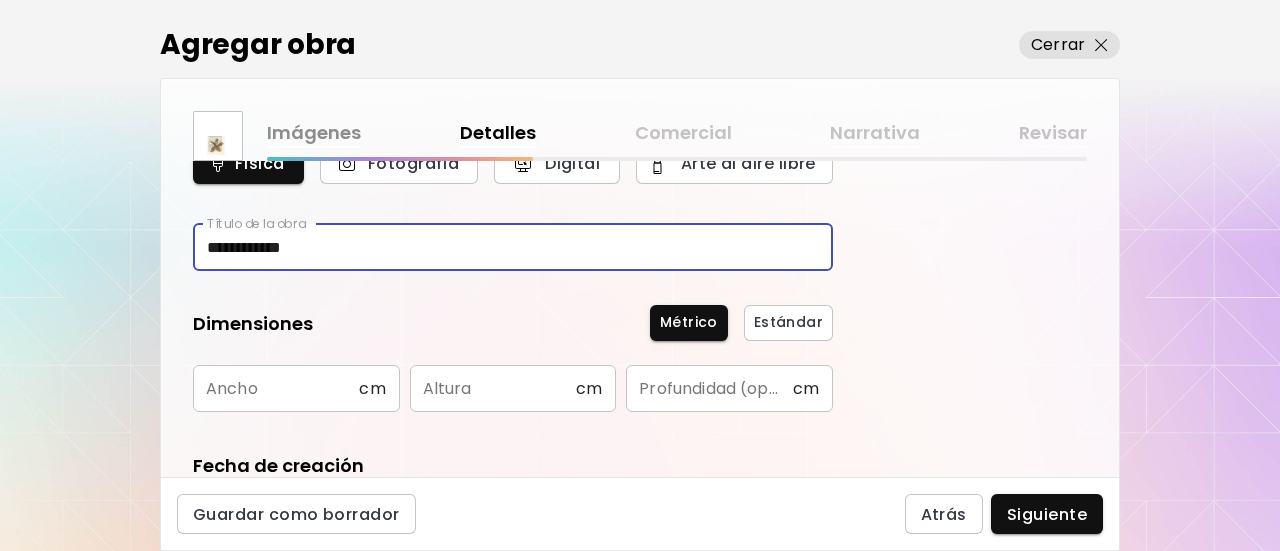 type on "**********" 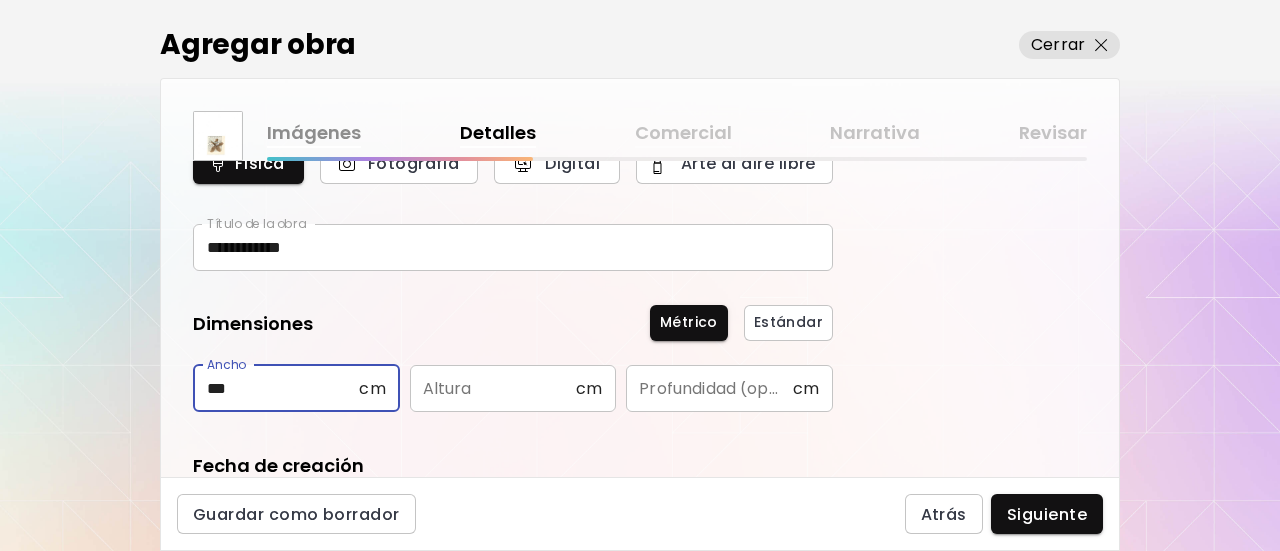 type on "***" 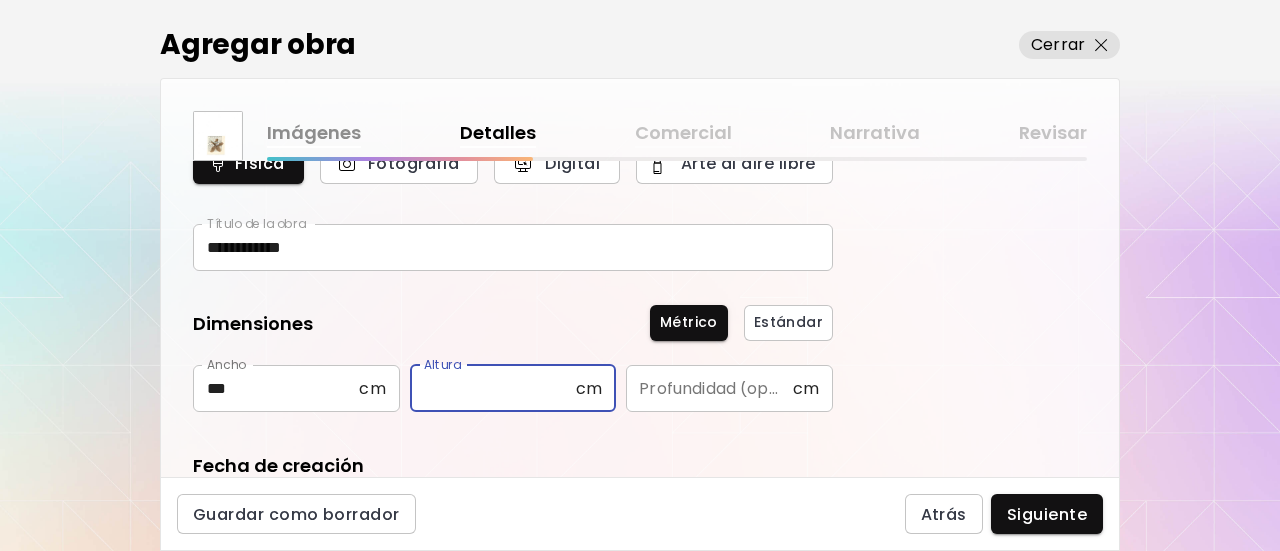 click at bounding box center (493, 388) 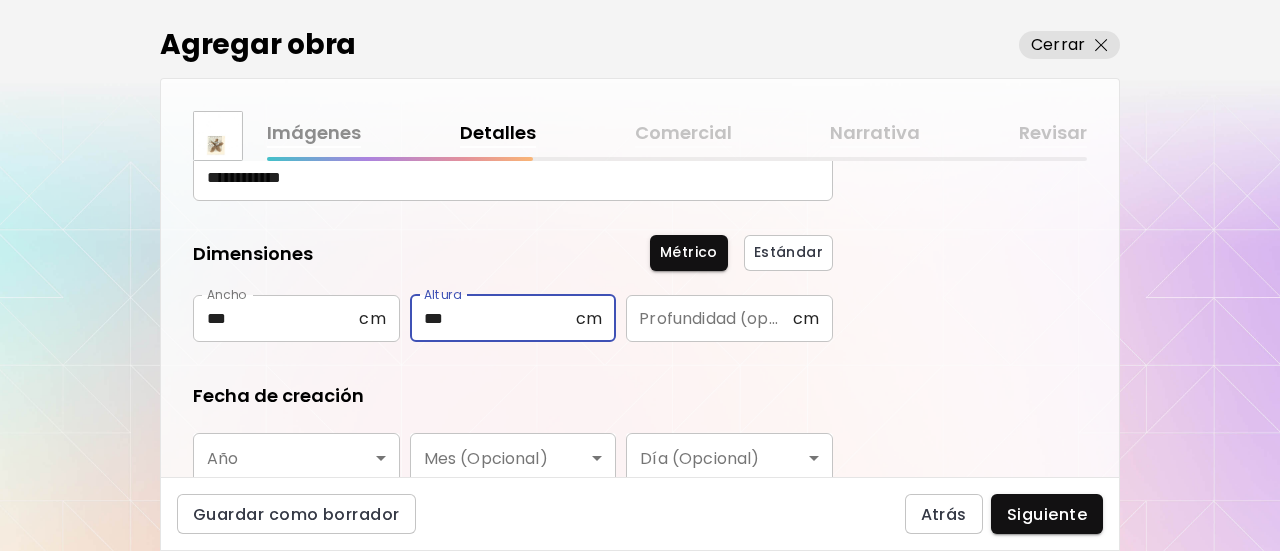 scroll, scrollTop: 300, scrollLeft: 0, axis: vertical 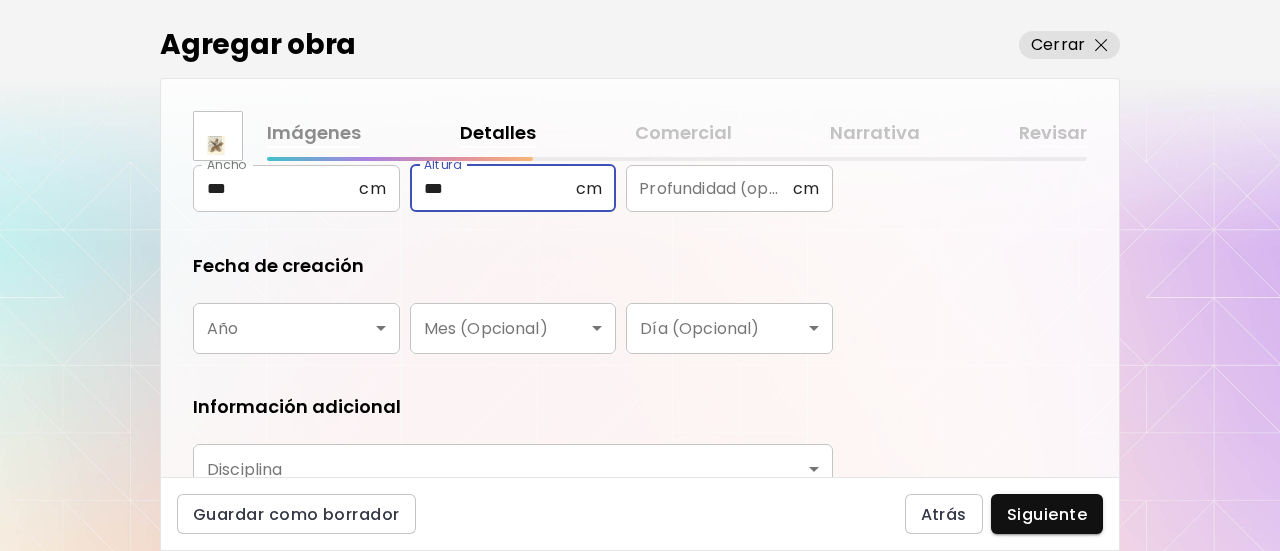 type on "***" 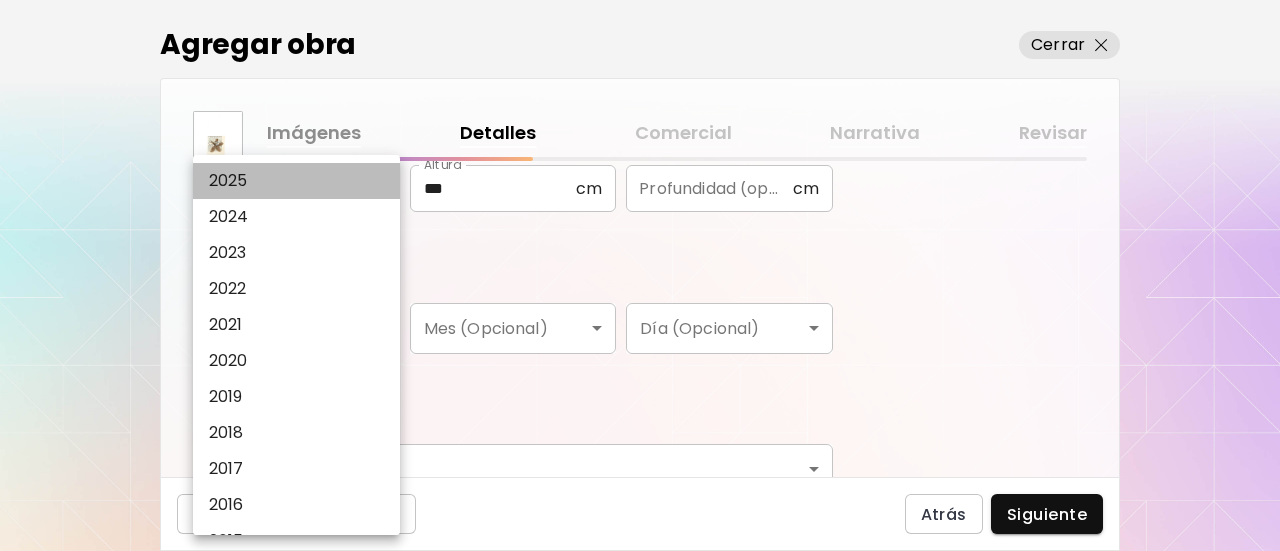 click on "2025" at bounding box center [301, 181] 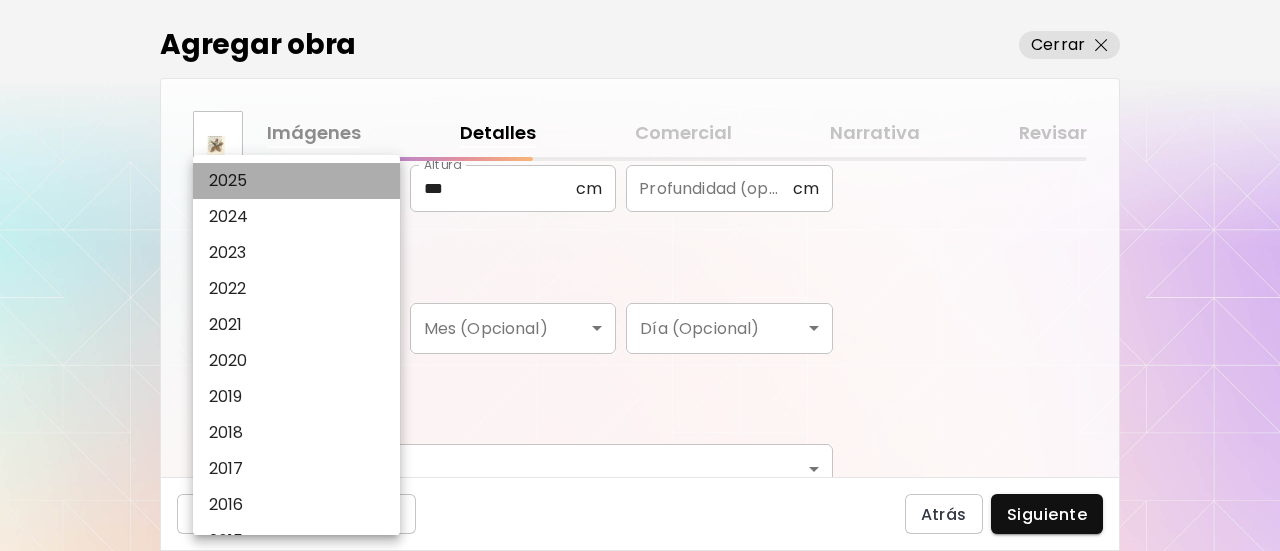 type on "****" 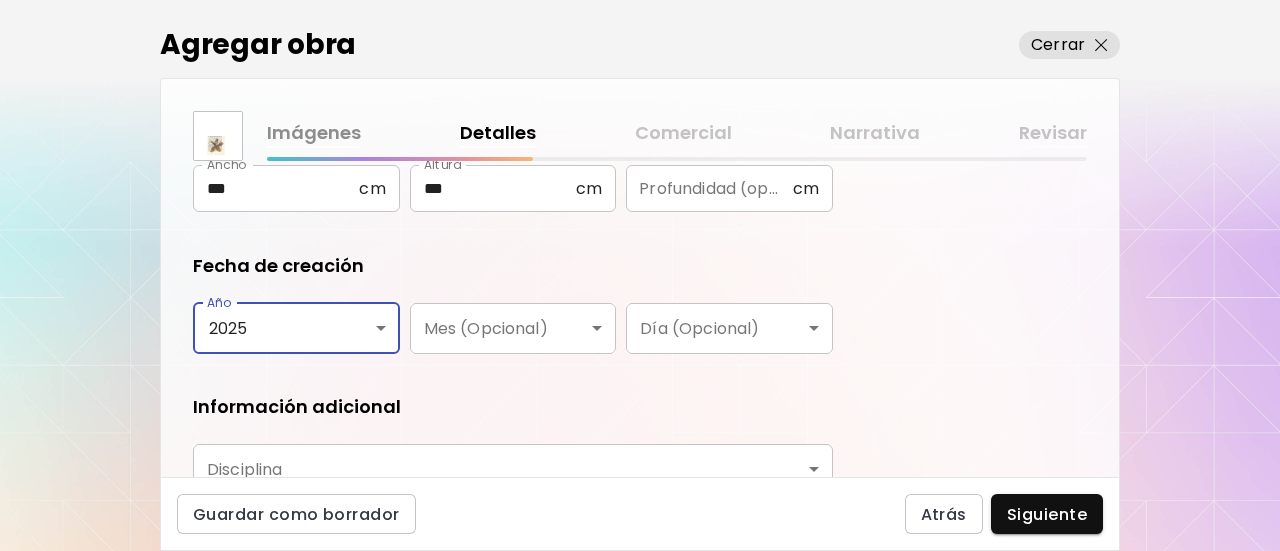 click on "**********" at bounding box center (513, 241) 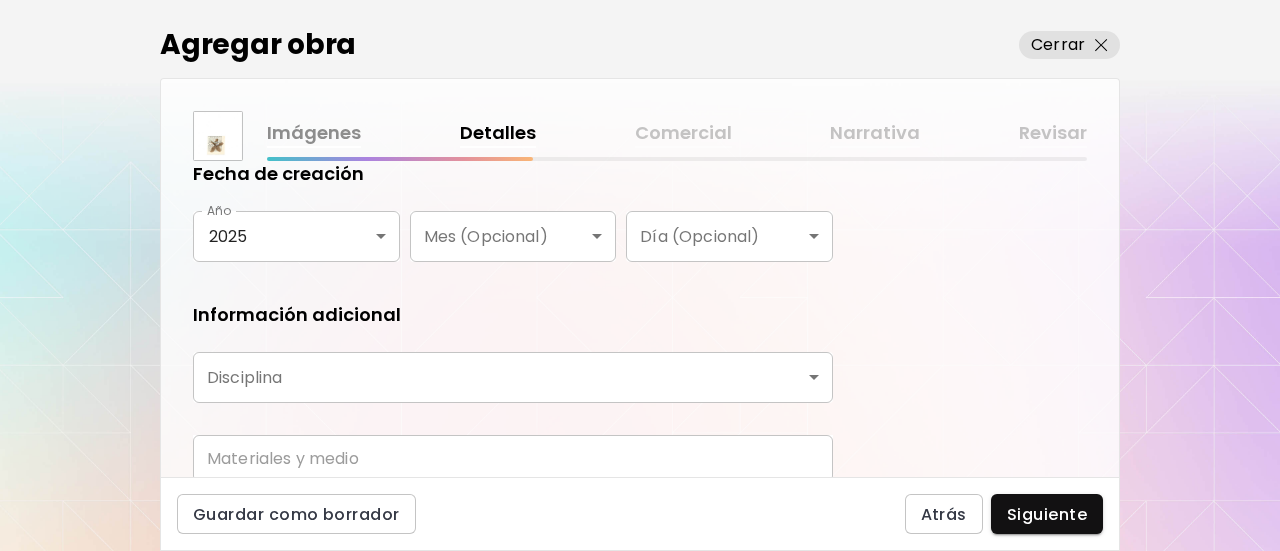 scroll, scrollTop: 474, scrollLeft: 0, axis: vertical 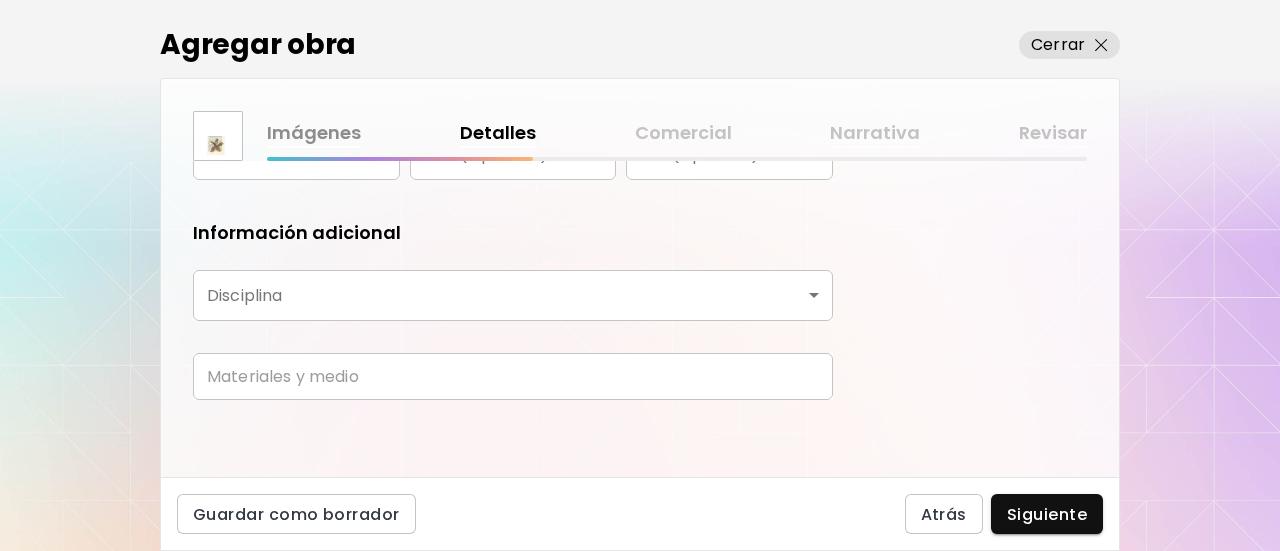 click on "**********" at bounding box center [640, 275] 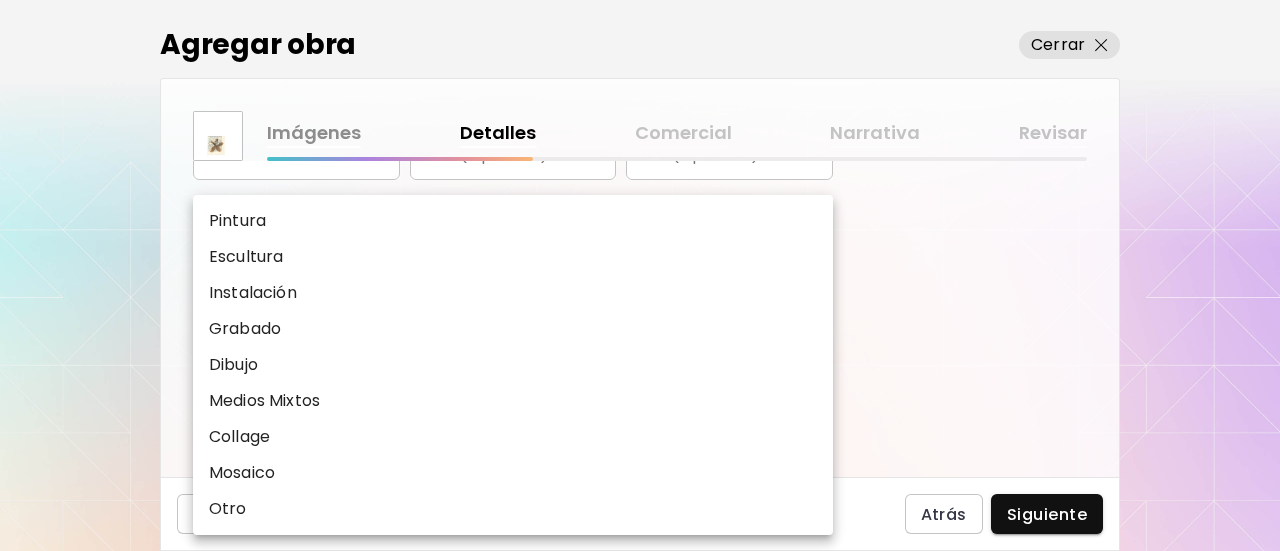 click on "Collage" at bounding box center (513, 437) 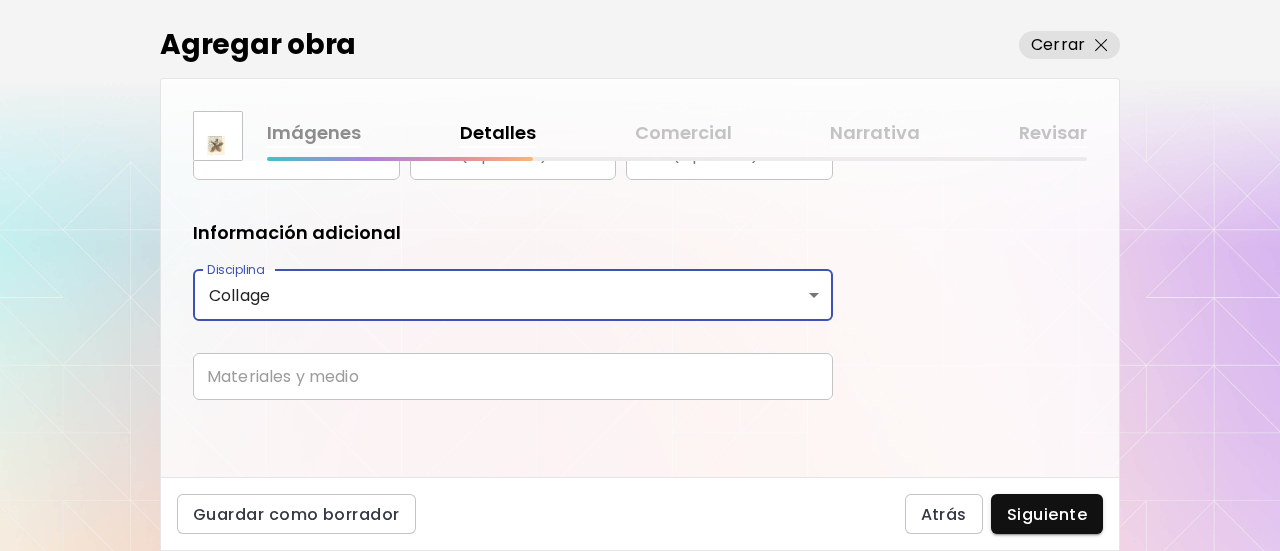 click at bounding box center (513, 376) 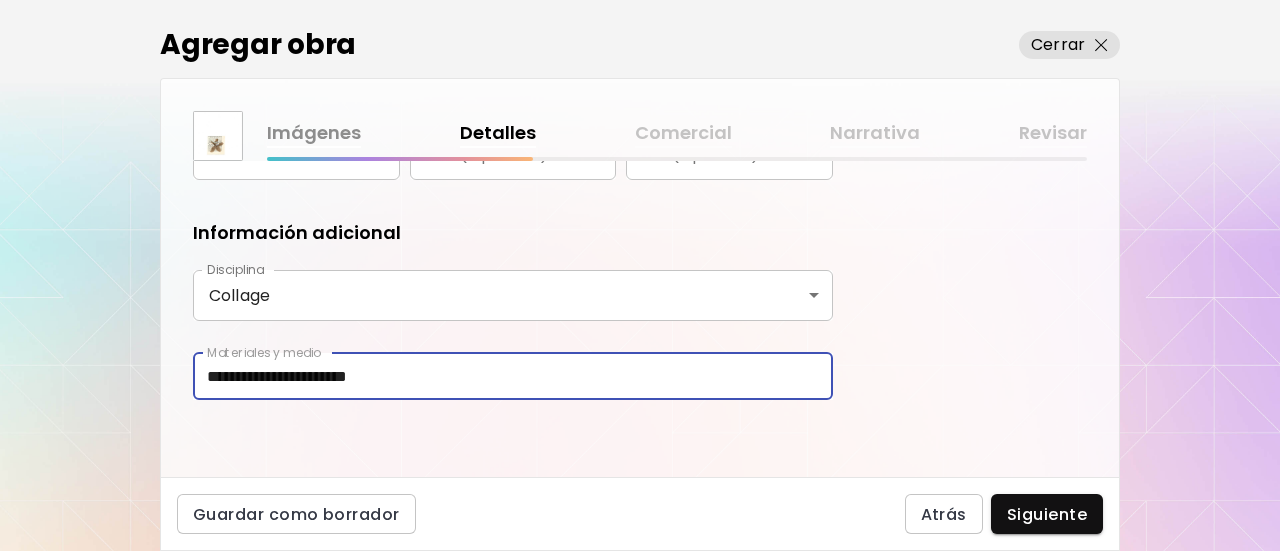 type on "**********" 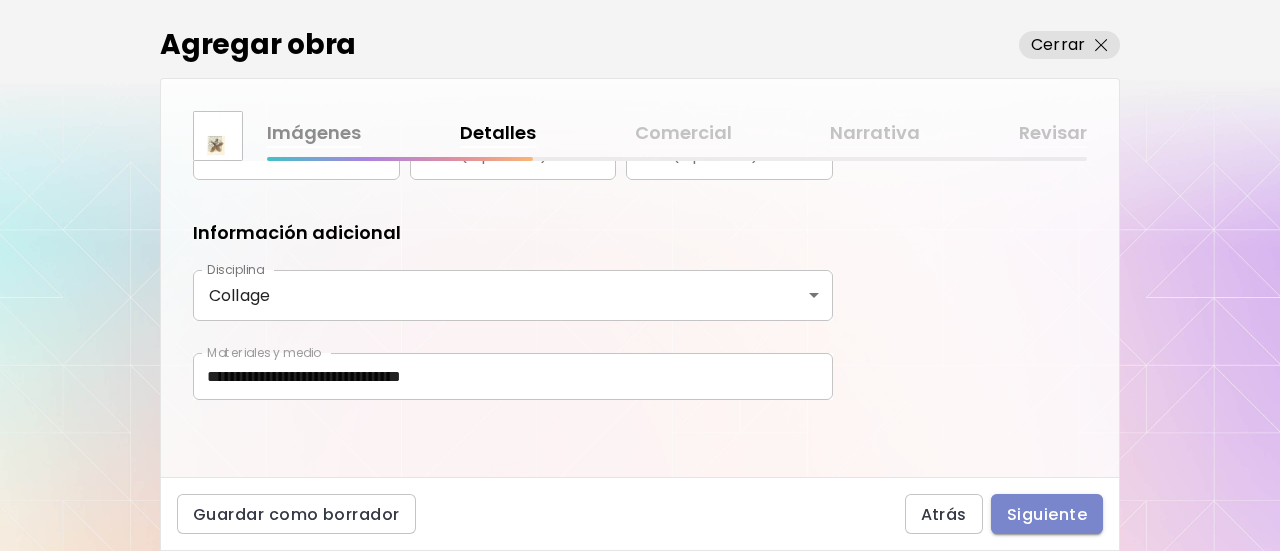 click on "Siguiente" at bounding box center (1047, 514) 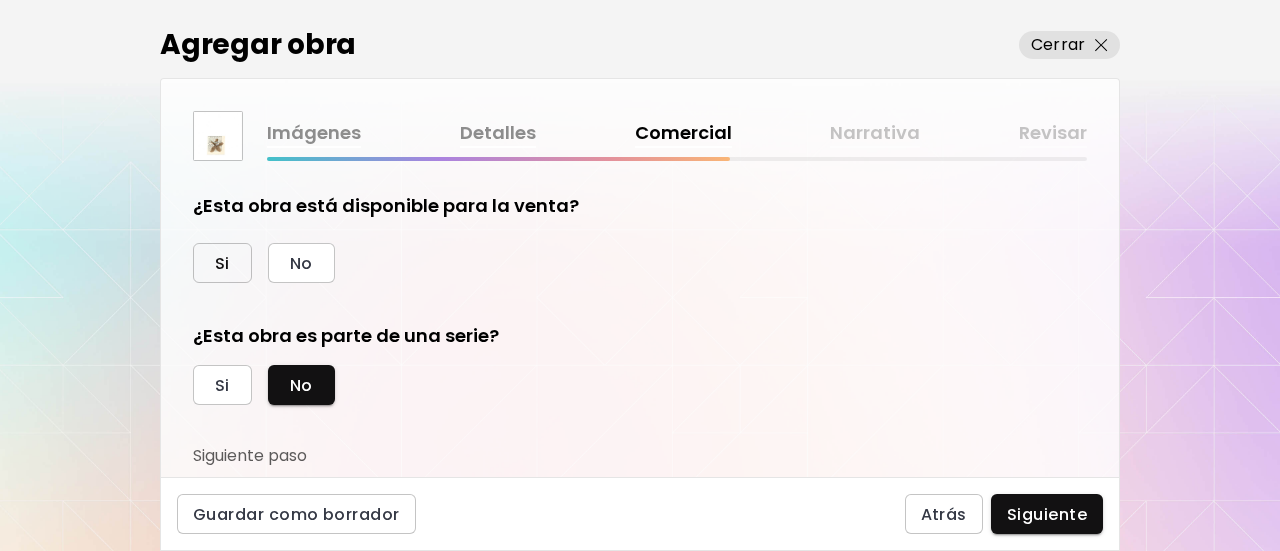 click on "Si" at bounding box center [222, 263] 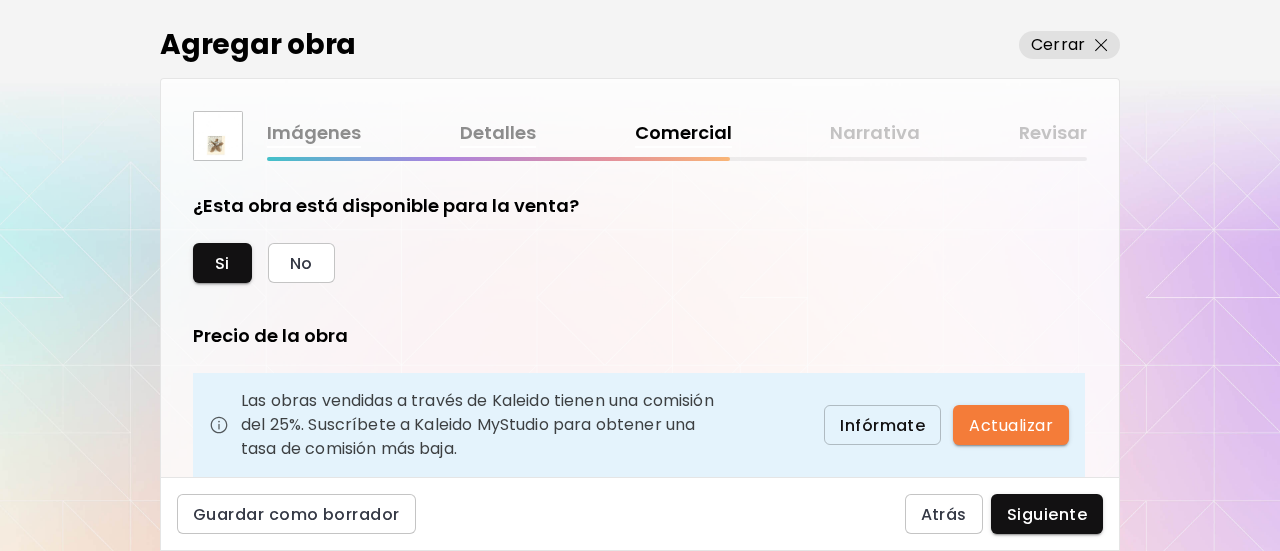 scroll, scrollTop: 200, scrollLeft: 0, axis: vertical 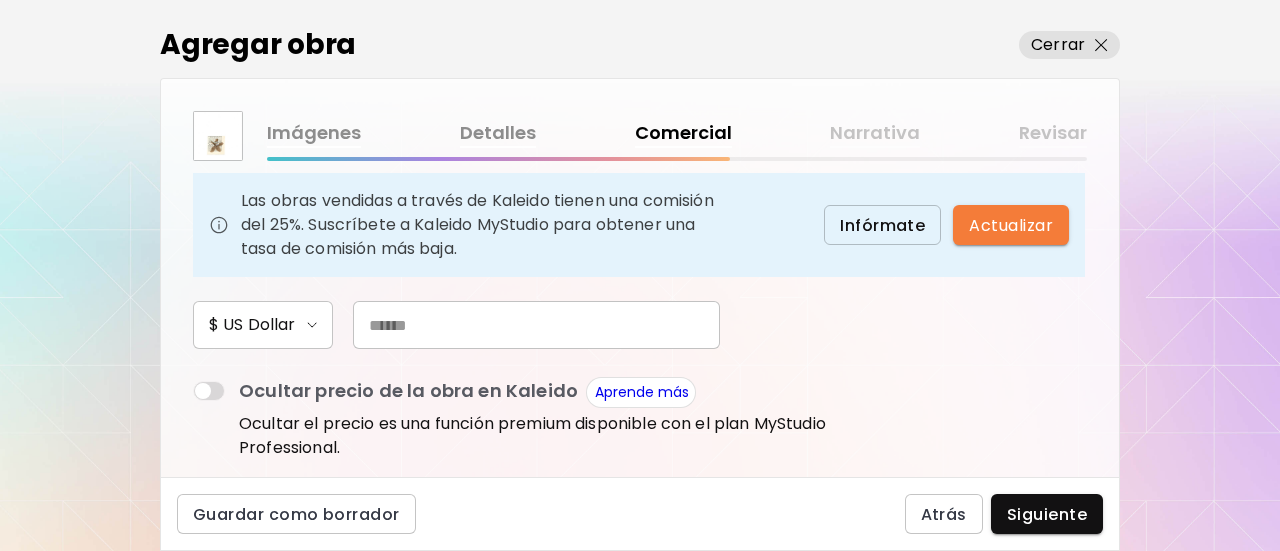click at bounding box center [536, 325] 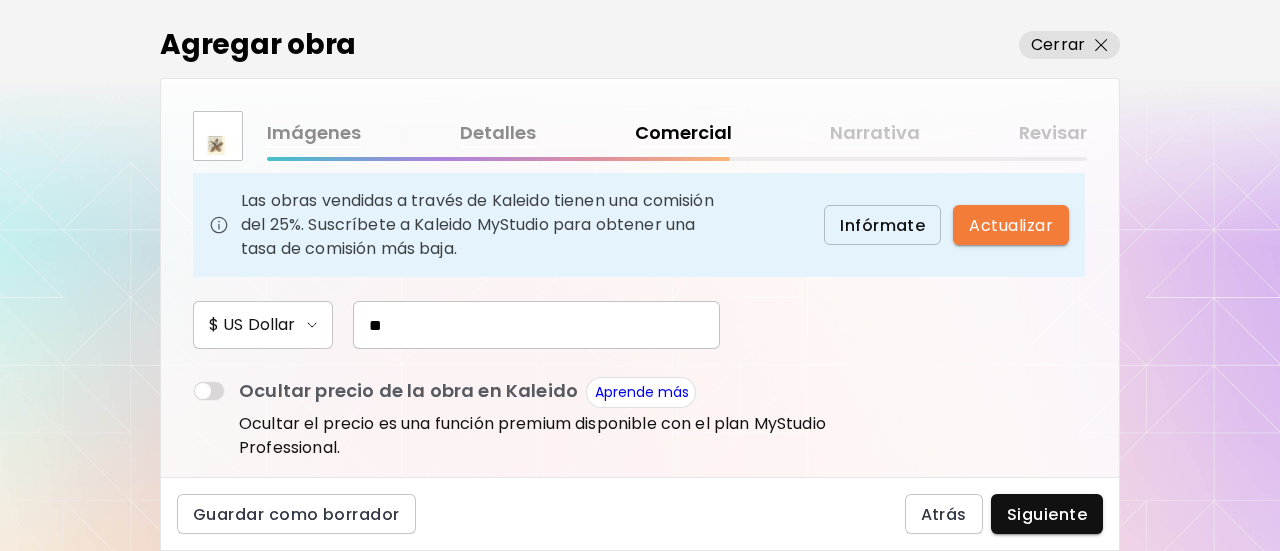click on "¿Esta obra está disponible para la venta? Si No Precio de la obra Las obras vendidas a través de Kaleido tienen una comisión del 25%. Suscríbete a Kaleido MyStudio para obtener una tasa de comisión más baja. Infórmate Actualizar $ US Dollar ** Ocultar precio de la obra en Kaleido Aprende más Ocultar el precio es una función premium disponible con el plan MyStudio Professional. ¿ Primer vuelo  está representado por una galería? Si No ¿Esta obra es parte de una serie? Si No Siguiente paso" at bounding box center [640, 319] 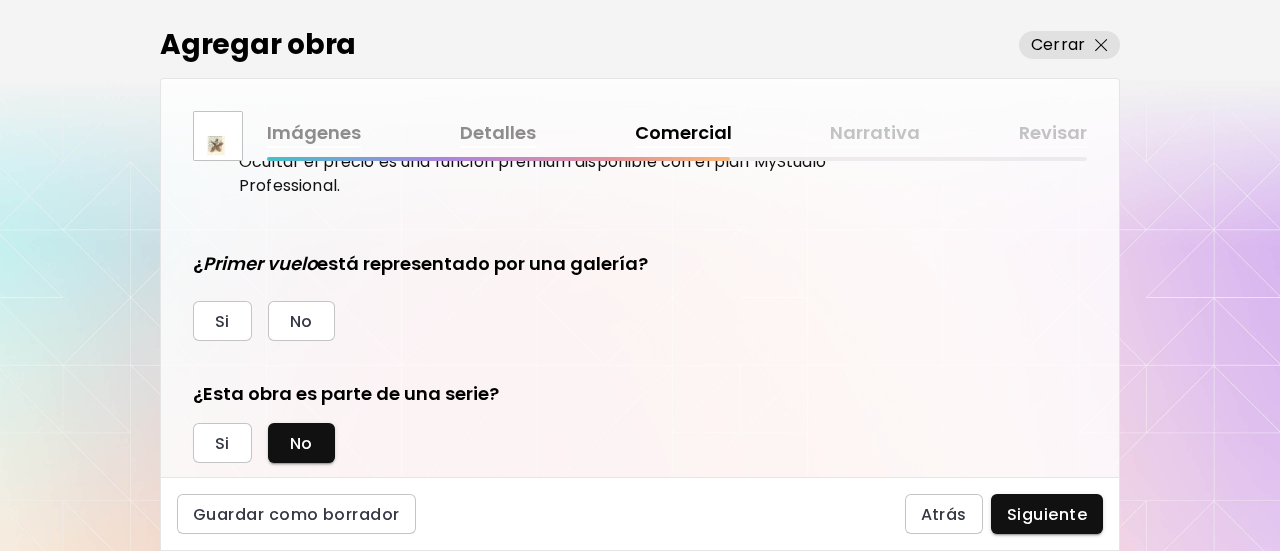 scroll, scrollTop: 508, scrollLeft: 0, axis: vertical 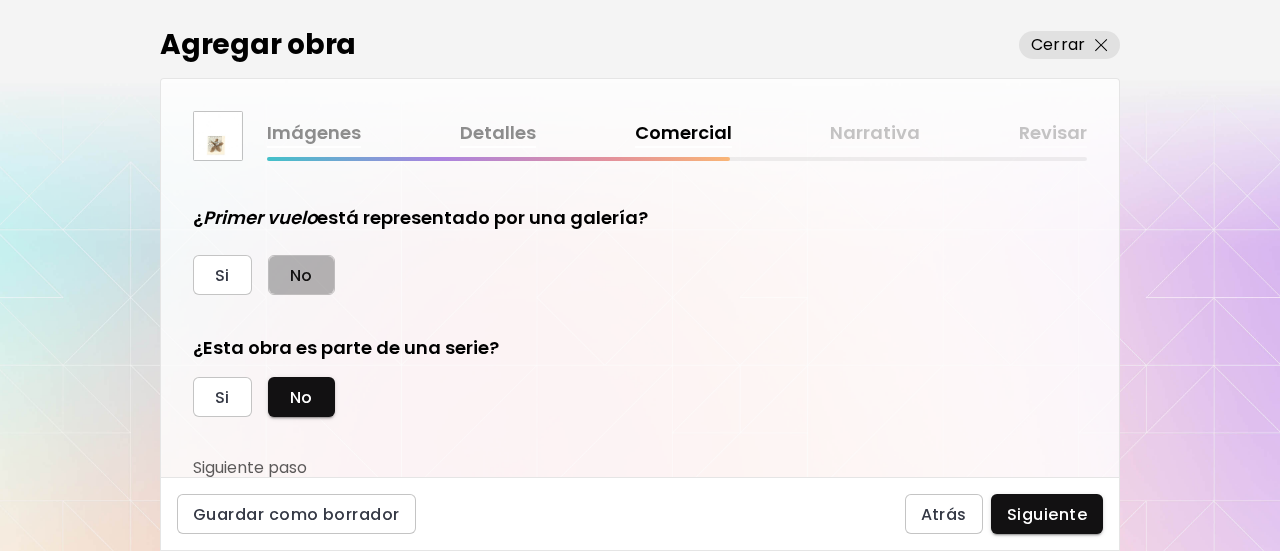 click on "No" at bounding box center [301, 275] 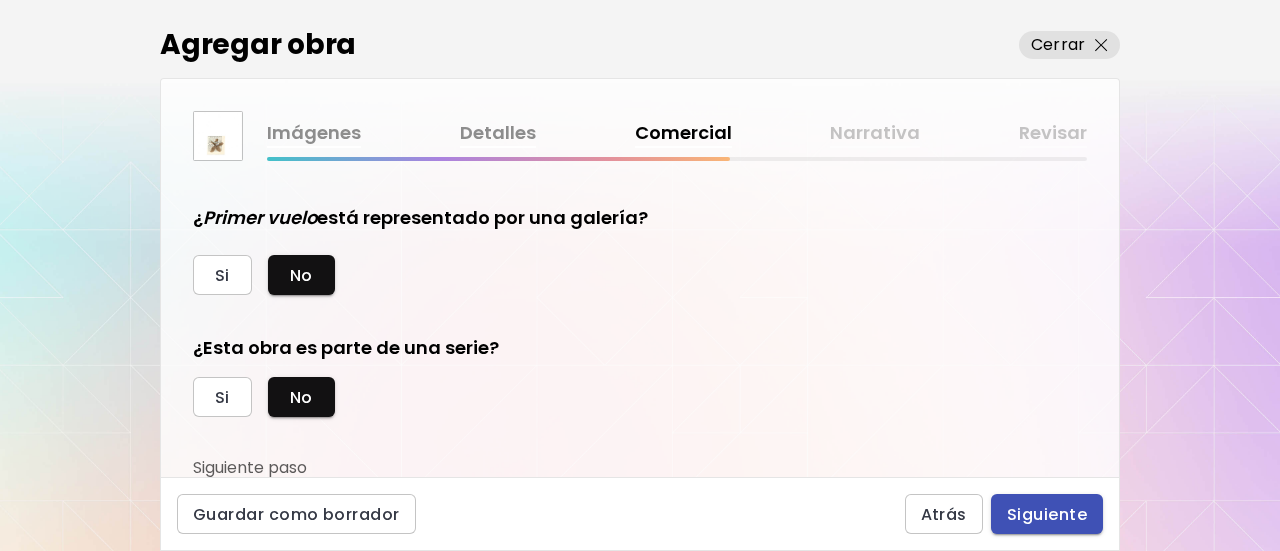 click on "Siguiente" at bounding box center [1047, 514] 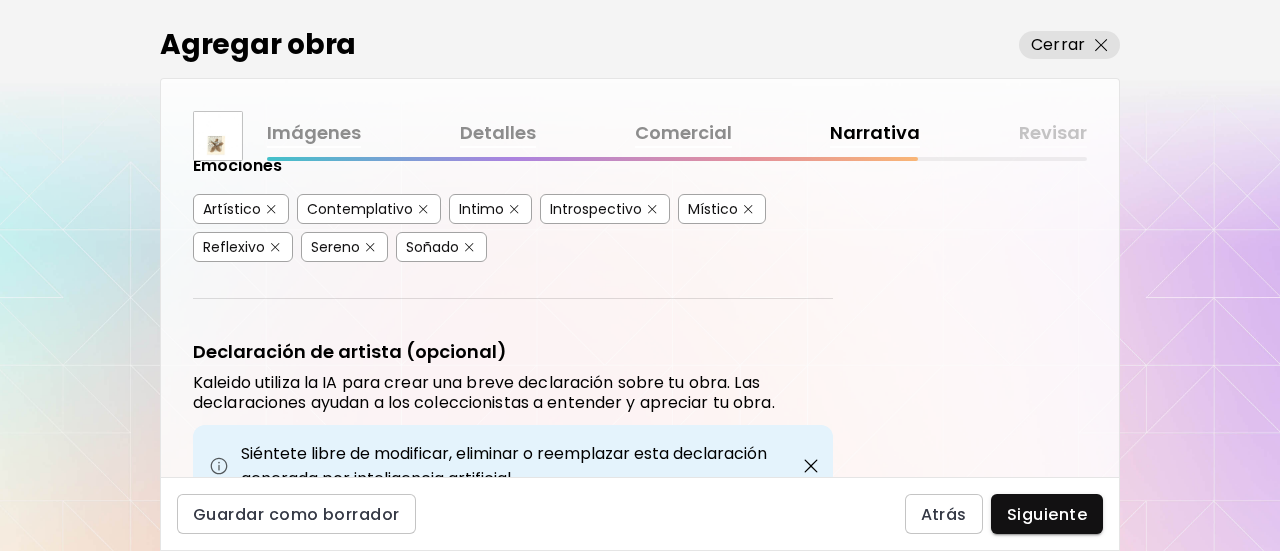 scroll, scrollTop: 700, scrollLeft: 0, axis: vertical 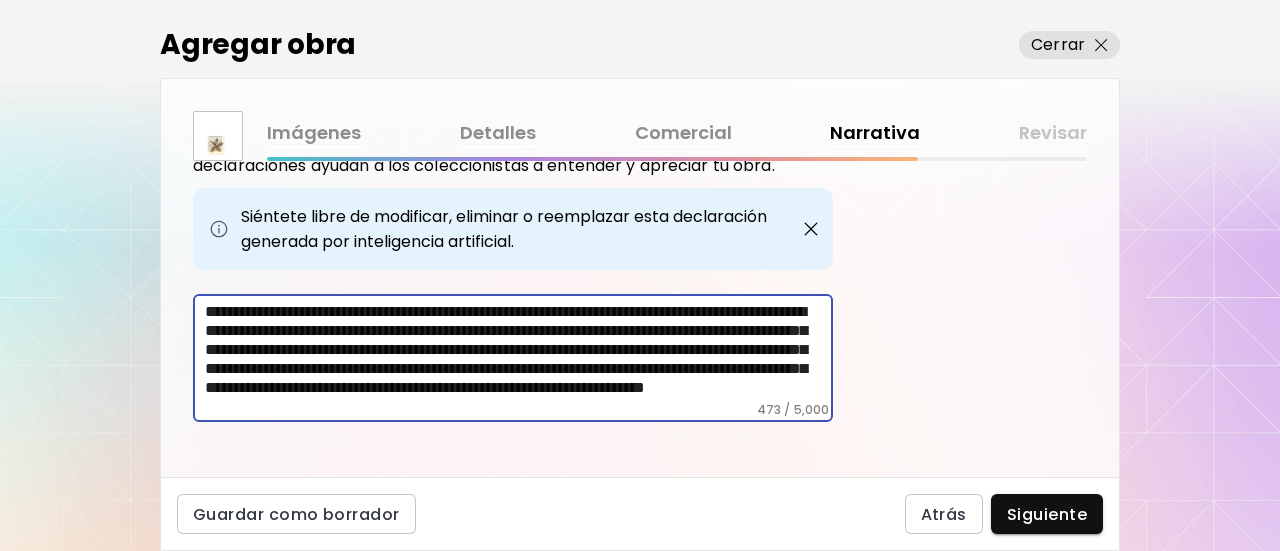 drag, startPoint x: 316, startPoint y: 385, endPoint x: 566, endPoint y: 478, distance: 266.7377 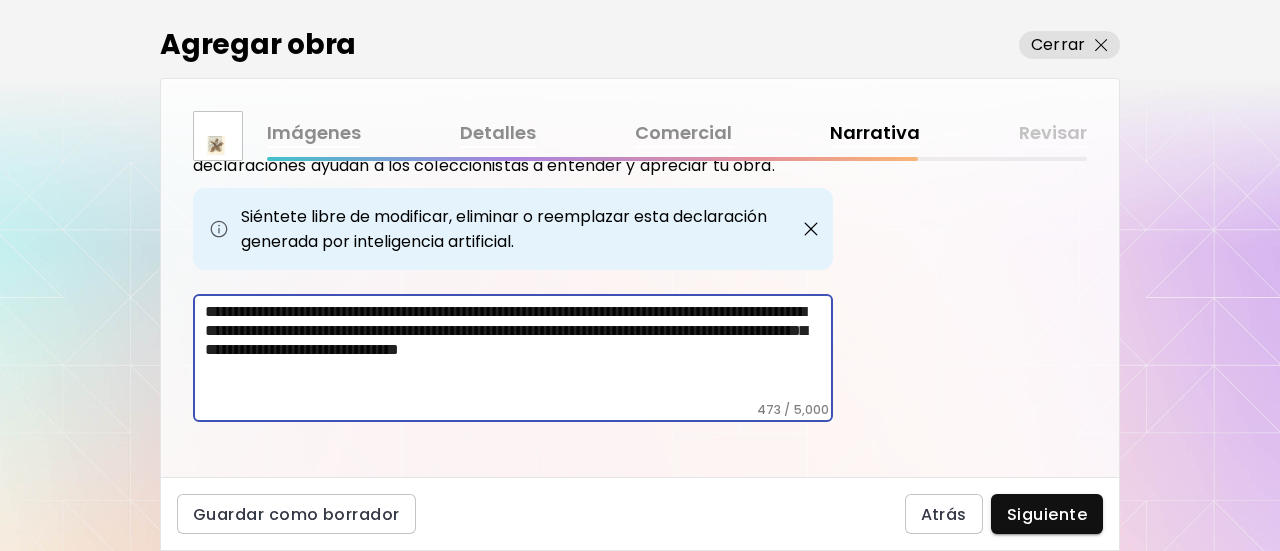 scroll, scrollTop: 0, scrollLeft: 0, axis: both 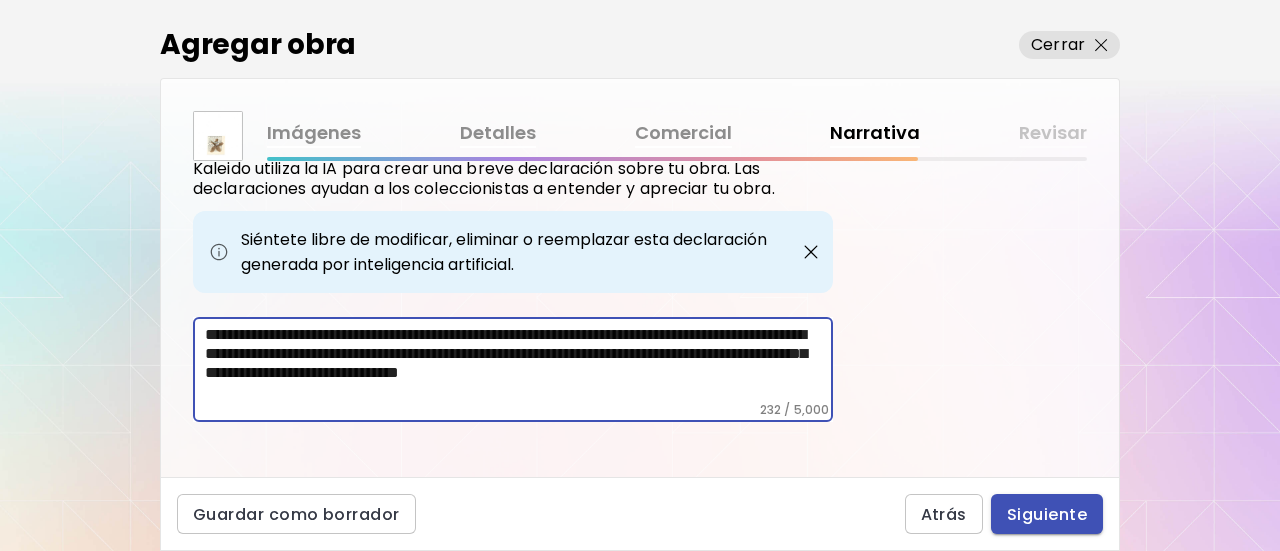 type on "**********" 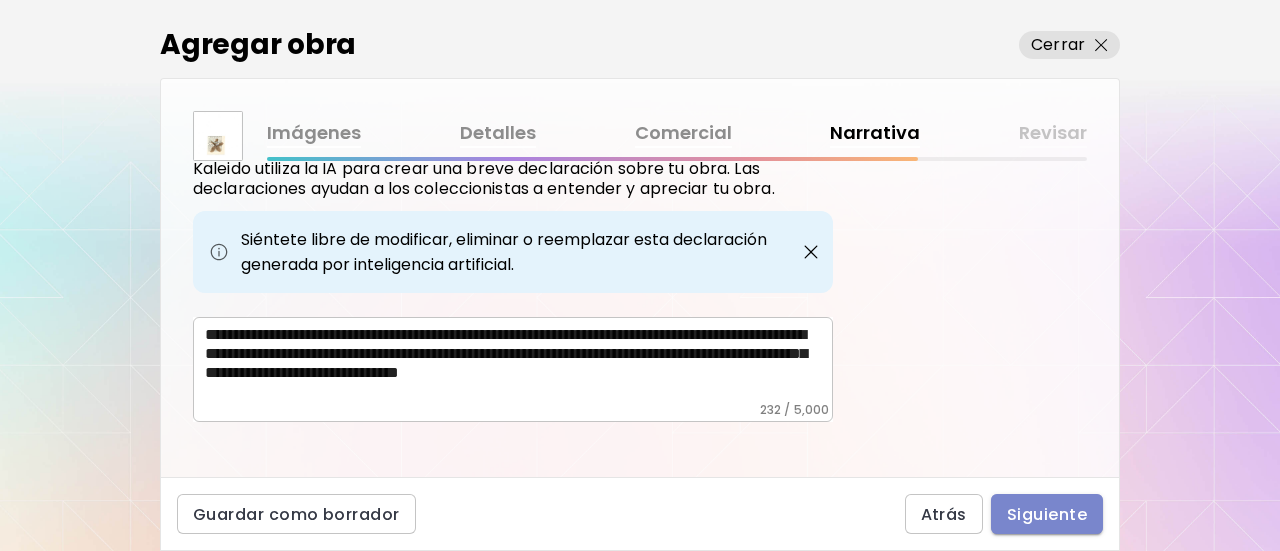 click on "Siguiente" at bounding box center [1047, 514] 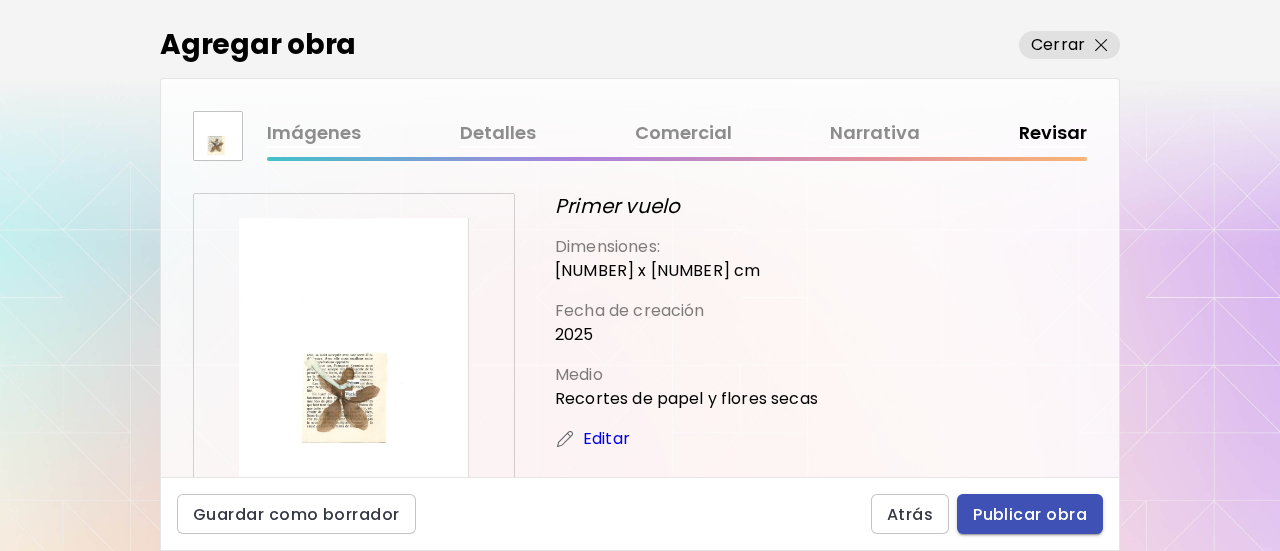 click on "Publicar obra" at bounding box center (1030, 514) 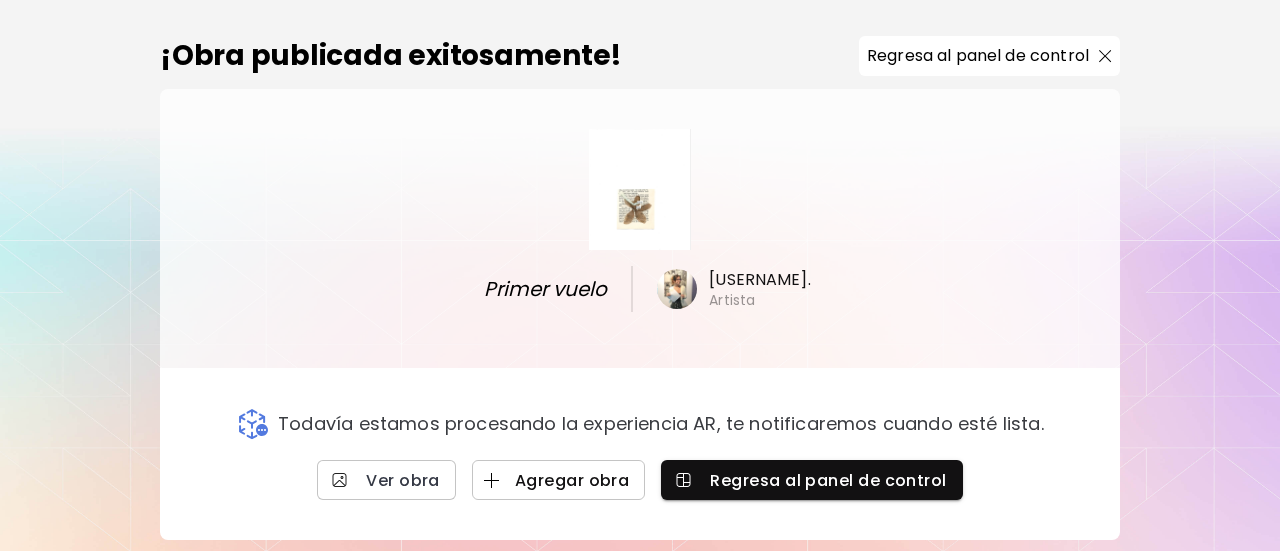 click on "Agregar obra" at bounding box center (559, 480) 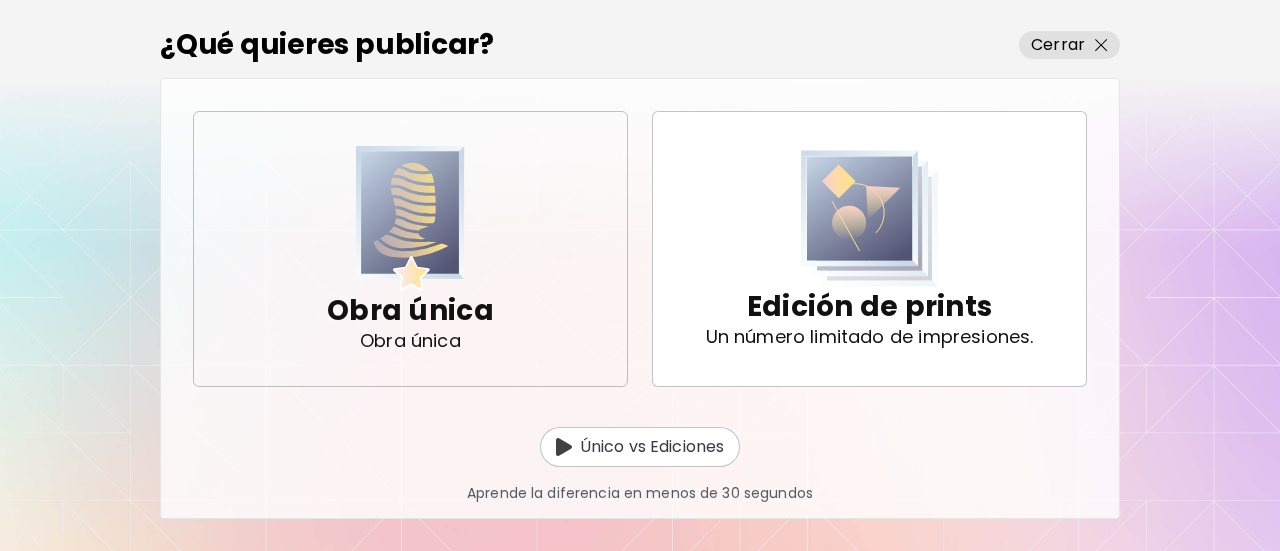 click at bounding box center (410, 218) 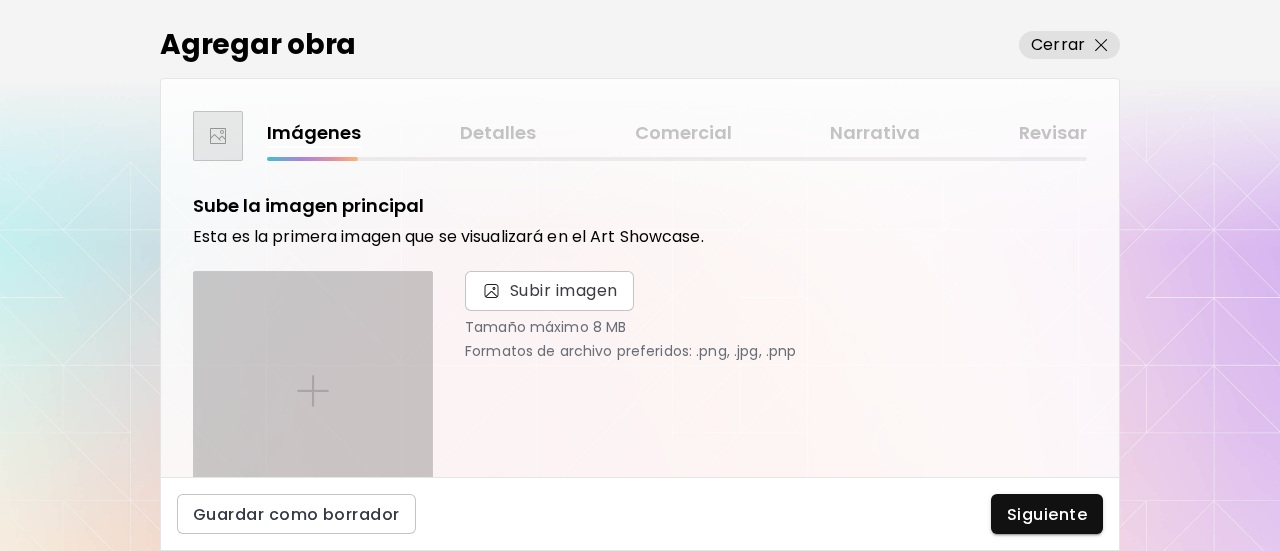 click at bounding box center (313, 391) 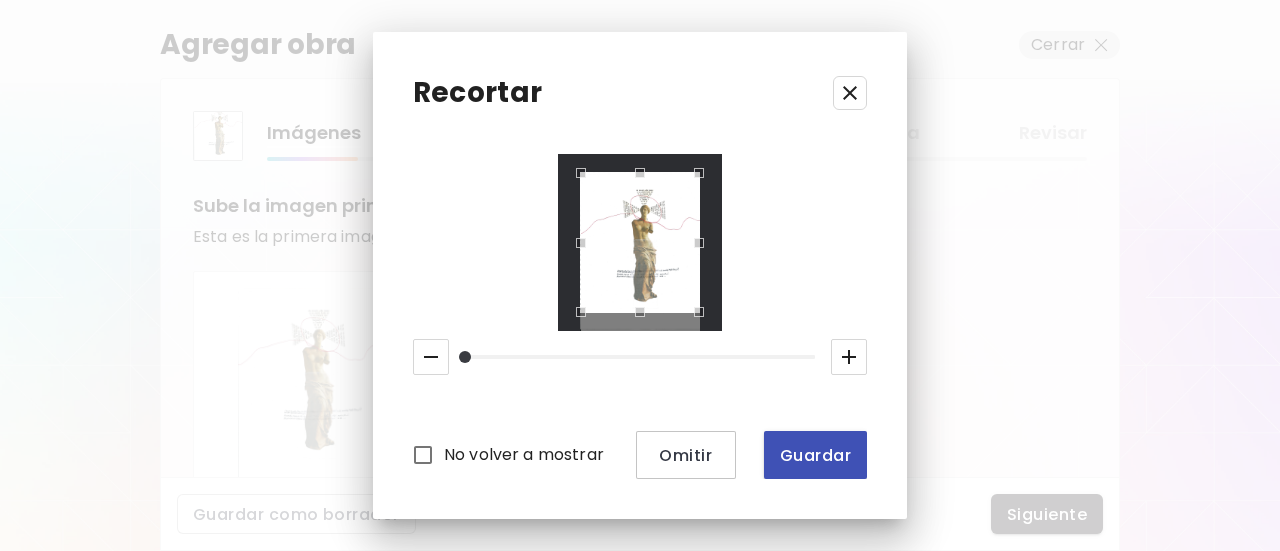 click on "Guardar" at bounding box center [815, 455] 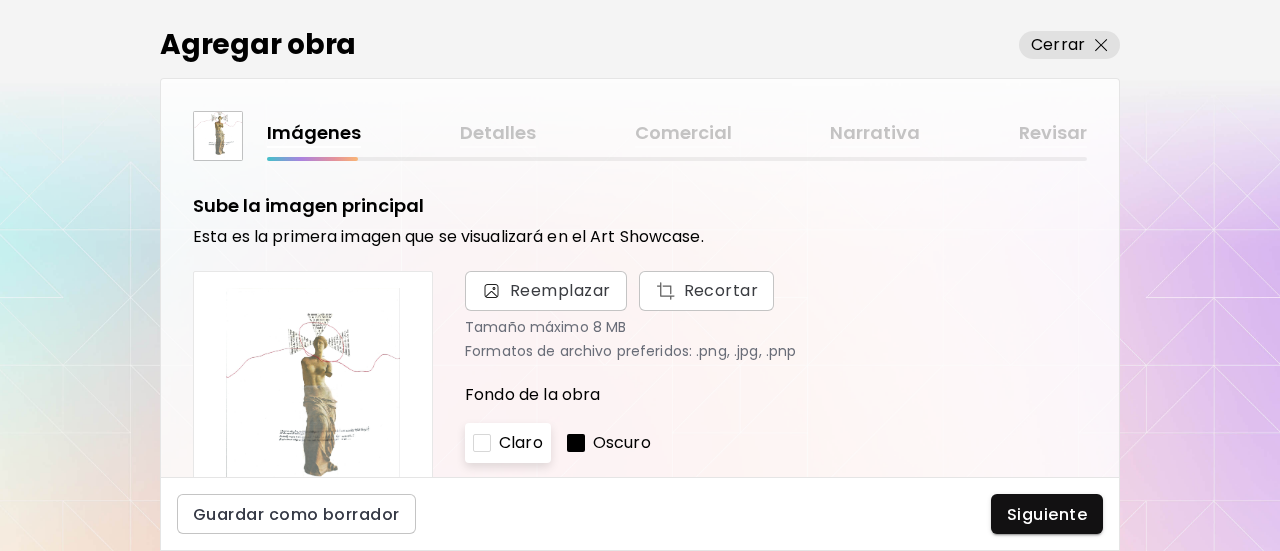 scroll, scrollTop: 739, scrollLeft: 0, axis: vertical 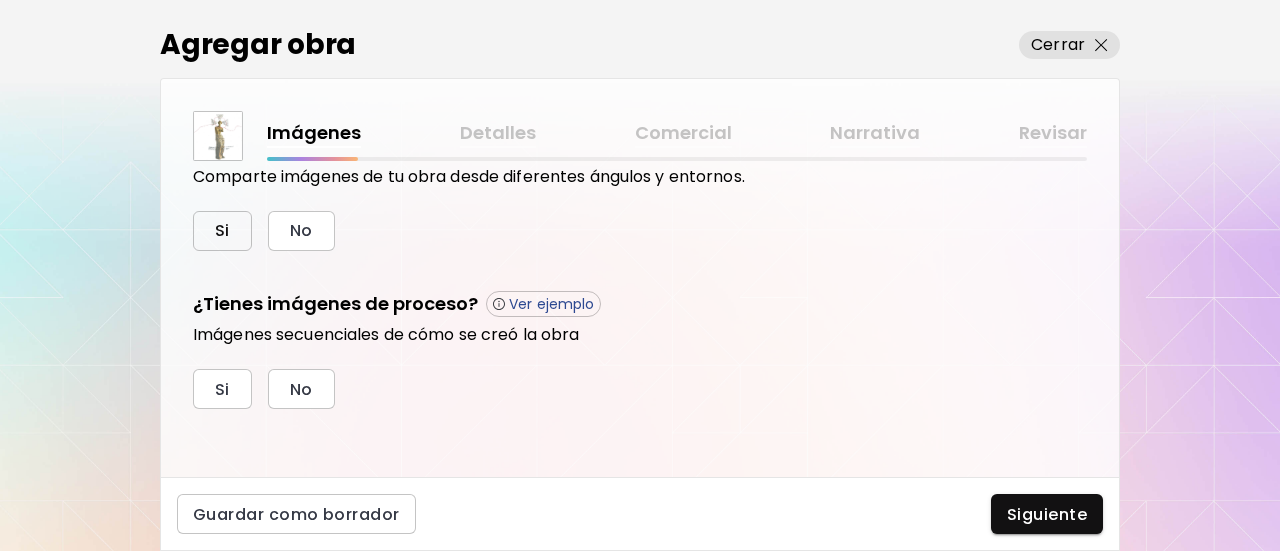 click on "Si" at bounding box center (222, 231) 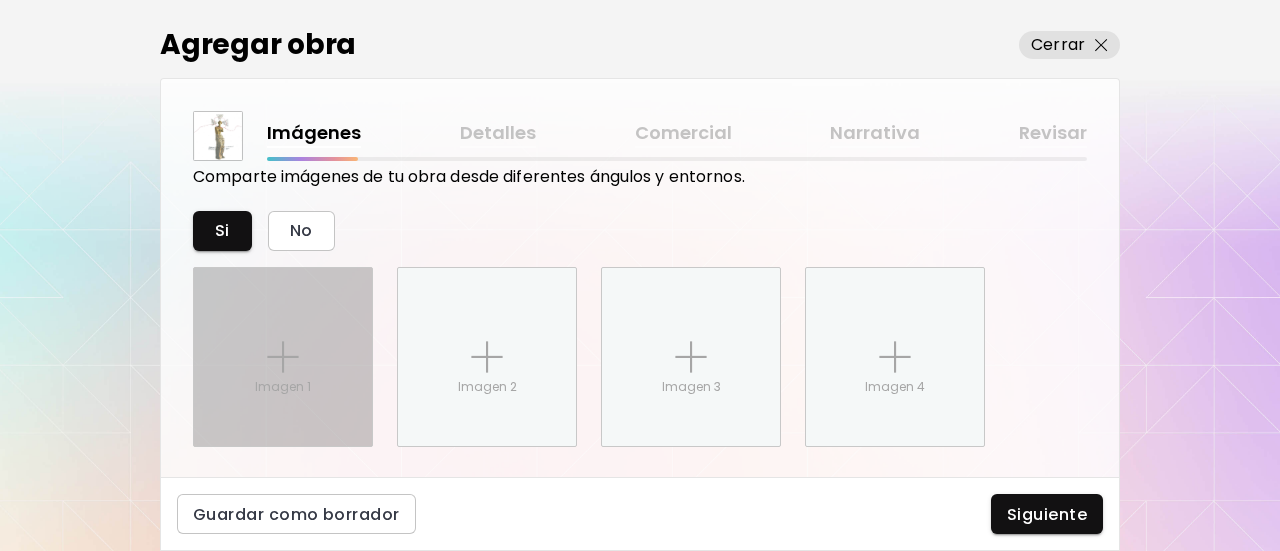 scroll, scrollTop: 843, scrollLeft: 0, axis: vertical 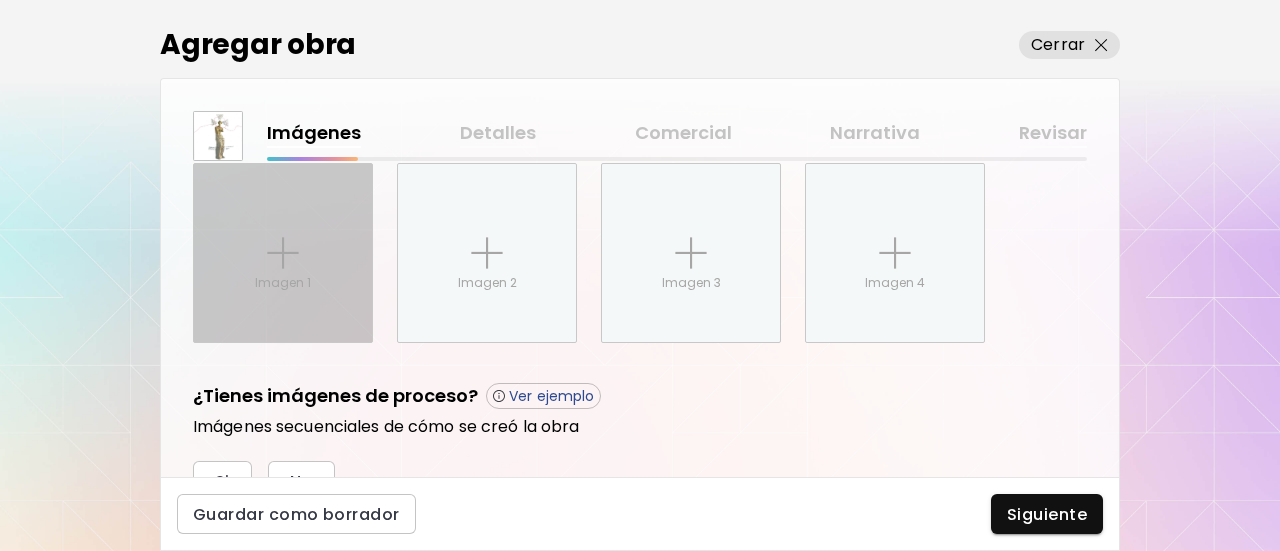 click on "Imagen 1" at bounding box center [283, 253] 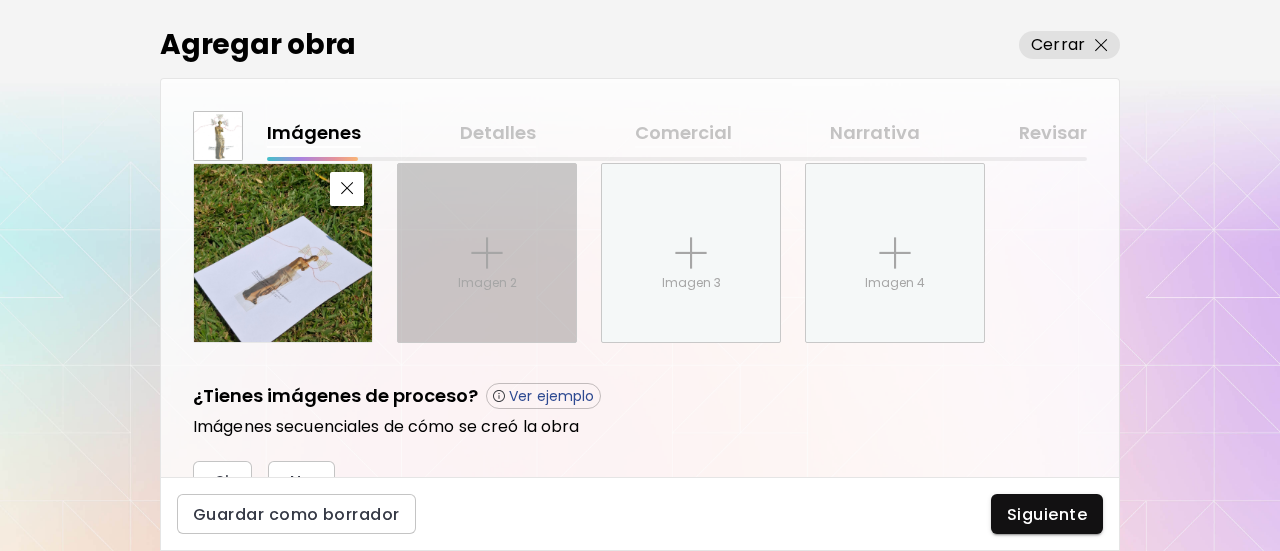 click on "Imagen 2" at bounding box center (487, 253) 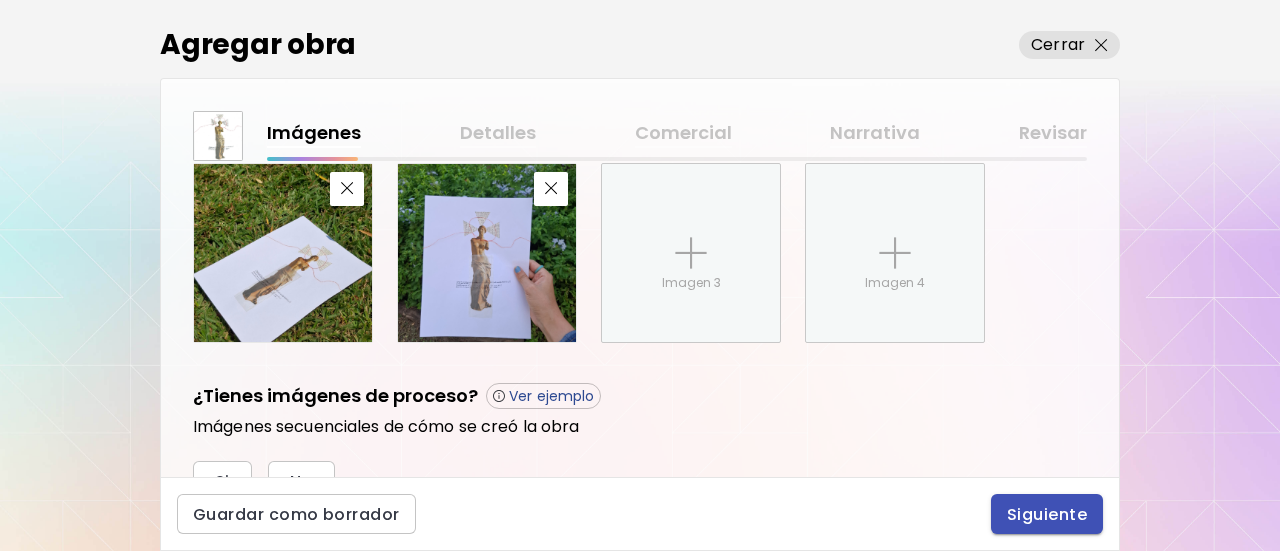 click on "Siguiente" at bounding box center [1047, 514] 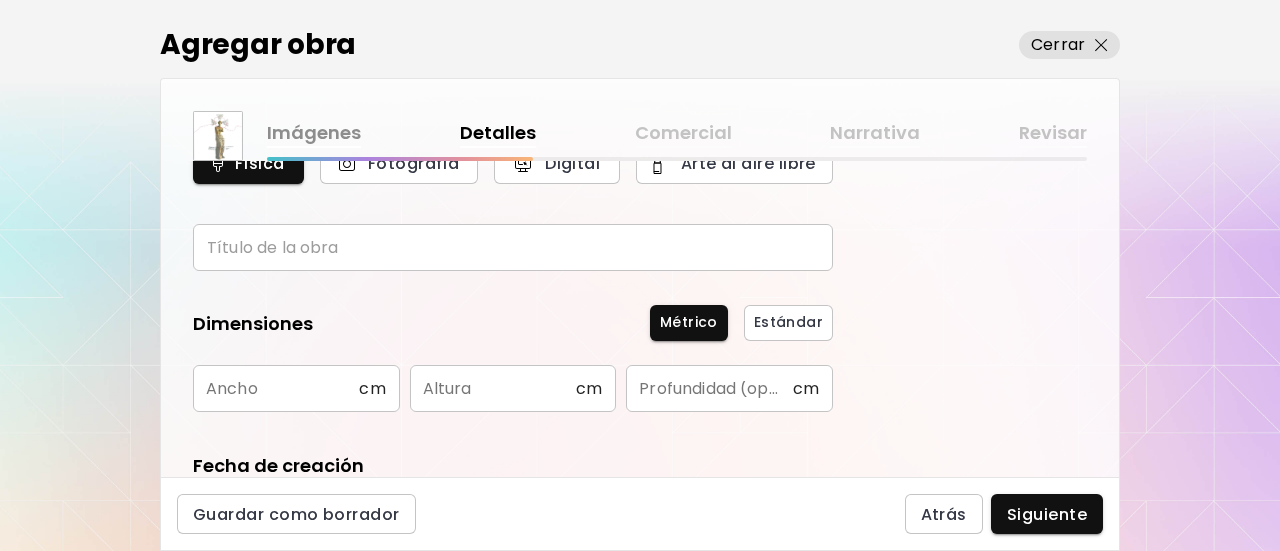 click at bounding box center [513, 247] 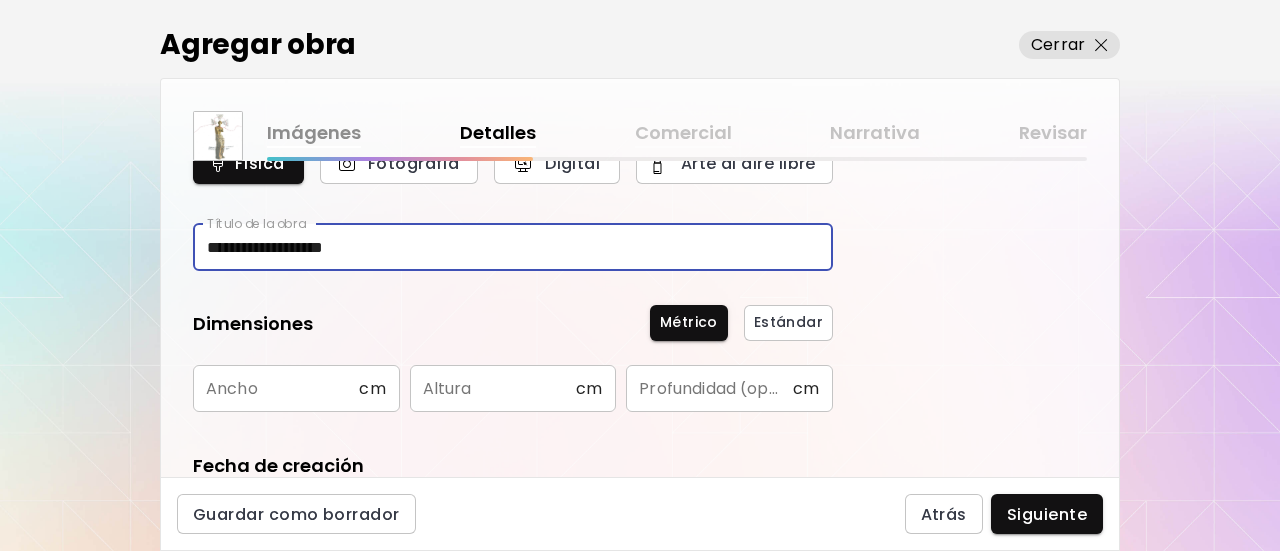 type on "**********" 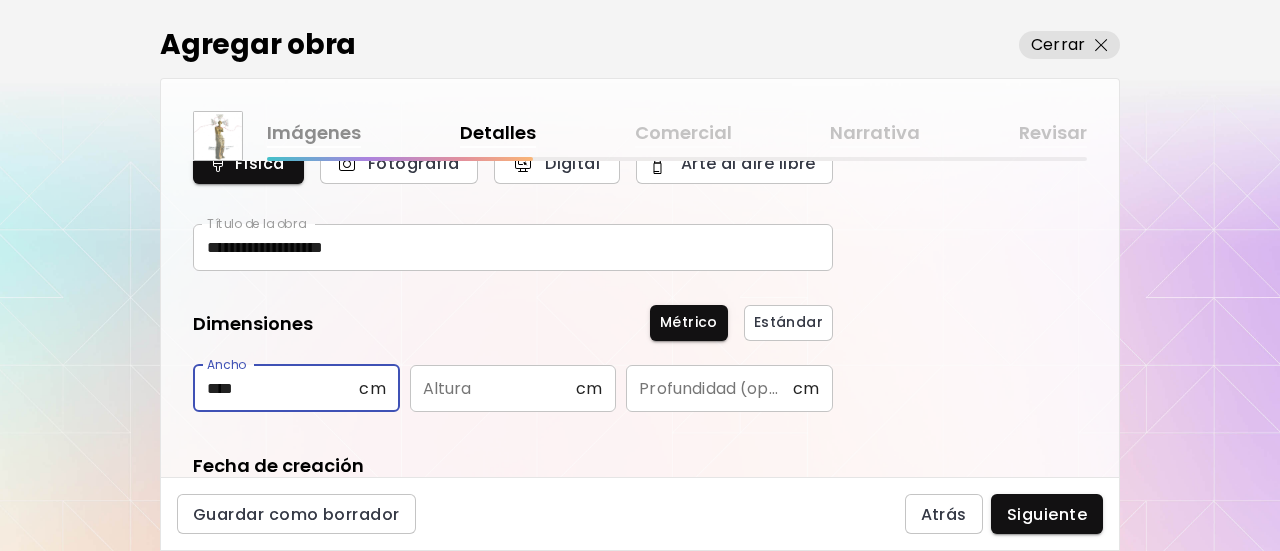 type on "****" 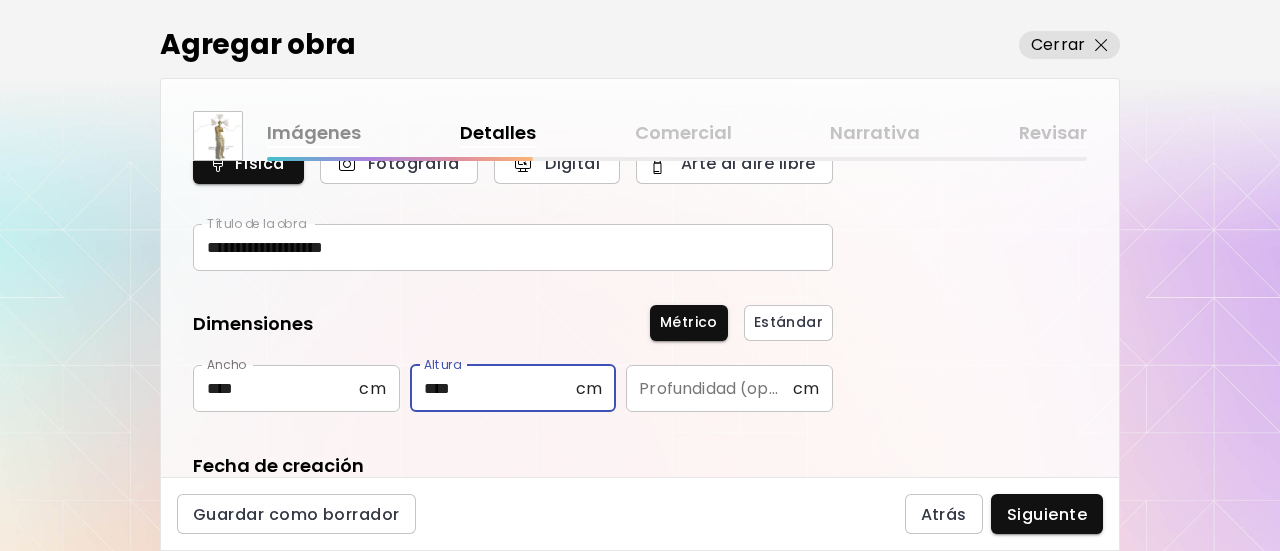 type on "****" 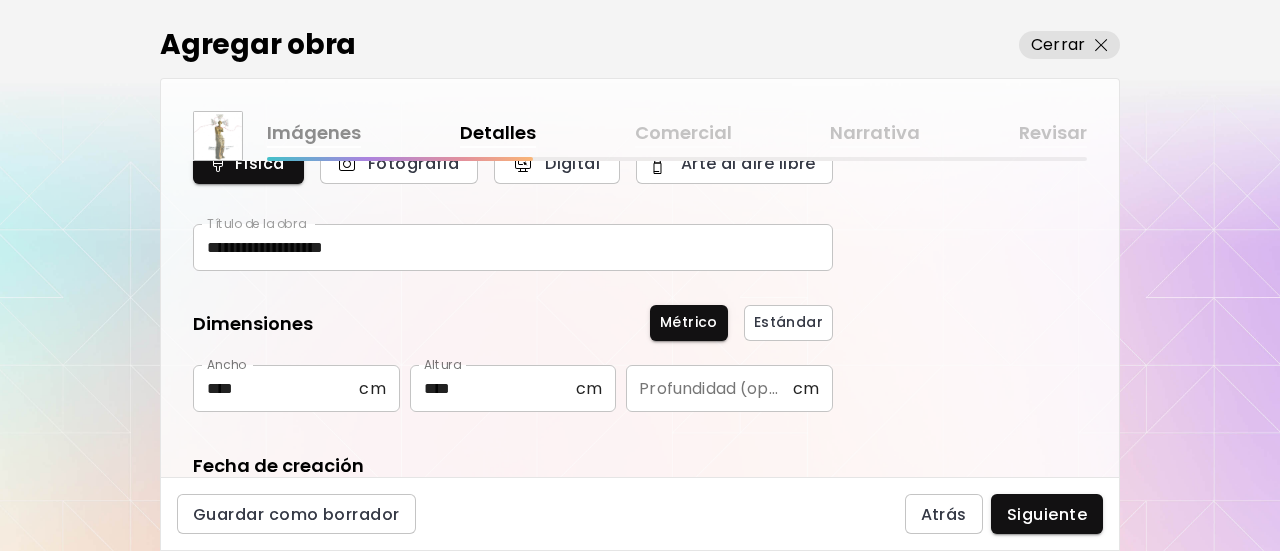 click on "Dimensiones Métrico Estándar Ancho **** cm Ancho Altura **** cm Altura Profundidad (opcional) cm Profundidad (opcional)" at bounding box center (513, 362) 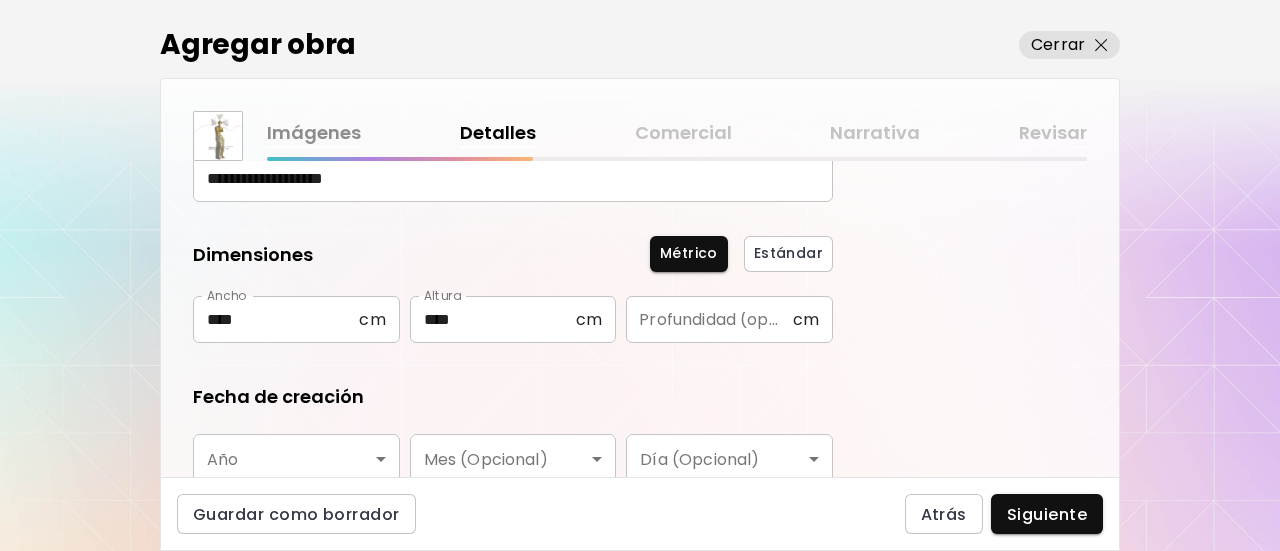 scroll, scrollTop: 200, scrollLeft: 0, axis: vertical 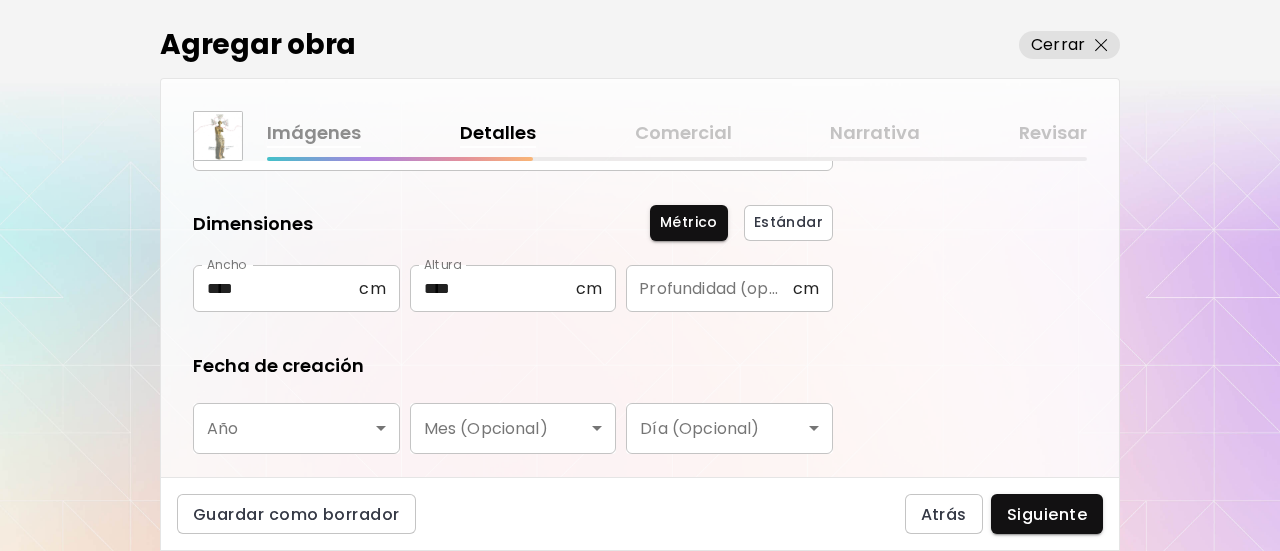 click on "**********" at bounding box center (640, 275) 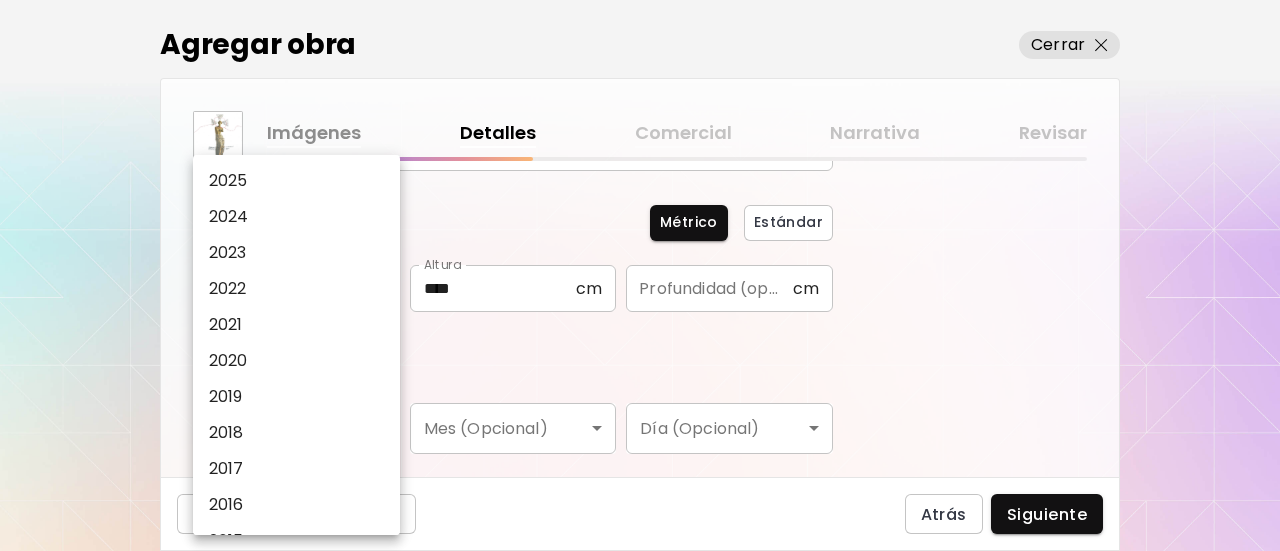 click on "2025" at bounding box center [301, 181] 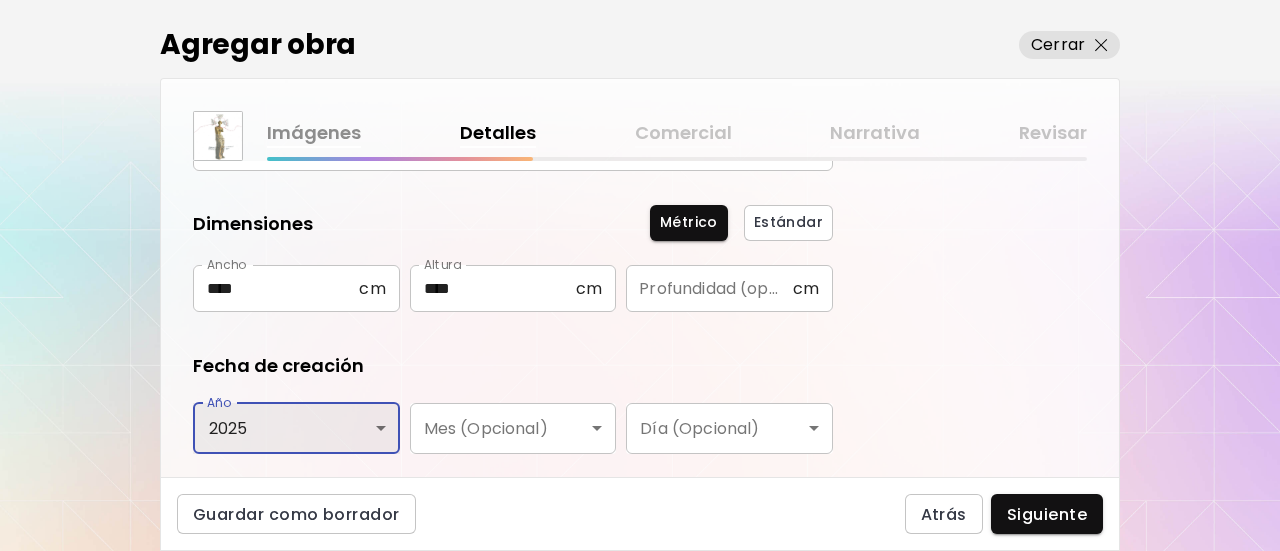 type on "****" 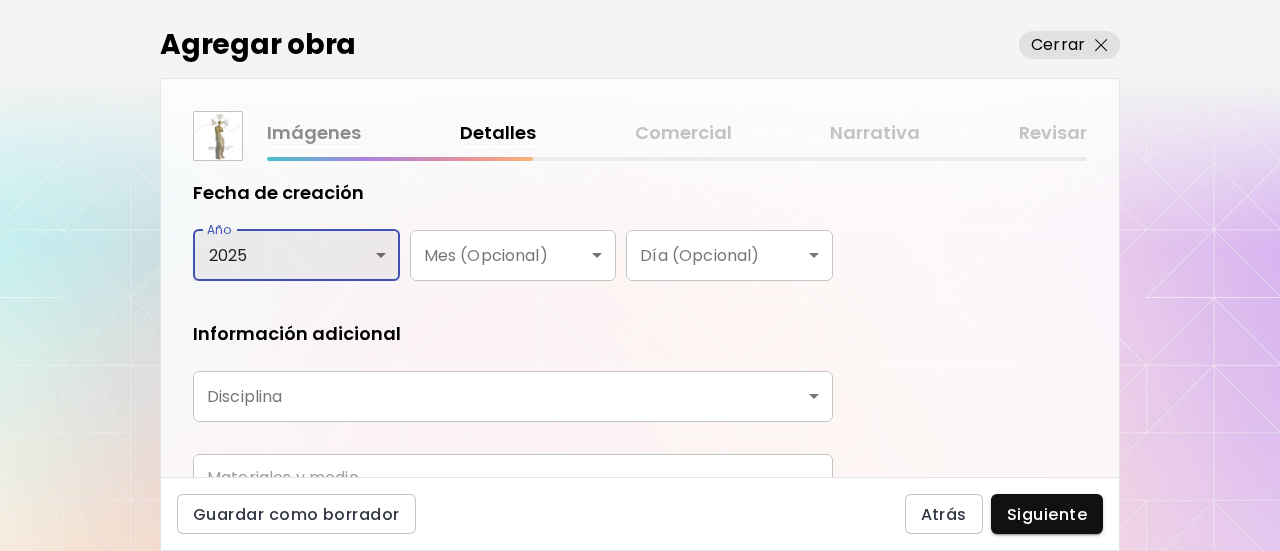 scroll, scrollTop: 400, scrollLeft: 0, axis: vertical 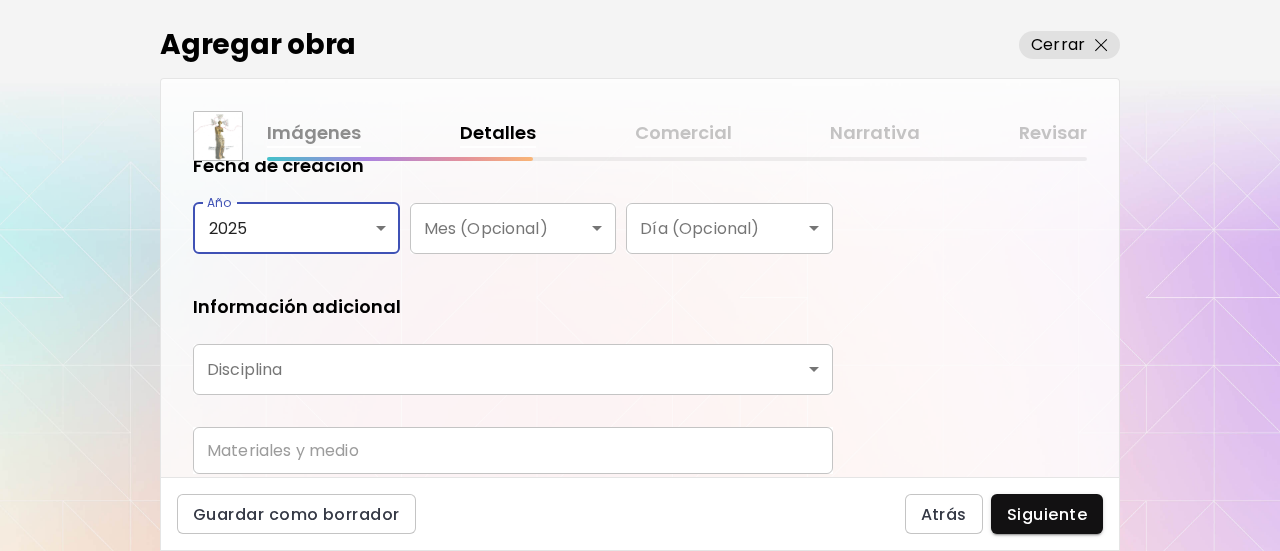 click on "**********" at bounding box center [640, 275] 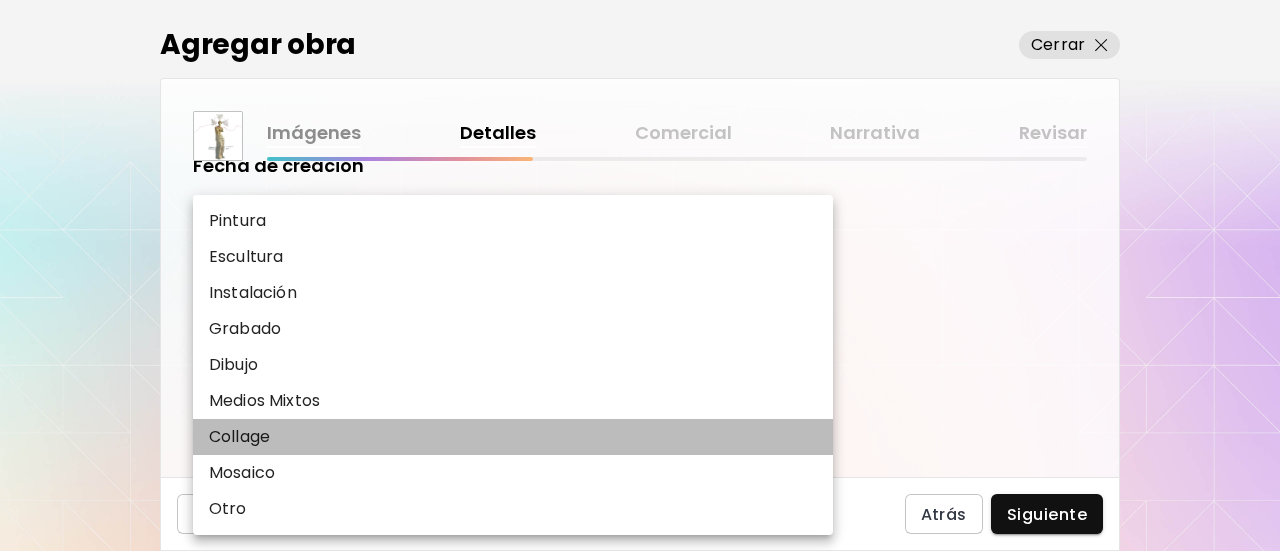 click on "Collage" at bounding box center [513, 437] 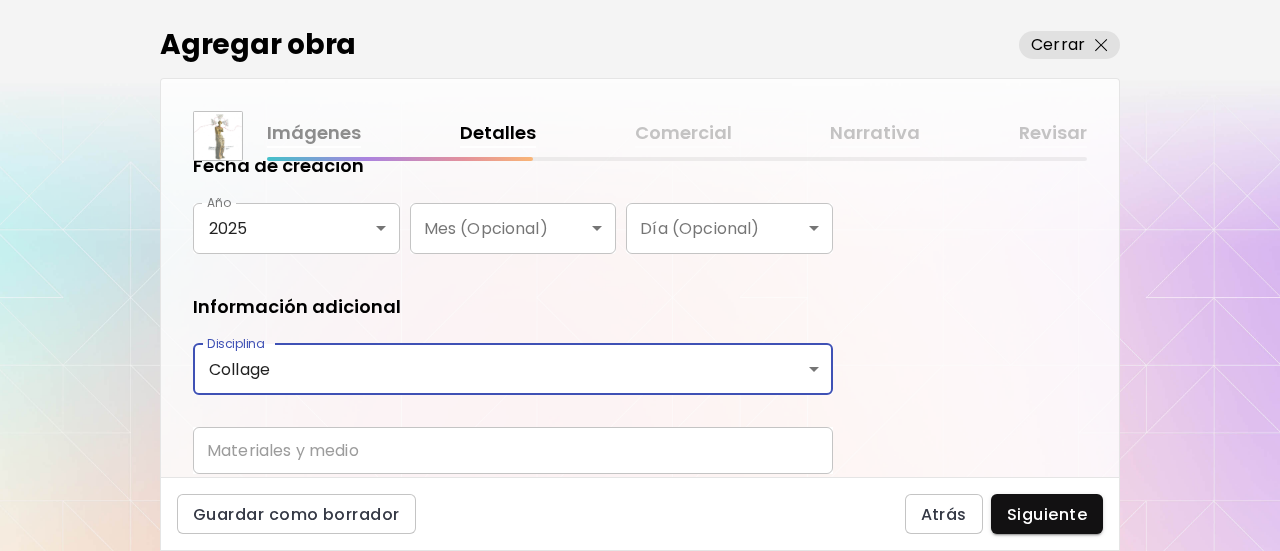 click at bounding box center (513, 450) 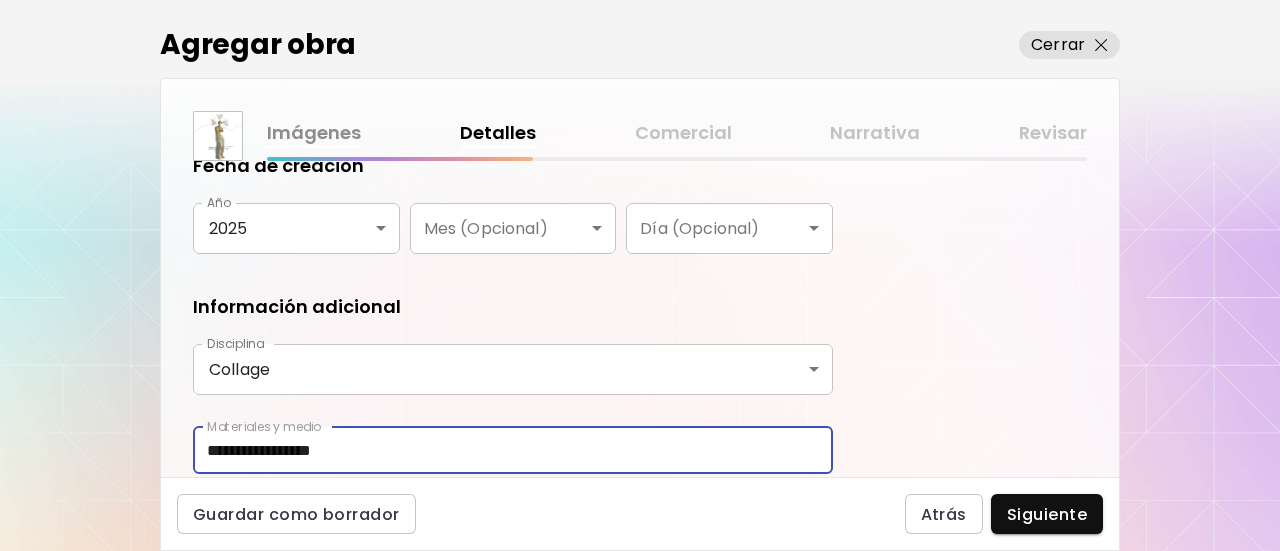 click on "**********" at bounding box center (513, 450) 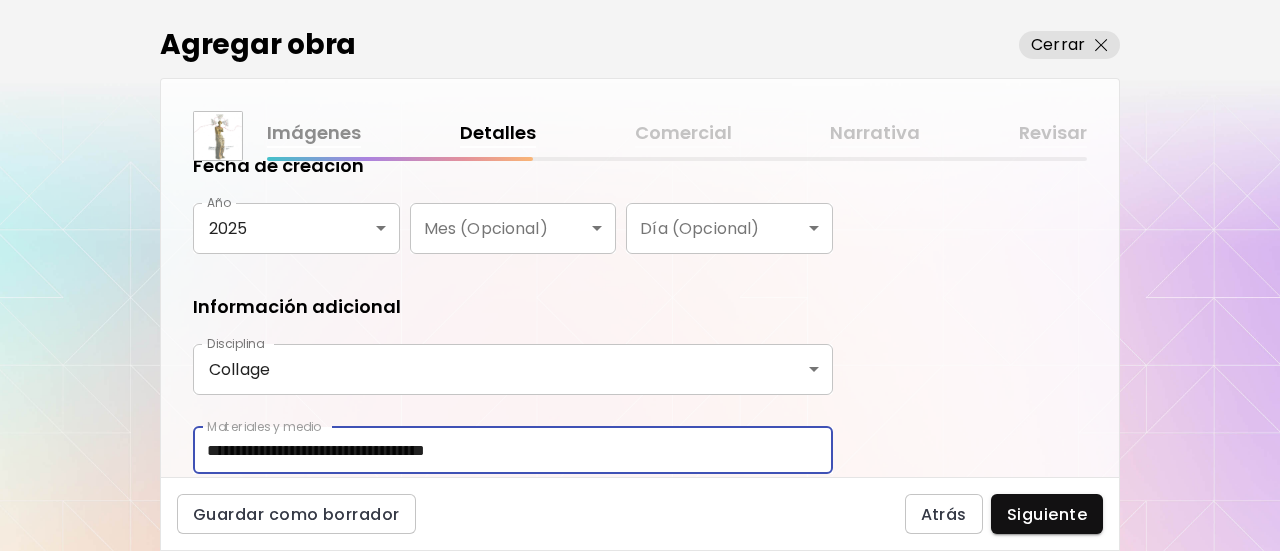 click on "**********" at bounding box center [513, 450] 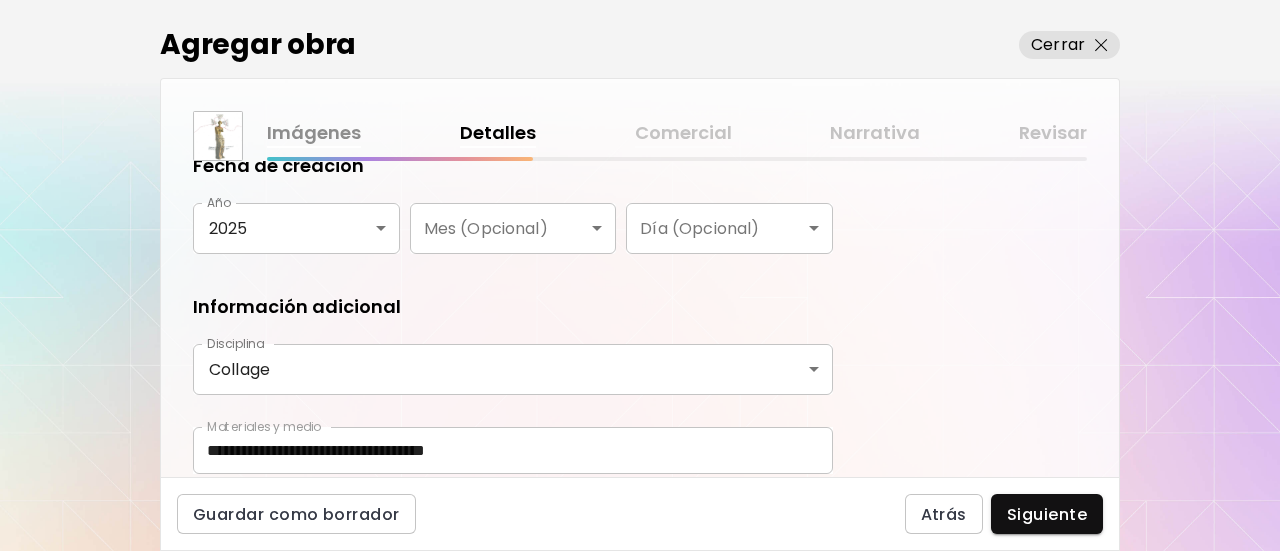 click on "**********" at bounding box center [640, 319] 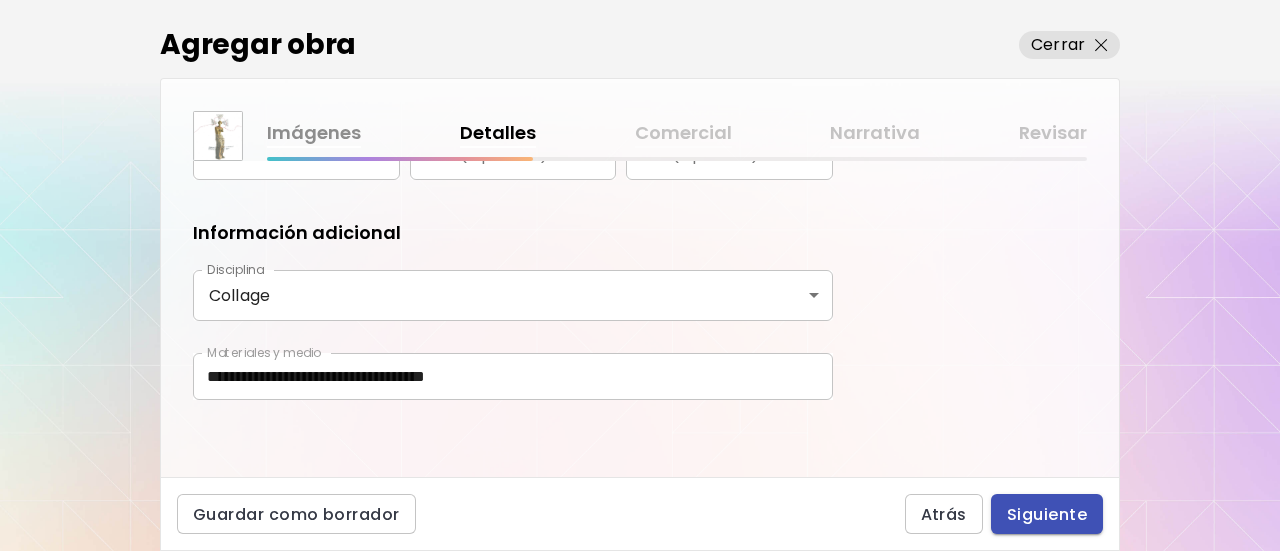 click on "Siguiente" at bounding box center (1047, 514) 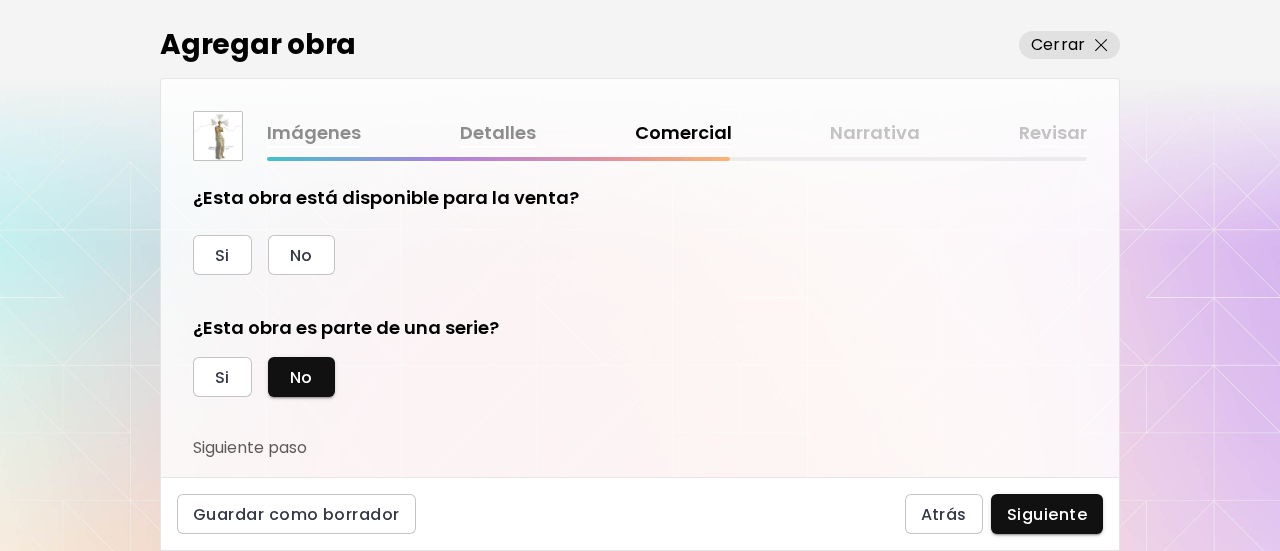scroll, scrollTop: 0, scrollLeft: 0, axis: both 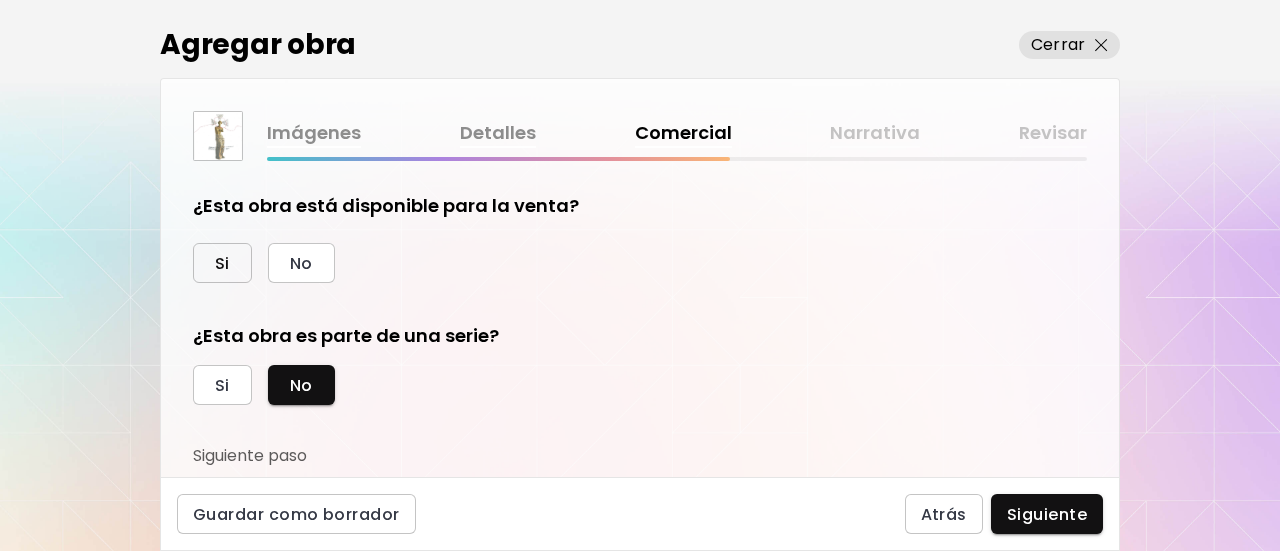 click on "Si" at bounding box center [222, 263] 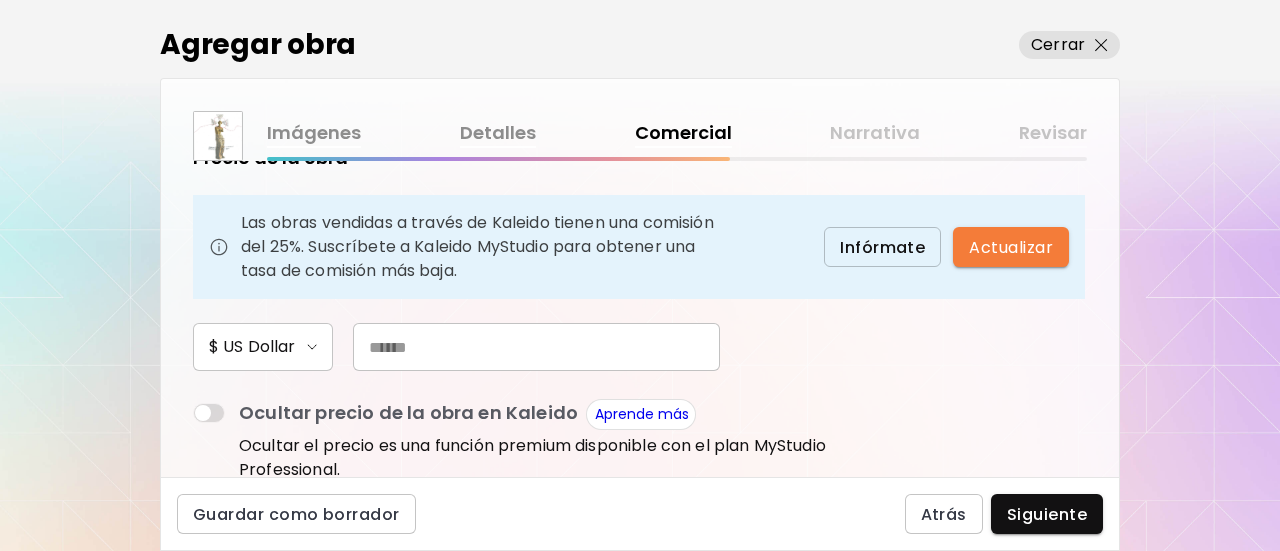 scroll, scrollTop: 300, scrollLeft: 0, axis: vertical 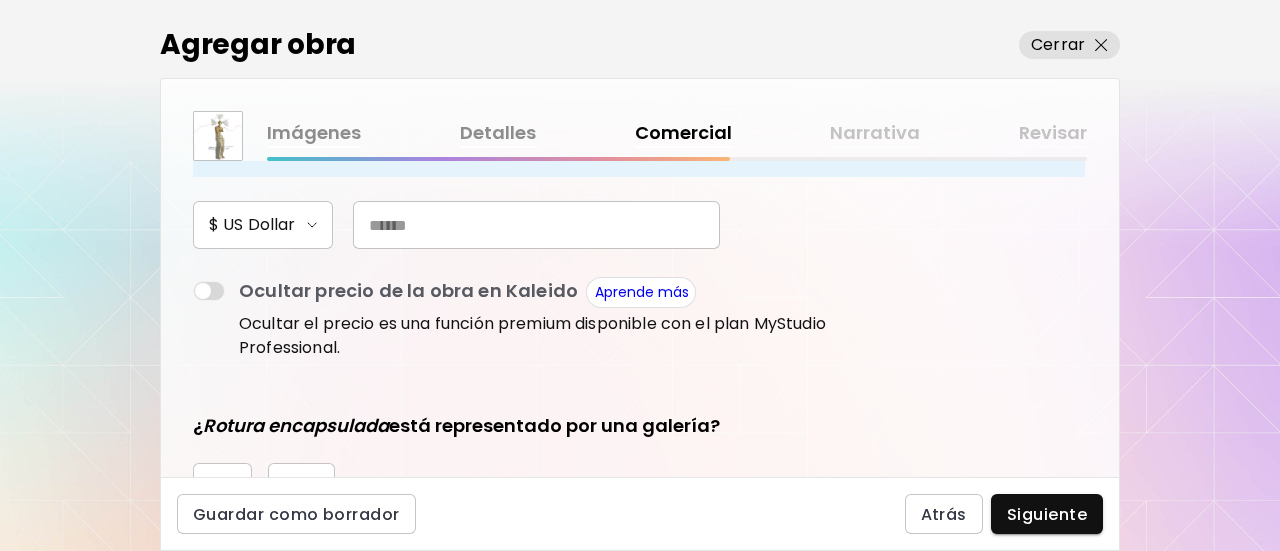 click at bounding box center [536, 225] 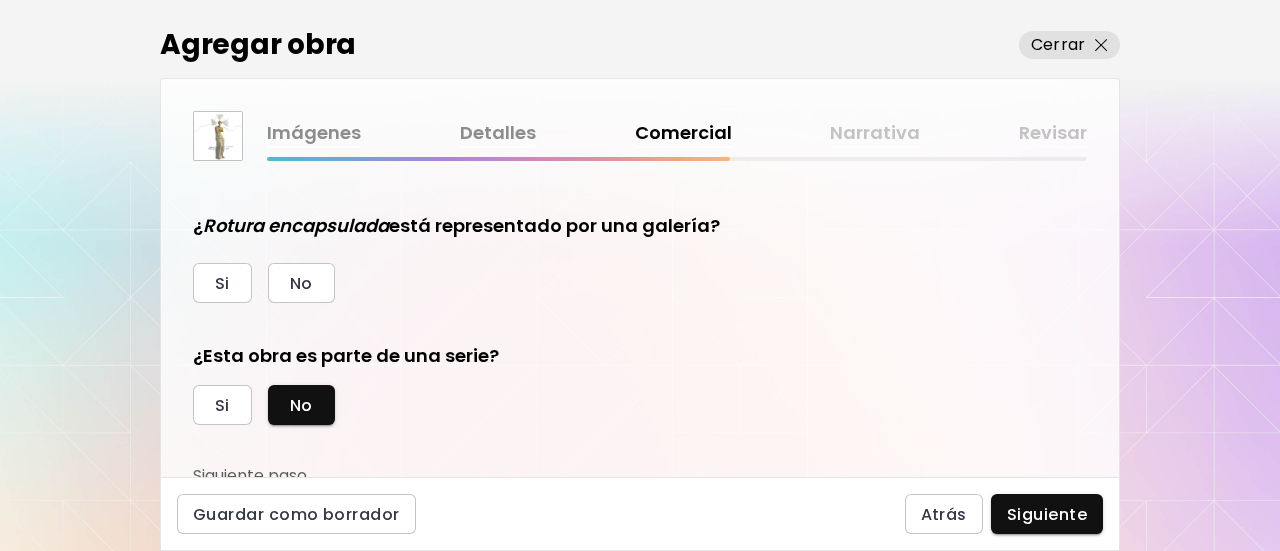 scroll, scrollTop: 400, scrollLeft: 0, axis: vertical 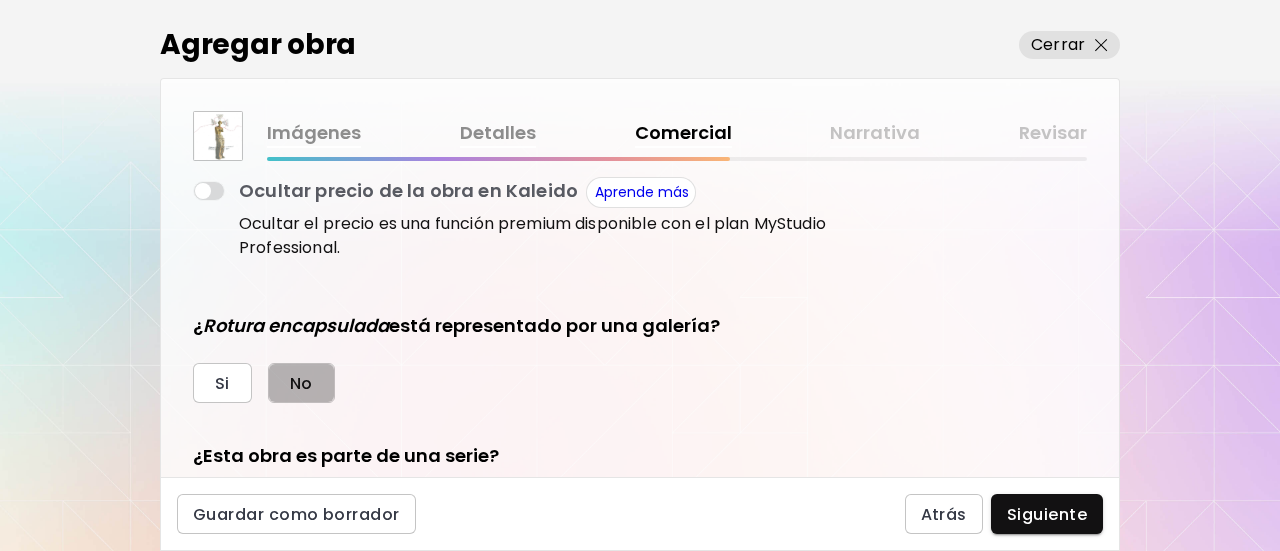 click on "No" at bounding box center (301, 383) 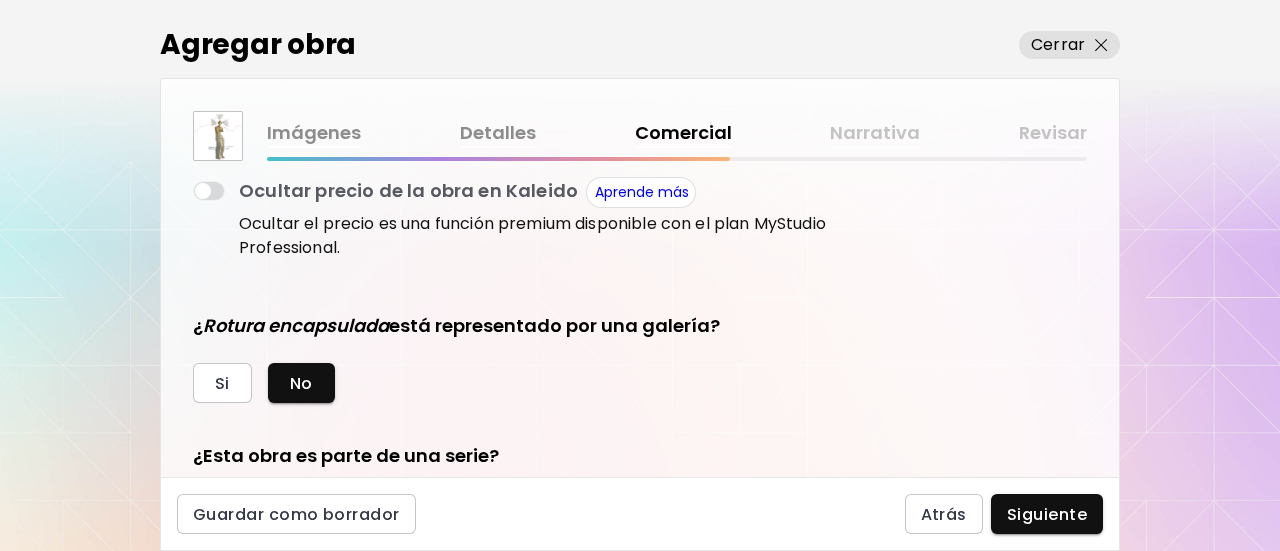 scroll, scrollTop: 508, scrollLeft: 0, axis: vertical 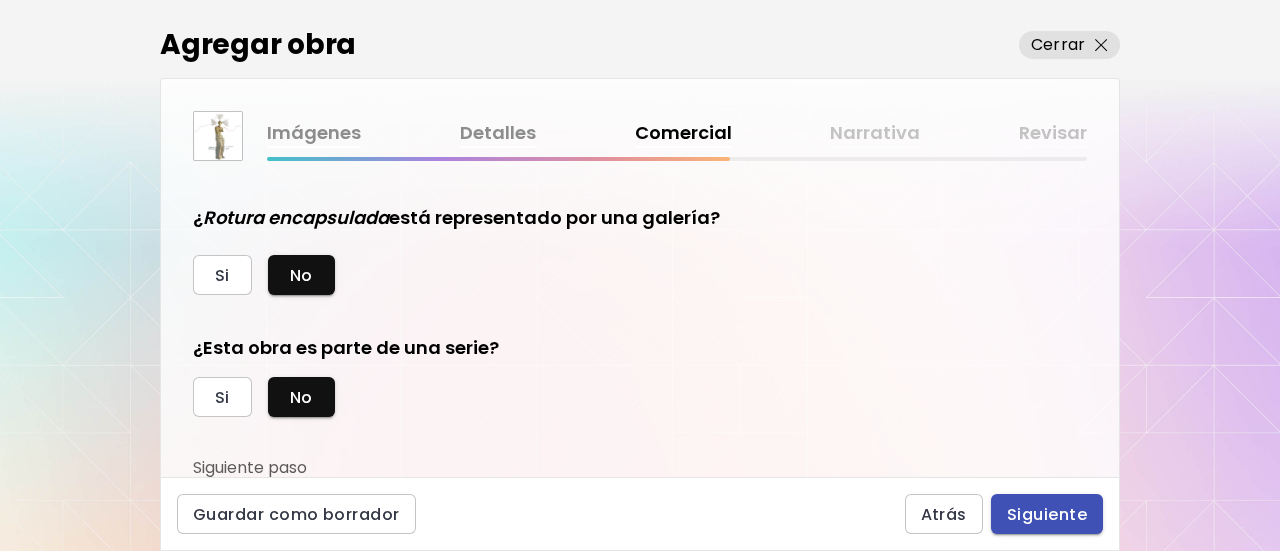 click on "Siguiente" at bounding box center [1047, 514] 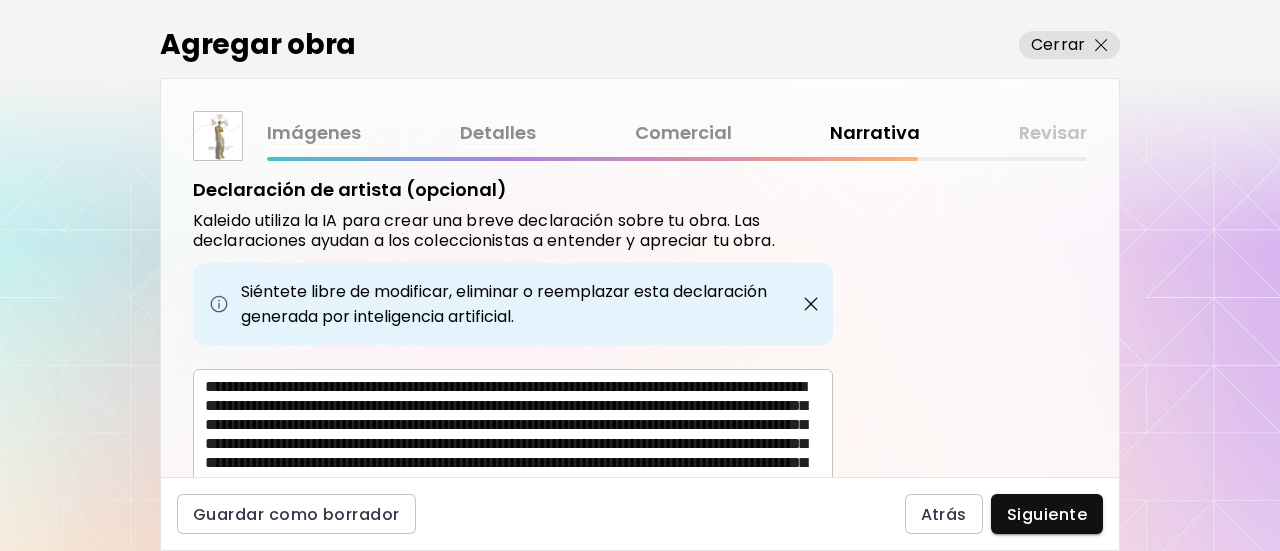 scroll, scrollTop: 774, scrollLeft: 0, axis: vertical 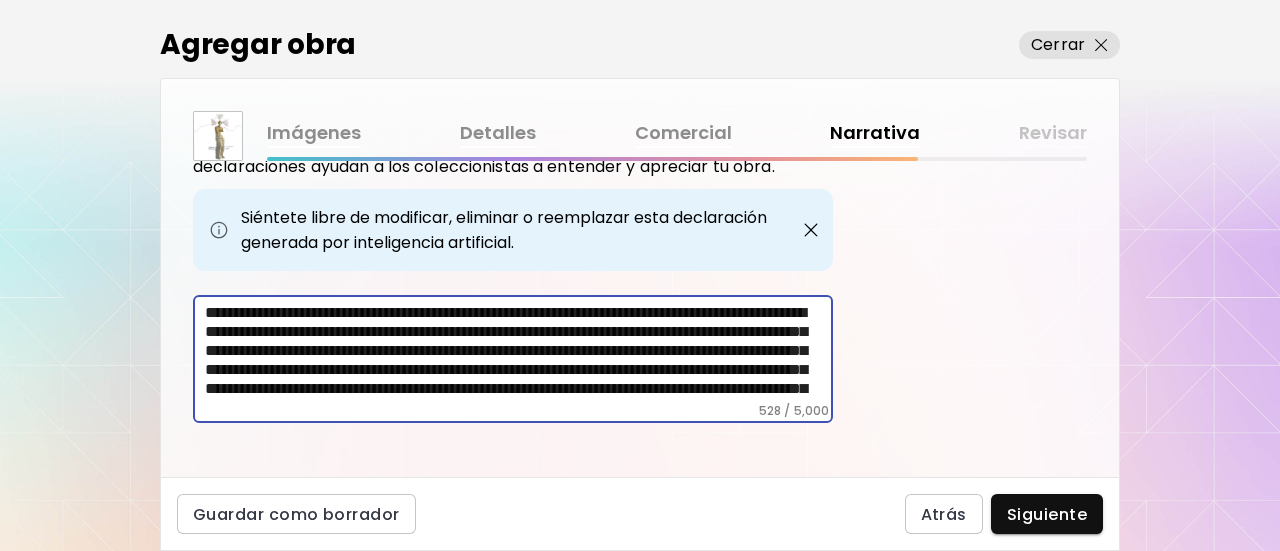 drag, startPoint x: 525, startPoint y: 373, endPoint x: 0, endPoint y: 205, distance: 551.225 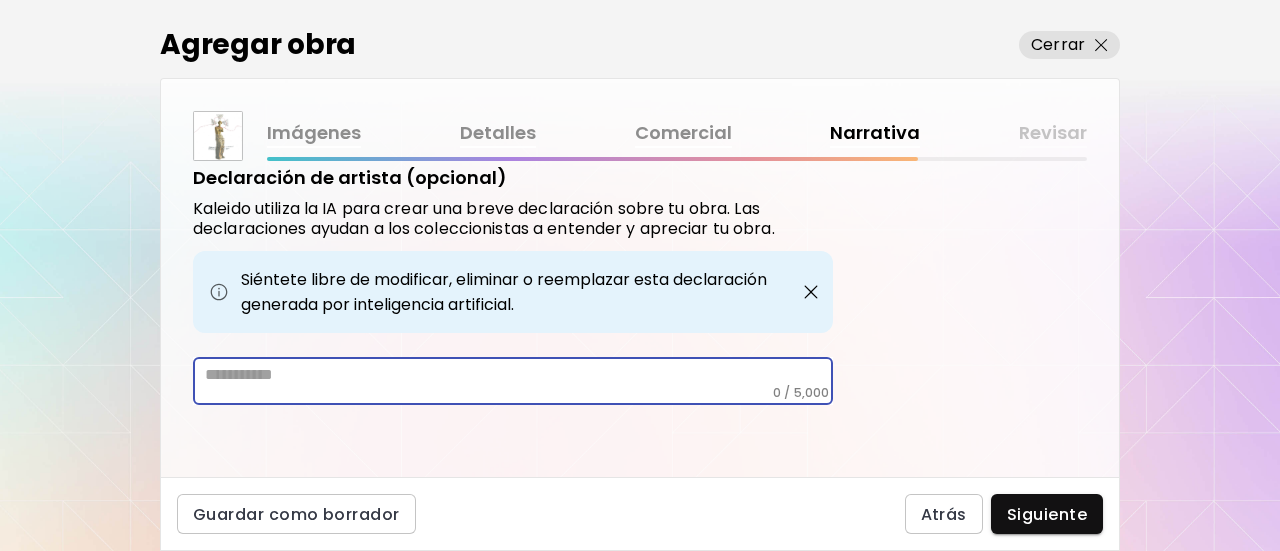 scroll, scrollTop: 694, scrollLeft: 0, axis: vertical 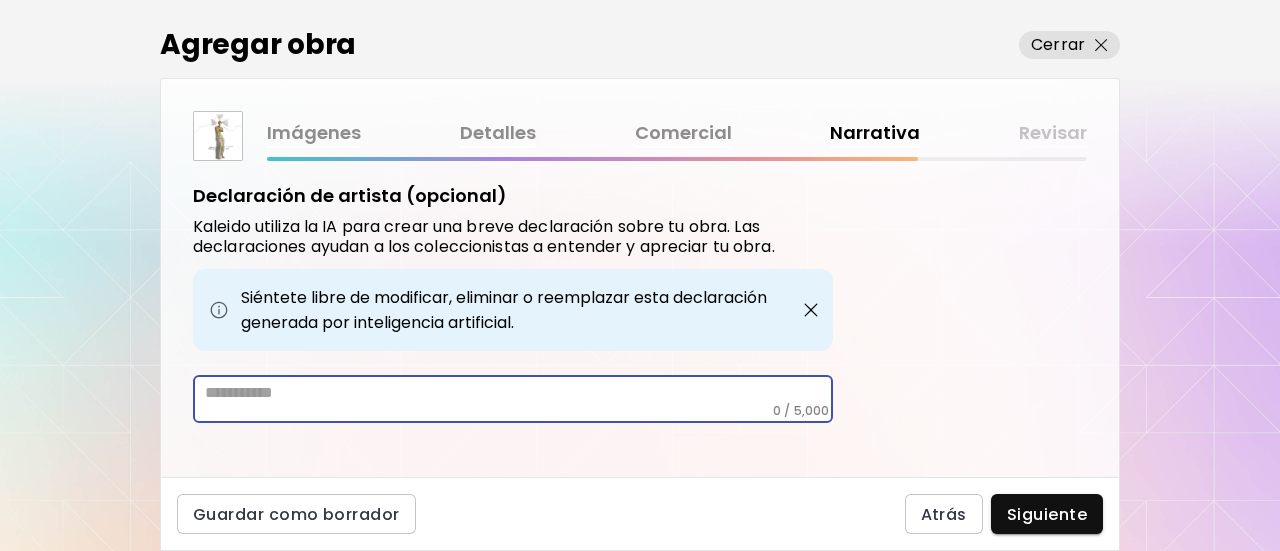 paste on "**********" 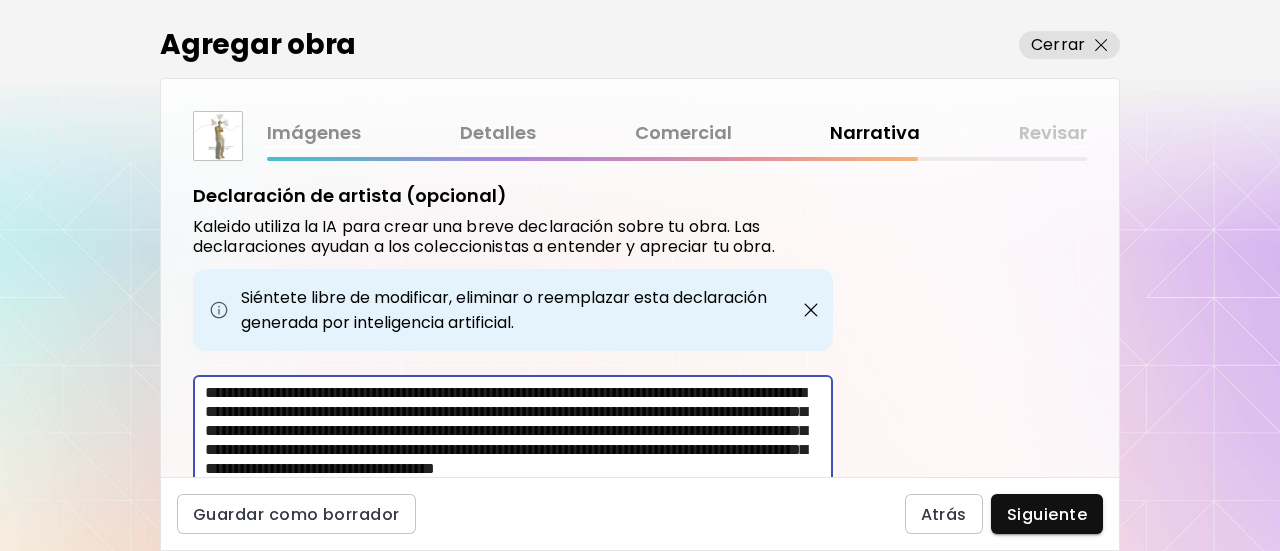scroll, scrollTop: 34, scrollLeft: 0, axis: vertical 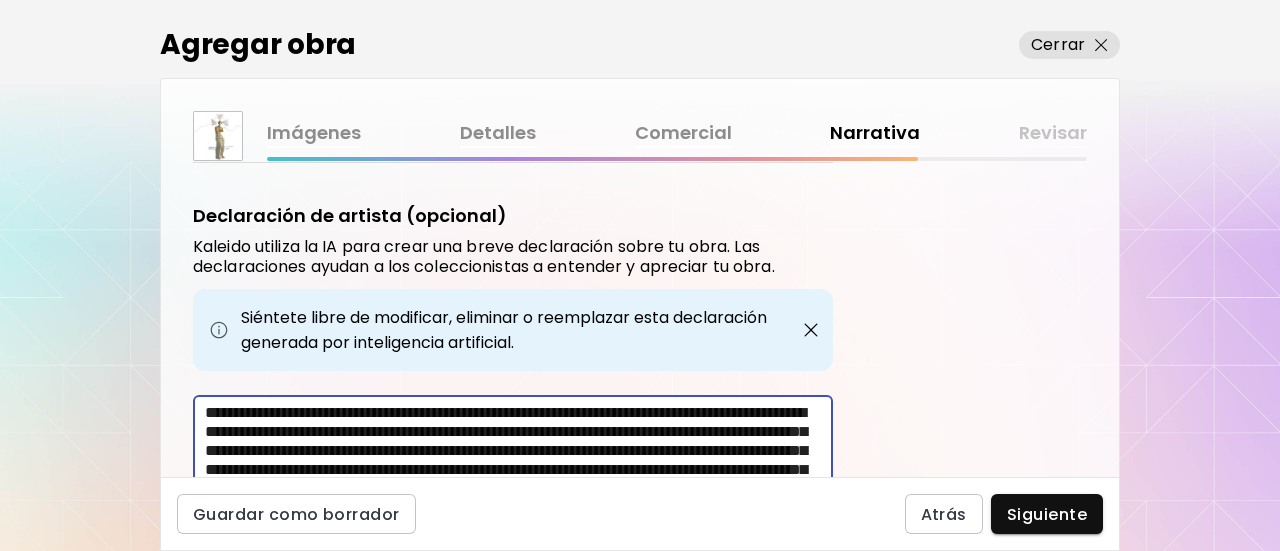 click on "**********" at bounding box center (519, 453) 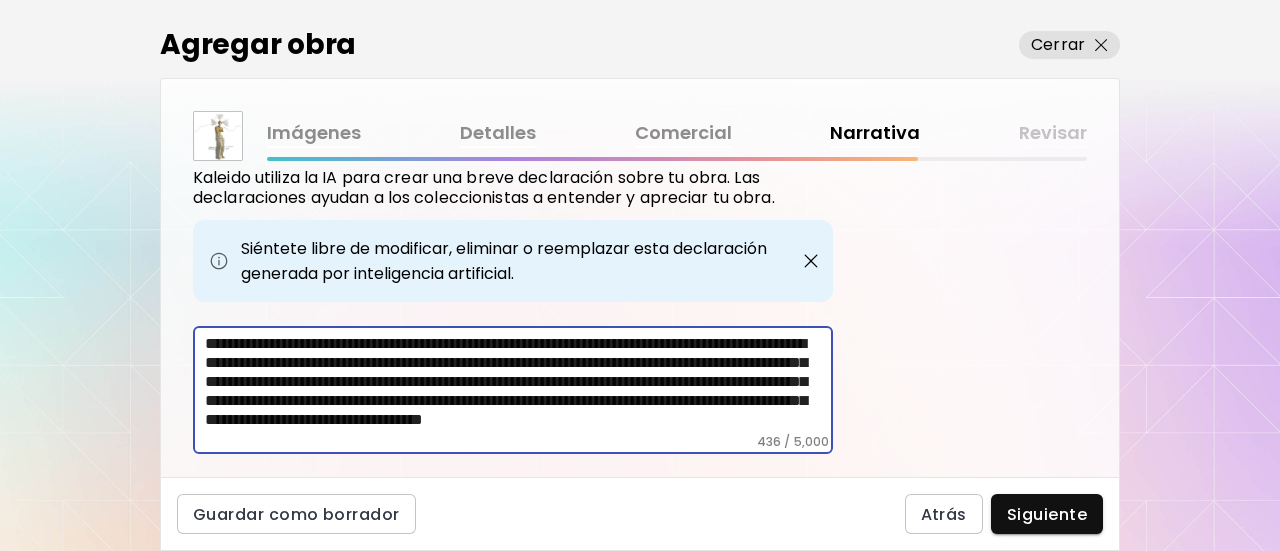 scroll, scrollTop: 774, scrollLeft: 0, axis: vertical 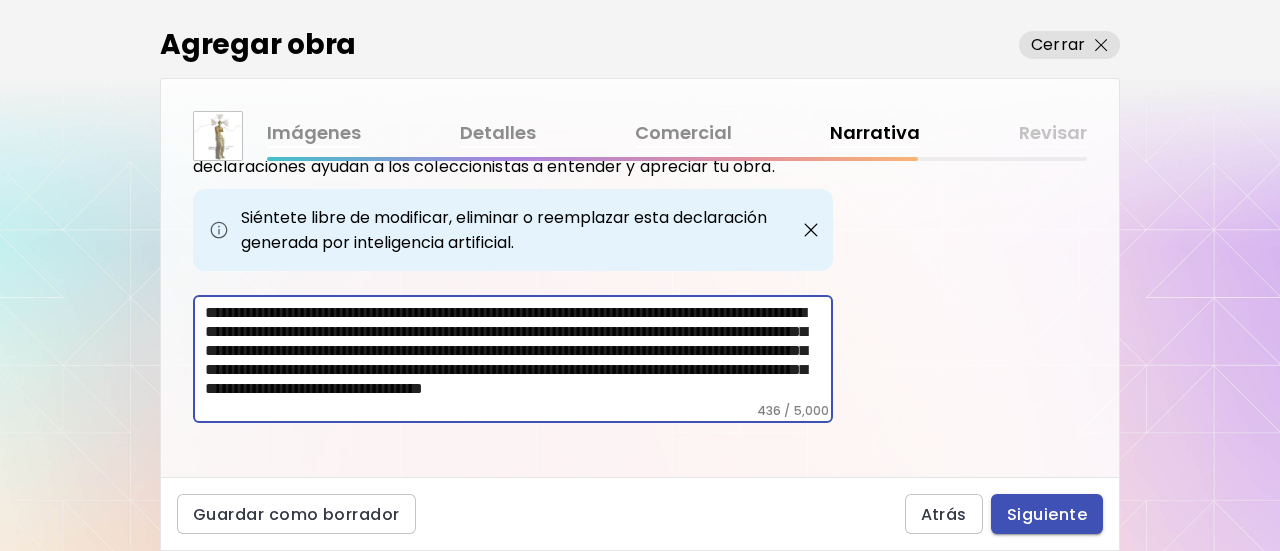 type on "**********" 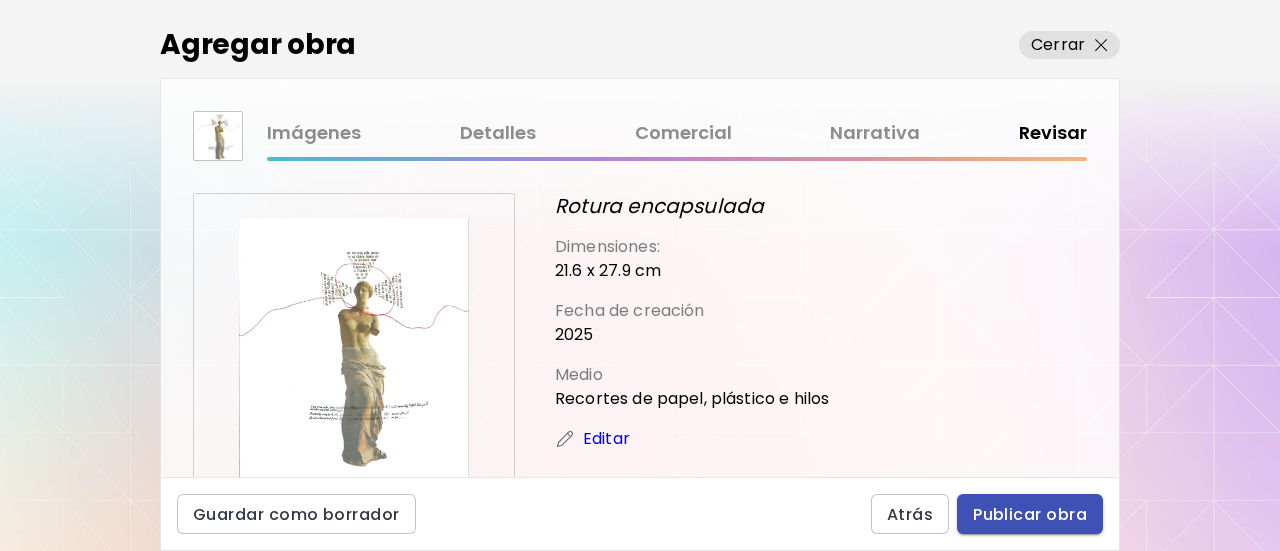 click on "Publicar obra" at bounding box center [1030, 514] 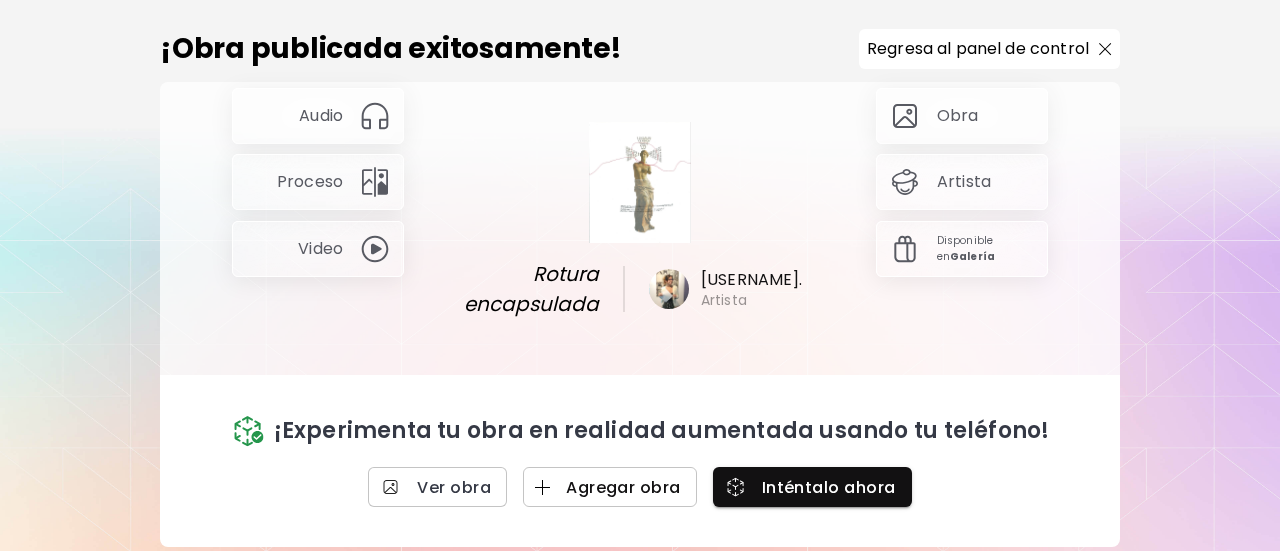 click on "Agregar obra" at bounding box center [610, 487] 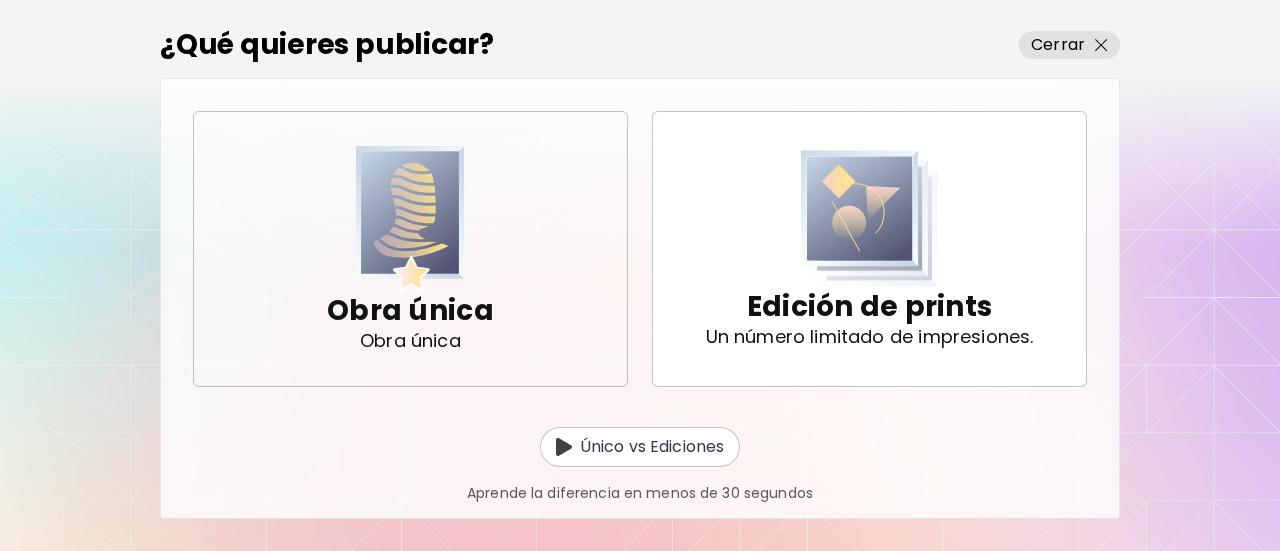 click at bounding box center [410, 218] 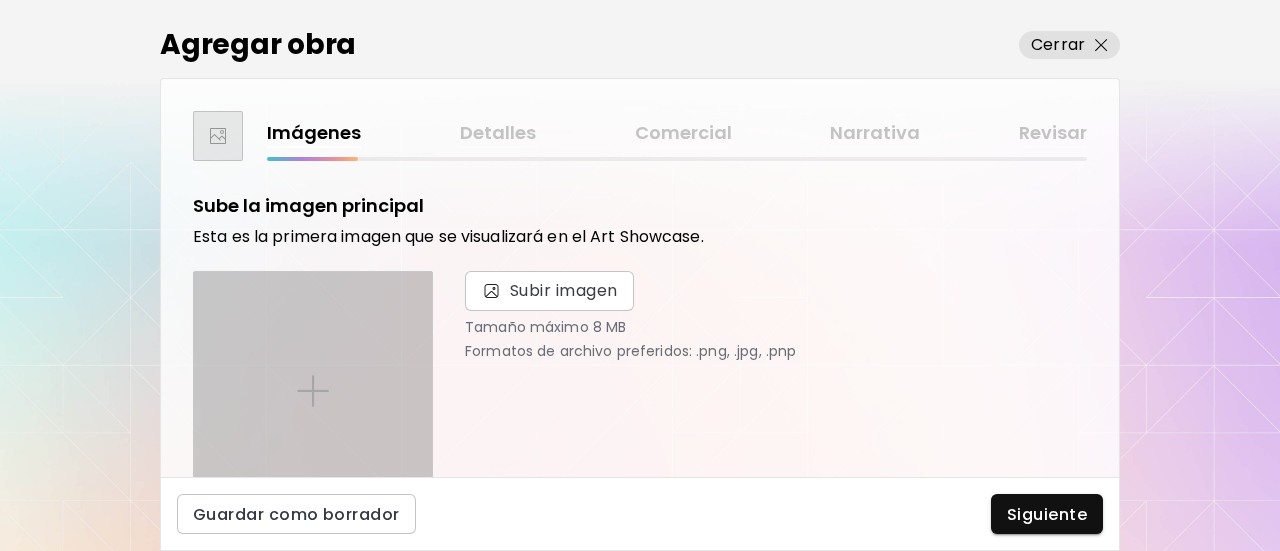 click at bounding box center (313, 391) 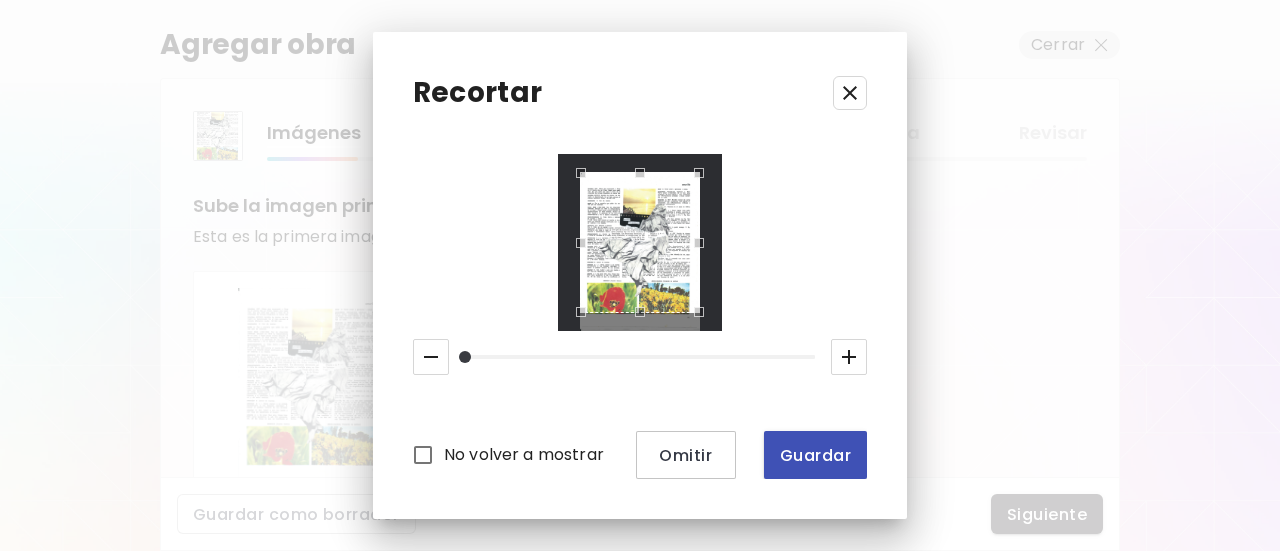 click on "Guardar" at bounding box center [815, 455] 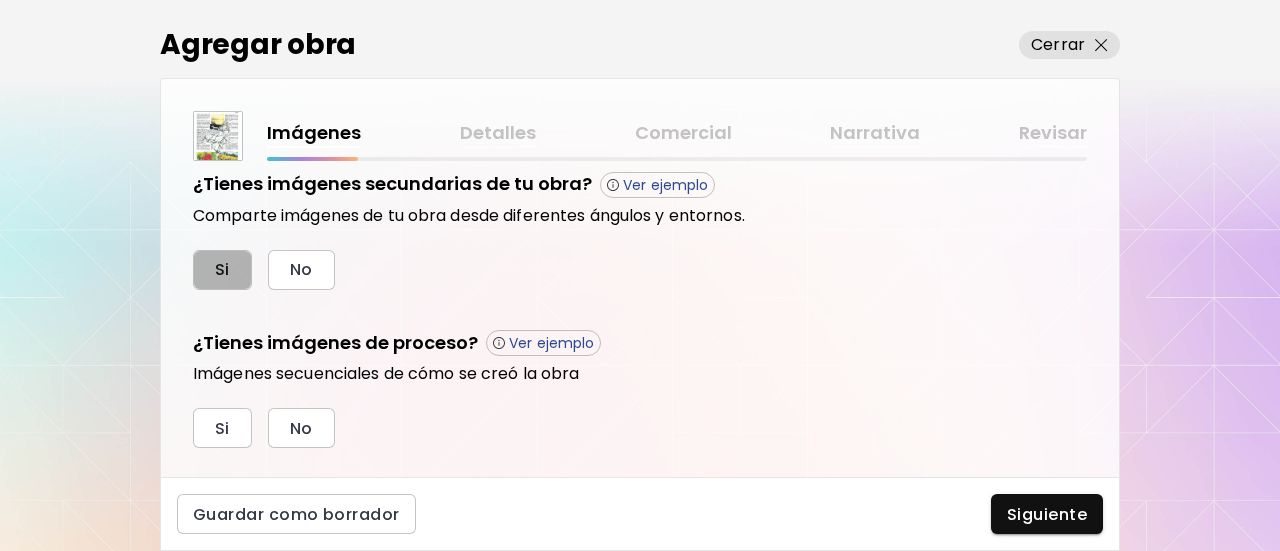 click on "Si" at bounding box center [222, 270] 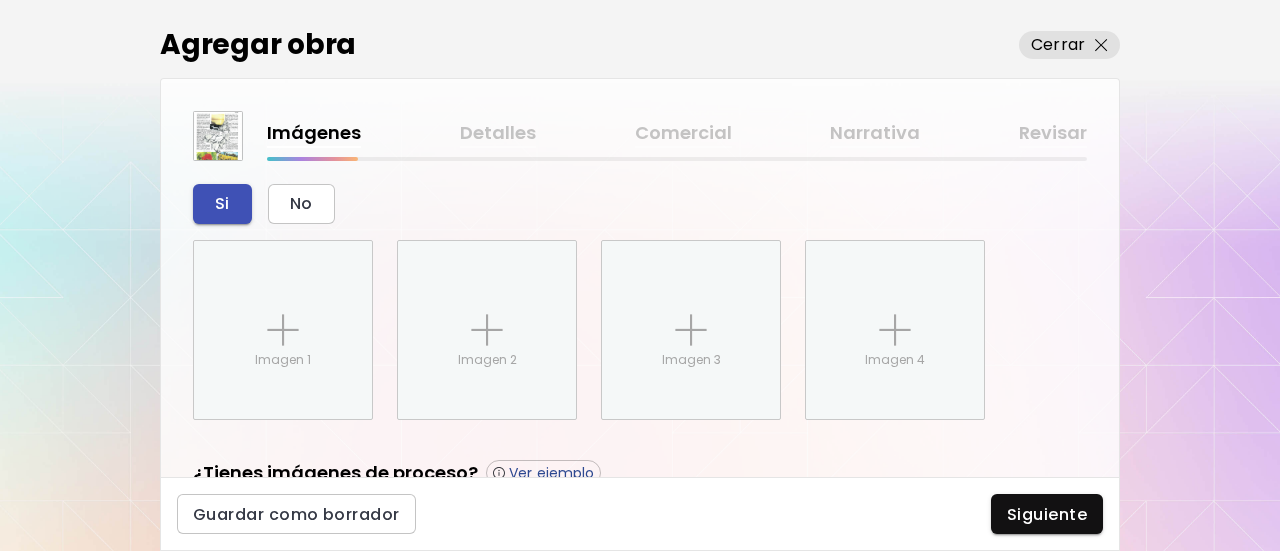 click on "Imagen 1" at bounding box center (283, 330) 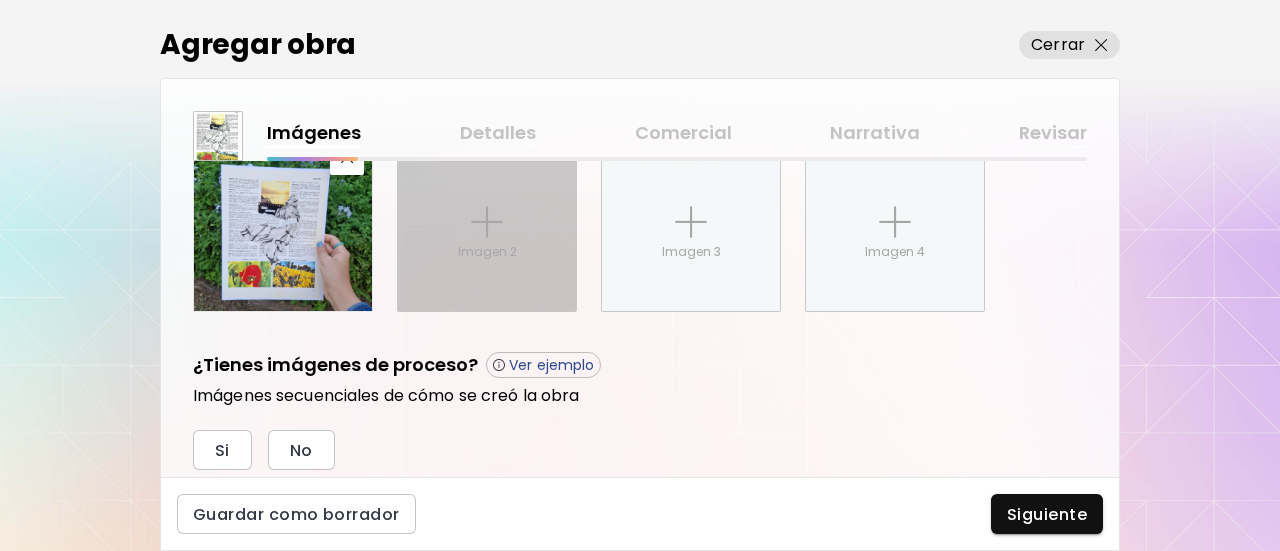 scroll, scrollTop: 843, scrollLeft: 0, axis: vertical 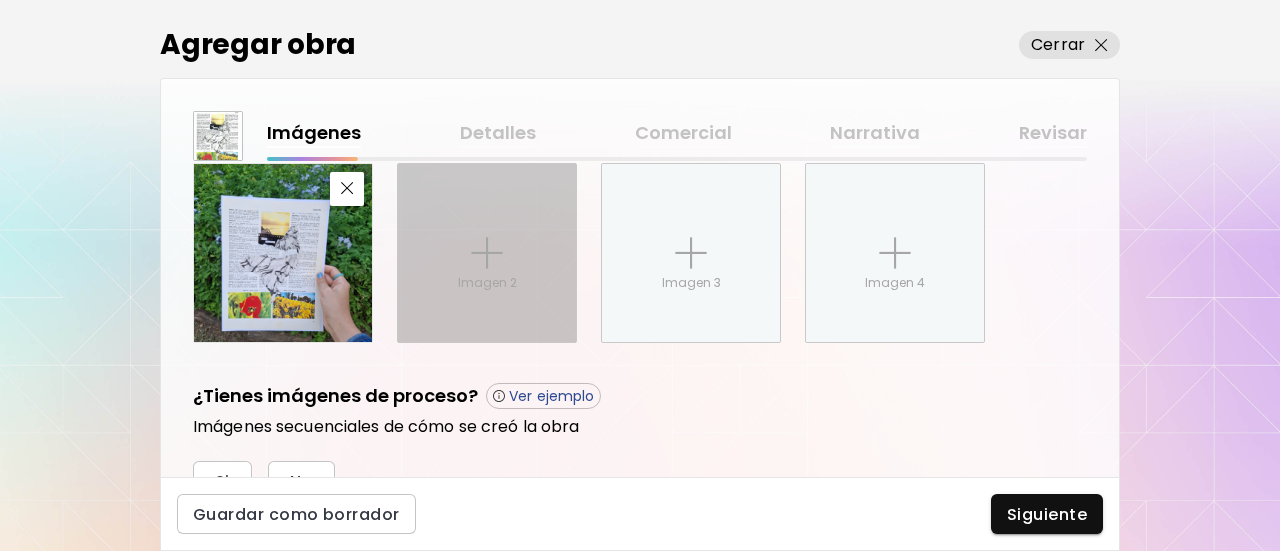 click at bounding box center [487, 253] 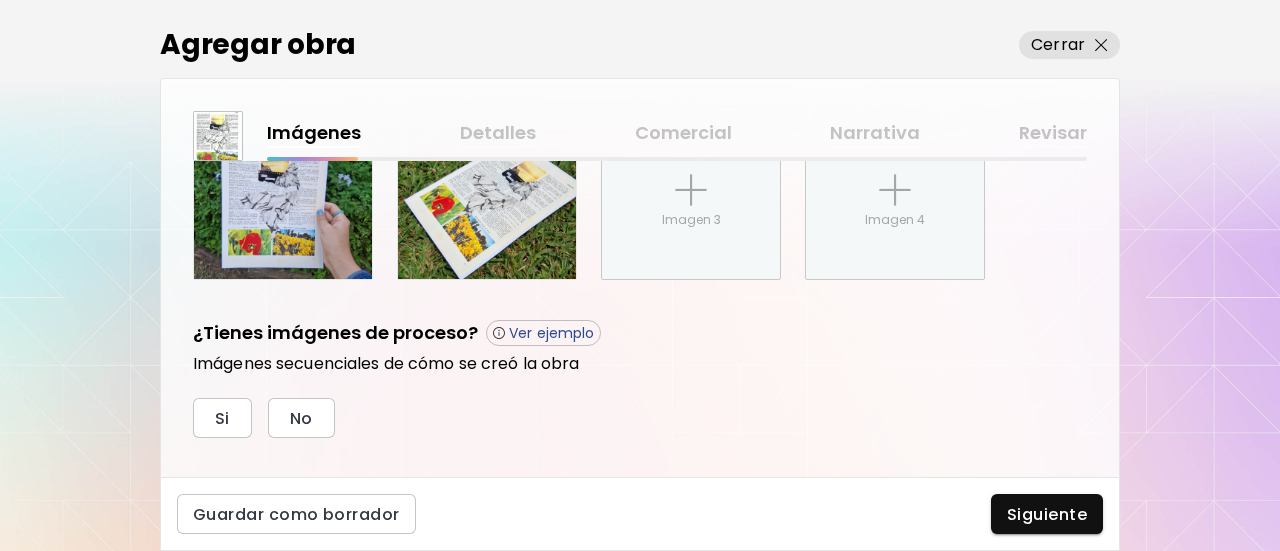scroll, scrollTop: 935, scrollLeft: 0, axis: vertical 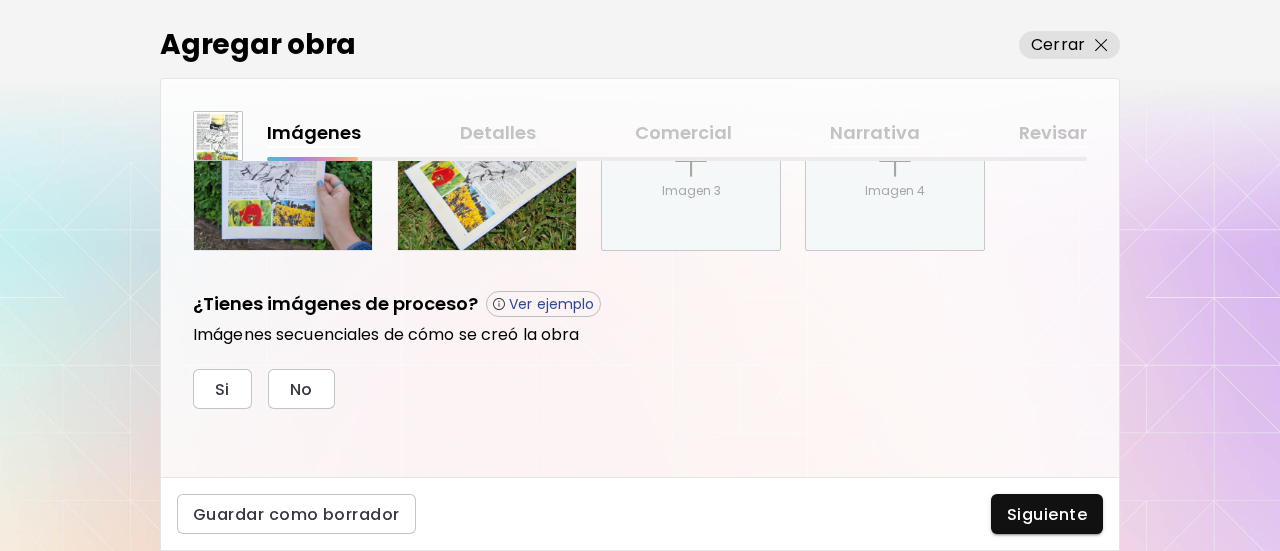 click on "Sube la imagen principal Esta es la primera imagen que se visualizará en el Art Showcase. Reemplazar Recortar Tamaño máximo 8 MB Formatos de archivo preferidos: .png, .jpg, .pnp Fondo de la obra Claro Oscuro Editar thumbnail El thumbnail aparecerá en los resultados de búsqueda y en tu carpeta de artista. Editar thumbnail ¿Tienes imágenes secundarias de tu obra? Ver ejemplo Comparte imágenes de tu obra desde diferentes ángulos y entornos. Si No Imagen 3 Imagen 4 ¿Tienes imágenes de proceso? Ver ejemplo Imágenes secuenciales de cómo se creó la obra Si No" at bounding box center (640, 319) 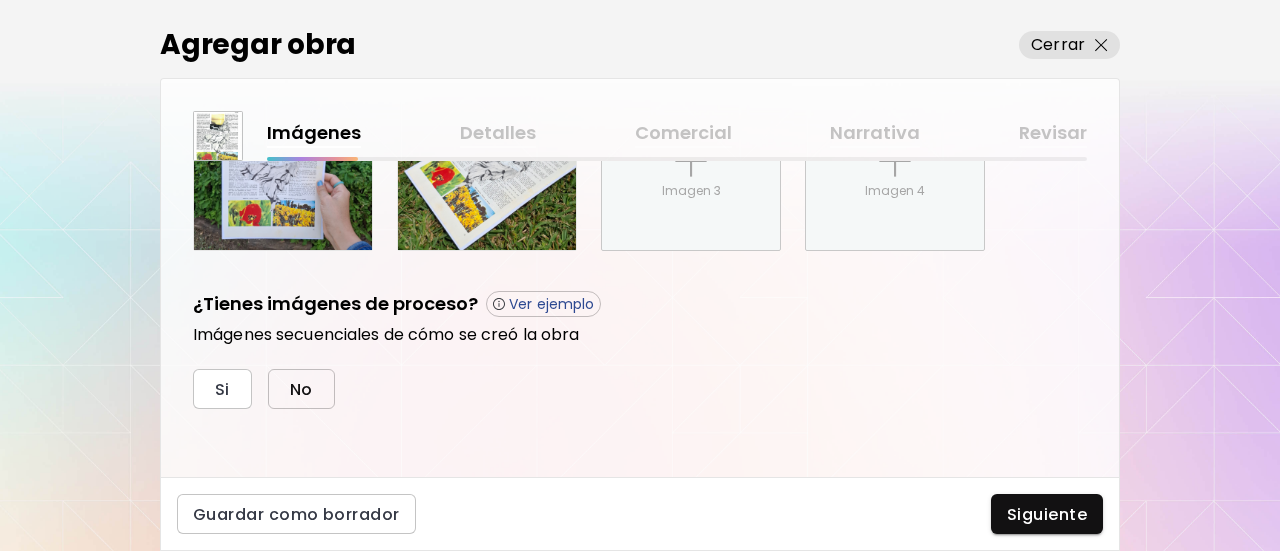 click on "No" at bounding box center [301, 389] 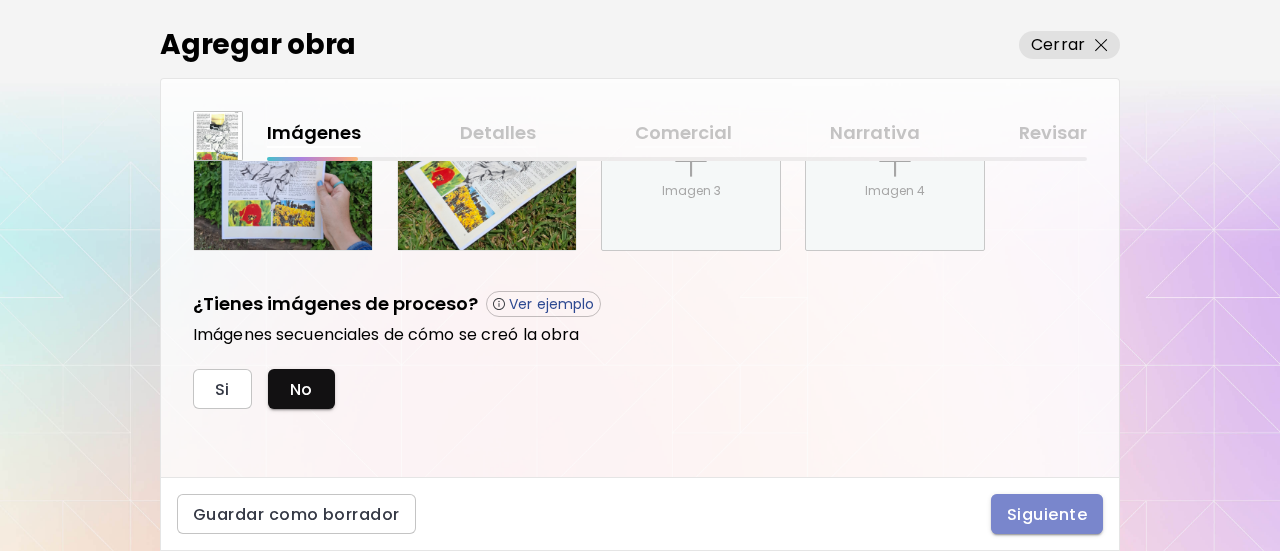 click on "Siguiente" at bounding box center (1047, 514) 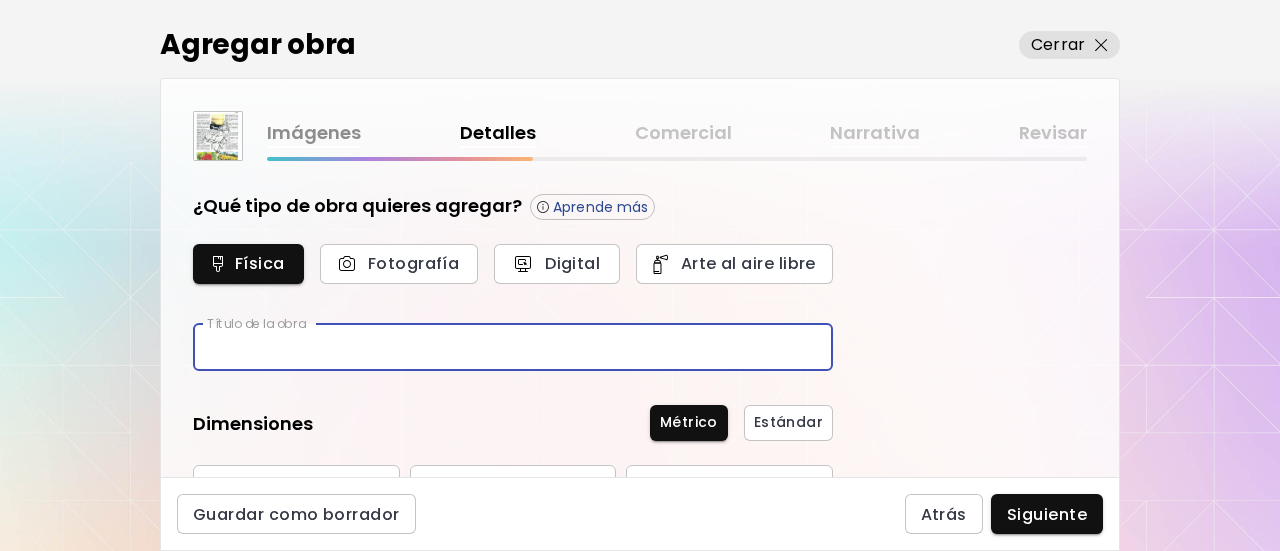 click at bounding box center [513, 347] 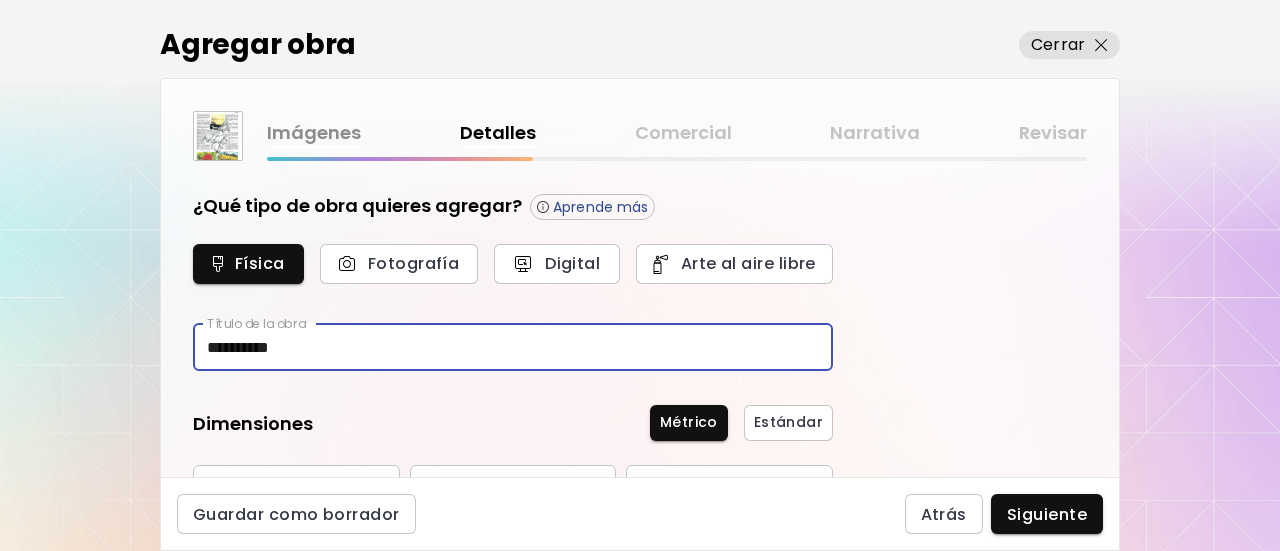 type on "**********" 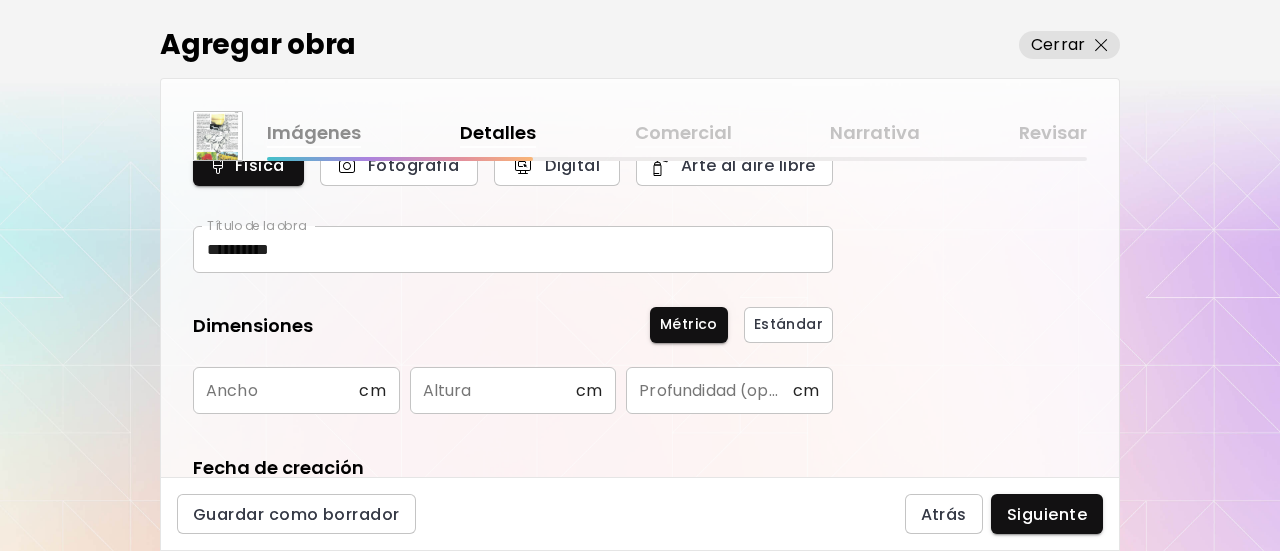 scroll, scrollTop: 300, scrollLeft: 0, axis: vertical 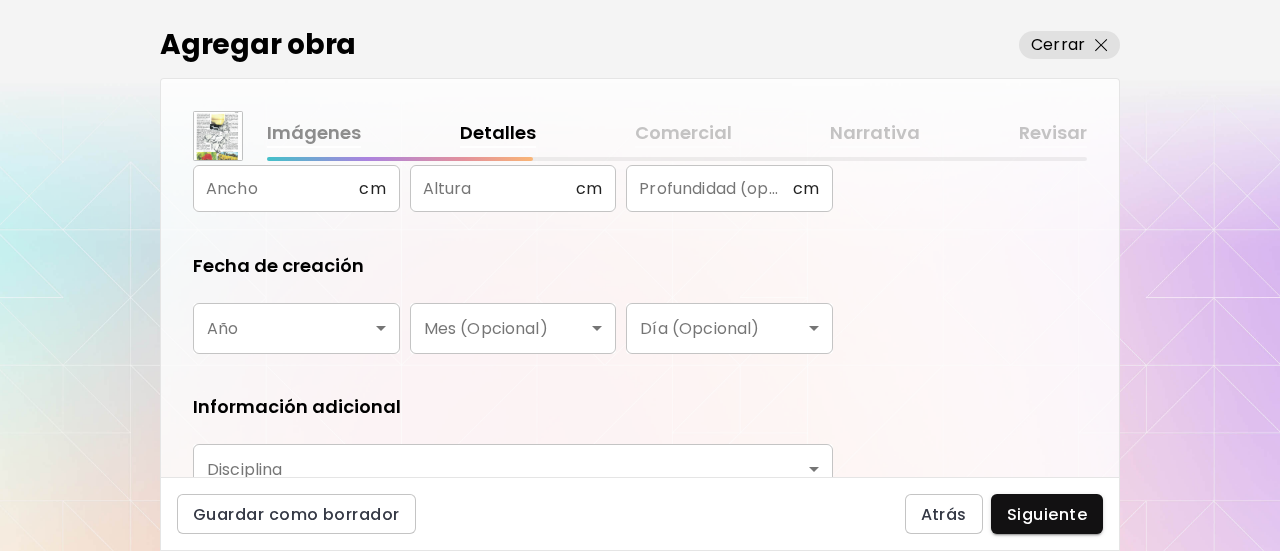 click at bounding box center (276, 188) 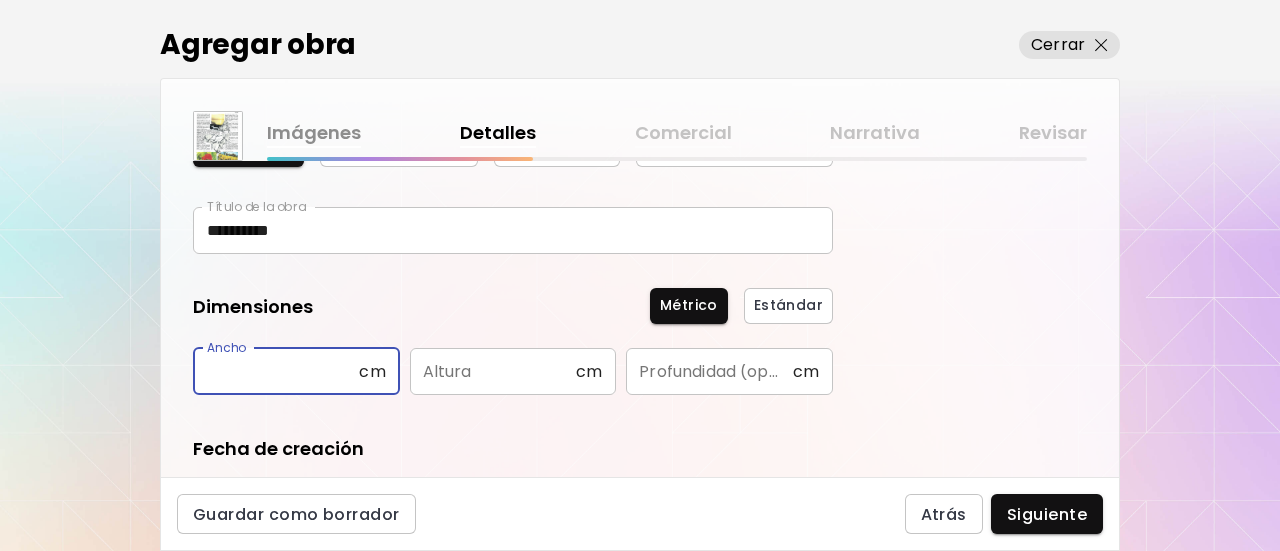 scroll, scrollTop: 100, scrollLeft: 0, axis: vertical 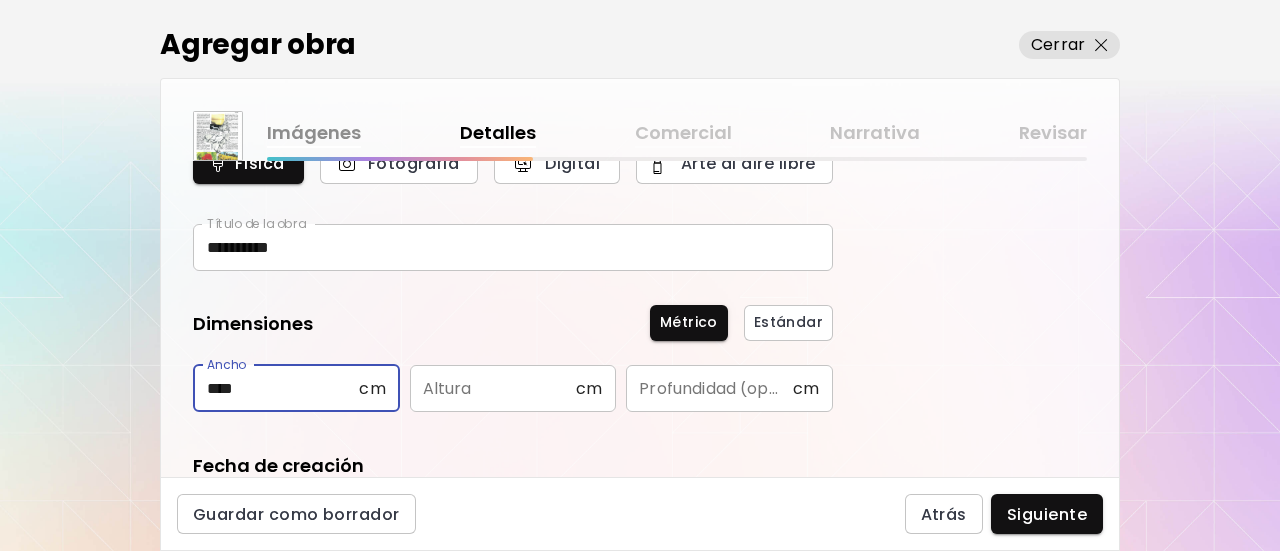 type on "****" 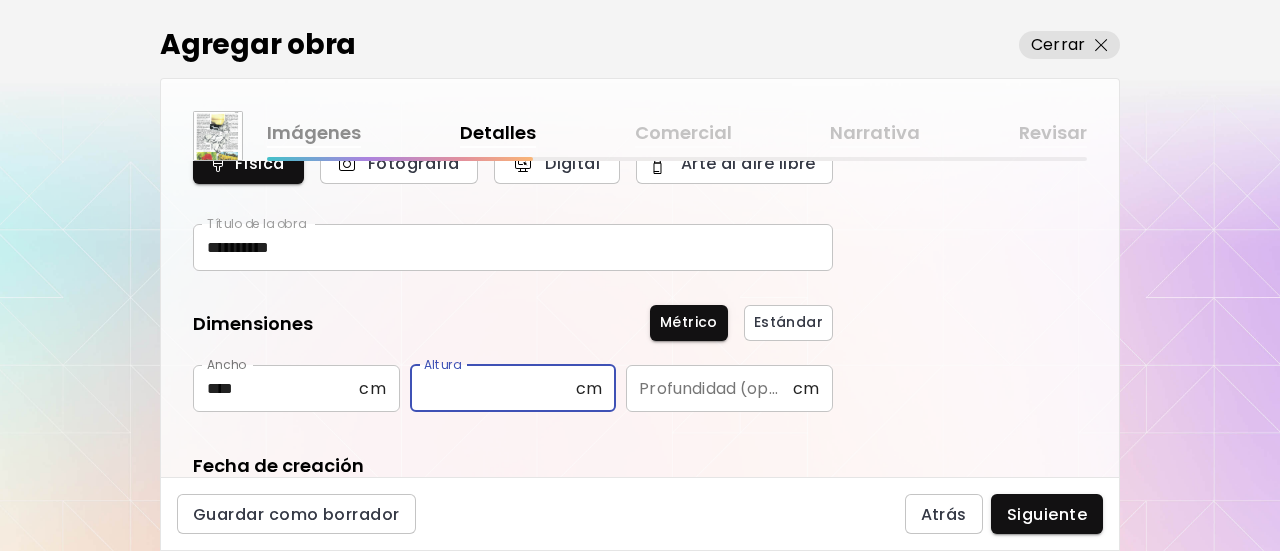 click at bounding box center (493, 388) 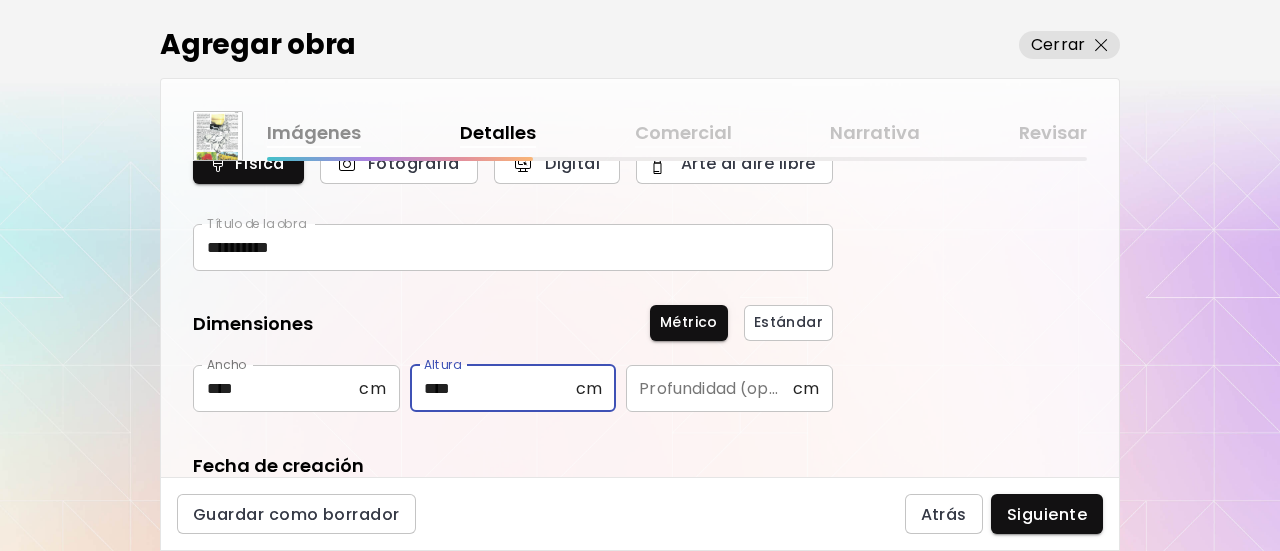 type on "****" 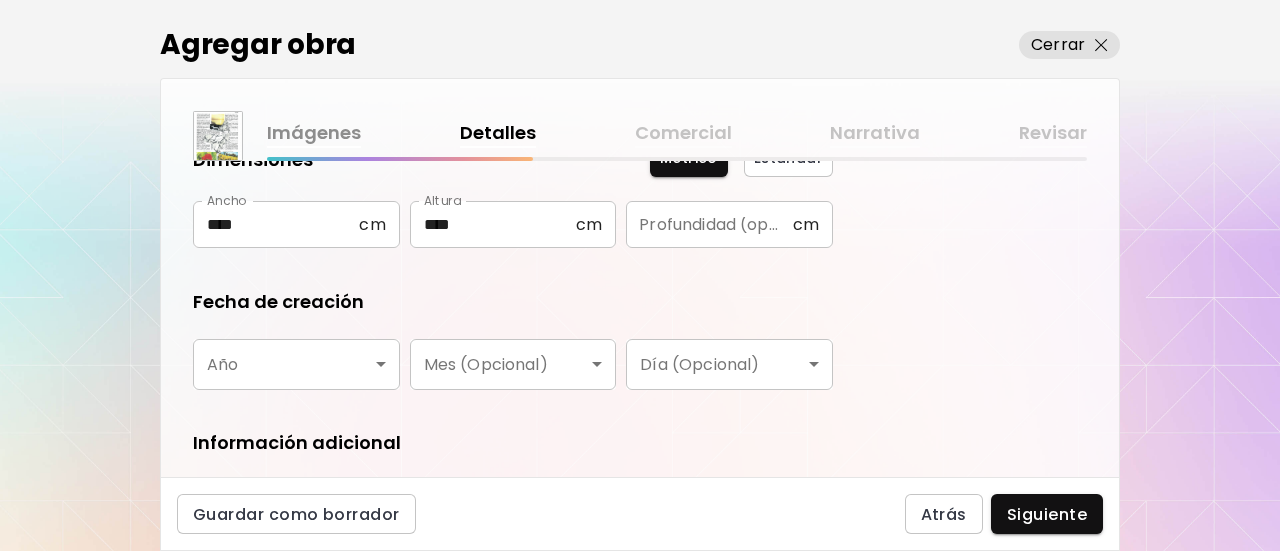 scroll, scrollTop: 300, scrollLeft: 0, axis: vertical 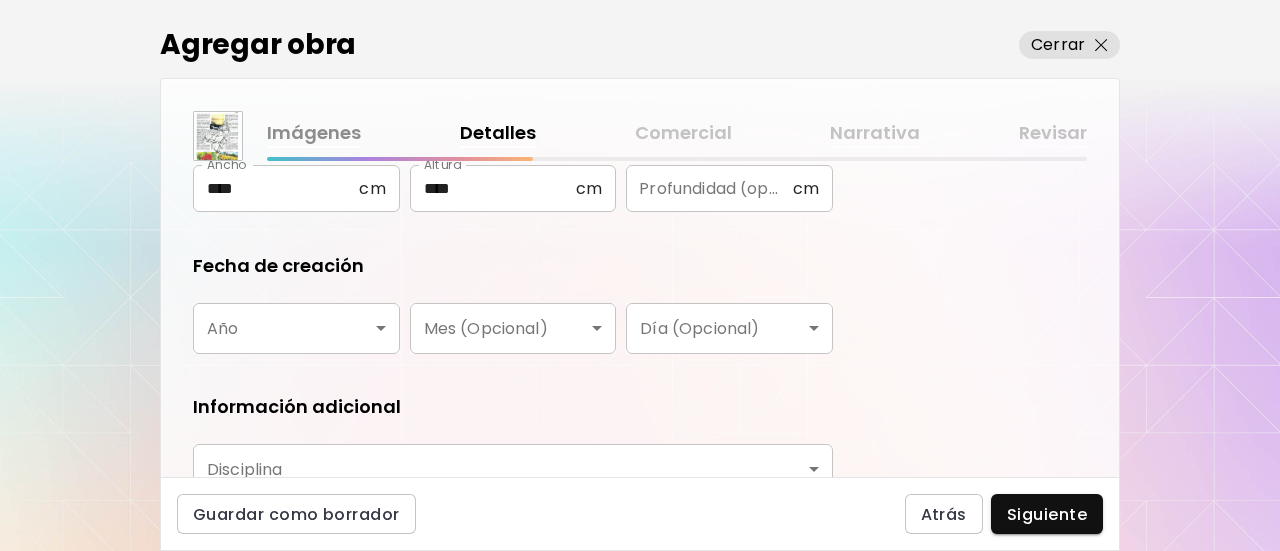 click on "**********" at bounding box center (640, 275) 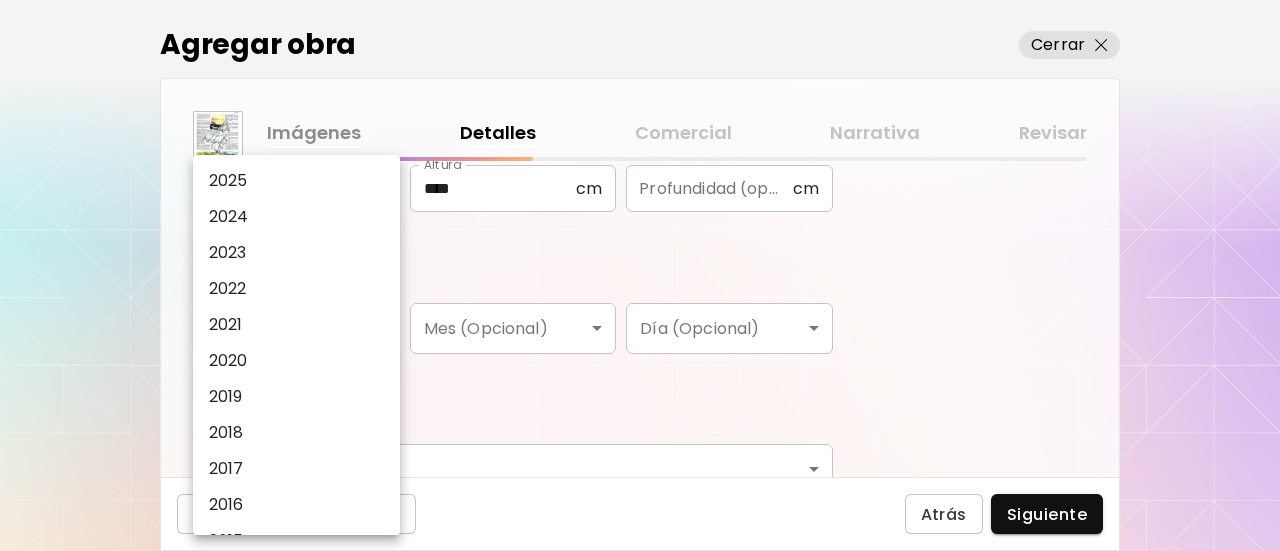 click on "2025" at bounding box center (301, 181) 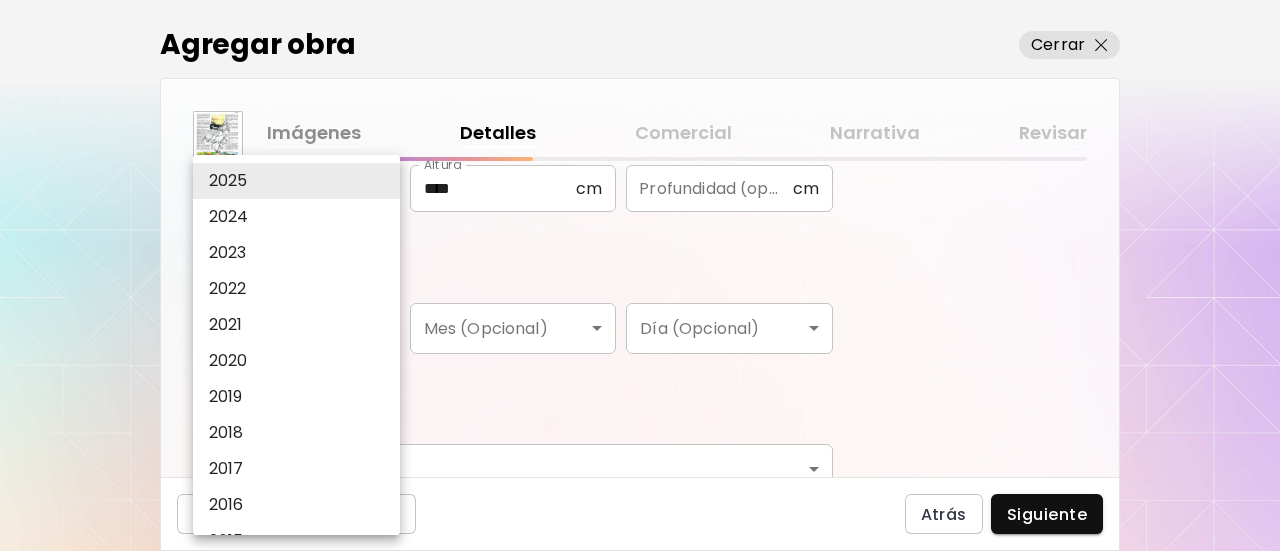 type on "****" 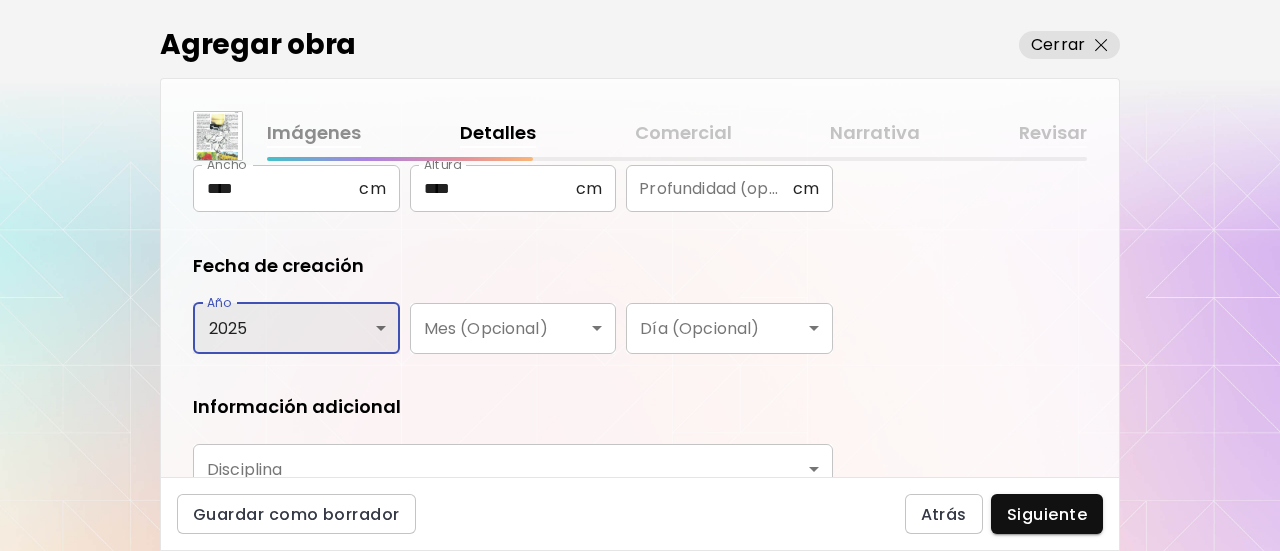 scroll, scrollTop: 97, scrollLeft: 0, axis: vertical 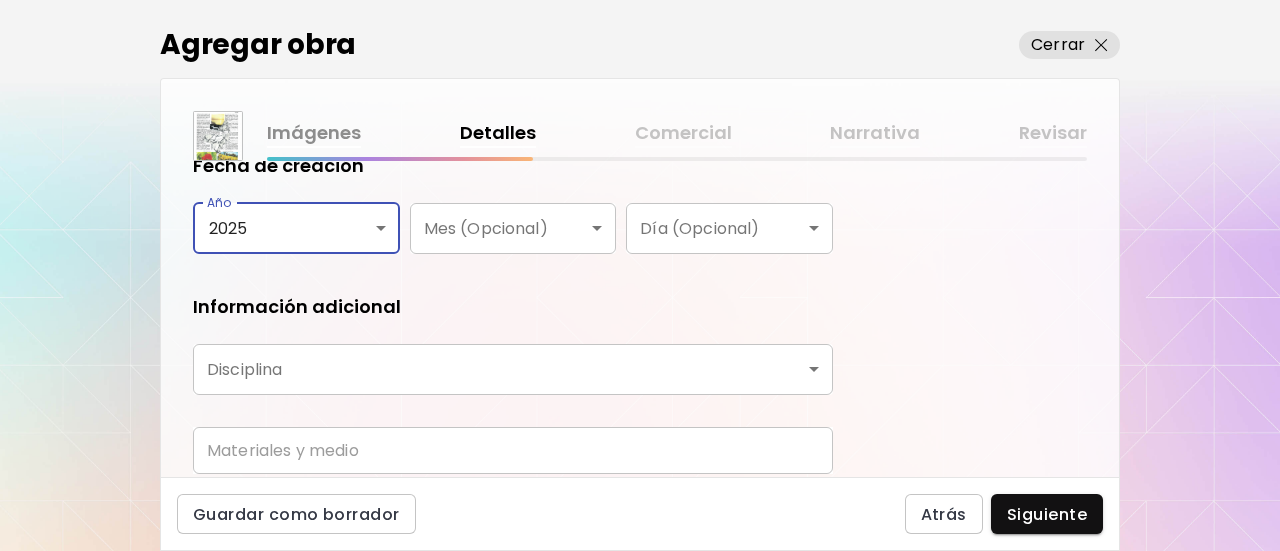 click on "**********" at bounding box center (640, 275) 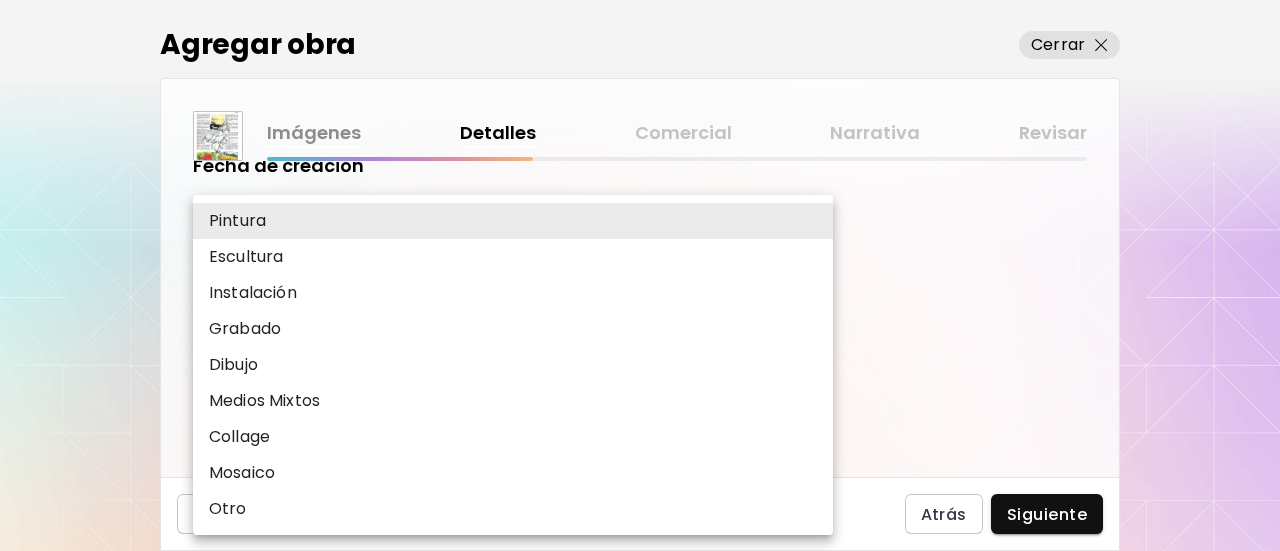 click on "Collage" at bounding box center (513, 437) 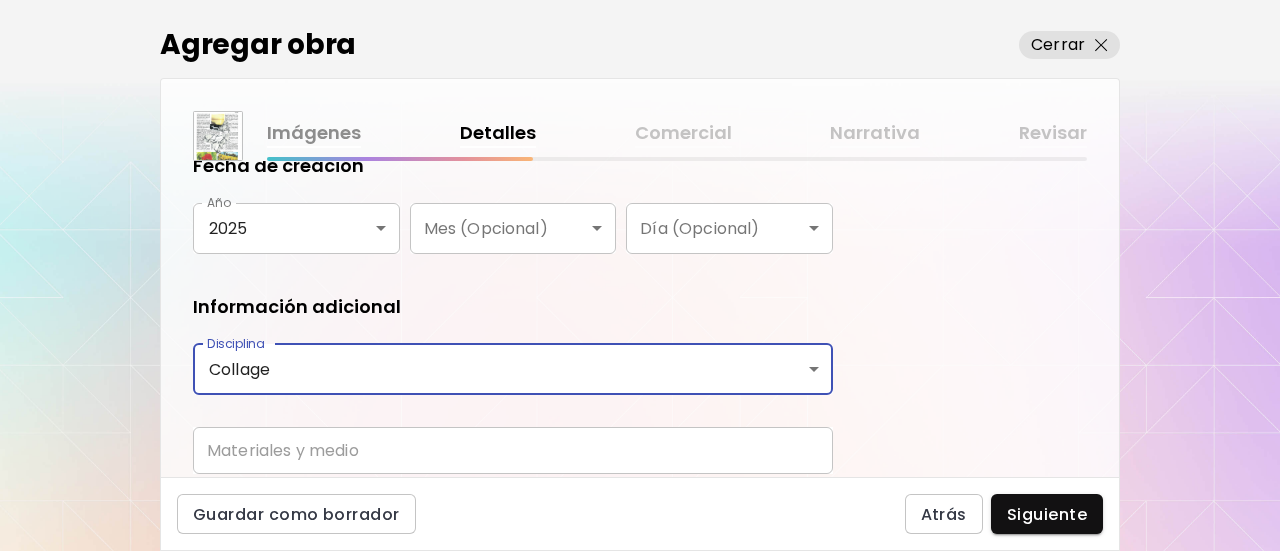 click at bounding box center (513, 450) 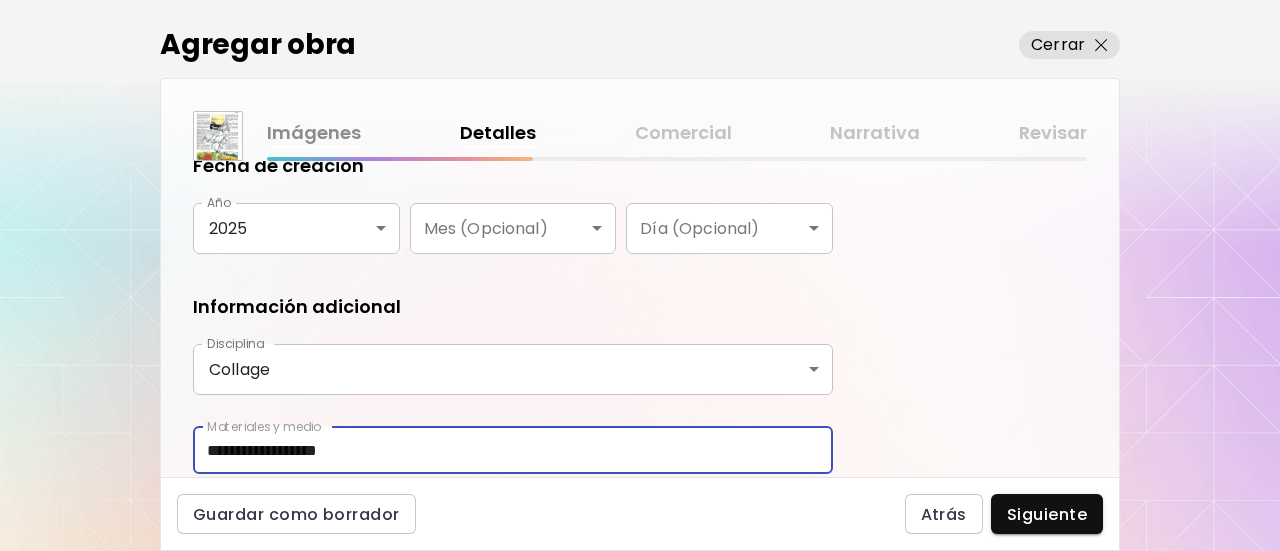 click on "**********" at bounding box center (513, 450) 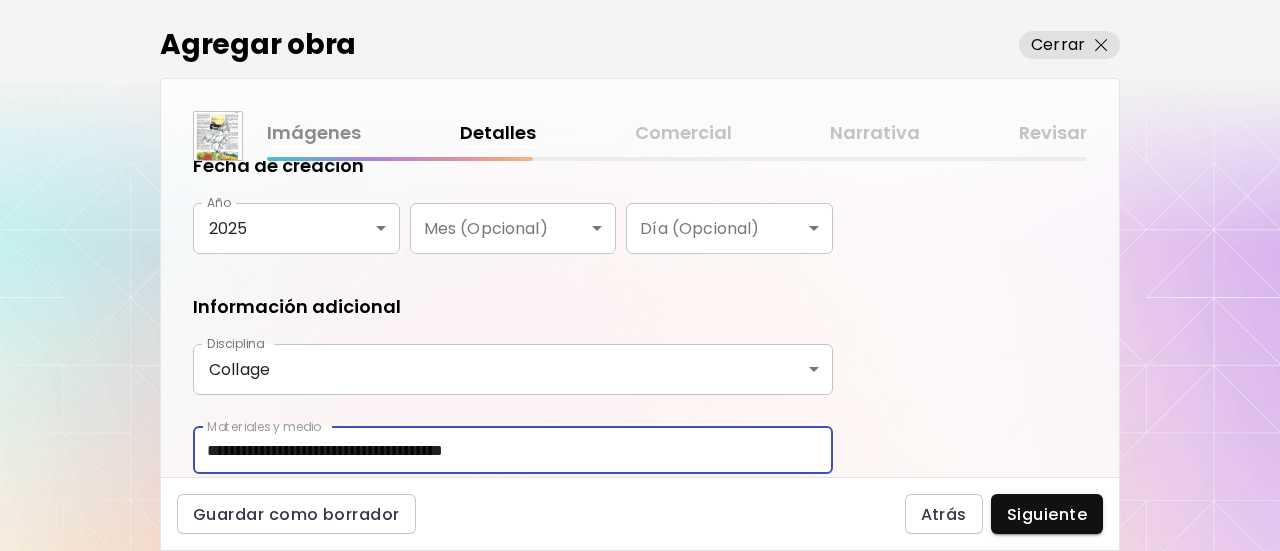 type on "**********" 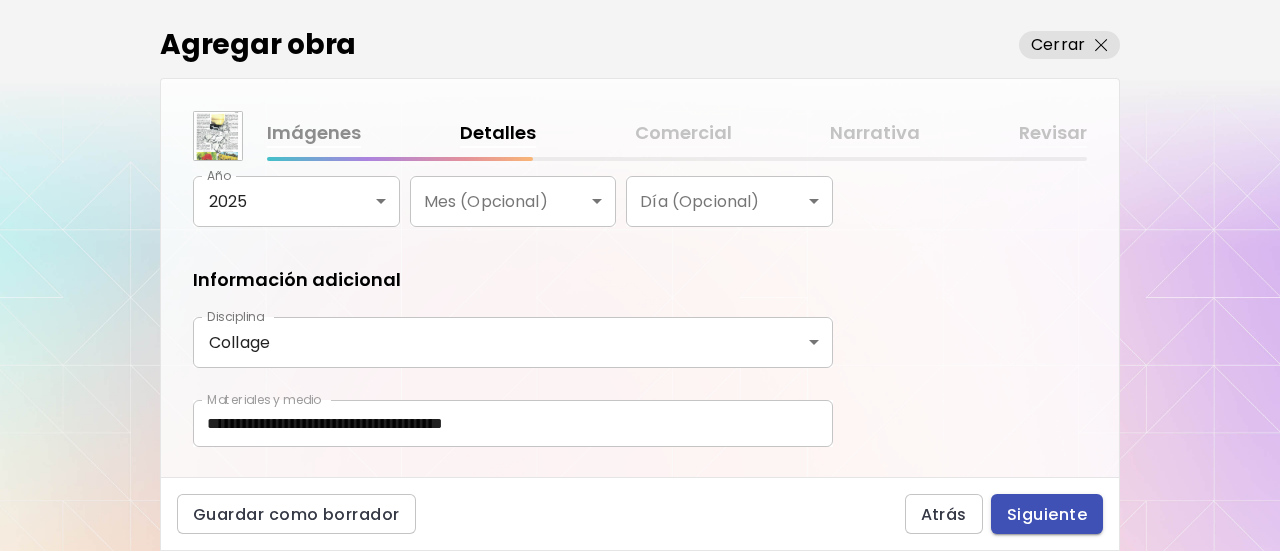 scroll, scrollTop: 474, scrollLeft: 0, axis: vertical 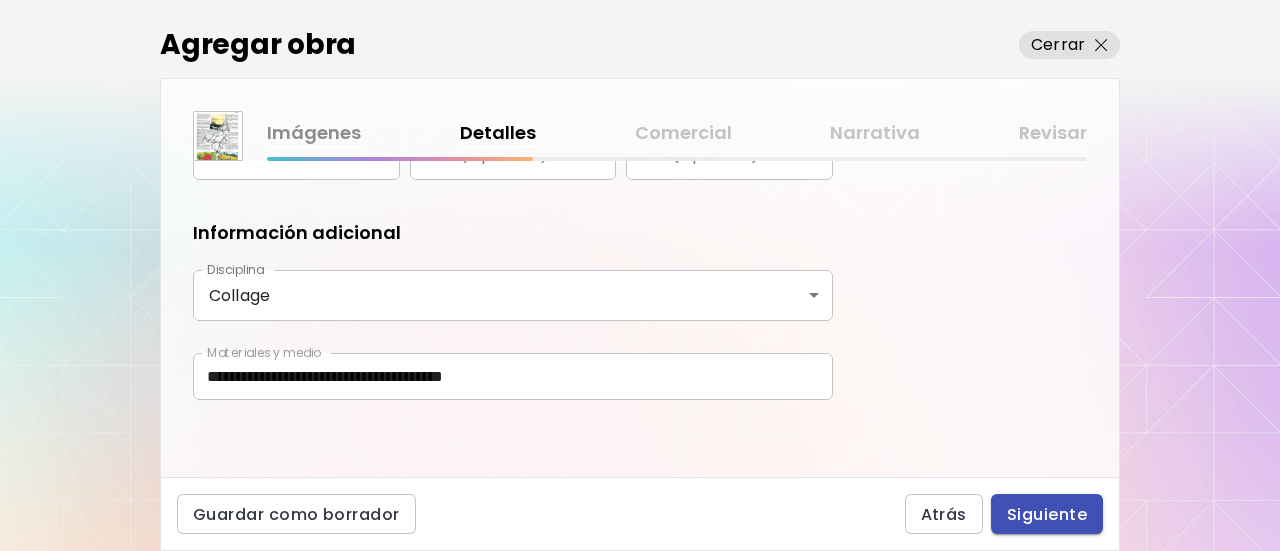 click on "Siguiente" at bounding box center [1047, 514] 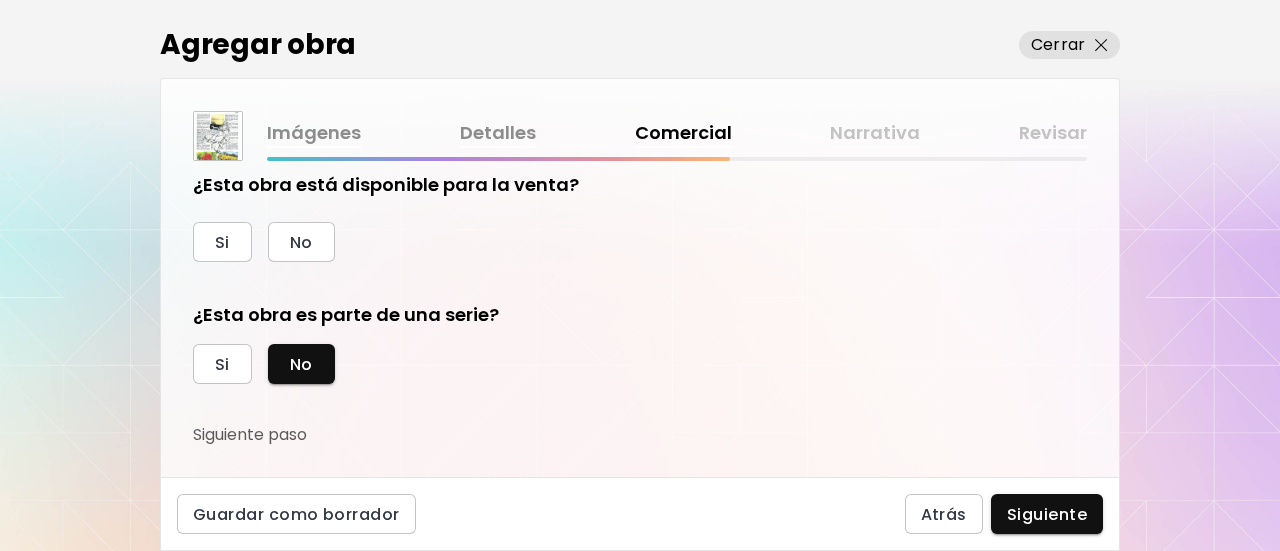 scroll, scrollTop: 32, scrollLeft: 0, axis: vertical 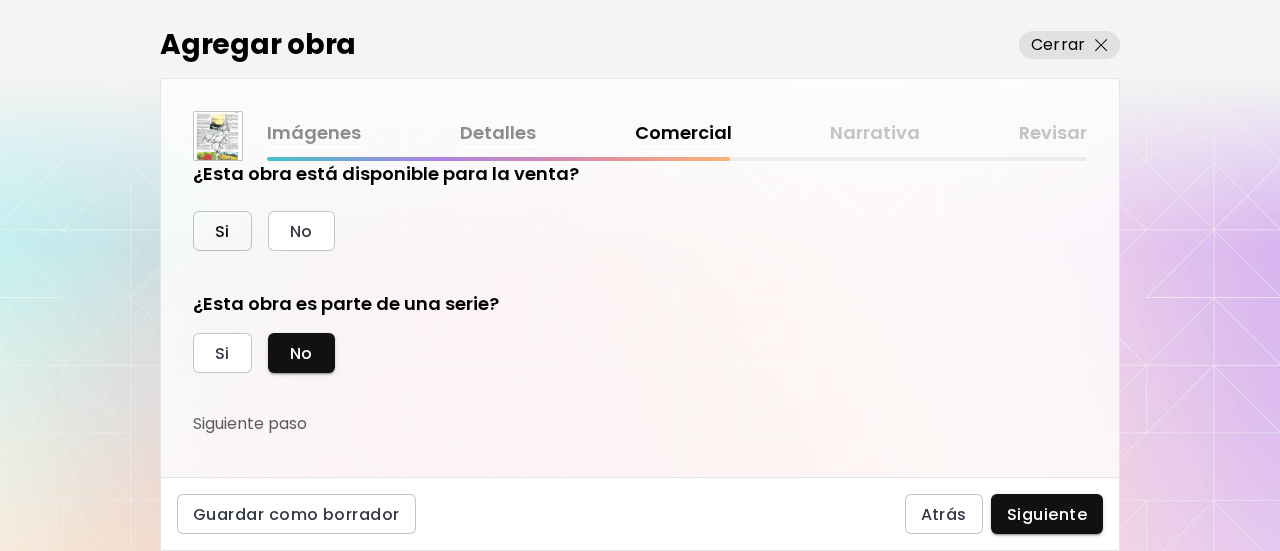 click on "Si" at bounding box center [222, 231] 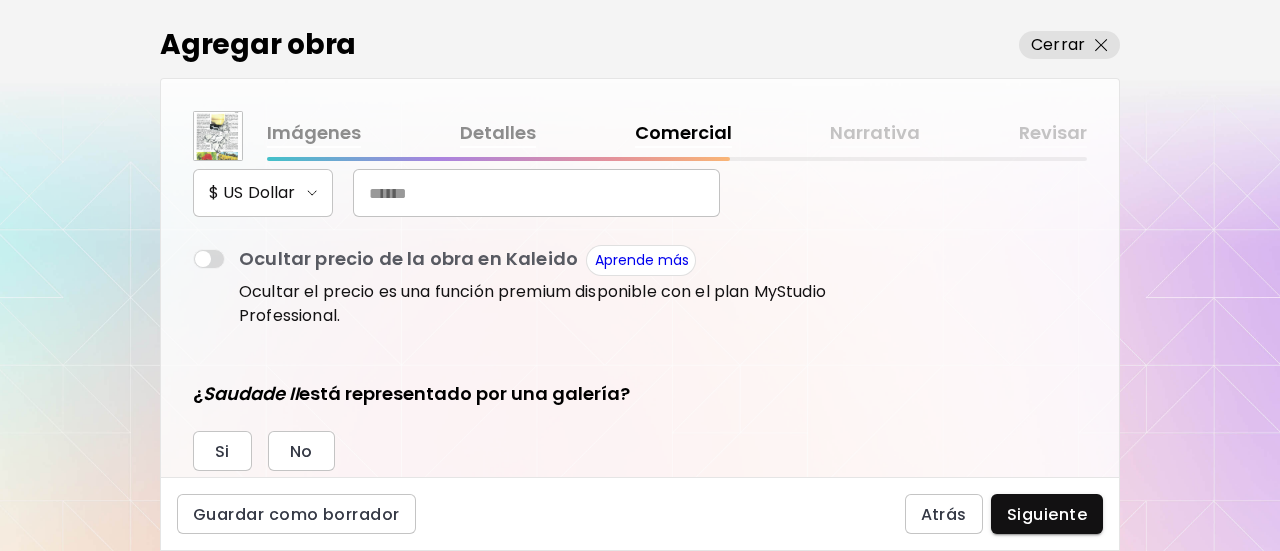 scroll, scrollTop: 132, scrollLeft: 0, axis: vertical 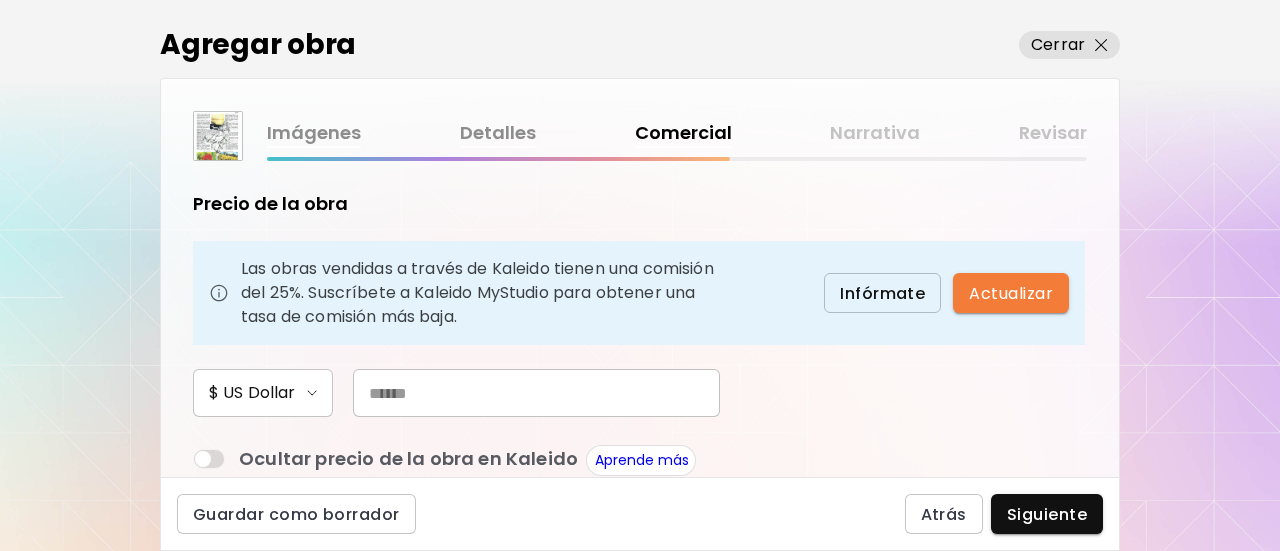 click at bounding box center (536, 393) 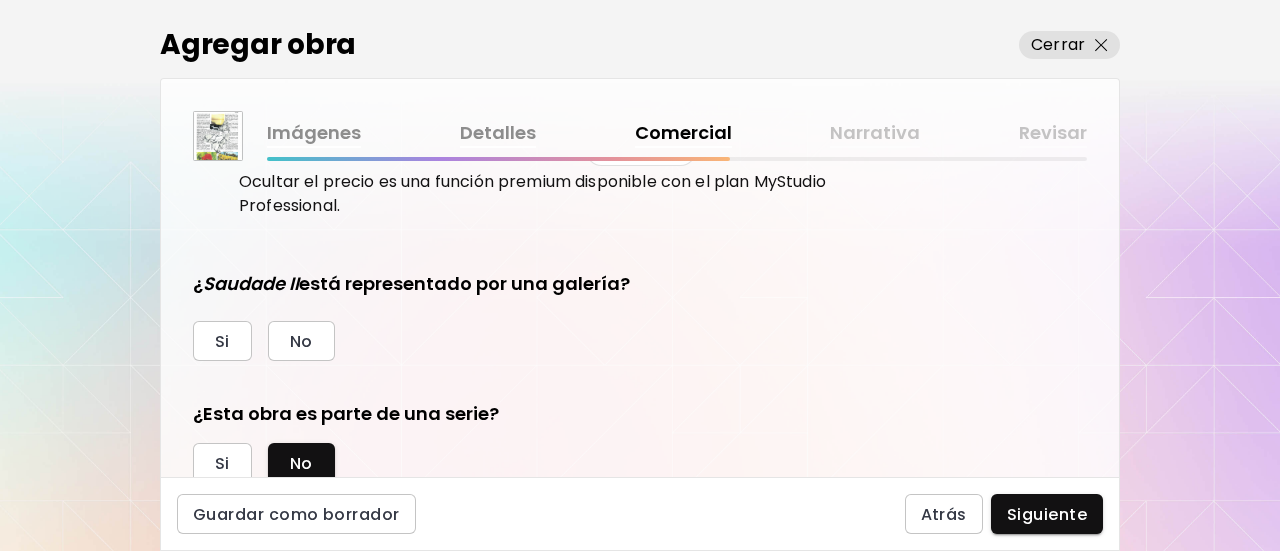 scroll, scrollTop: 508, scrollLeft: 0, axis: vertical 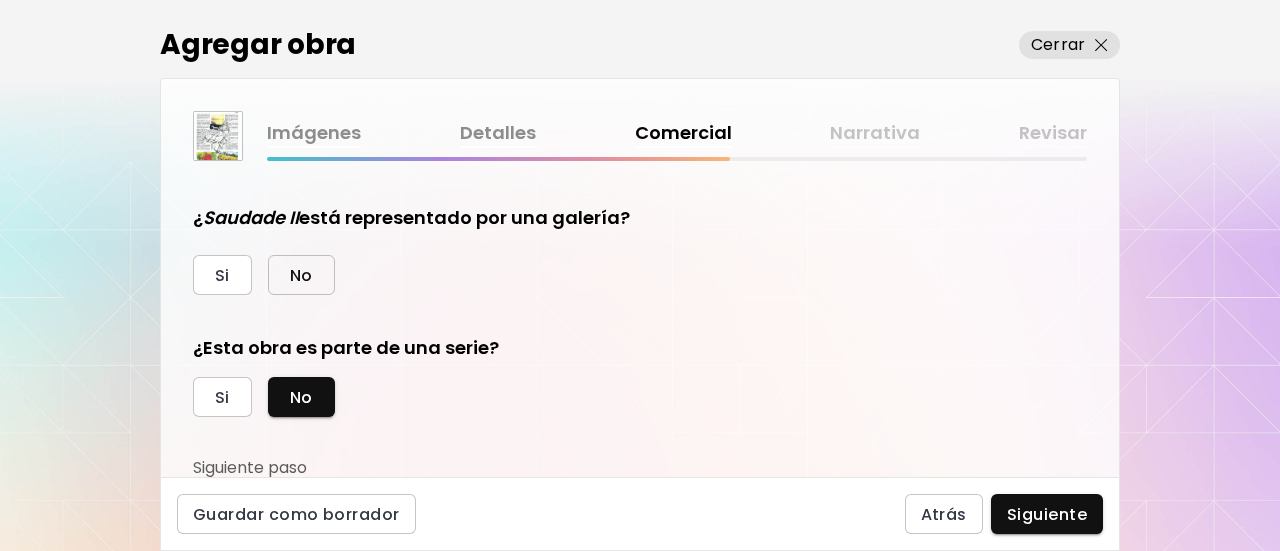 click on "No" at bounding box center (301, 275) 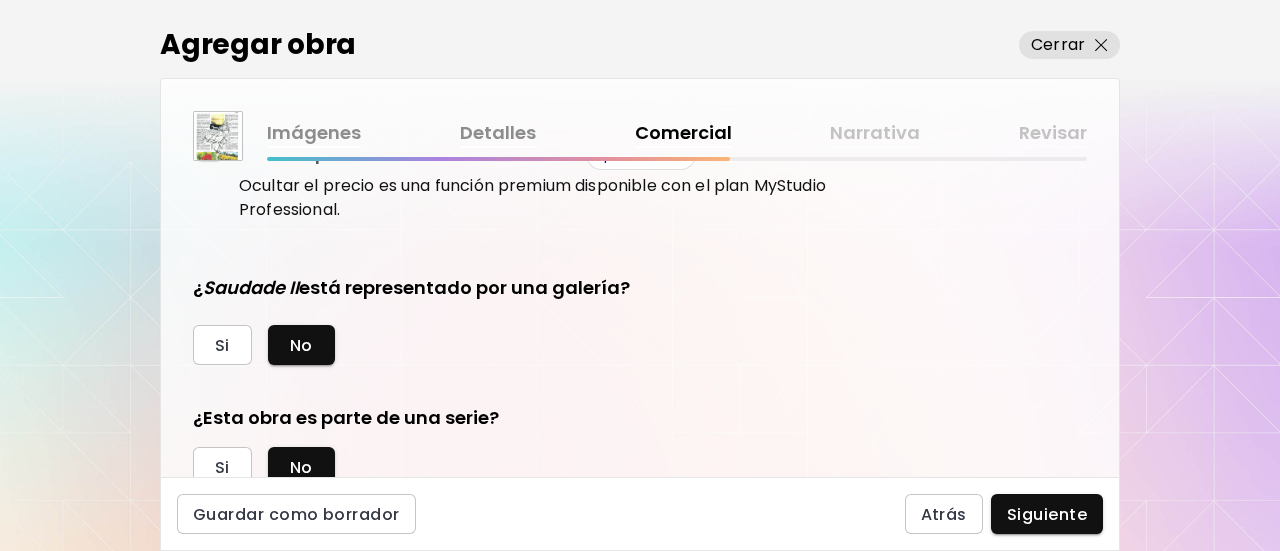 scroll, scrollTop: 508, scrollLeft: 0, axis: vertical 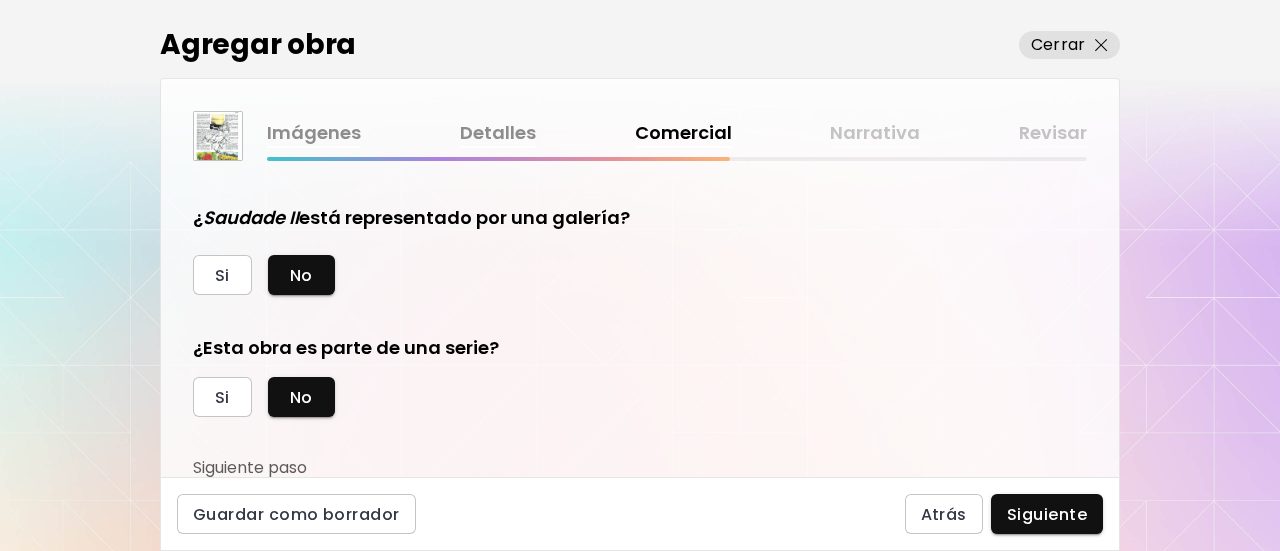 click on "Si No" at bounding box center [513, 397] 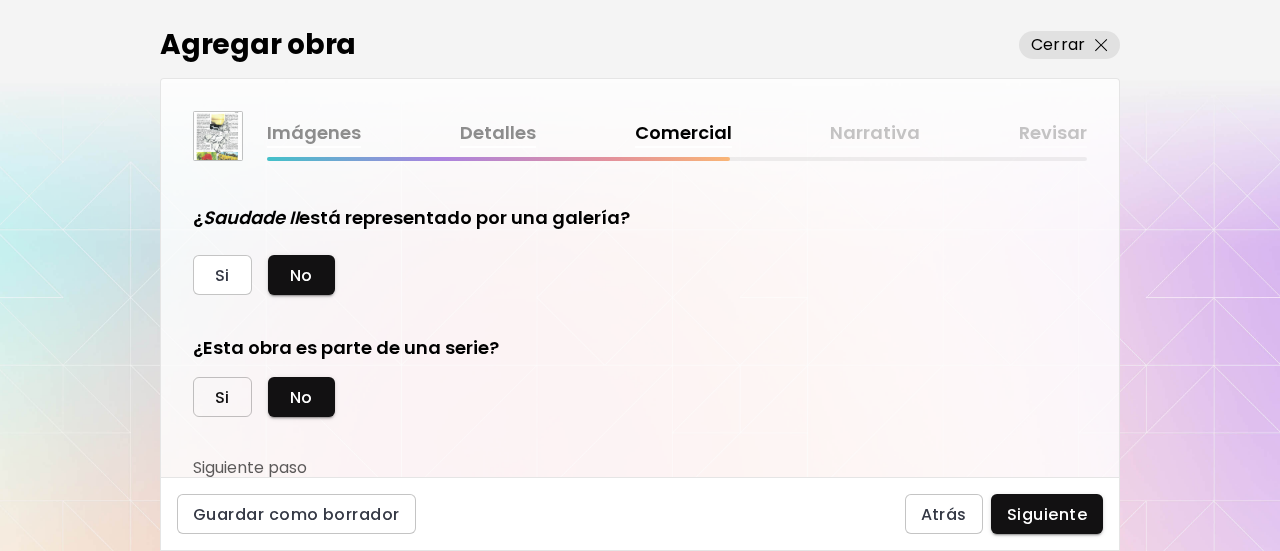 click on "Si" at bounding box center (222, 397) 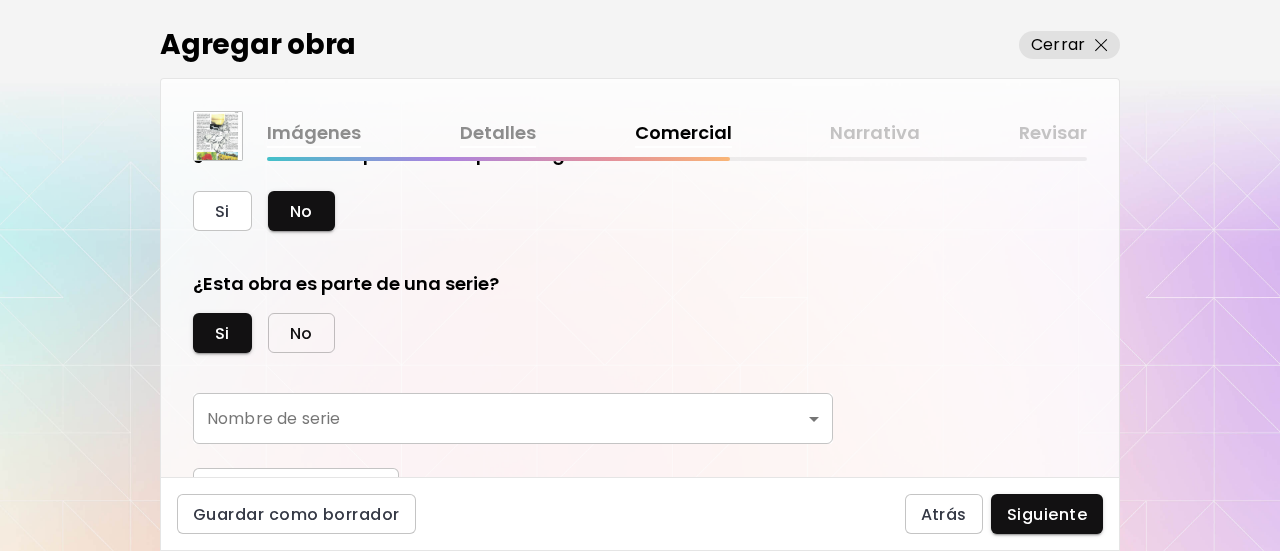 scroll, scrollTop: 601, scrollLeft: 0, axis: vertical 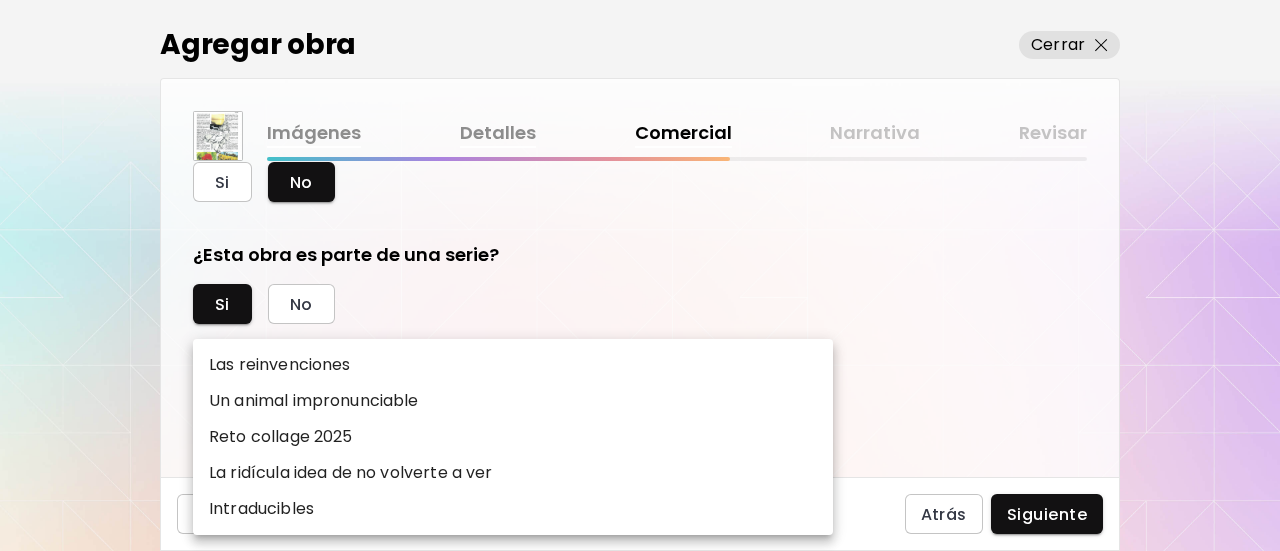 click on "kaleido.art/Andreina_Coelho_ Agregar obra Administrar obras Editar perfil My BioLink Comunidad Metas MyStudio Actualizar My Website My Showrooms My Documents My Subscribers My Provenance My Augmentations My Analytics Ajustes Ayuda 0 10 Agregar obra Cerrar Imágenes Detalles Comercial Narrativa Revisar ¿Esta obra está disponible para la venta? Si No Precio de la obra Las obras vendidas a través de Kaleido tienen una comisión del 25%. Suscríbete a Kaleido MyStudio para obtener una tasa de comisión más baja. Infórmate Actualizar $ US Dollar ** Ocultar precio de la obra en Kaleido Aprende más Ocultar el precio es una función premium disponible con el plan MyStudio Professional. ¿ Saudade II  está representado por una galería? Si No ¿Esta obra es parte de una serie? Si No Nombre de serie ​ Nombre de serie Crear nueva serie Guardar como borrador Atrás Siguiente Búsqueda de artista Nombre o usuario Nombre o usuario País del artista País del artista Disciplinas Todos Pintura Contemporánea Collage" at bounding box center (640, 275) 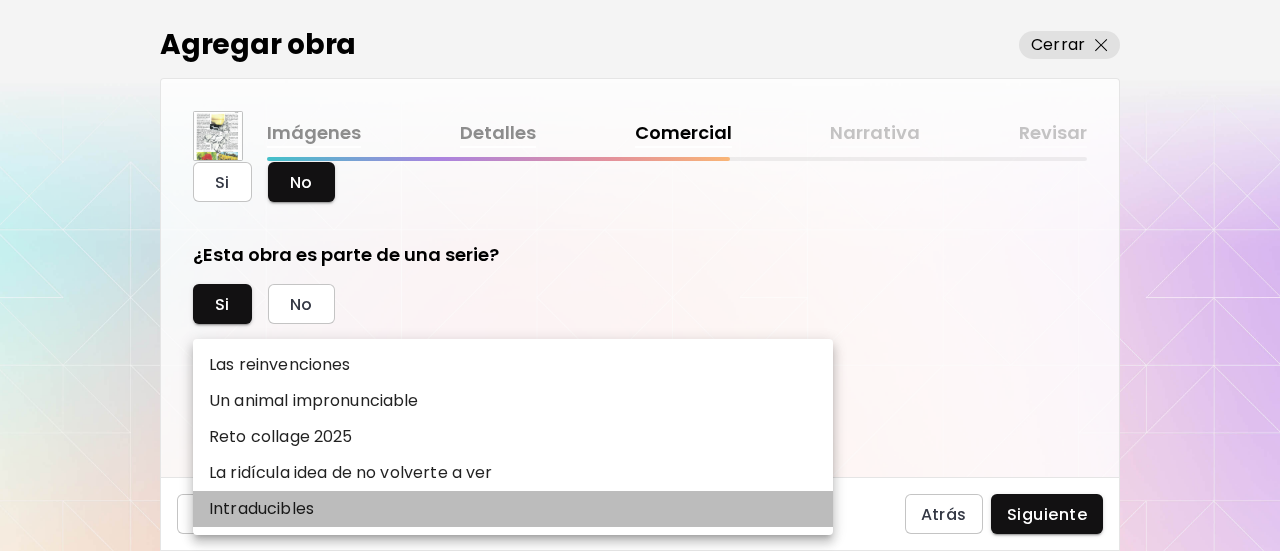 click on "Intraducibles" at bounding box center (513, 509) 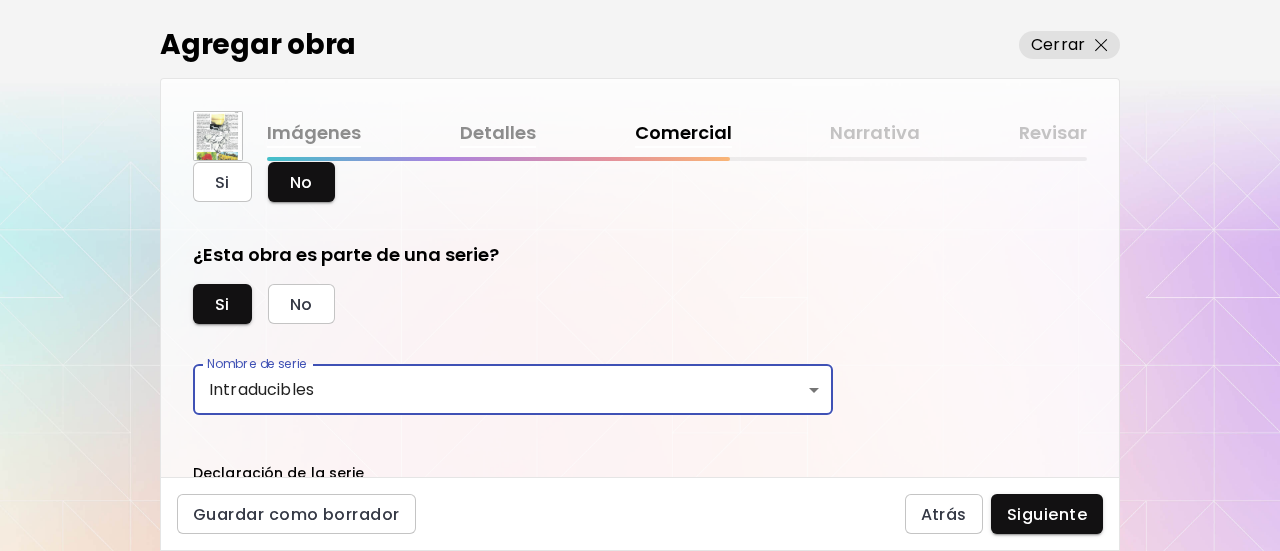 click on "Si No" at bounding box center [513, 304] 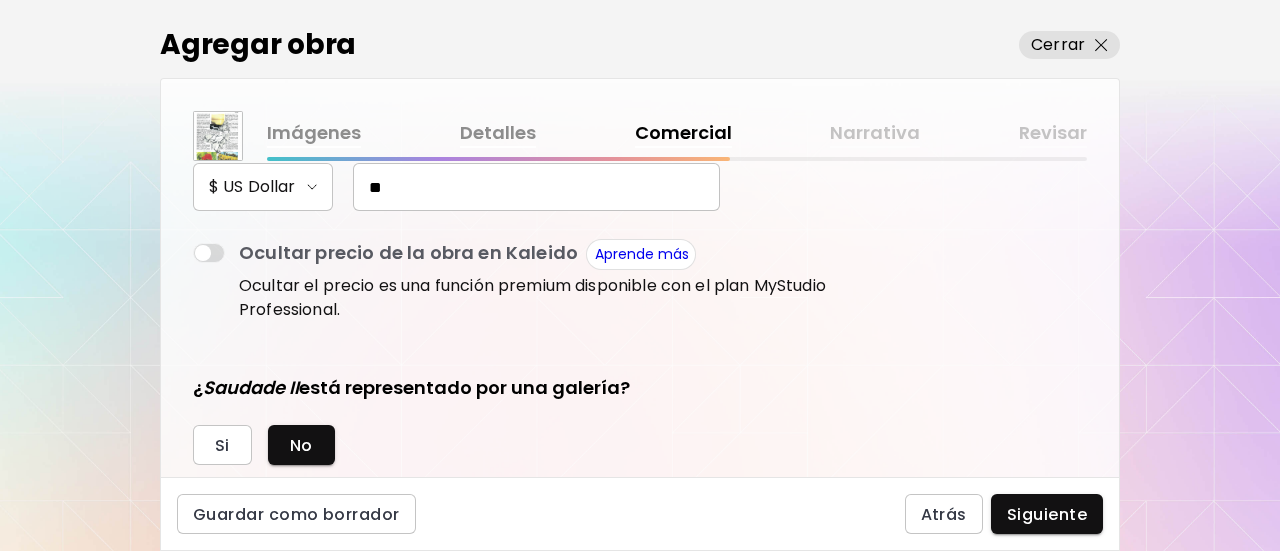 scroll, scrollTop: 201, scrollLeft: 0, axis: vertical 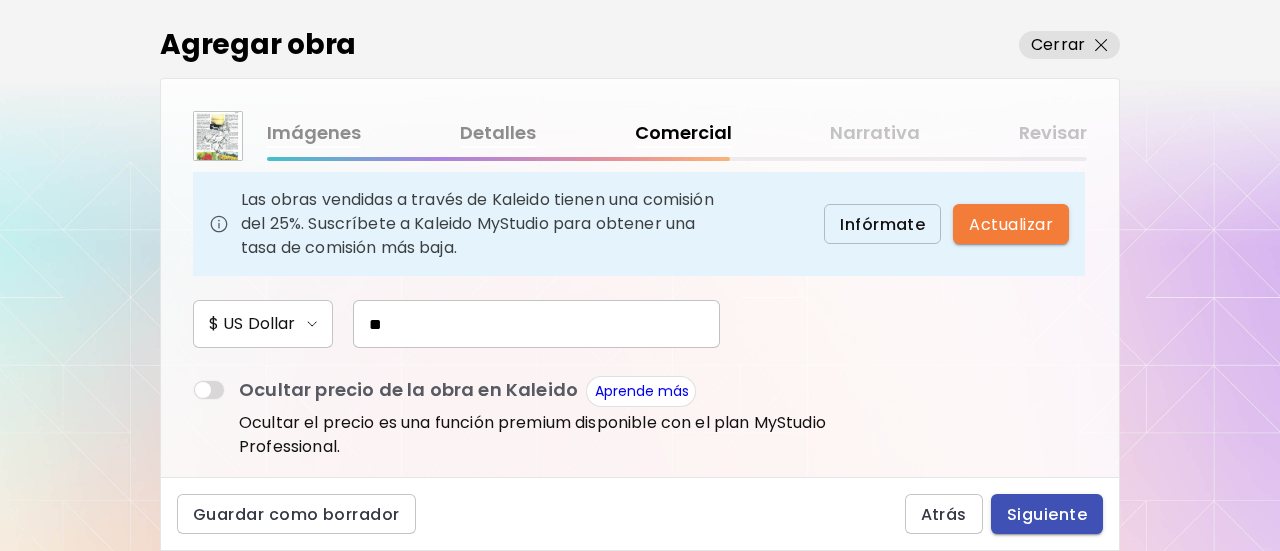 click on "Siguiente" at bounding box center (1047, 514) 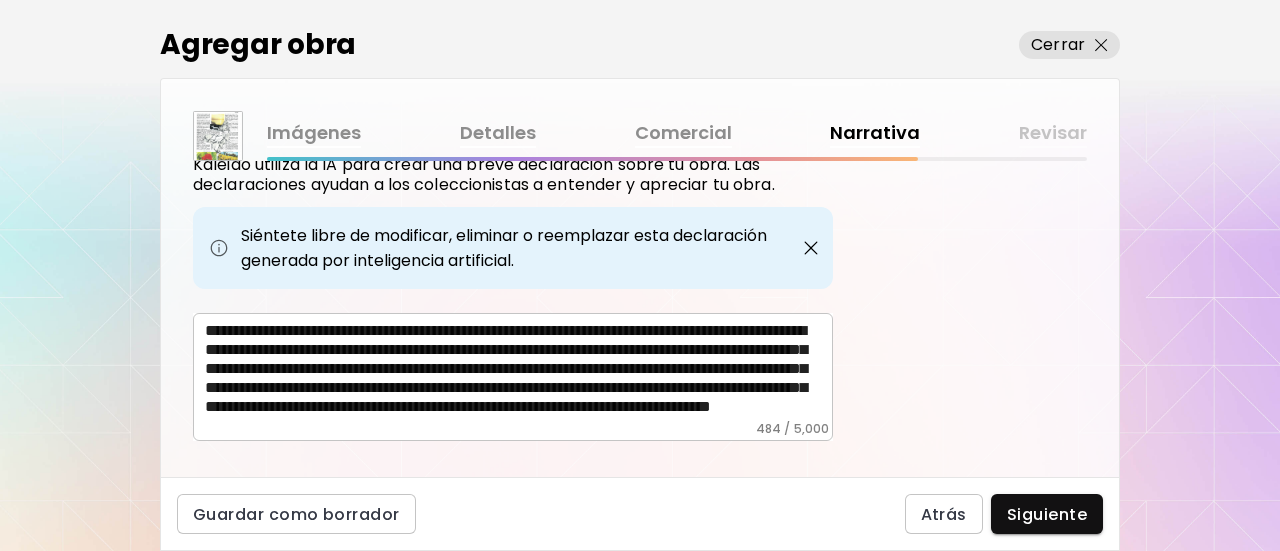 scroll, scrollTop: 849, scrollLeft: 0, axis: vertical 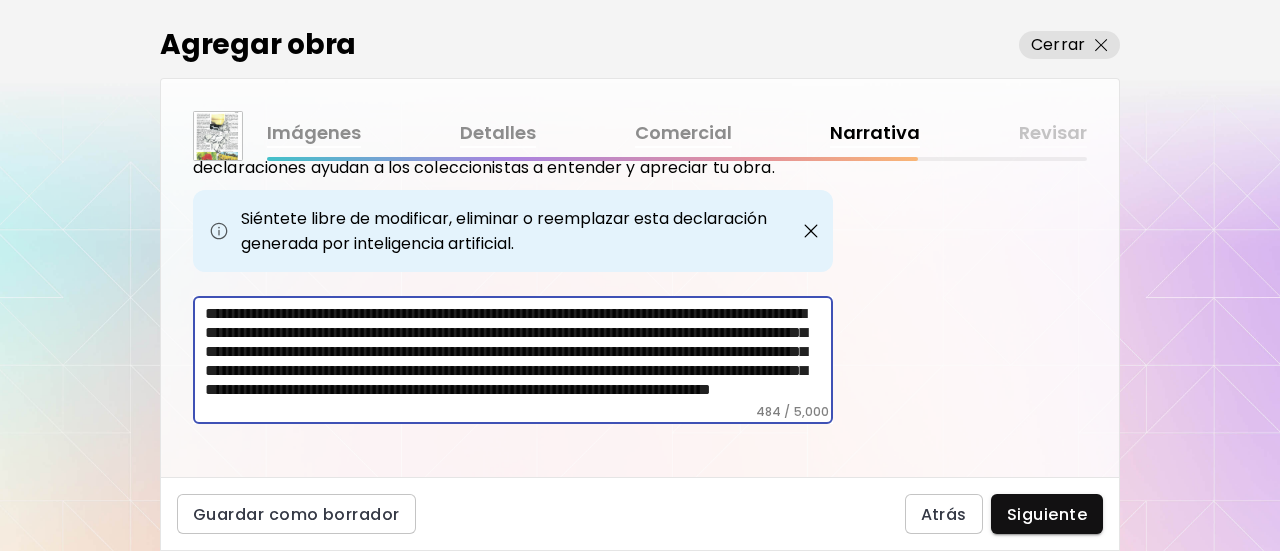 drag, startPoint x: 305, startPoint y: 298, endPoint x: 850, endPoint y: 573, distance: 610.4507 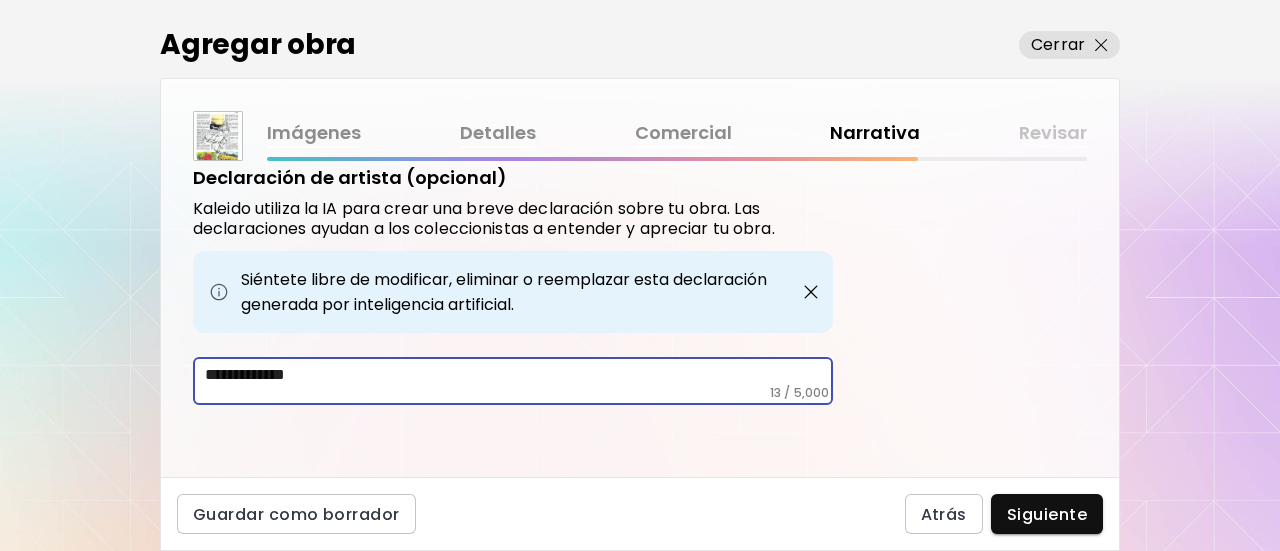 scroll, scrollTop: 0, scrollLeft: 0, axis: both 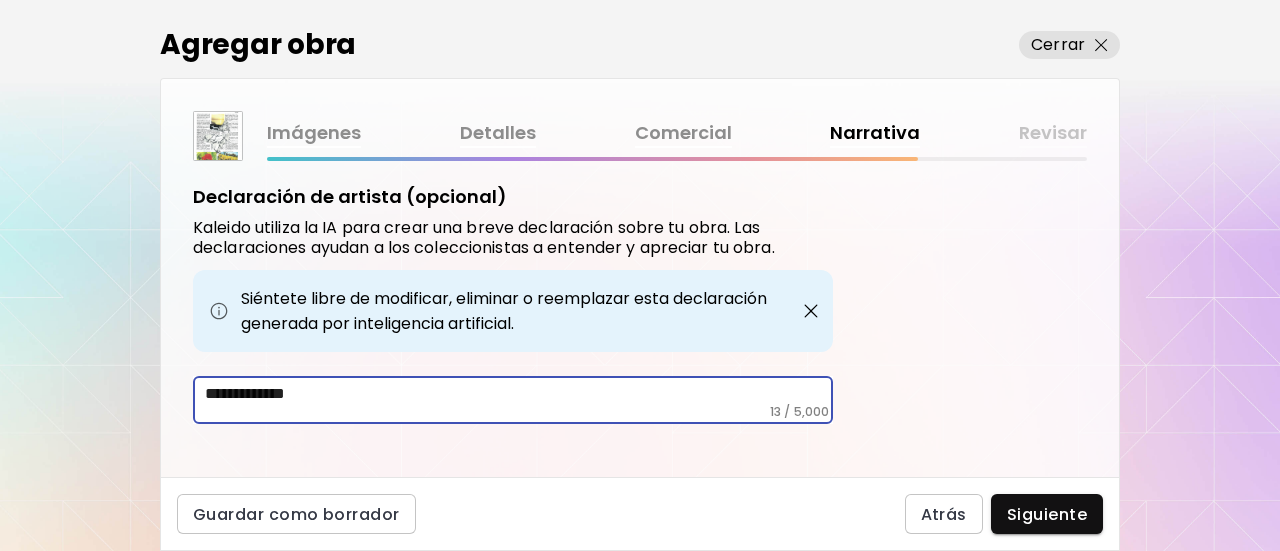 paste on "**********" 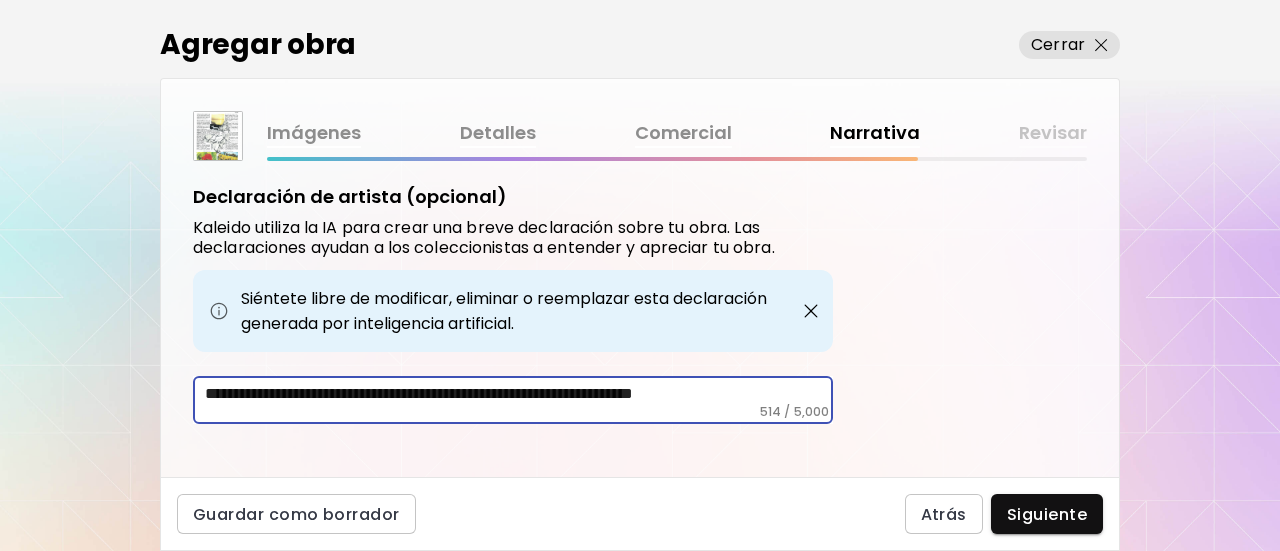 scroll, scrollTop: 72, scrollLeft: 0, axis: vertical 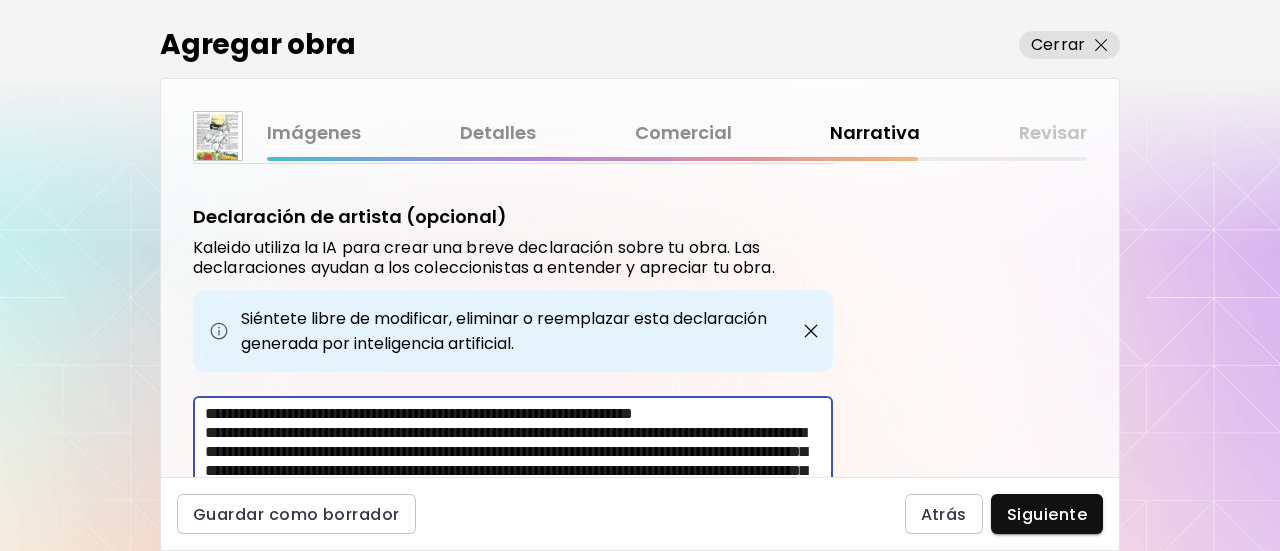drag, startPoint x: 305, startPoint y: 395, endPoint x: 456, endPoint y: 414, distance: 152.19067 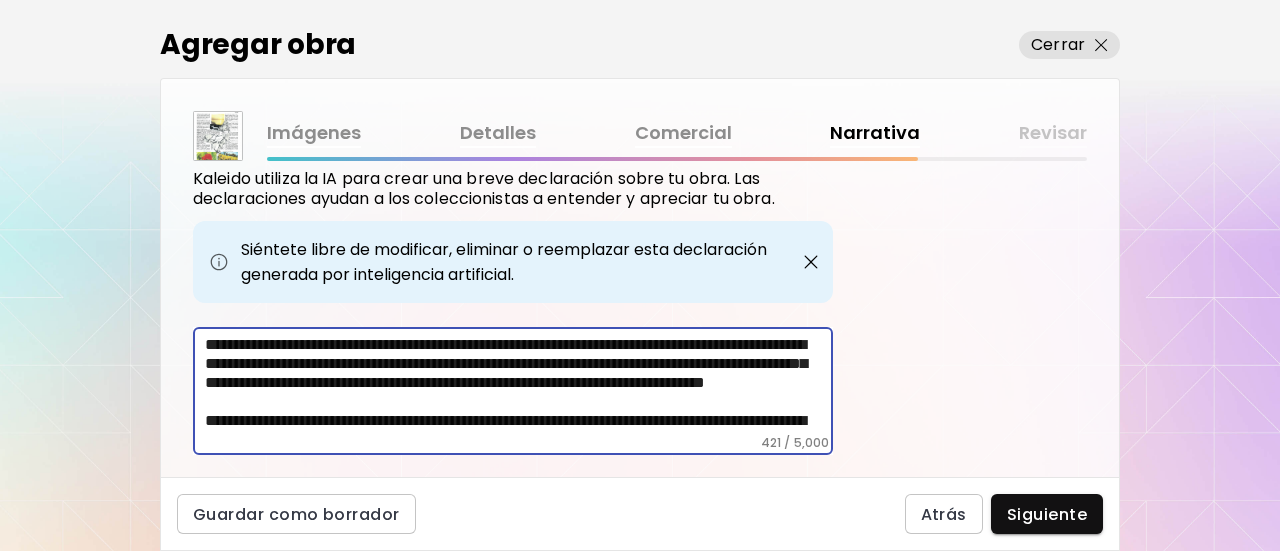 scroll, scrollTop: 849, scrollLeft: 0, axis: vertical 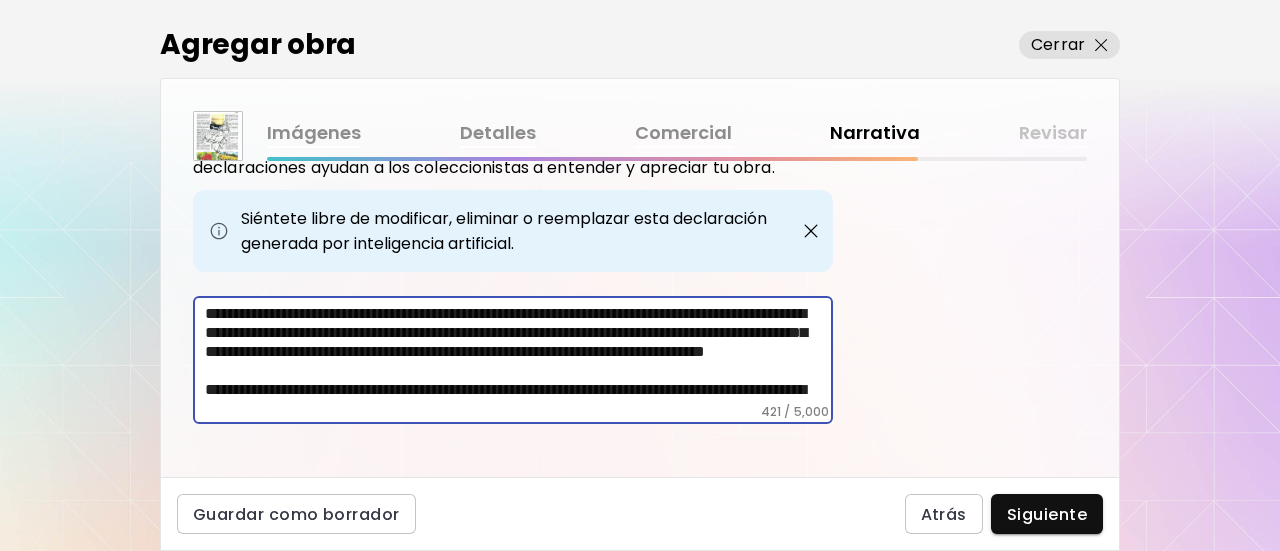 click on "**********" at bounding box center (519, 354) 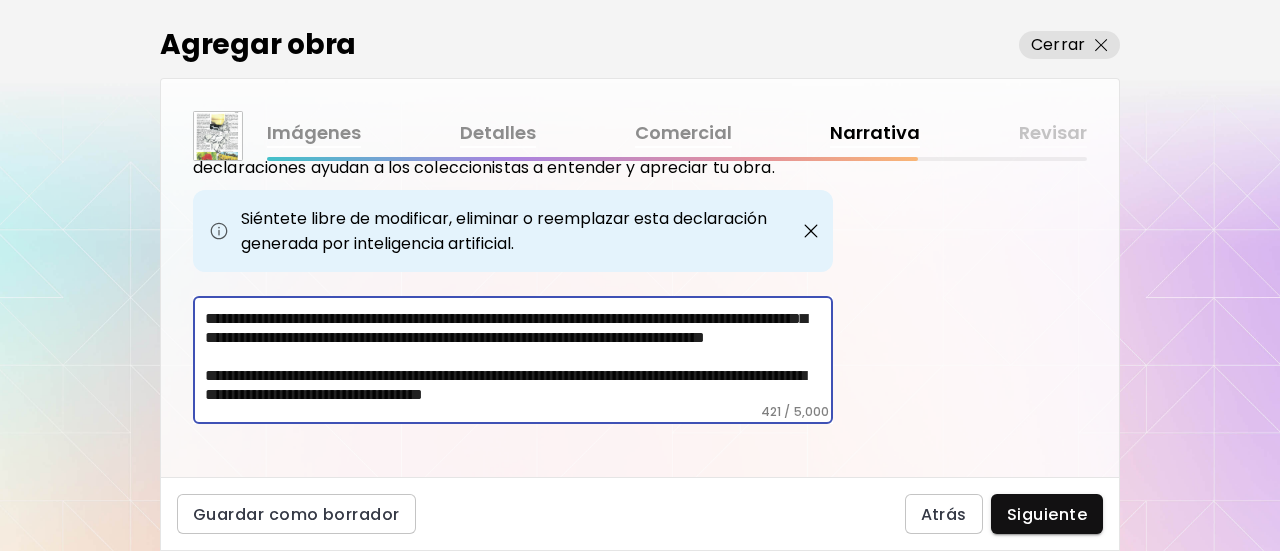 click on "**********" at bounding box center (519, 354) 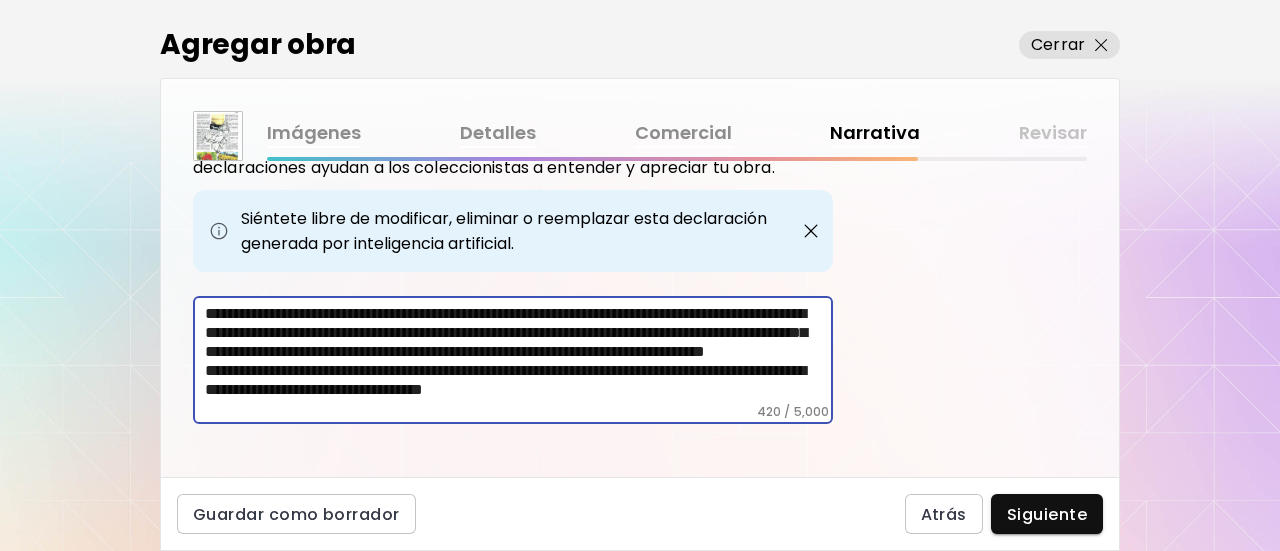 scroll, scrollTop: 14, scrollLeft: 0, axis: vertical 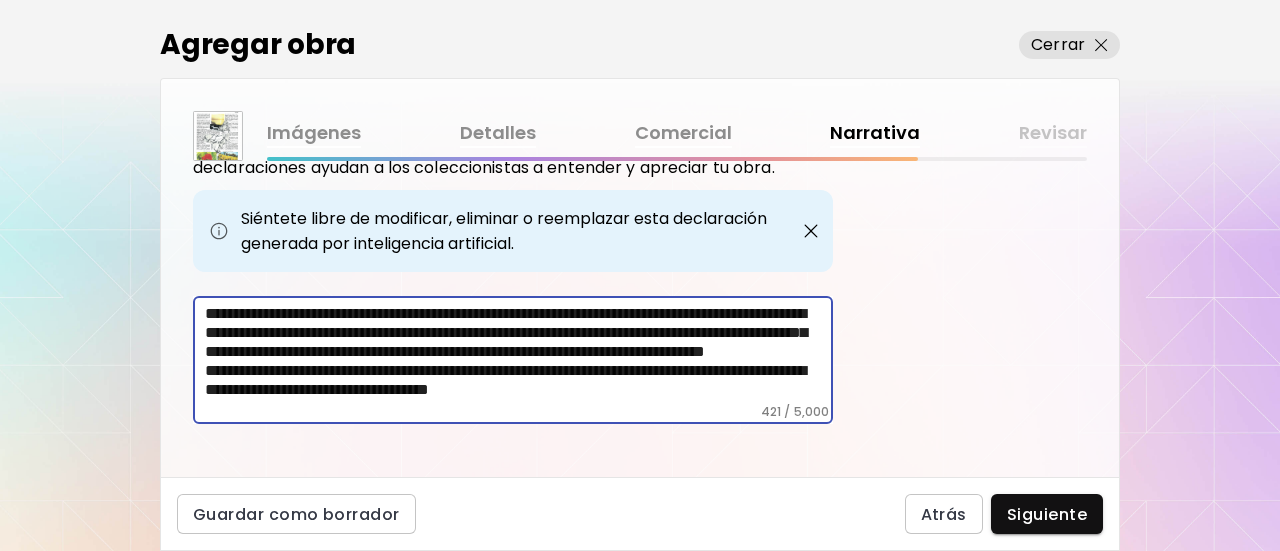 type on "**********" 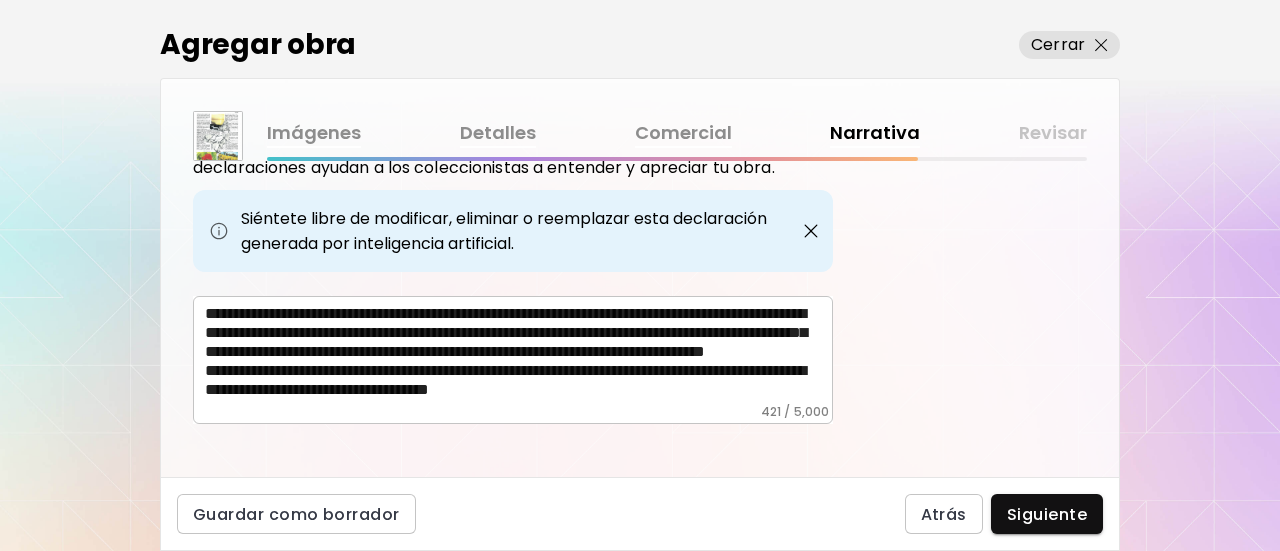 scroll, scrollTop: 0, scrollLeft: 0, axis: both 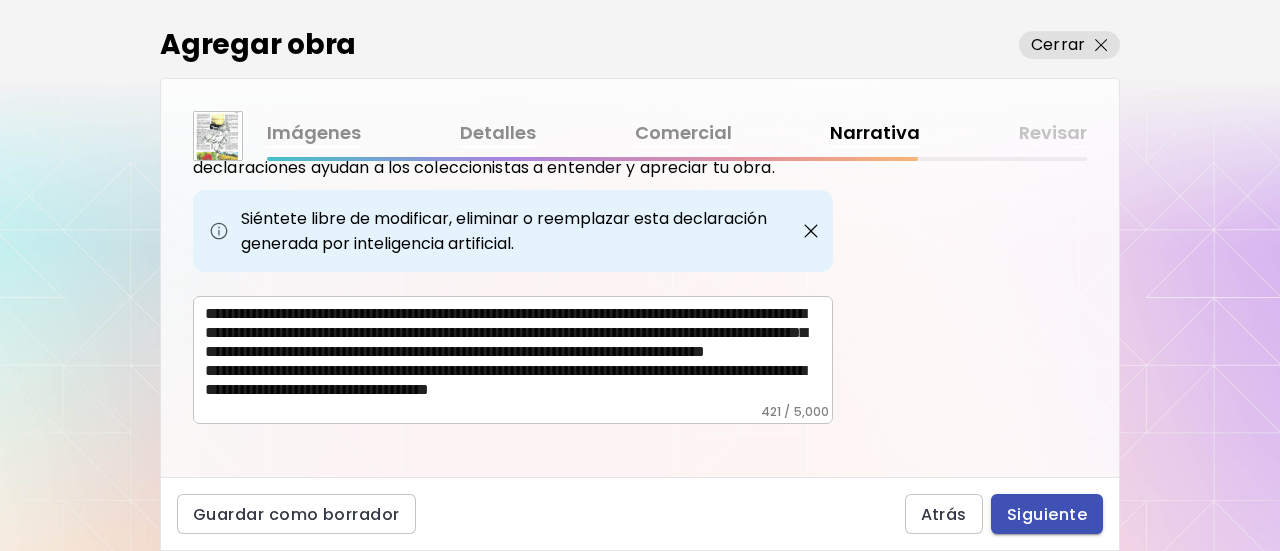 click on "Siguiente" at bounding box center (1047, 514) 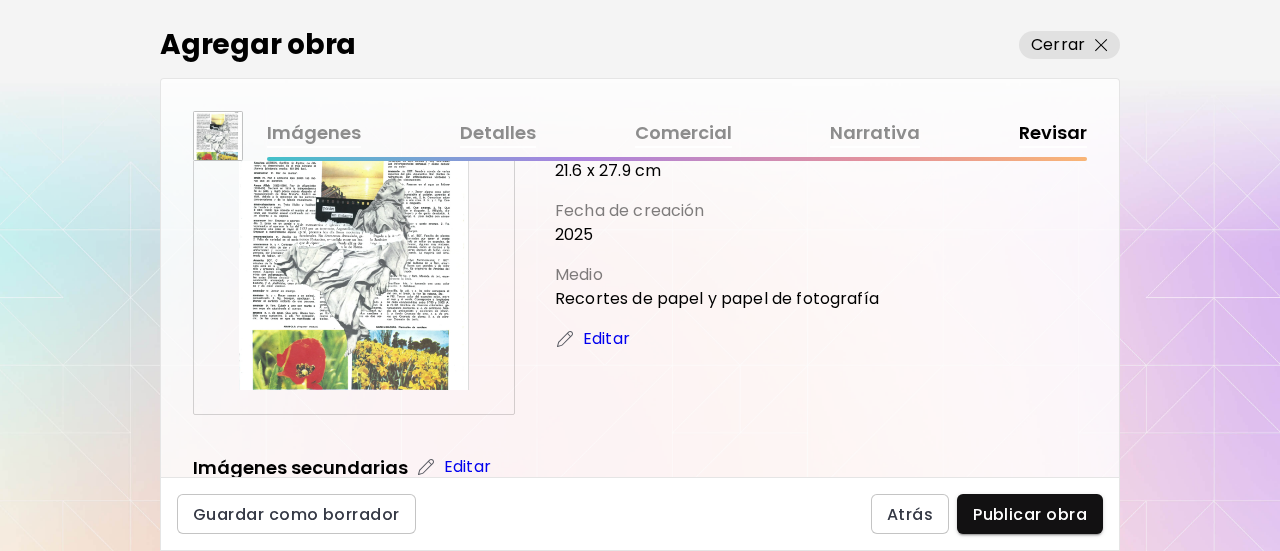 scroll, scrollTop: 0, scrollLeft: 0, axis: both 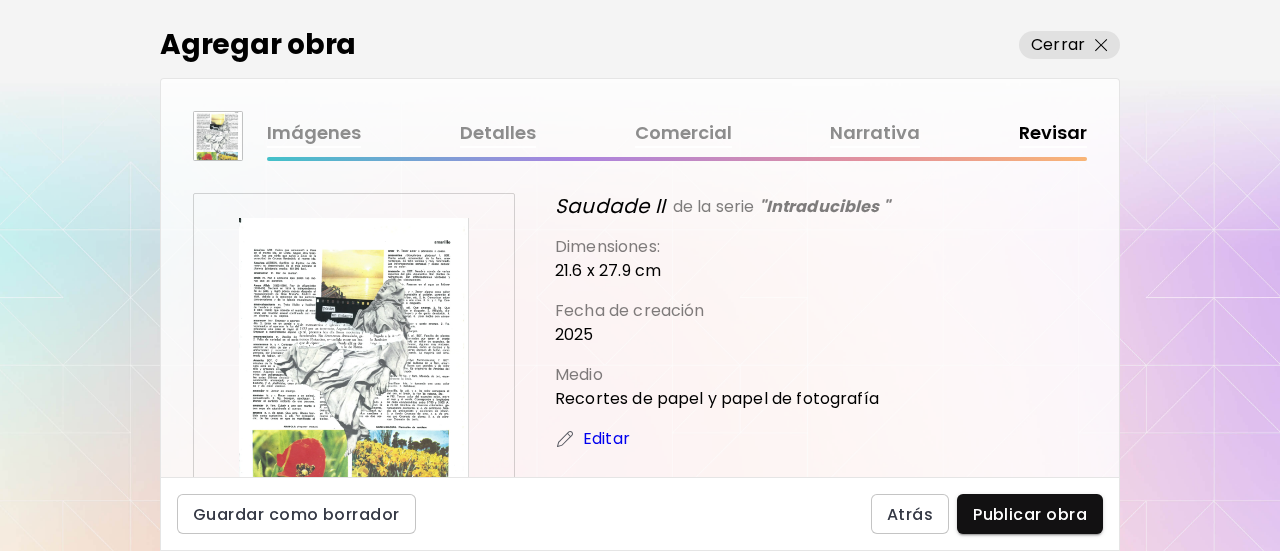 click on "Publicar obra" at bounding box center (1030, 514) 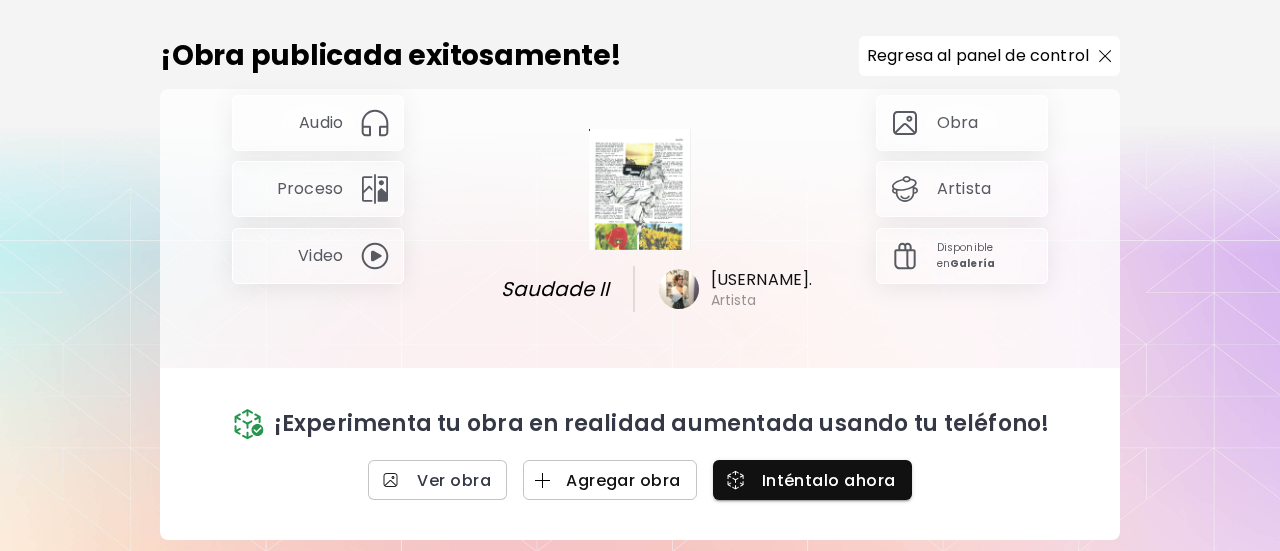click on "Agregar obra" at bounding box center [610, 480] 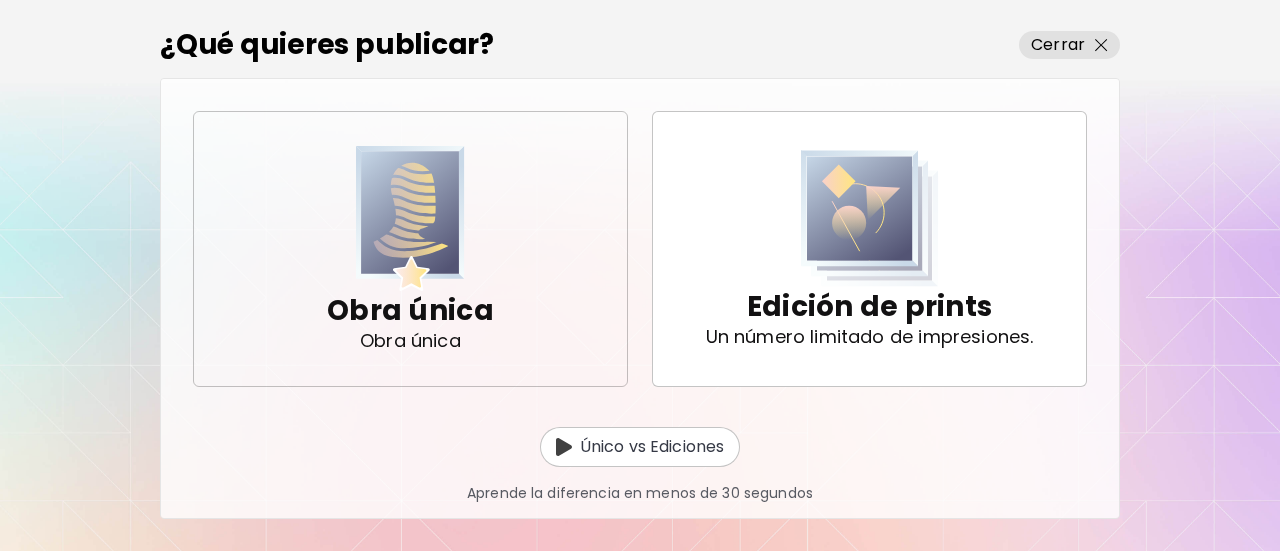 click on "Obra única Obra única" at bounding box center [410, 248] 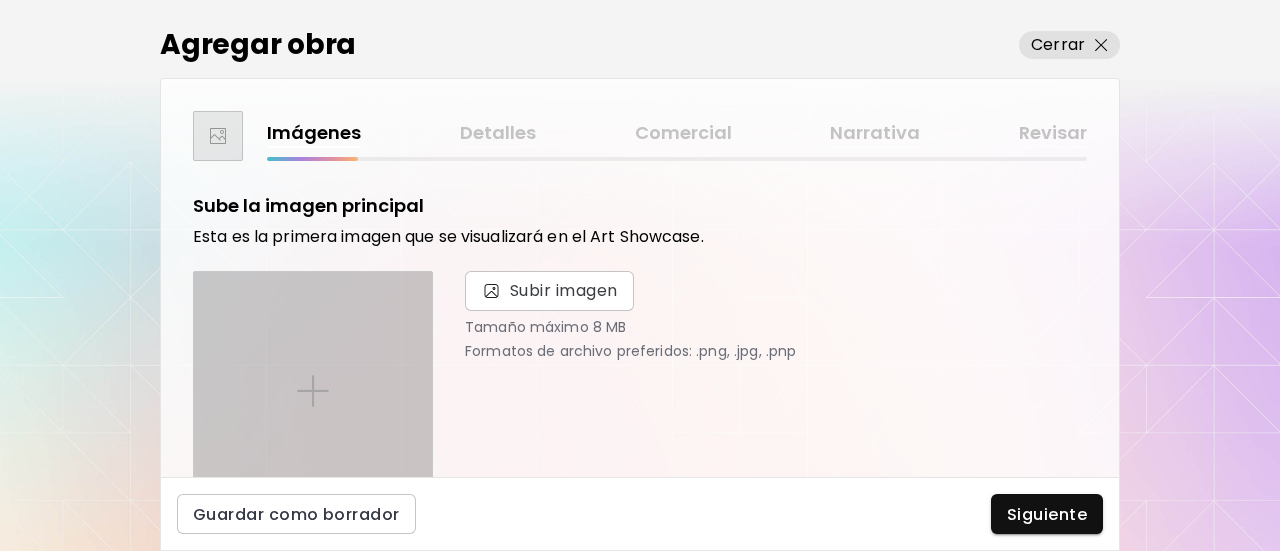 click at bounding box center [313, 391] 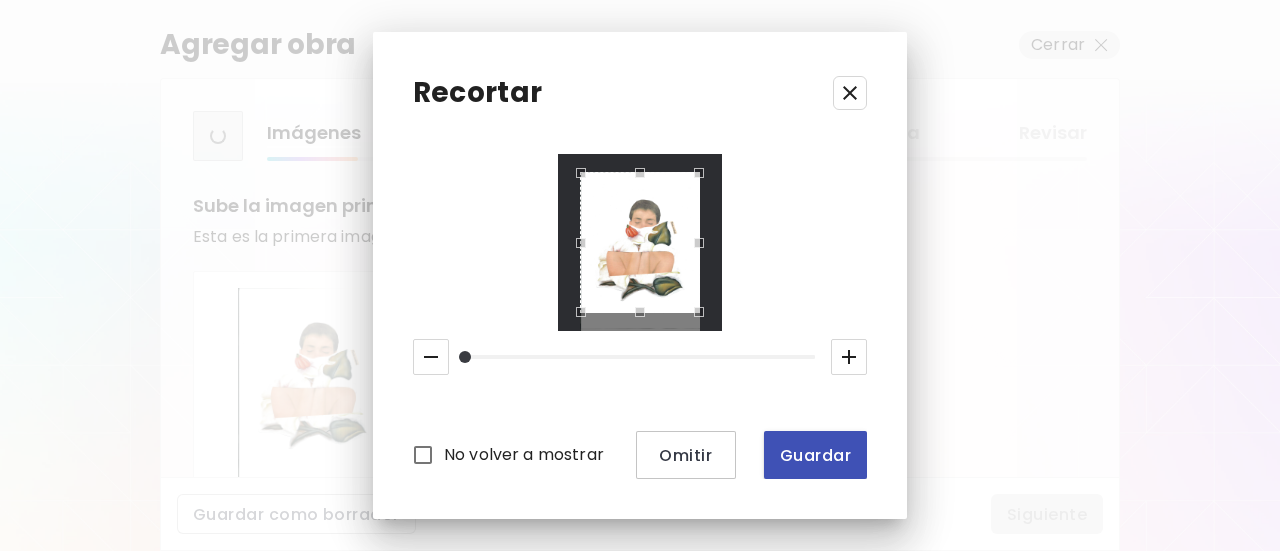 click on "Guardar" at bounding box center (815, 455) 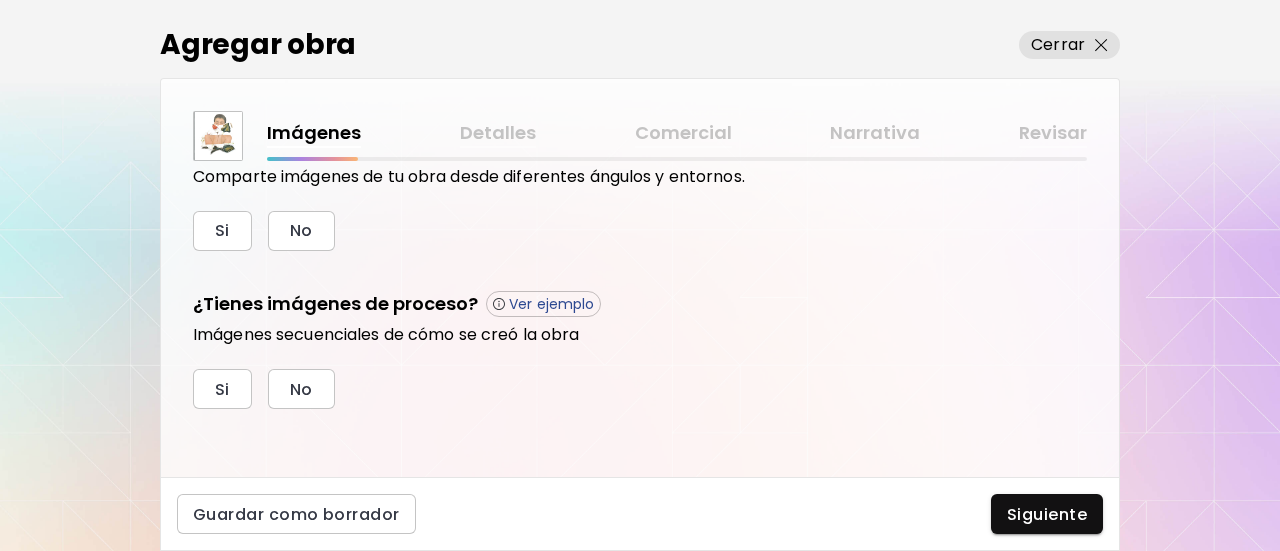 scroll, scrollTop: 539, scrollLeft: 0, axis: vertical 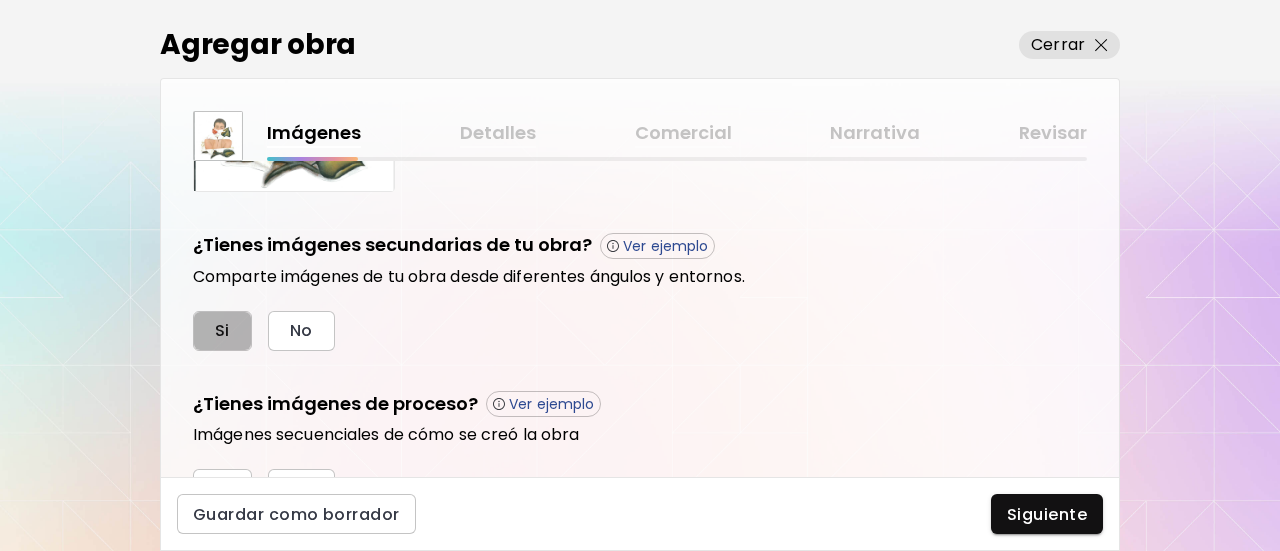 click on "Si" at bounding box center (222, 330) 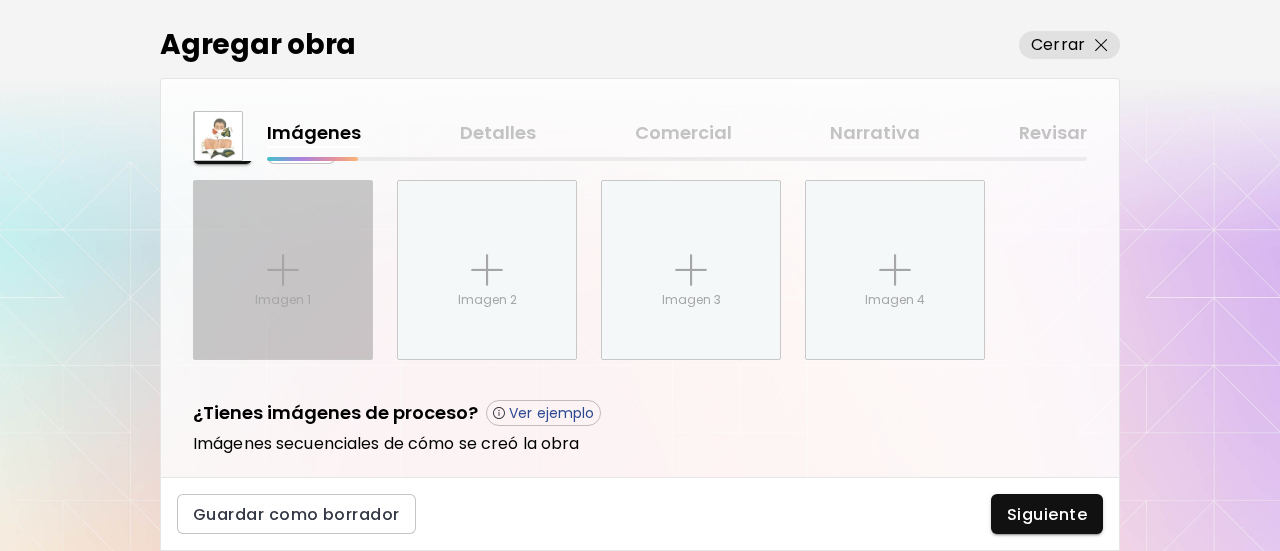 scroll, scrollTop: 843, scrollLeft: 0, axis: vertical 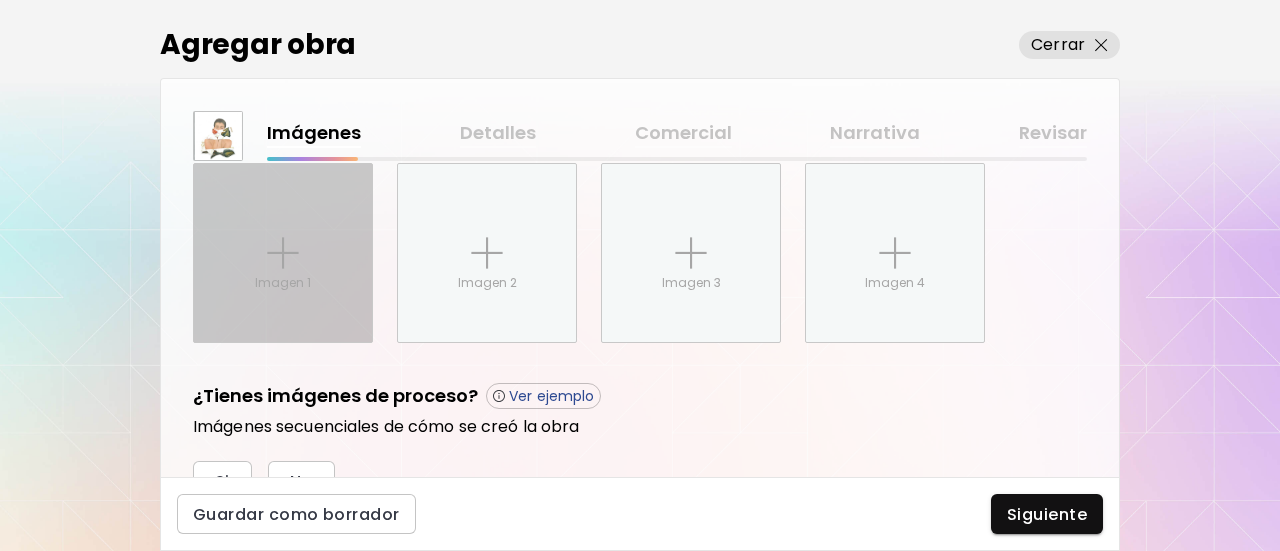 click on "Imagen 1" at bounding box center [283, 253] 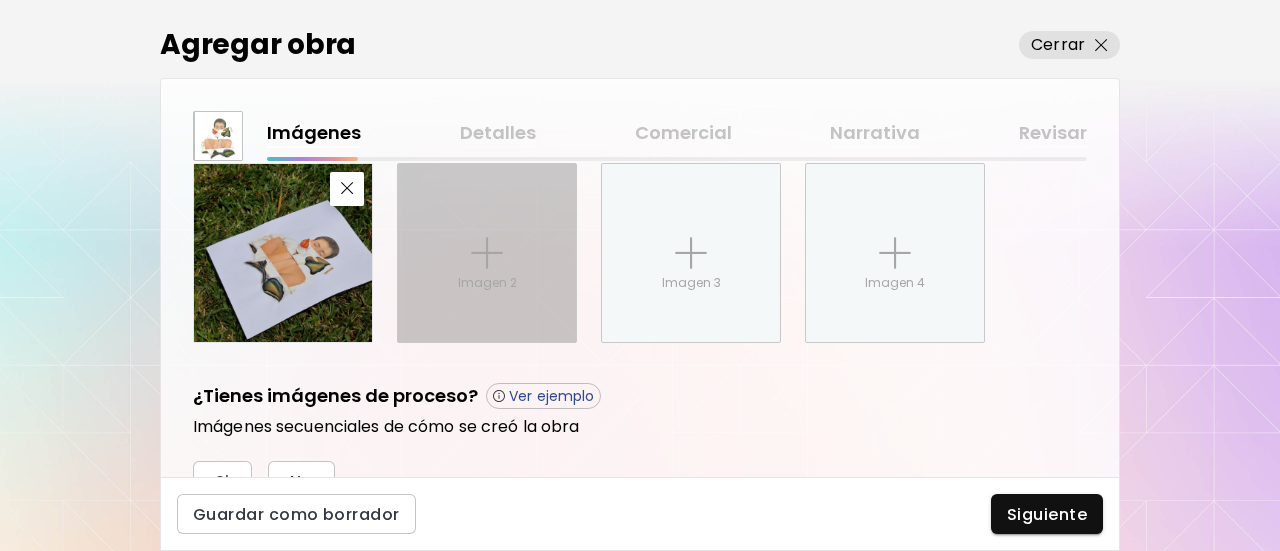 click on "Imagen 2" at bounding box center (487, 253) 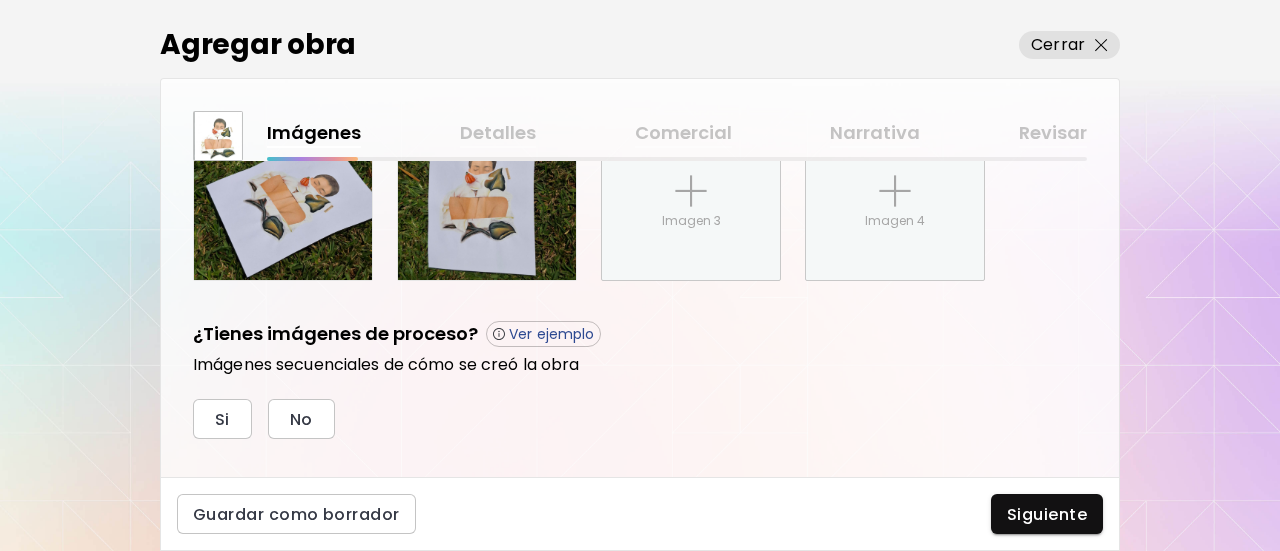 scroll, scrollTop: 935, scrollLeft: 0, axis: vertical 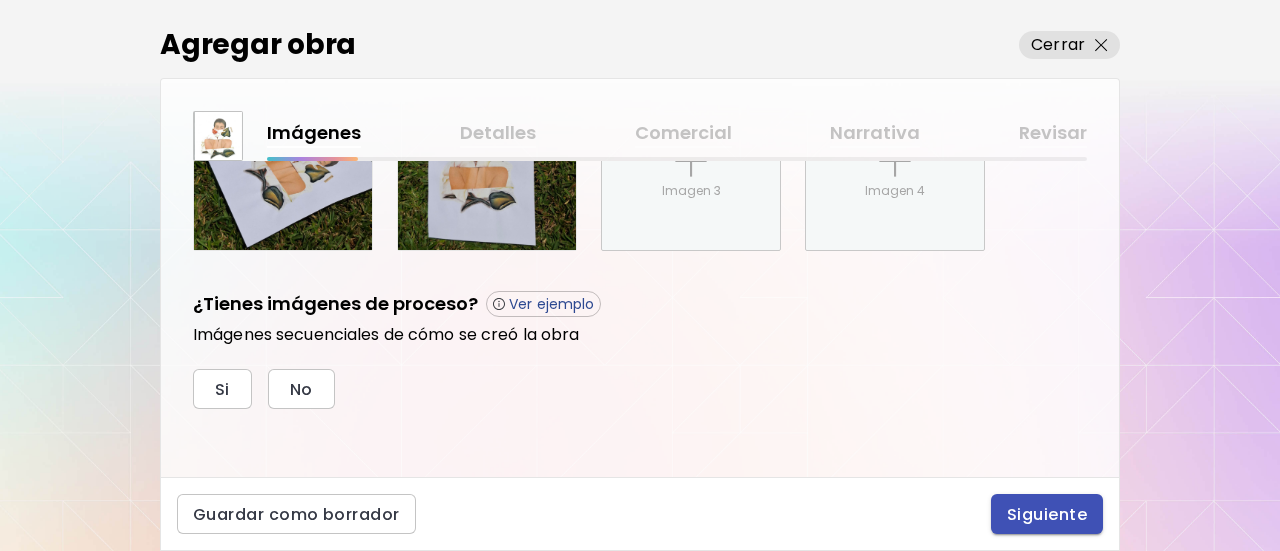 click on "Siguiente" at bounding box center [1047, 514] 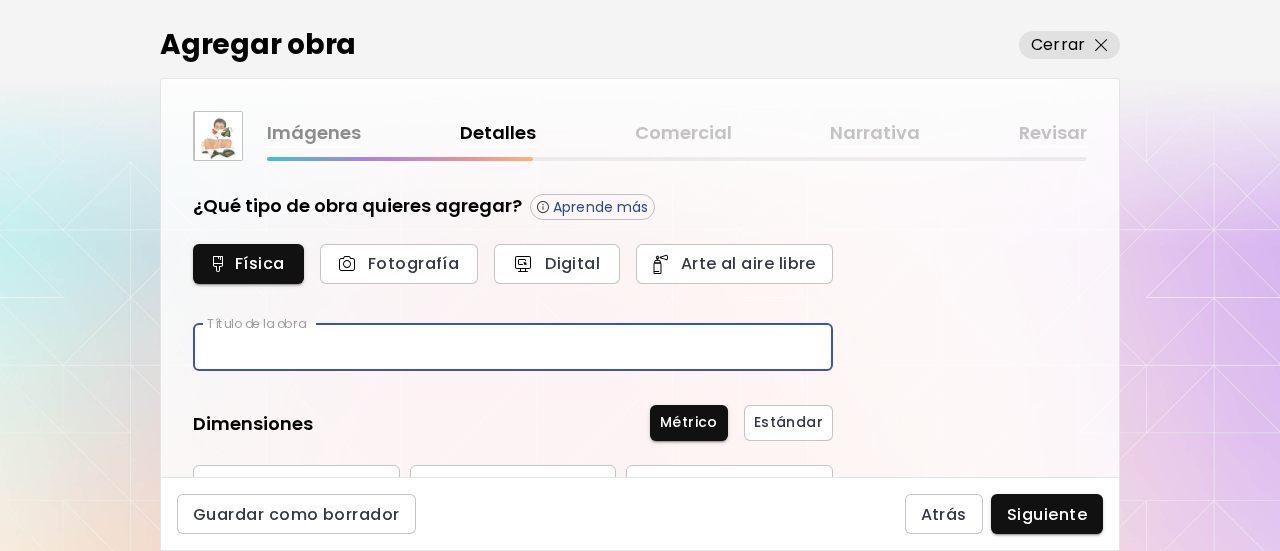 click at bounding box center (513, 347) 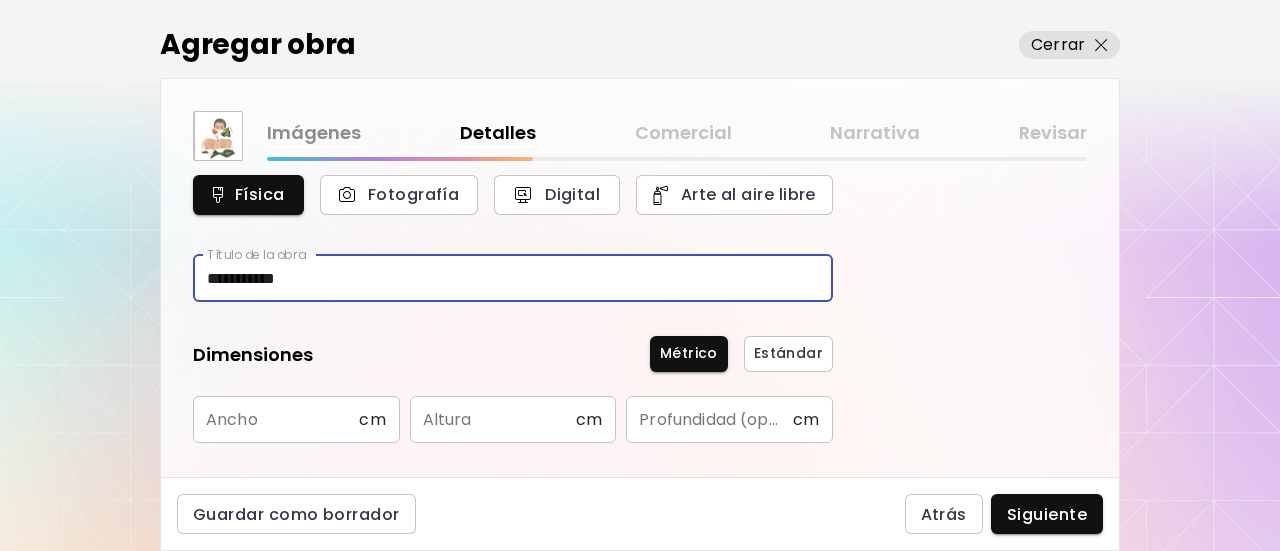 scroll, scrollTop: 100, scrollLeft: 0, axis: vertical 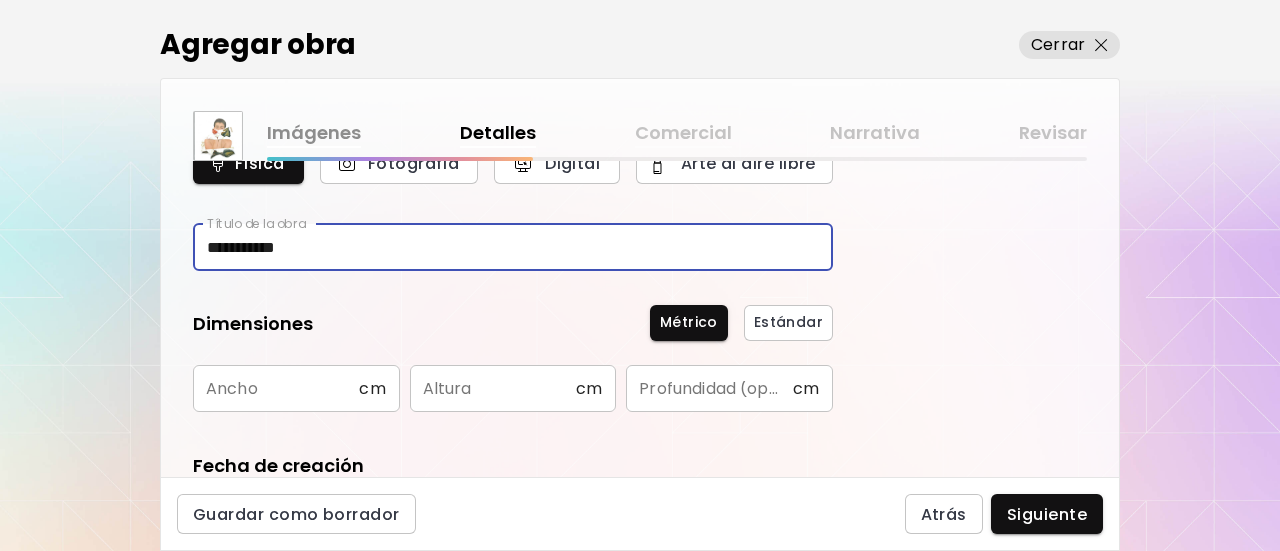 type on "**********" 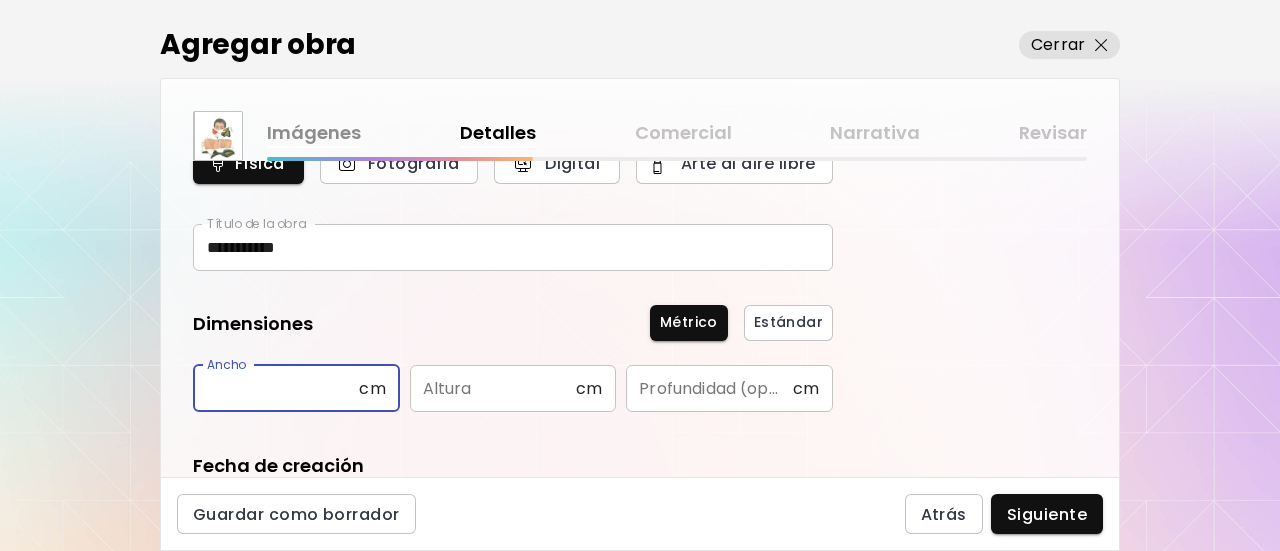 click at bounding box center (276, 388) 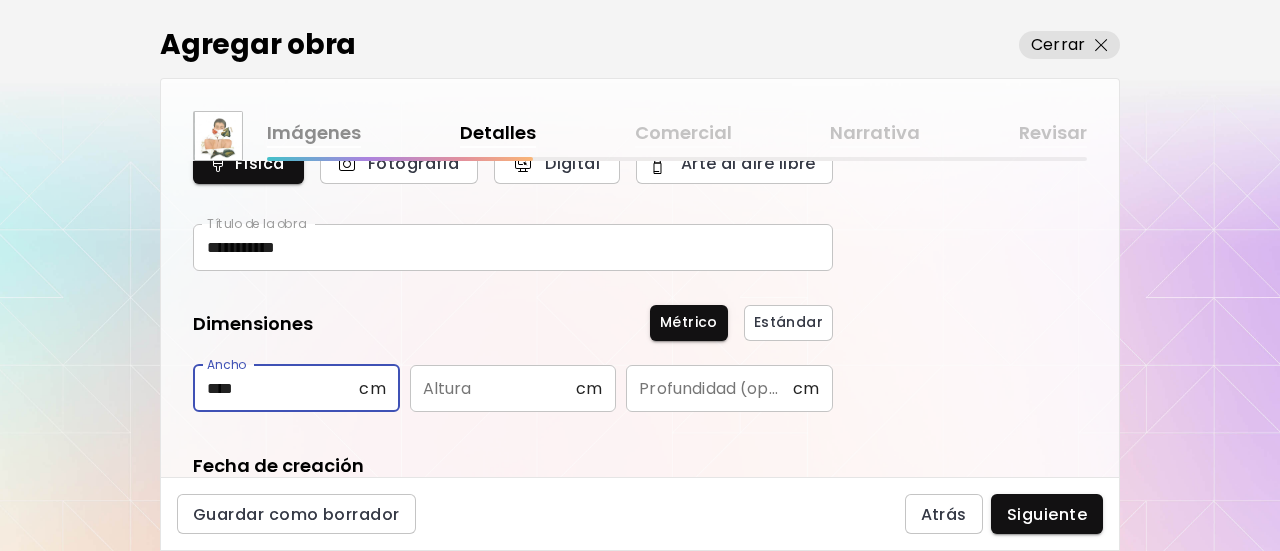 type on "****" 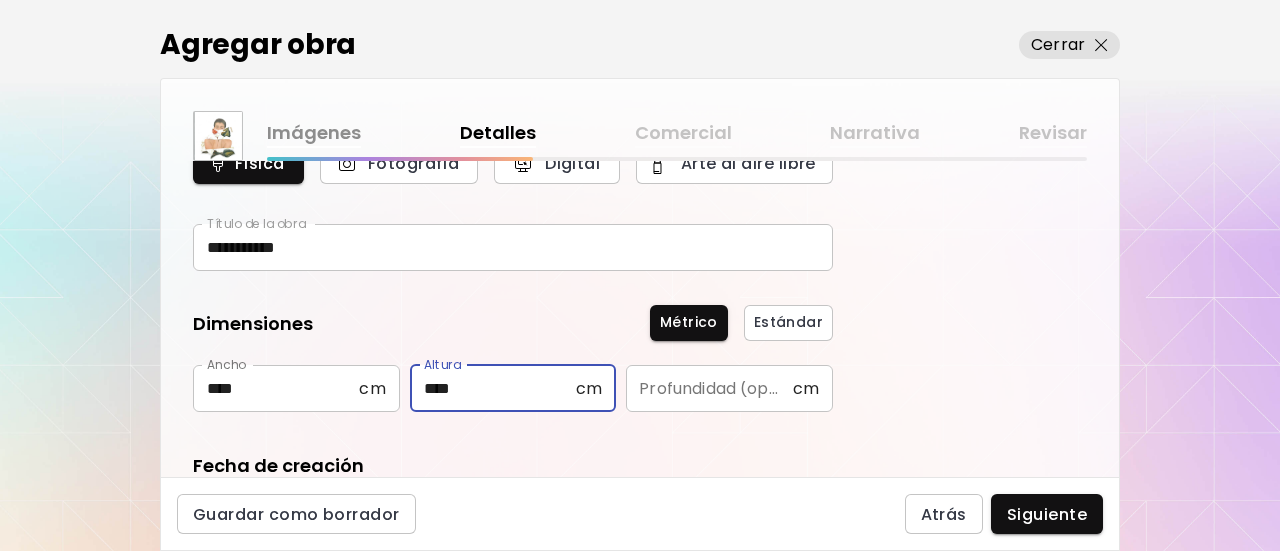 type on "****" 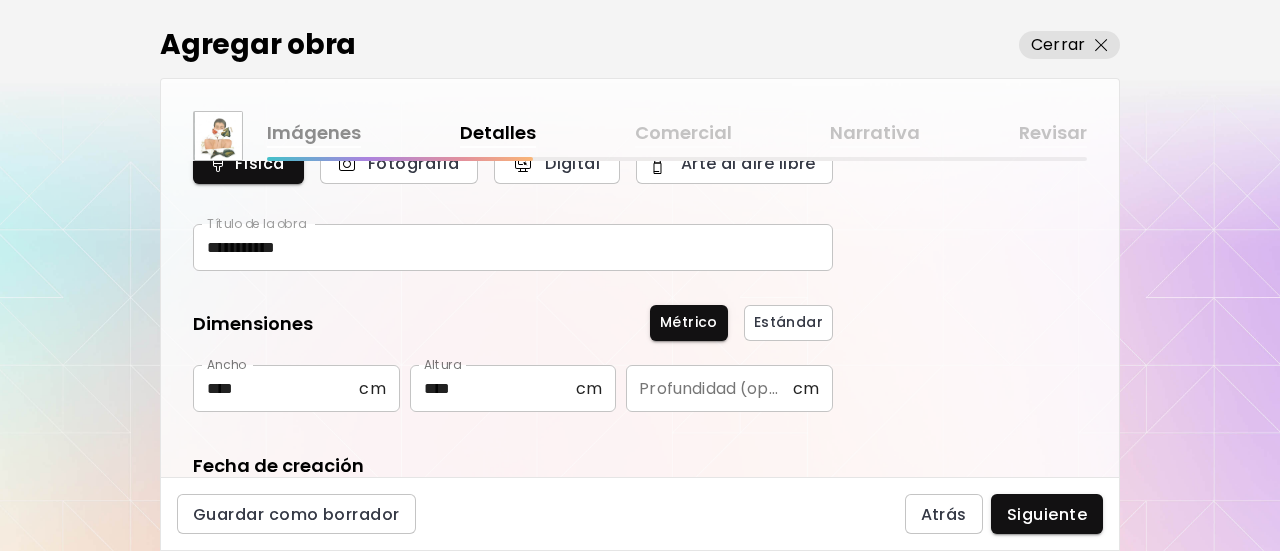 scroll, scrollTop: 300, scrollLeft: 0, axis: vertical 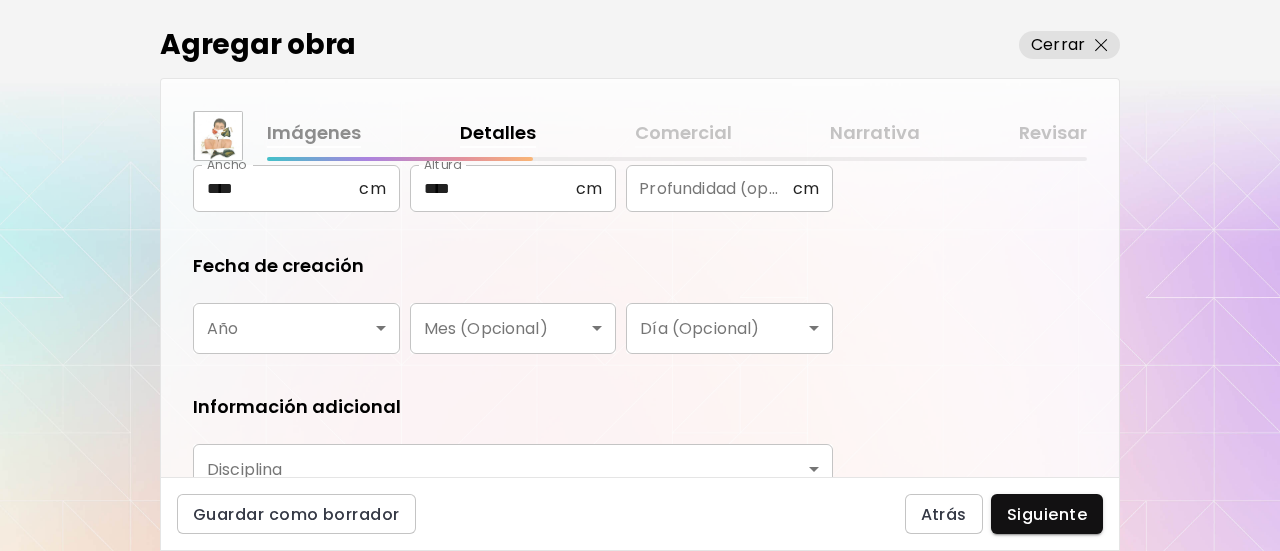 click on "**********" at bounding box center [640, 275] 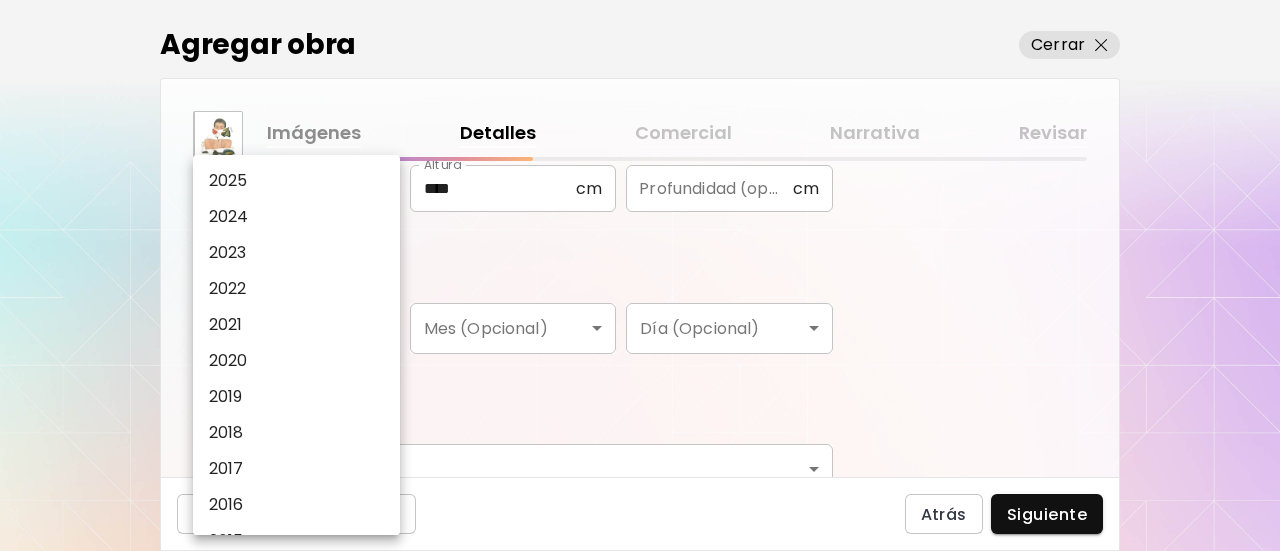 click on "2025" at bounding box center (301, 181) 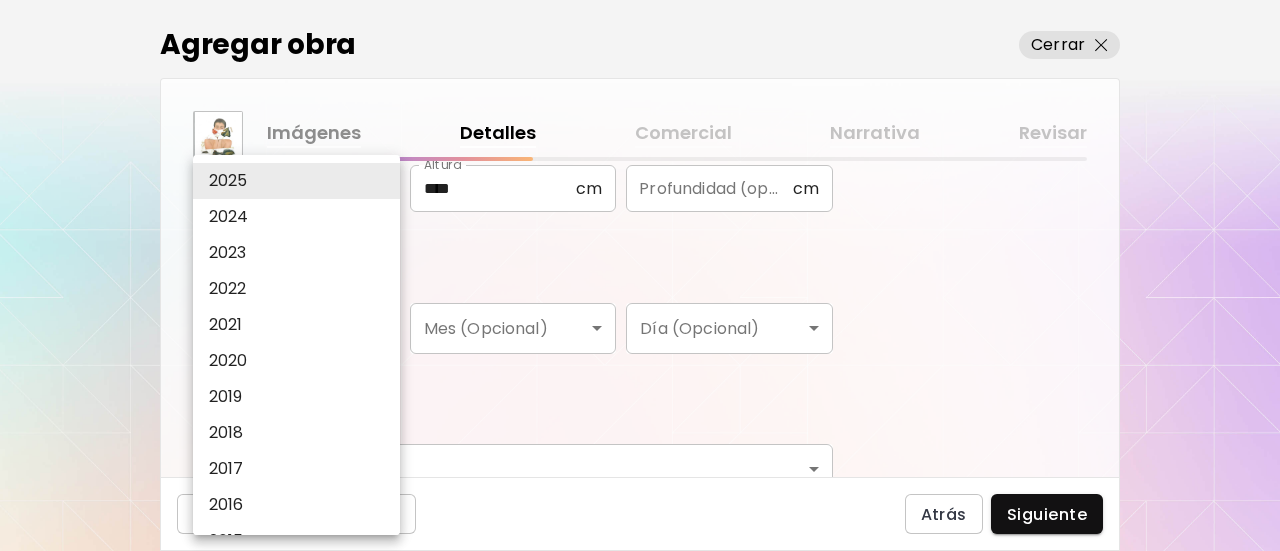 type on "****" 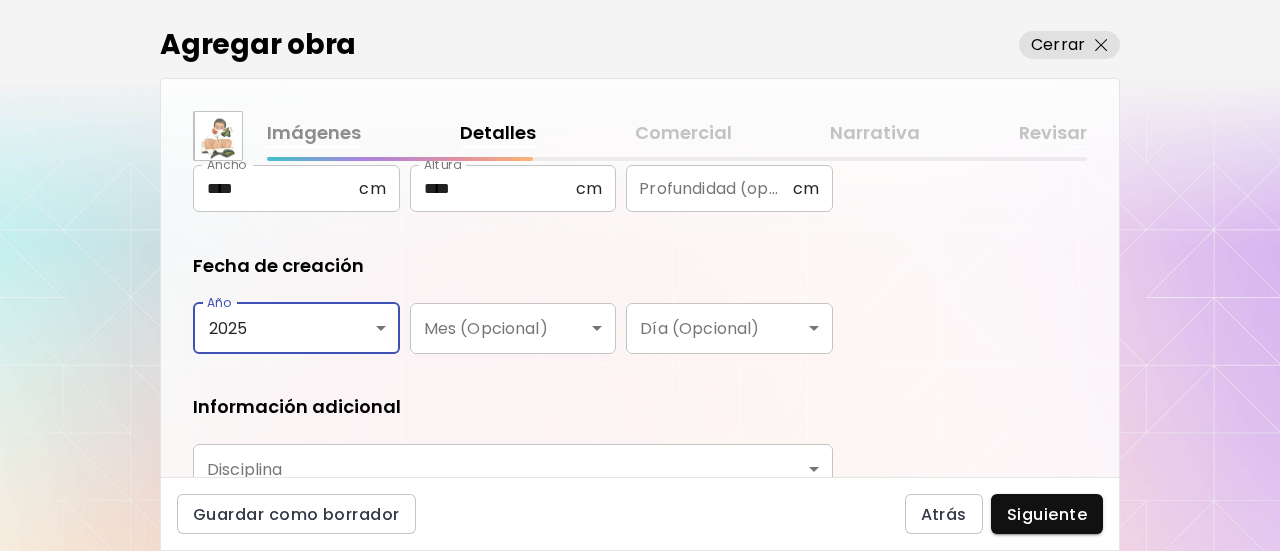 click on "**********" at bounding box center (640, 275) 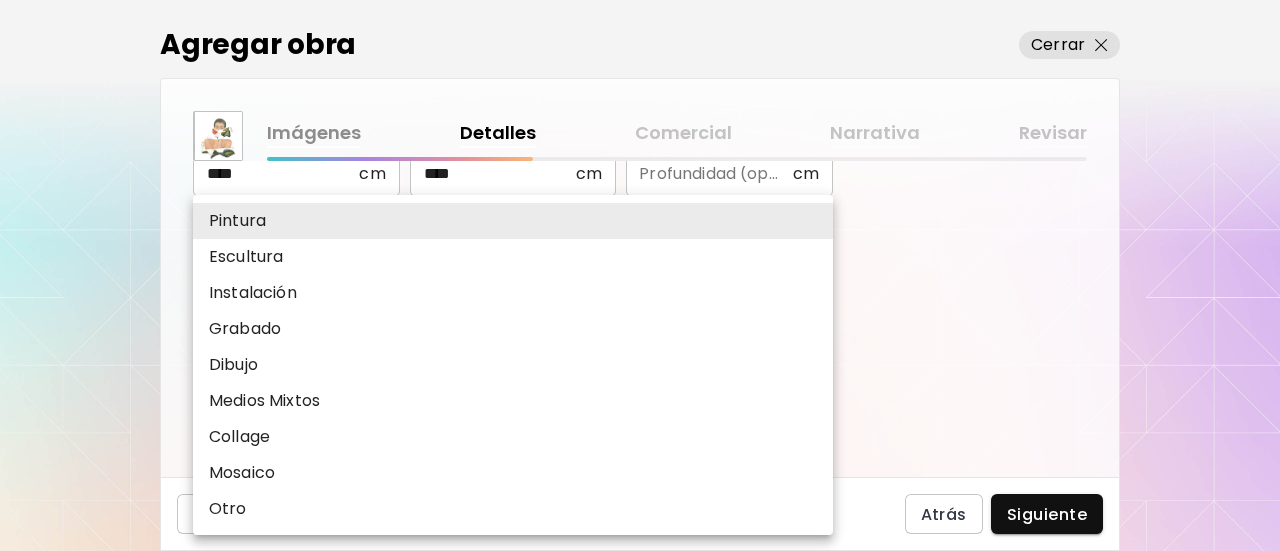 click on "Collage" at bounding box center [513, 437] 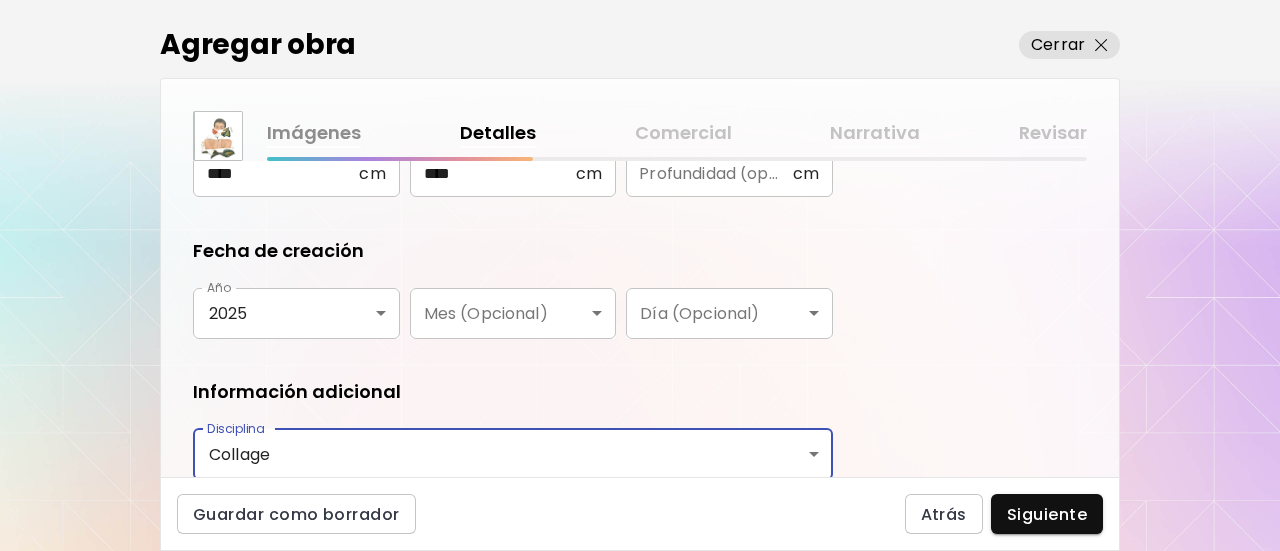 click on "Información adicional" at bounding box center [513, 392] 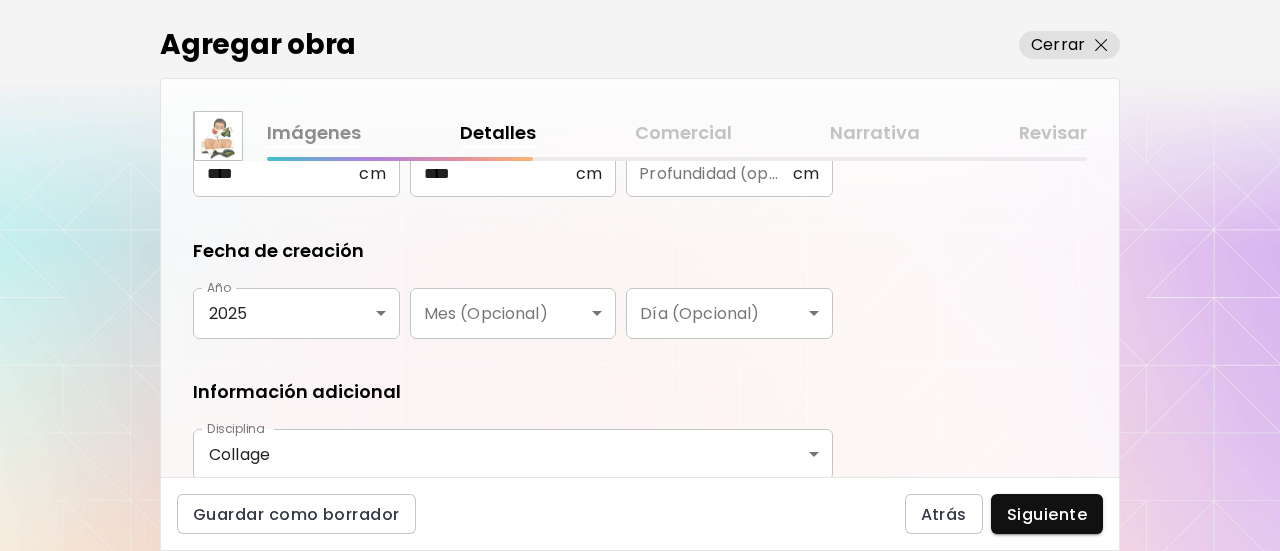 scroll, scrollTop: 474, scrollLeft: 0, axis: vertical 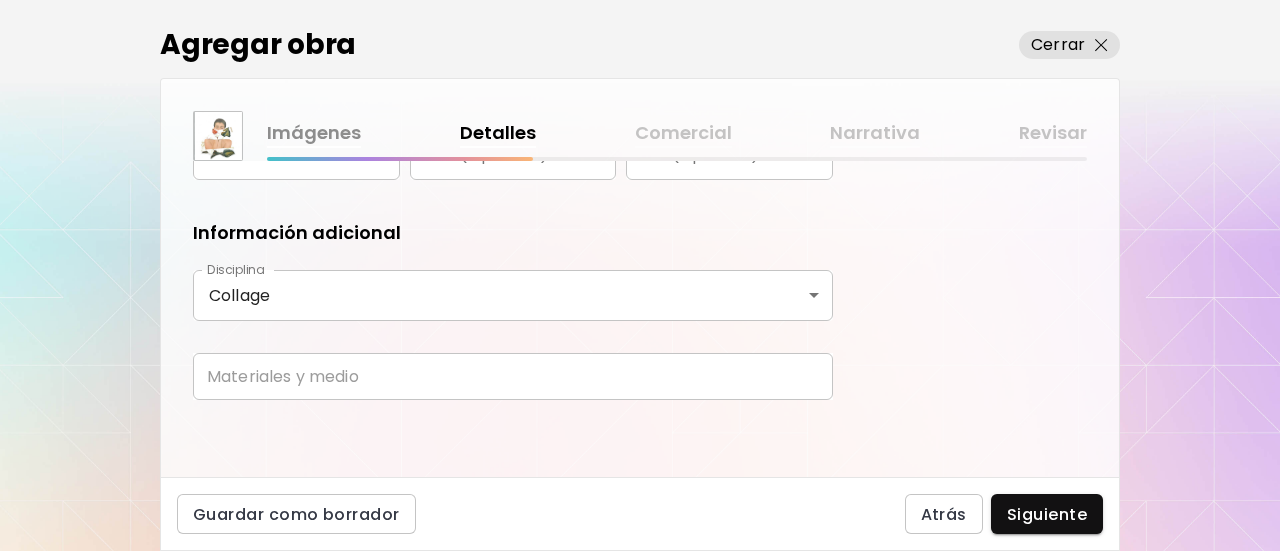 click at bounding box center [513, 376] 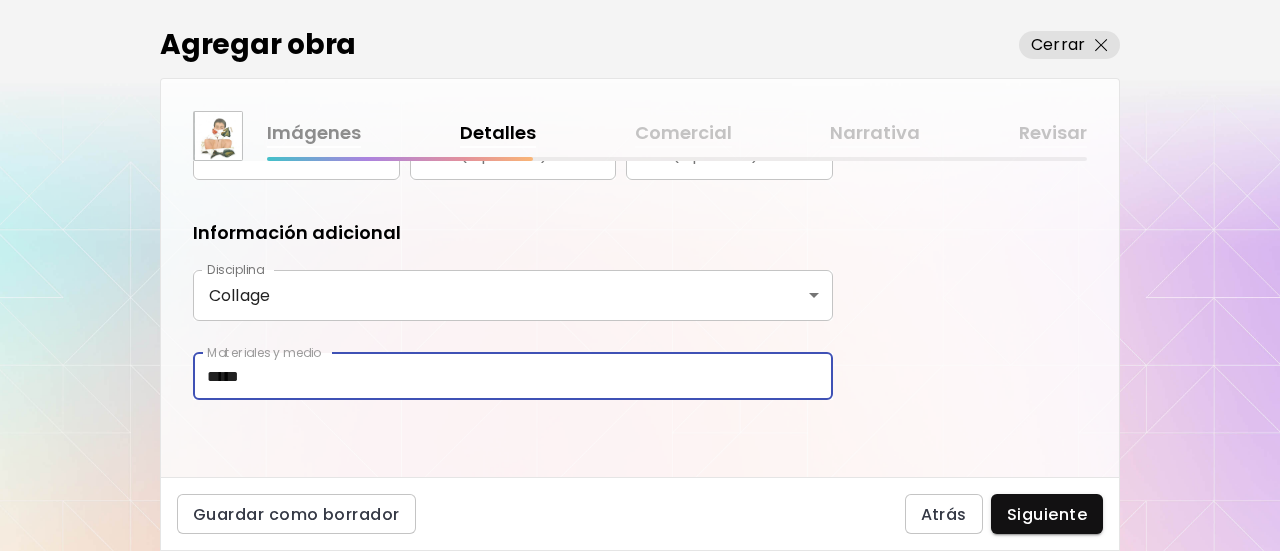 type on "**********" 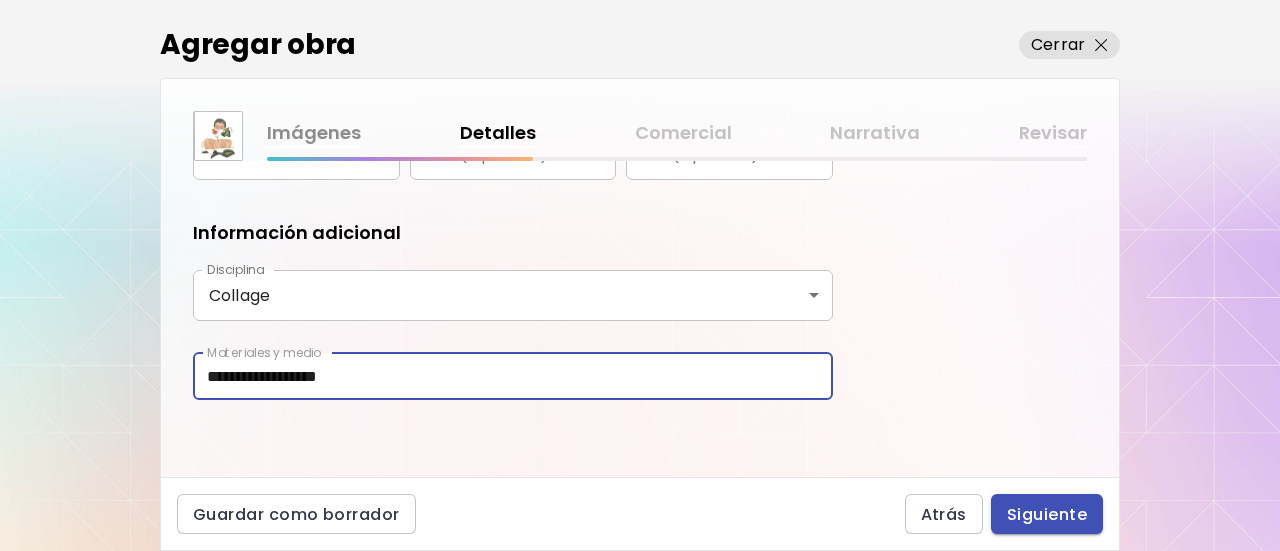 click on "Siguiente" at bounding box center [1047, 514] 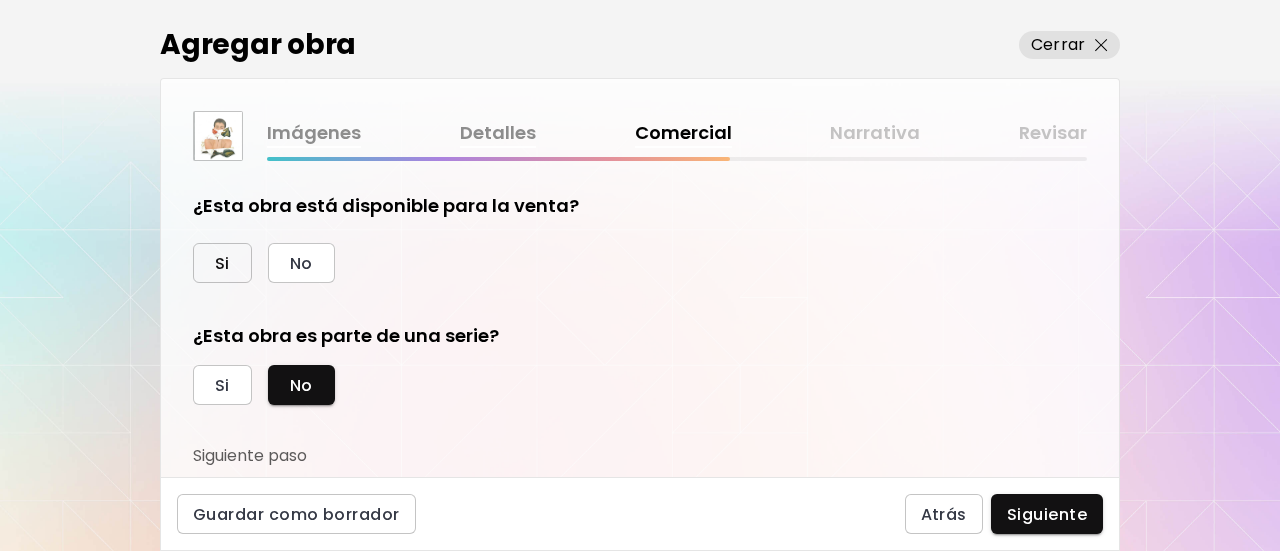 click on "Si" at bounding box center [222, 263] 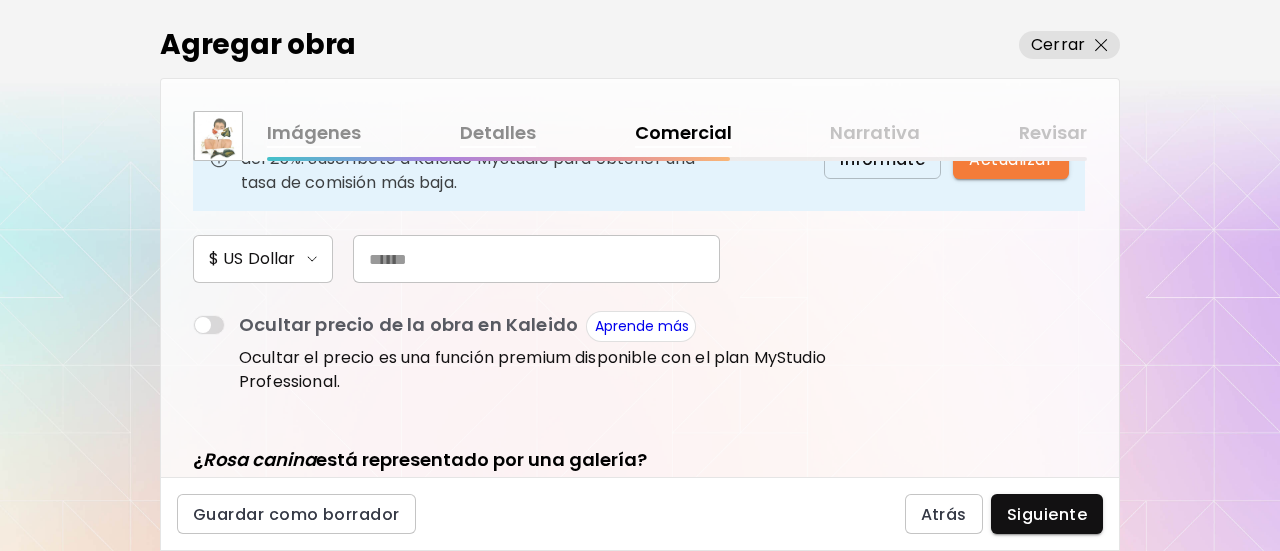scroll, scrollTop: 200, scrollLeft: 0, axis: vertical 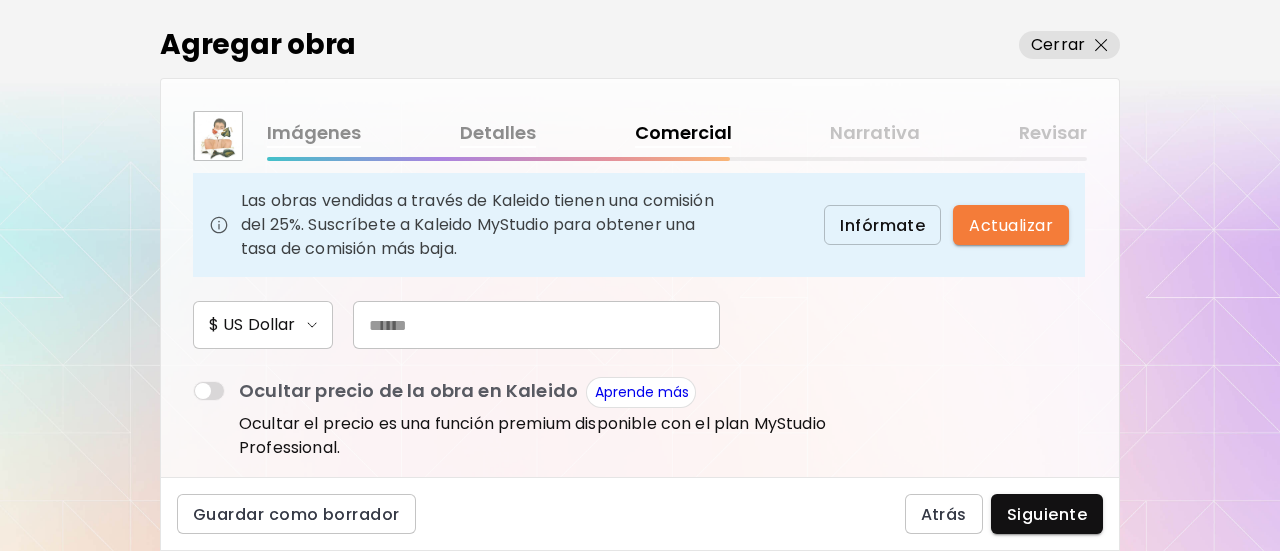 click at bounding box center [536, 325] 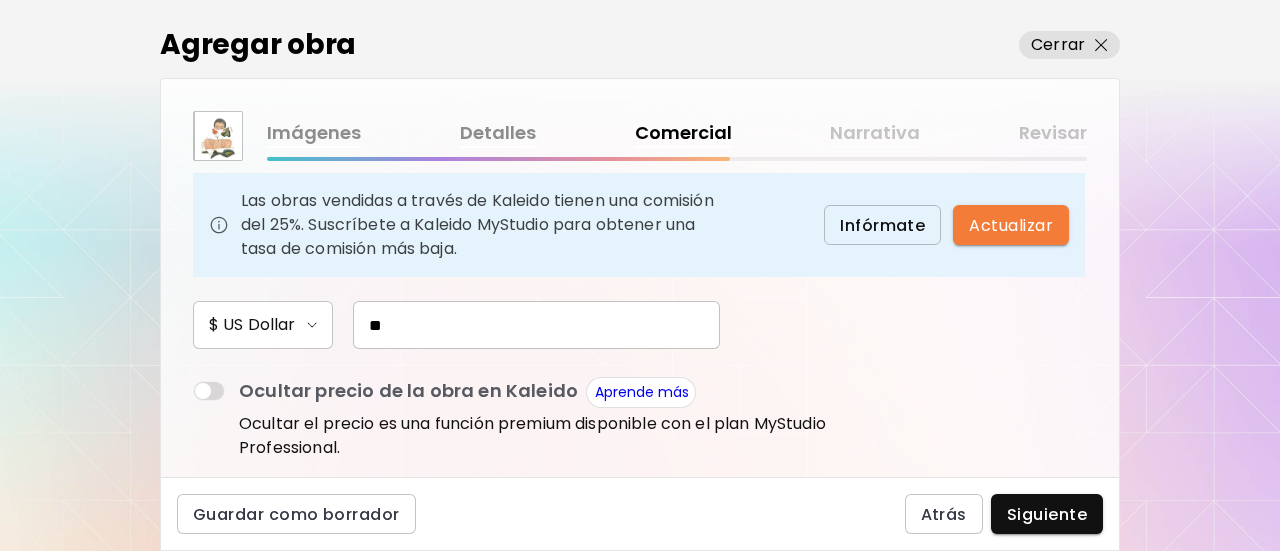 click on "¿Esta obra está disponible para la venta? Si No Precio de la obra Las obras vendidas a través de Kaleido tienen una comisión del 25%. Suscríbete a Kaleido MyStudio para obtener una tasa de comisión más baja. Infórmate Actualizar $ US Dollar ** Ocultar precio de la obra en Kaleido Aprende más Ocultar el precio es una función premium disponible con el plan MyStudio Professional. ¿ Rosa canina  está representado por una galería? Si No ¿Esta obra es parte de una serie? Si No Siguiente paso" at bounding box center [640, 319] 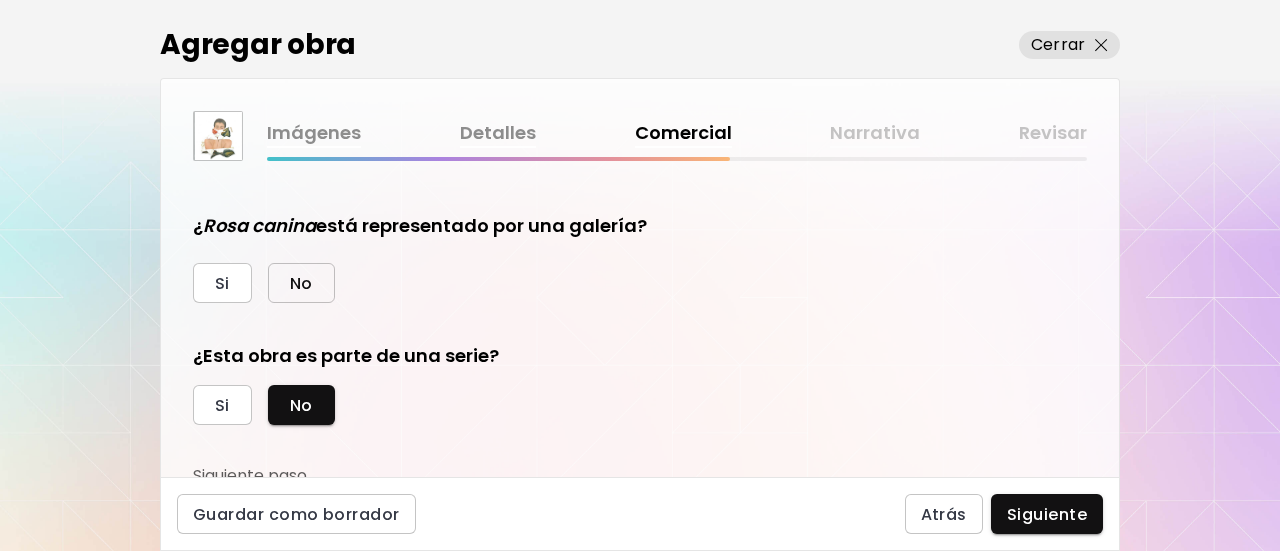 click on "No" at bounding box center (301, 283) 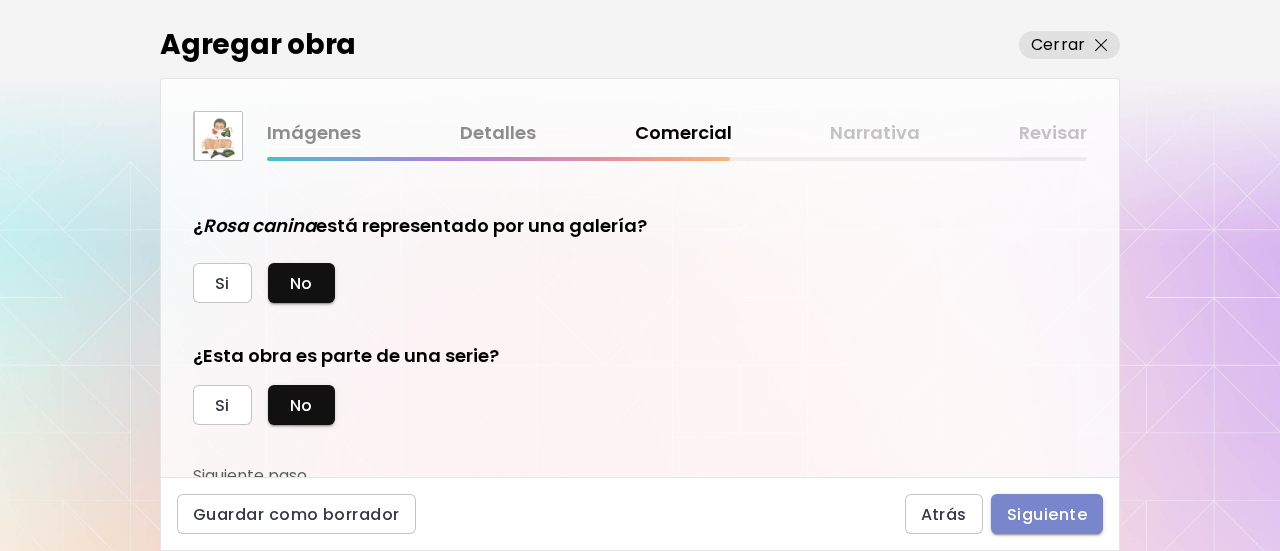 click on "Siguiente" at bounding box center (1047, 514) 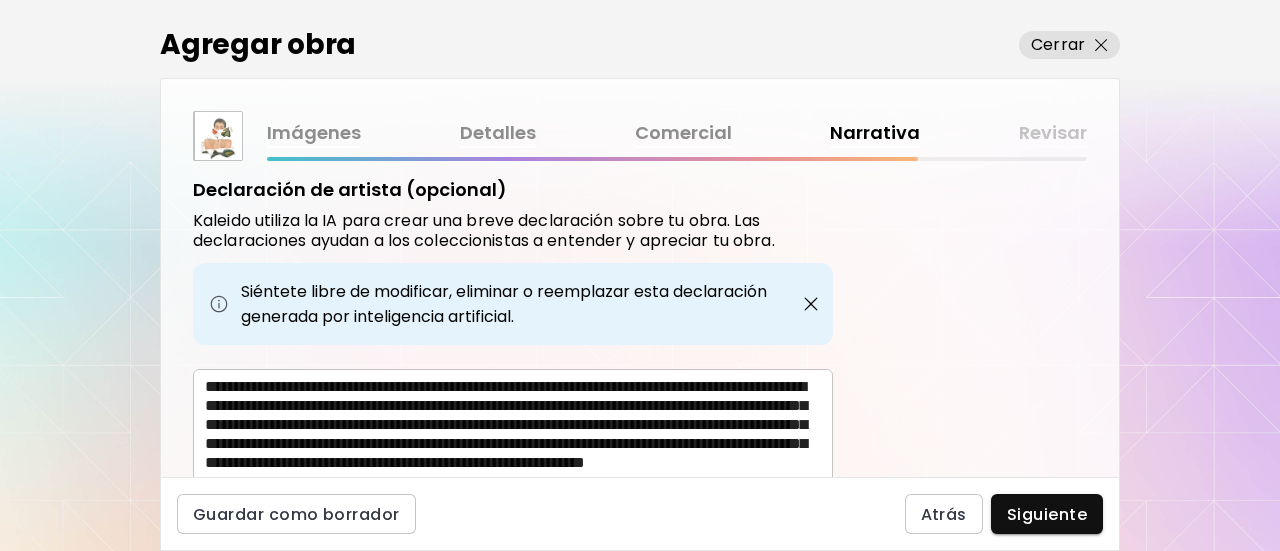 scroll, scrollTop: 774, scrollLeft: 0, axis: vertical 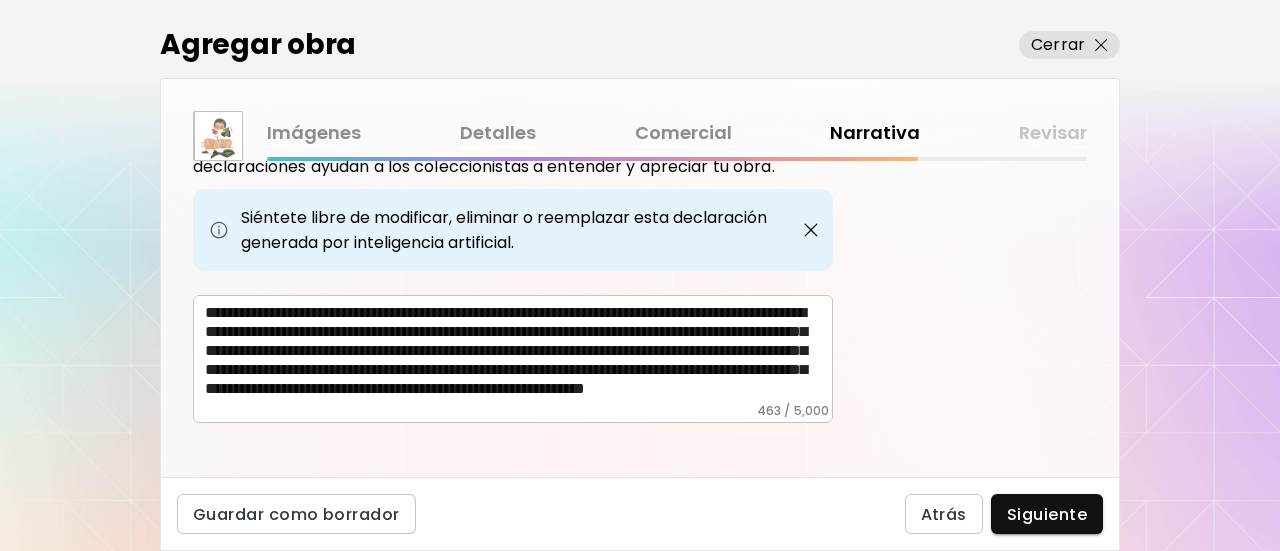 click on "**********" at bounding box center (519, 353) 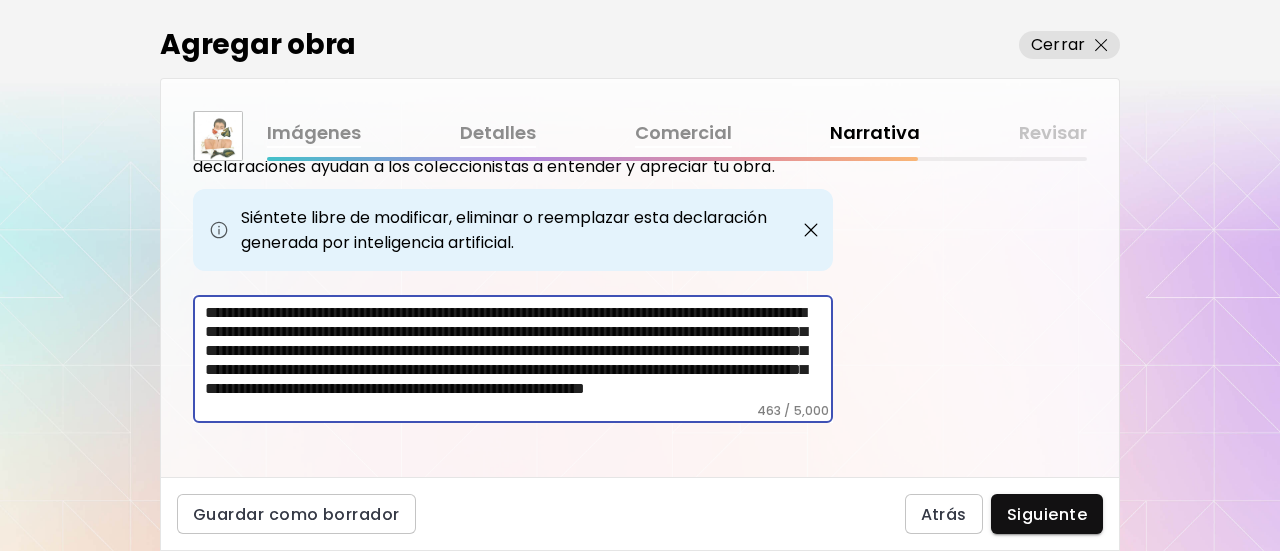 scroll, scrollTop: 0, scrollLeft: 0, axis: both 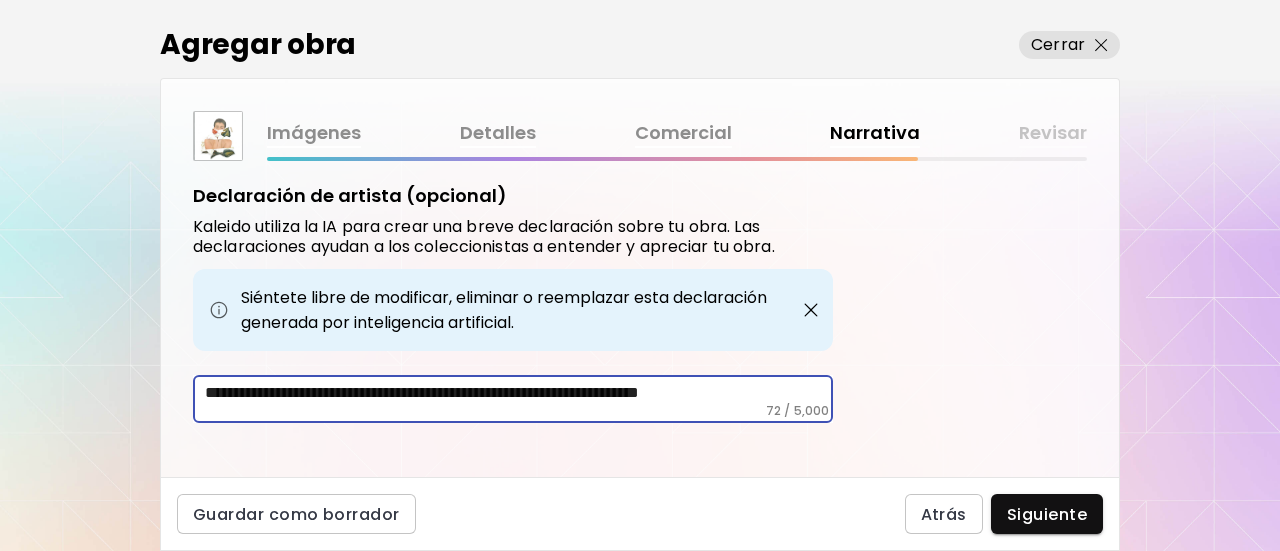 click on "**********" at bounding box center [519, 393] 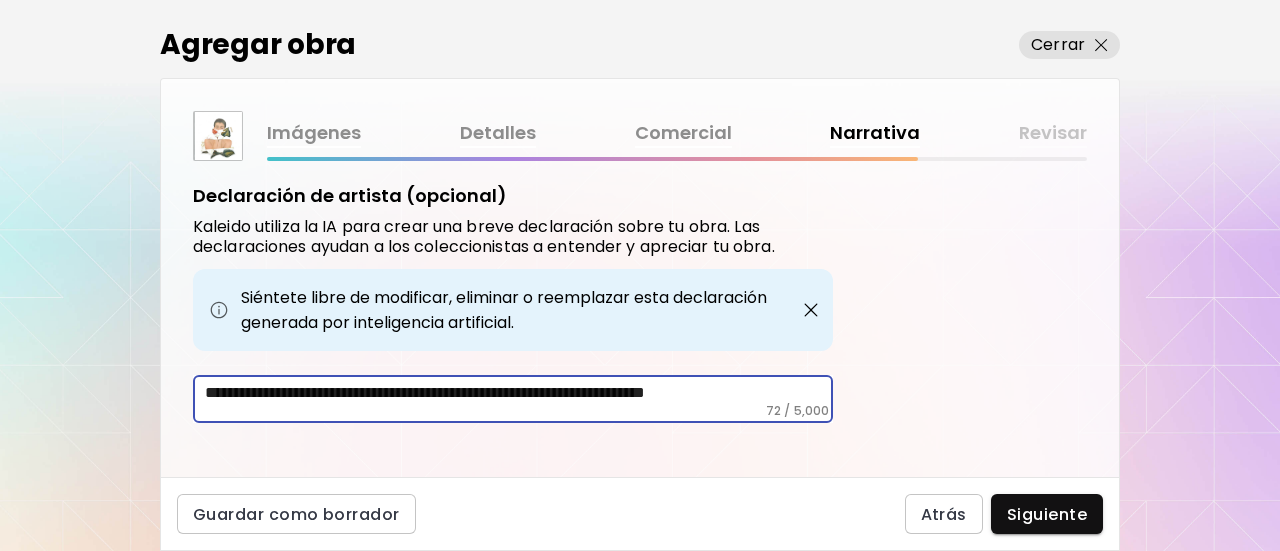 scroll, scrollTop: 713, scrollLeft: 0, axis: vertical 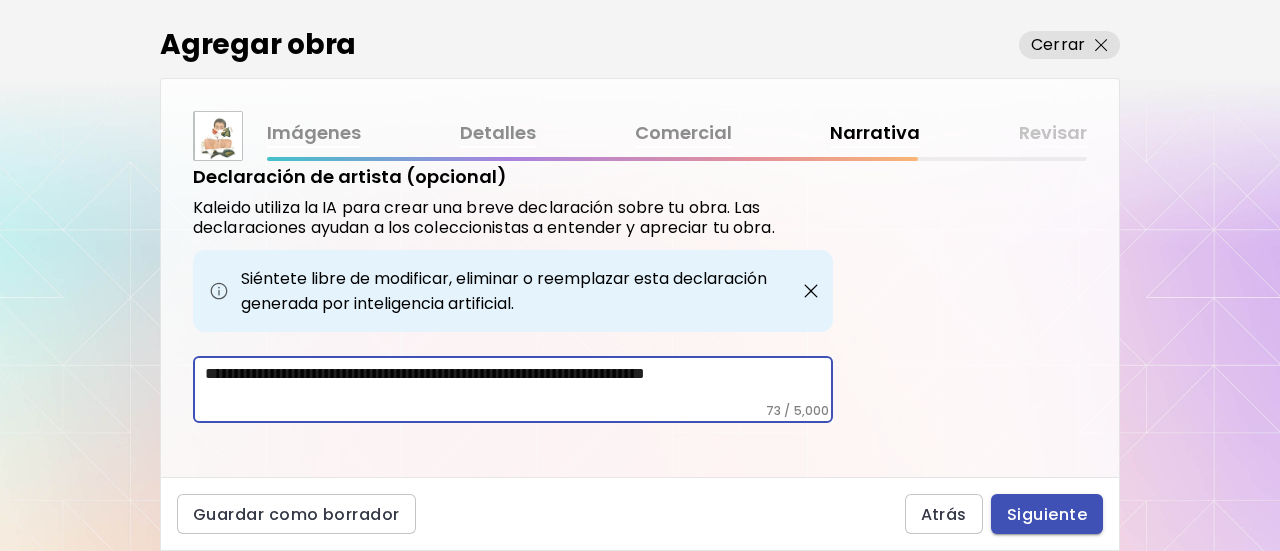 type on "**********" 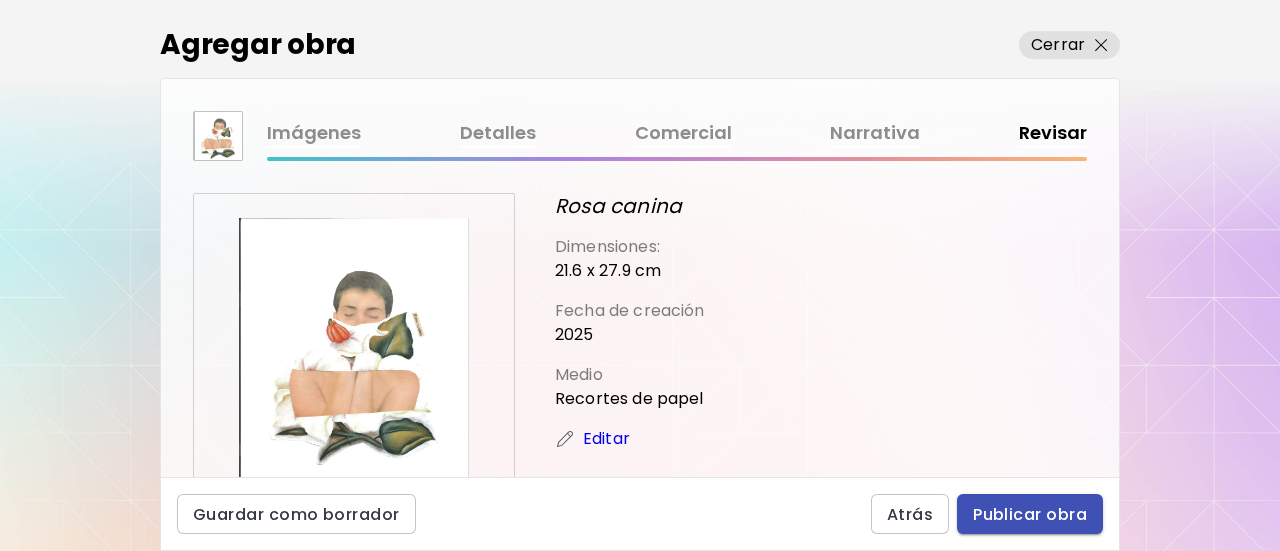click on "Publicar obra" at bounding box center [1030, 514] 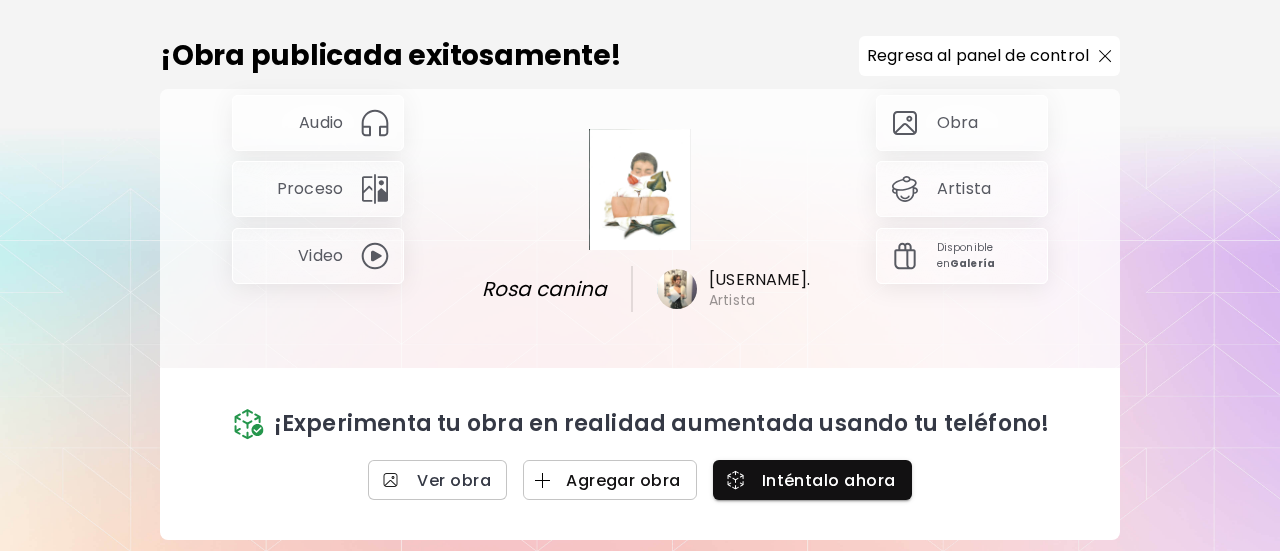 click on "Agregar obra" at bounding box center [610, 480] 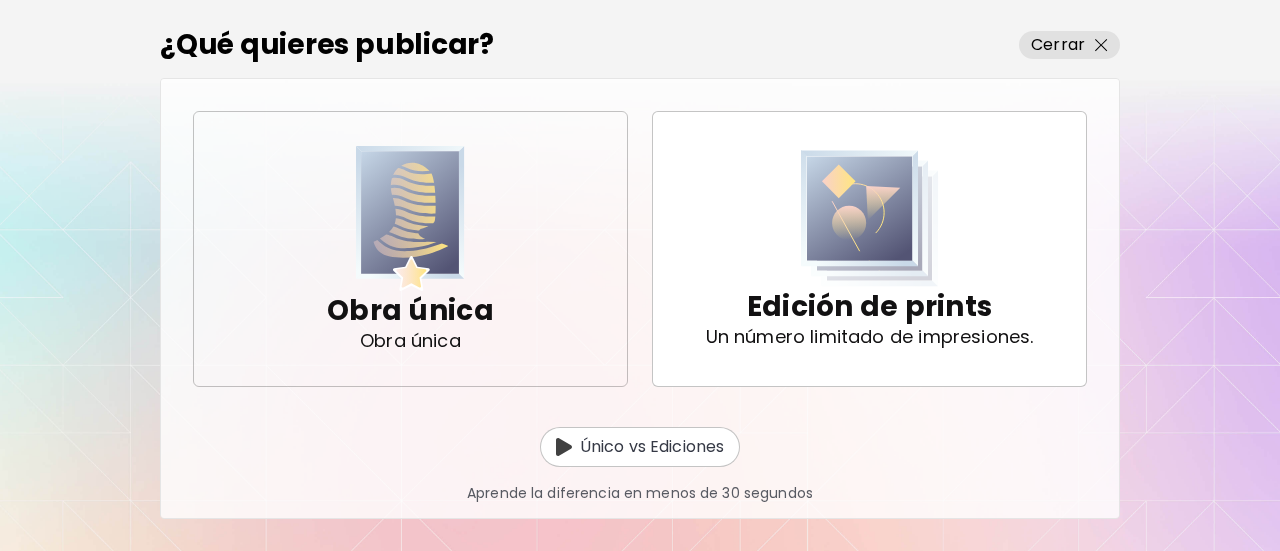 click on "Obra única Obra única" at bounding box center [410, 248] 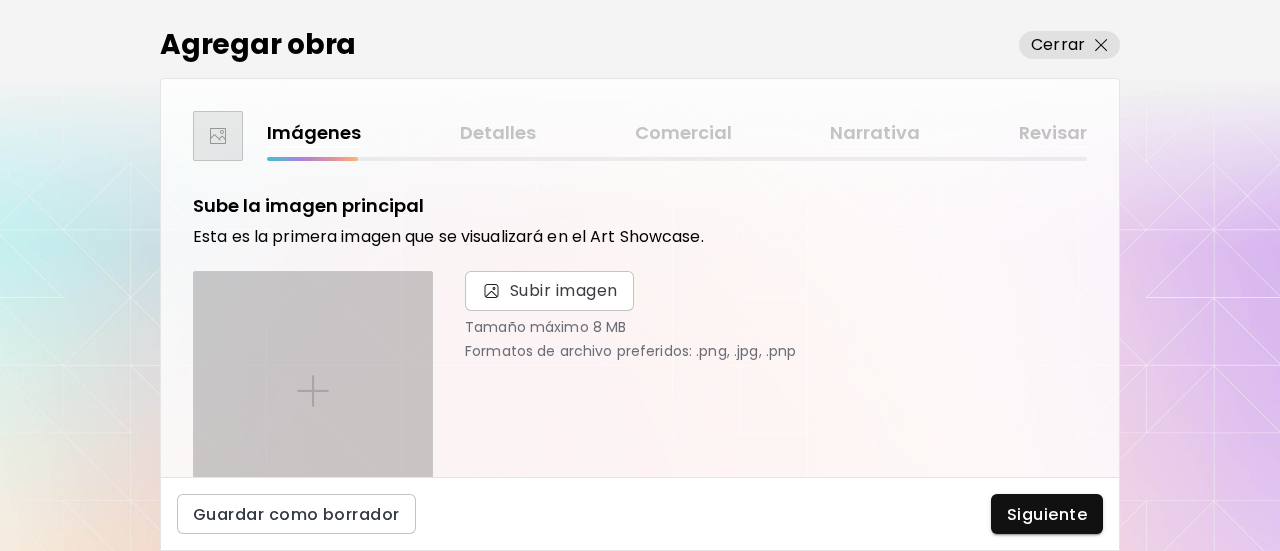 click at bounding box center [313, 391] 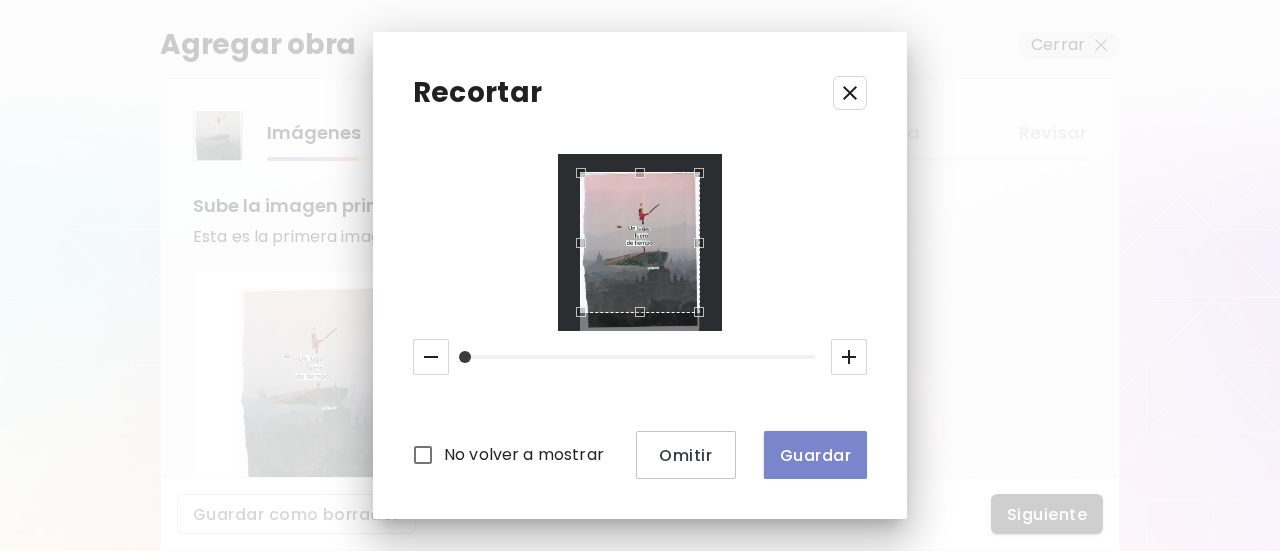 click on "Guardar" at bounding box center [815, 455] 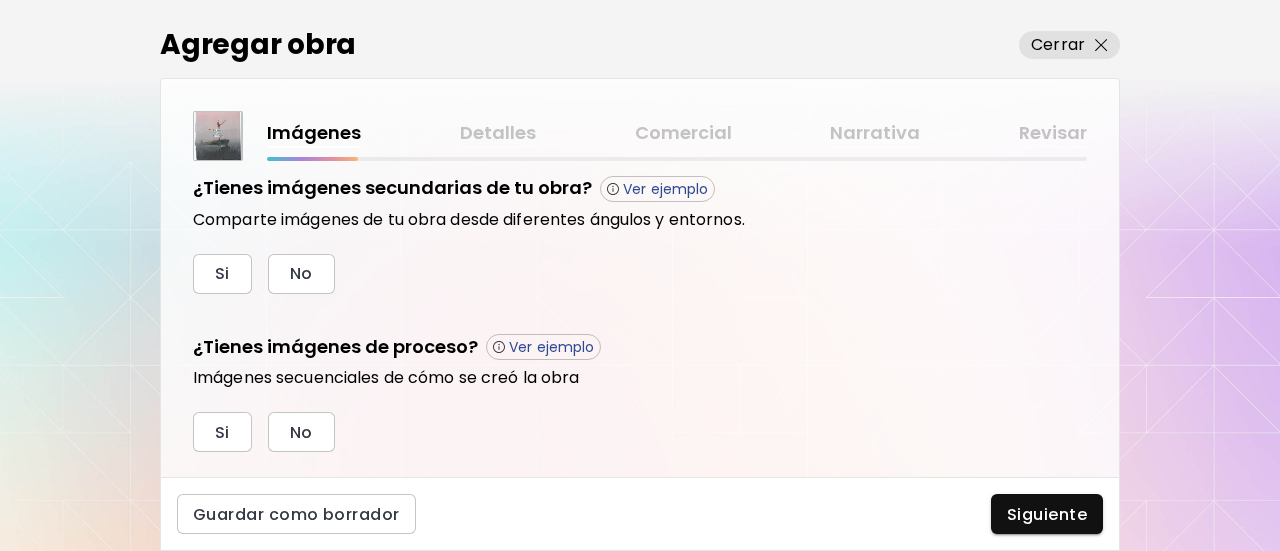 scroll, scrollTop: 700, scrollLeft: 0, axis: vertical 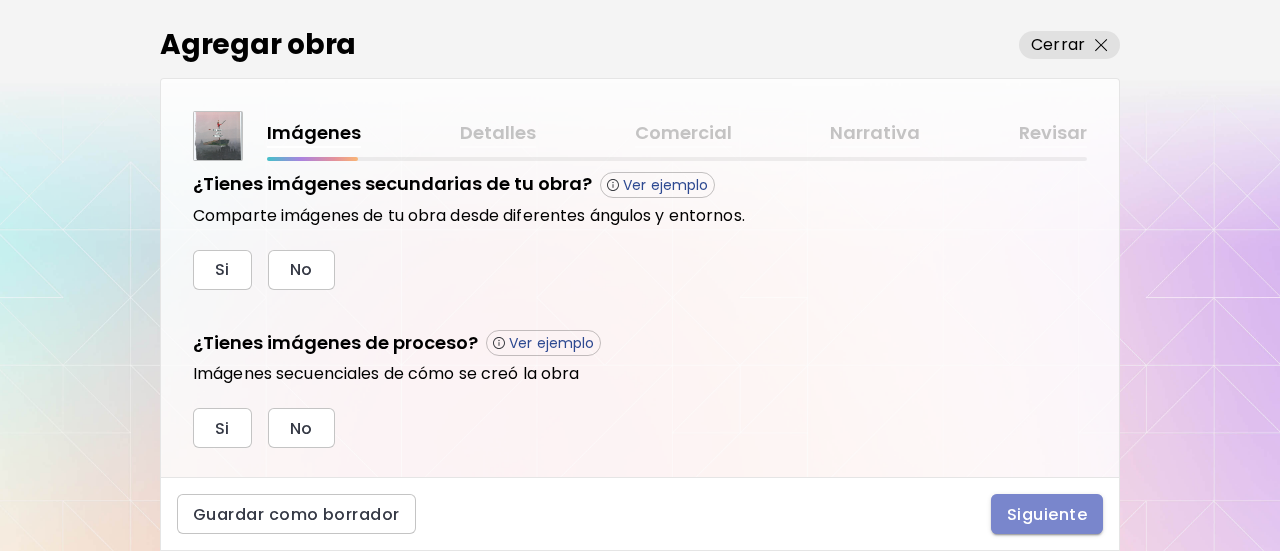 click on "Siguiente" at bounding box center (1047, 514) 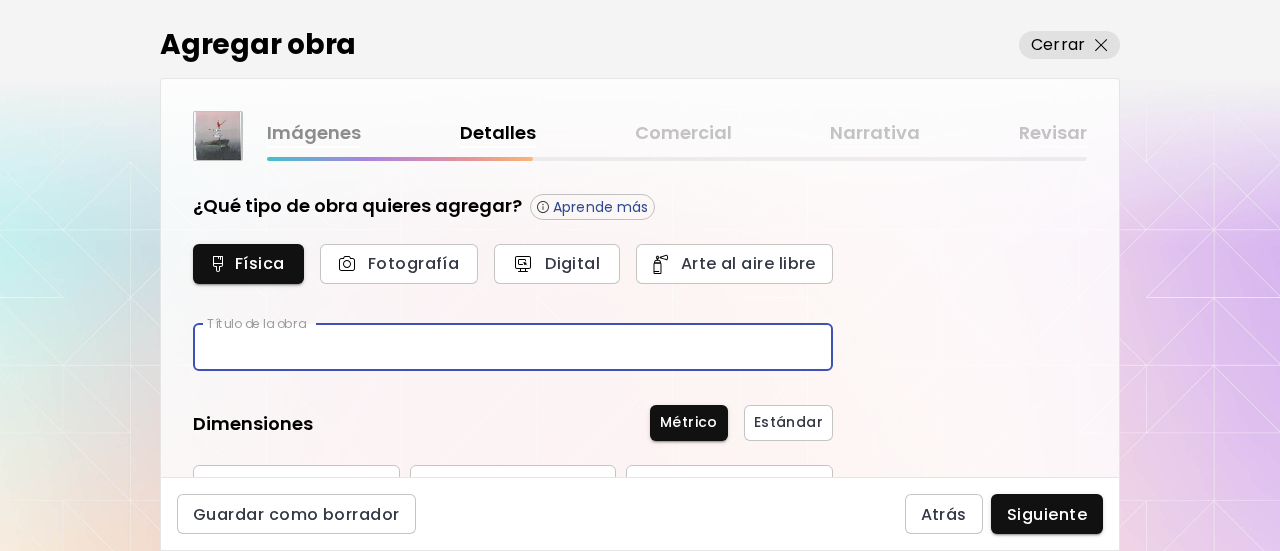 click at bounding box center [513, 347] 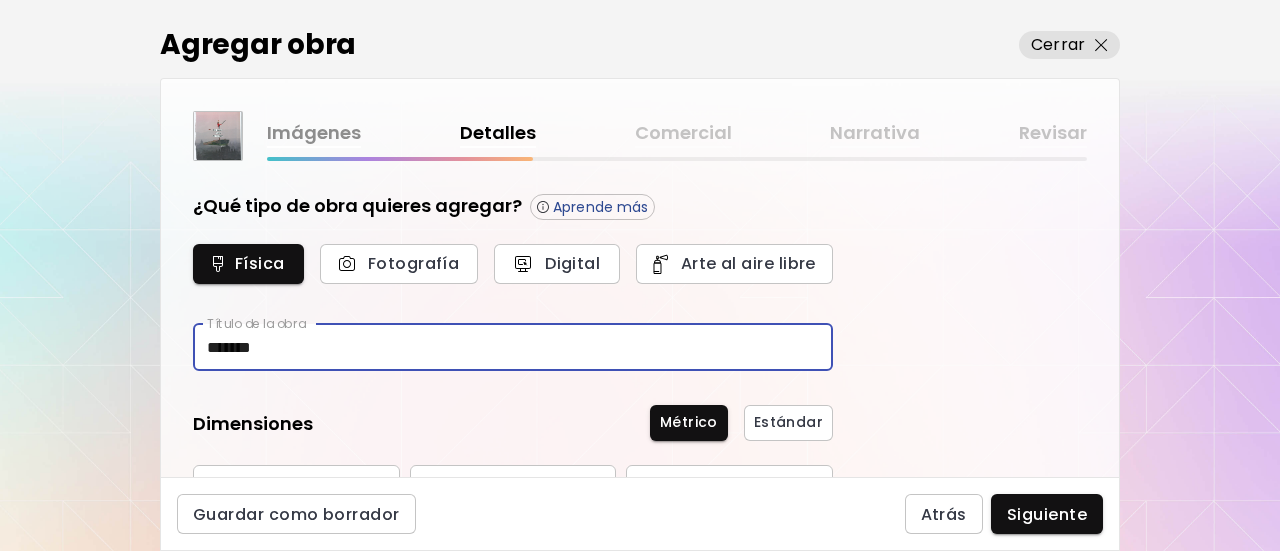 click on "*******" at bounding box center [513, 347] 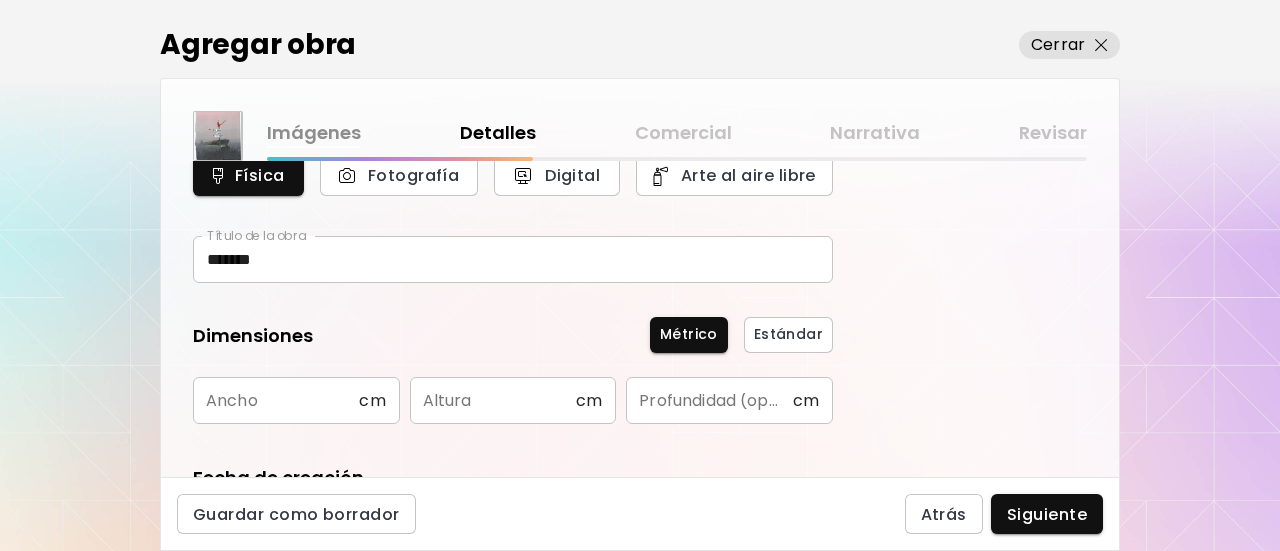 scroll, scrollTop: 200, scrollLeft: 0, axis: vertical 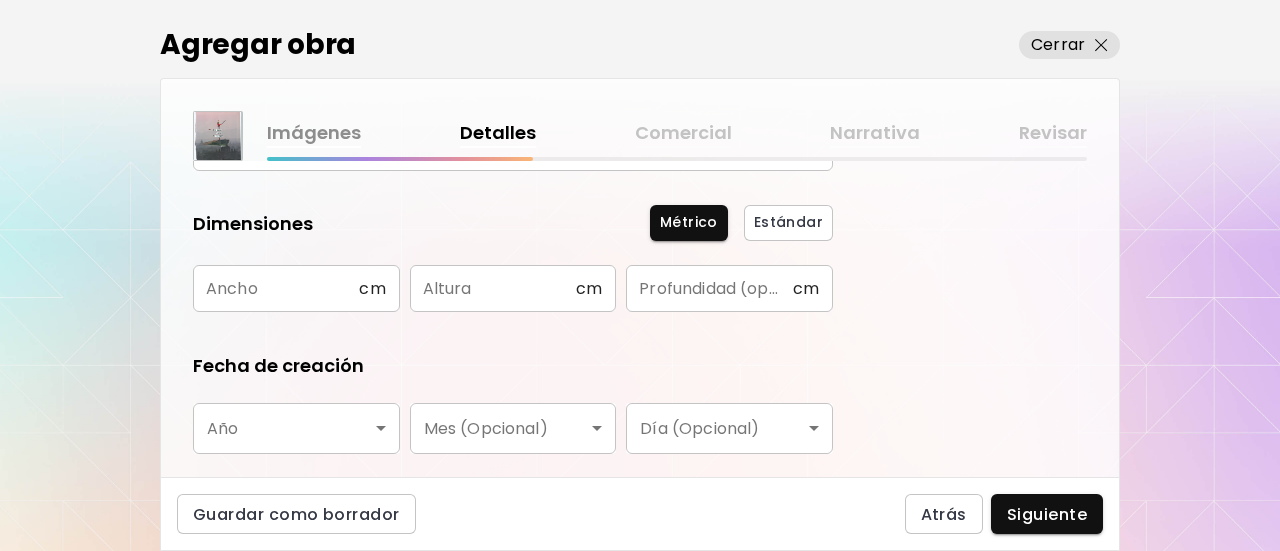 click at bounding box center [276, 288] 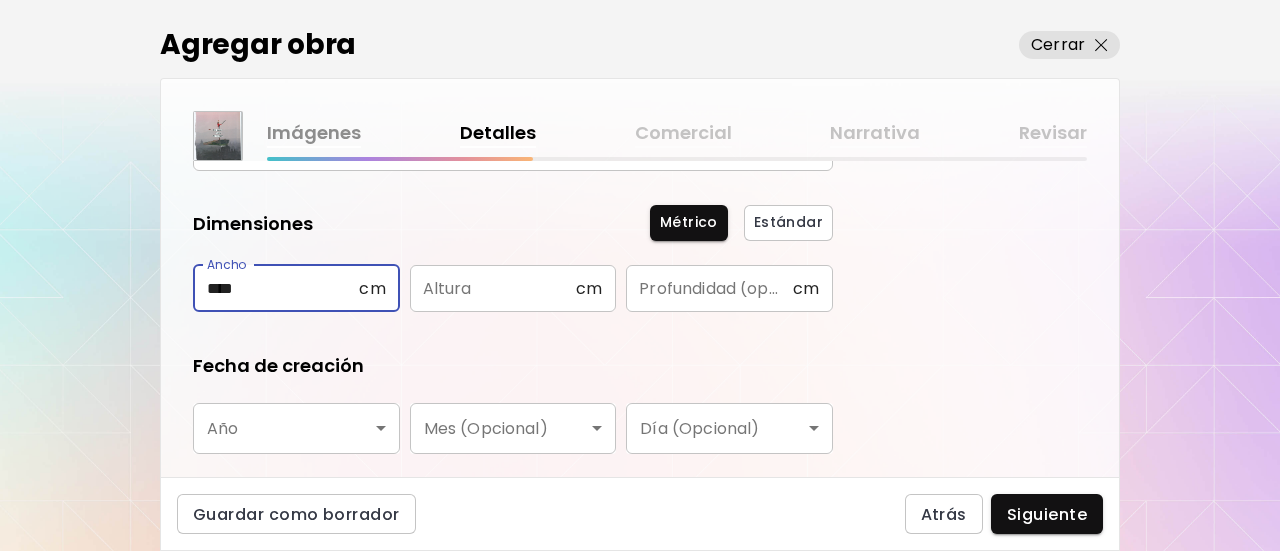 type on "****" 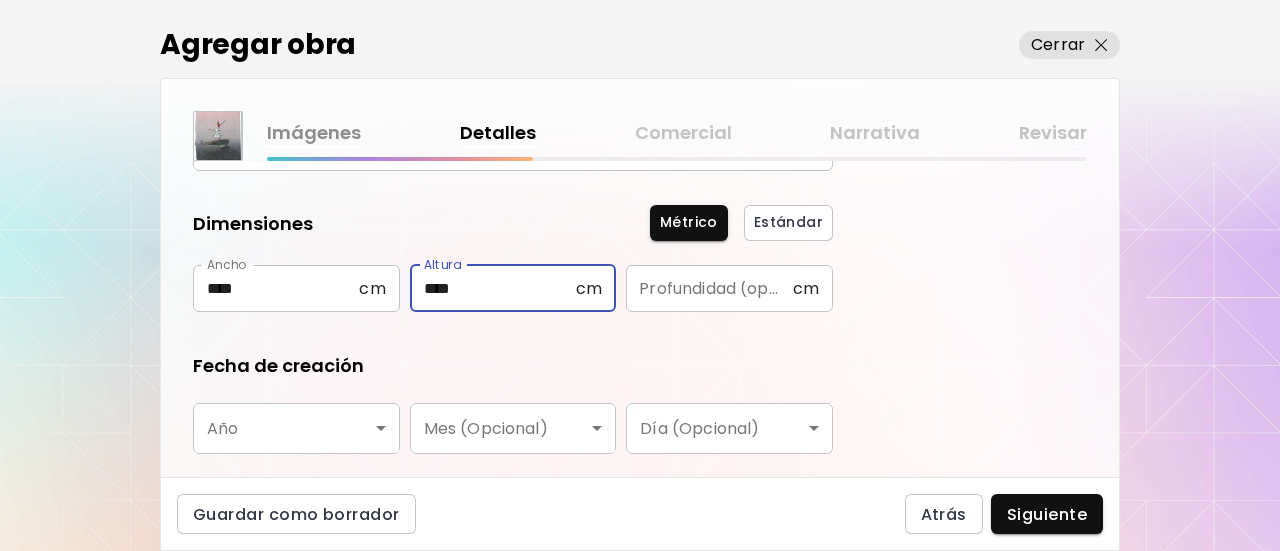 type on "****" 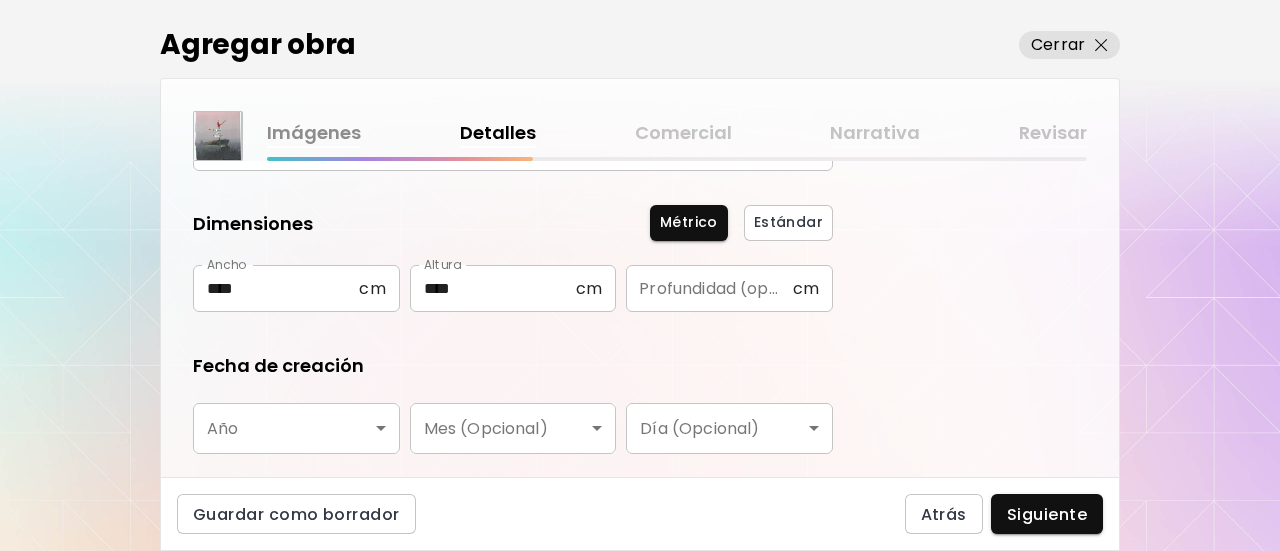 click on "kaleido.art/Andreina_Coelho_ Agregar obra Administrar obras Editar perfil My BioLink Comunidad Metas MyStudio Actualizar My Website My Showrooms My Documents My Subscribers My Provenance My Augmentations My Analytics Ajustes Ayuda 0 12 Agregar obra Cerrar Imágenes Detalles Comercial Narrativa Revisar ¿Qué tipo de obra quieres agregar? Aprende más Física Fotografía Digital Arte al aire libre Título de la obra ******* Título de la obra Dimensiones Métrico Estándar Ancho **** cm Ancho Altura **** cm Altura Profundidad (opcional) cm Profundidad (opcional) Fecha de creación Año ​ Año Mes (Opcional) ​ Mes (Opcional) Día (Opcional) ​ Día (Opcional) Información adicional Disciplina ​ Disciplina Materiales y medio Materiales y medio Guardar como borrador Atrás Siguiente Búsqueda de artista Nombre o usuario Nombre o usuario País del artista País del artista Disciplinas Todos Pintura Contemporánea Dibujo e ilustración Collage Escultura e instalación Fotografía Arte AR/VR Arte Urbano Todos" at bounding box center (640, 275) 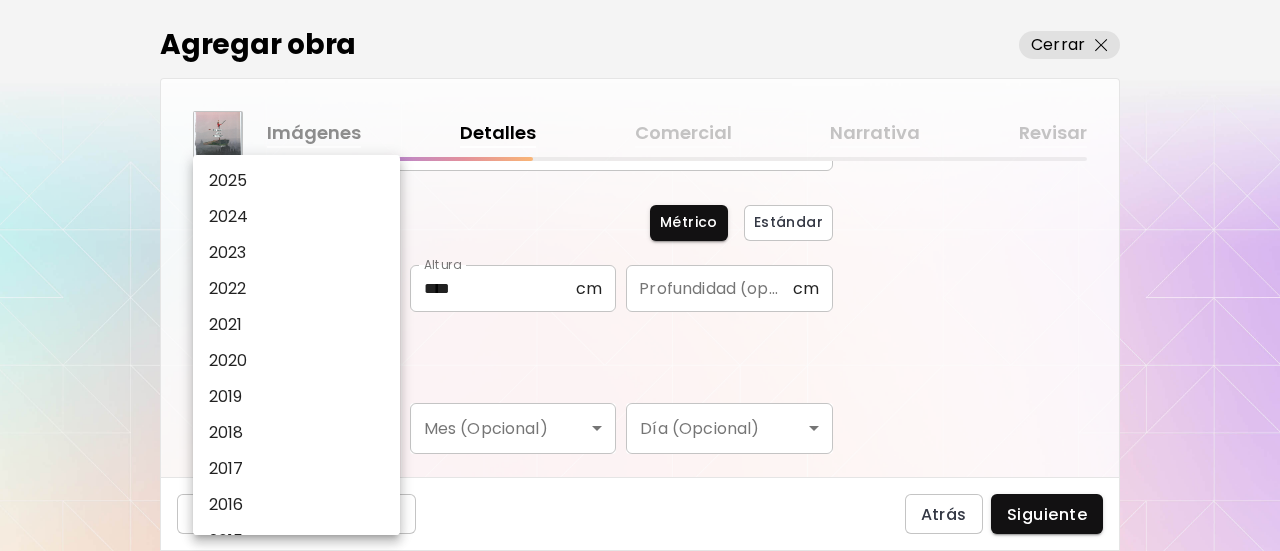 click on "2025" at bounding box center (301, 181) 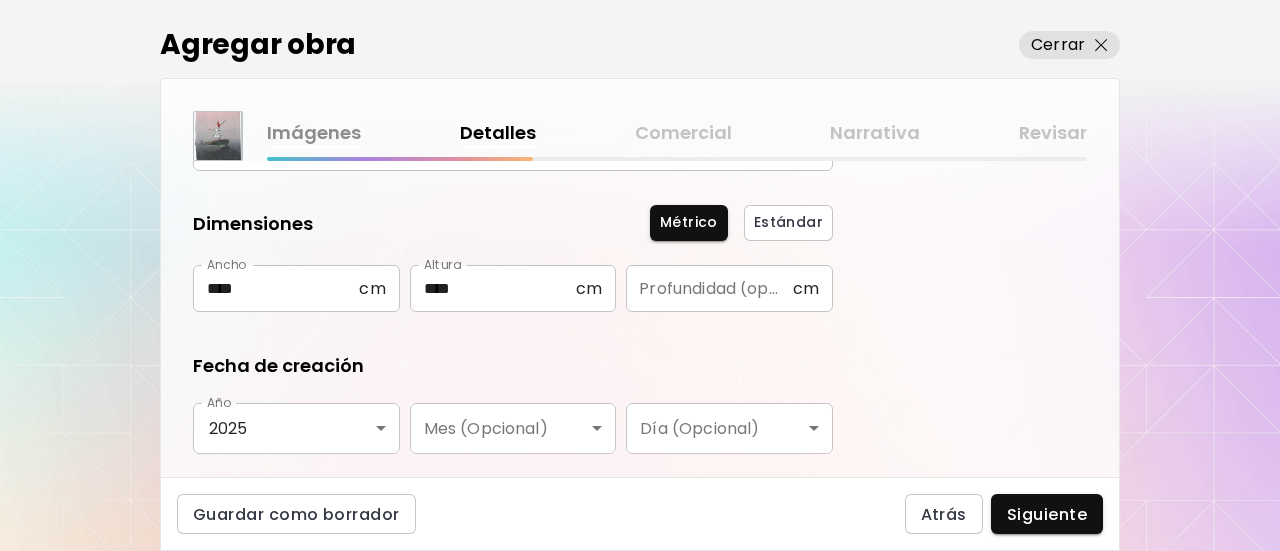 click on "Fecha de creación Año 2025 **** Año Mes (Opcional) ​ Mes (Opcional) Día (Opcional) ​ Día (Opcional)" at bounding box center (513, 403) 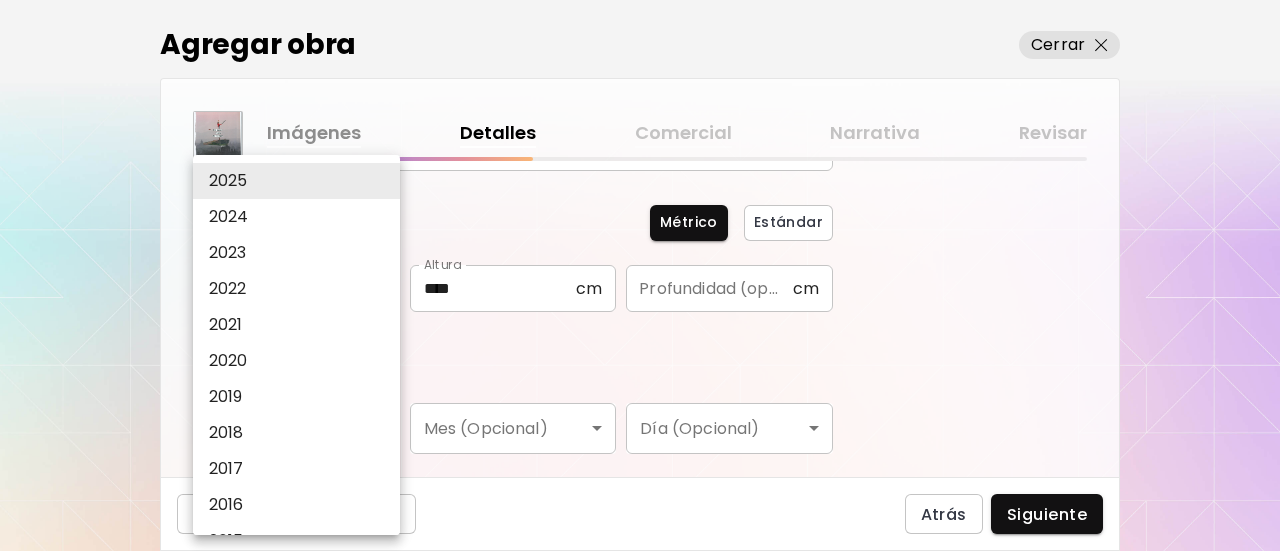 click on "2024" at bounding box center (301, 217) 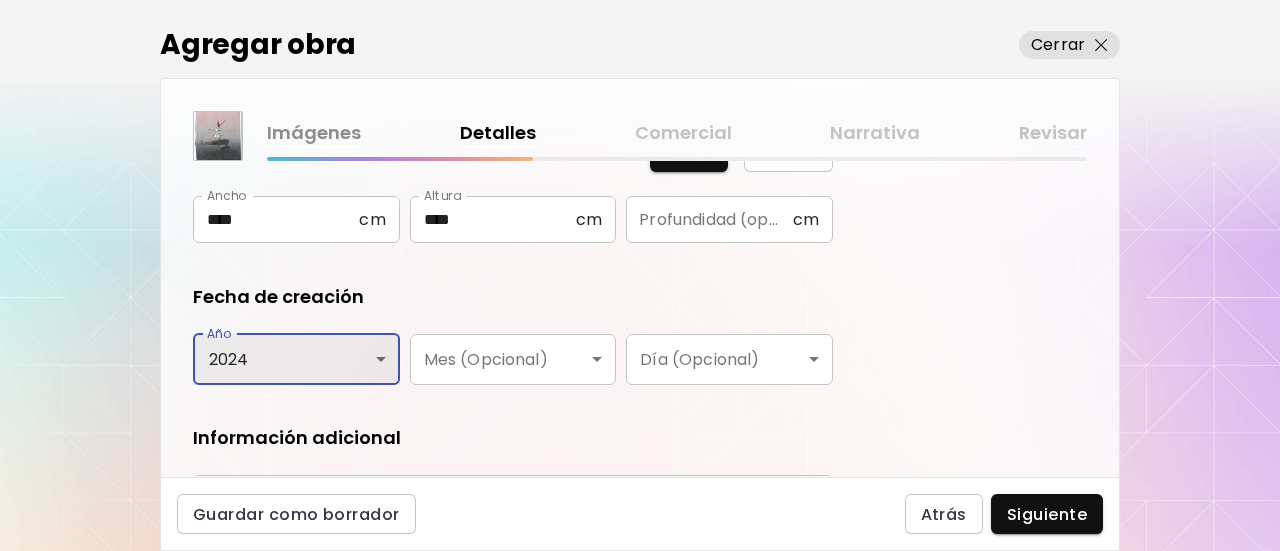 scroll, scrollTop: 300, scrollLeft: 0, axis: vertical 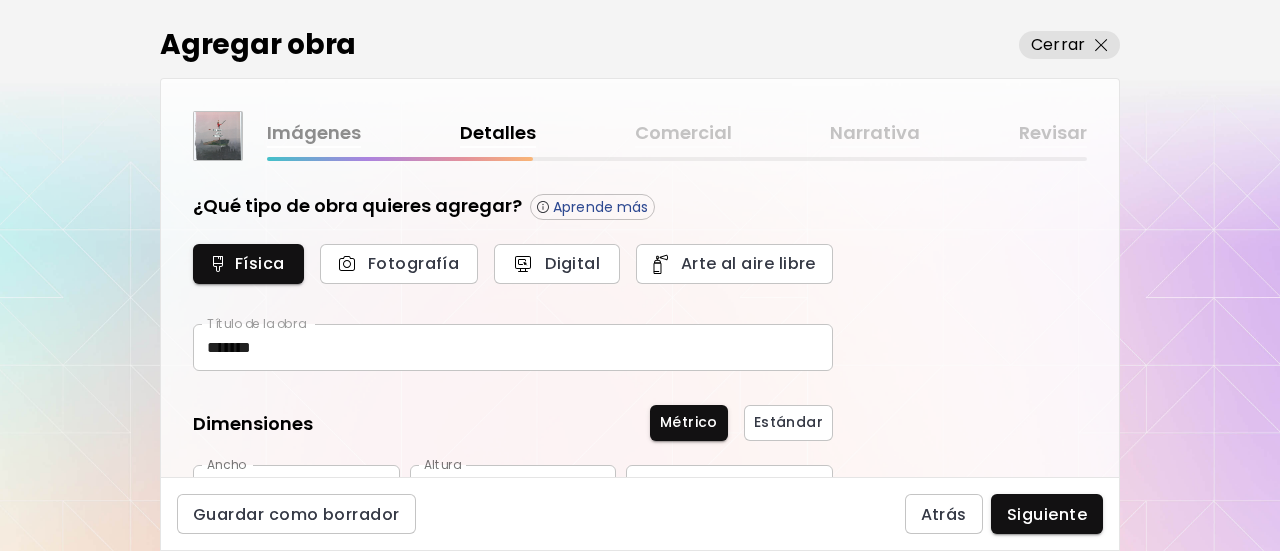 click on "Información adicional" at bounding box center [513, 707] 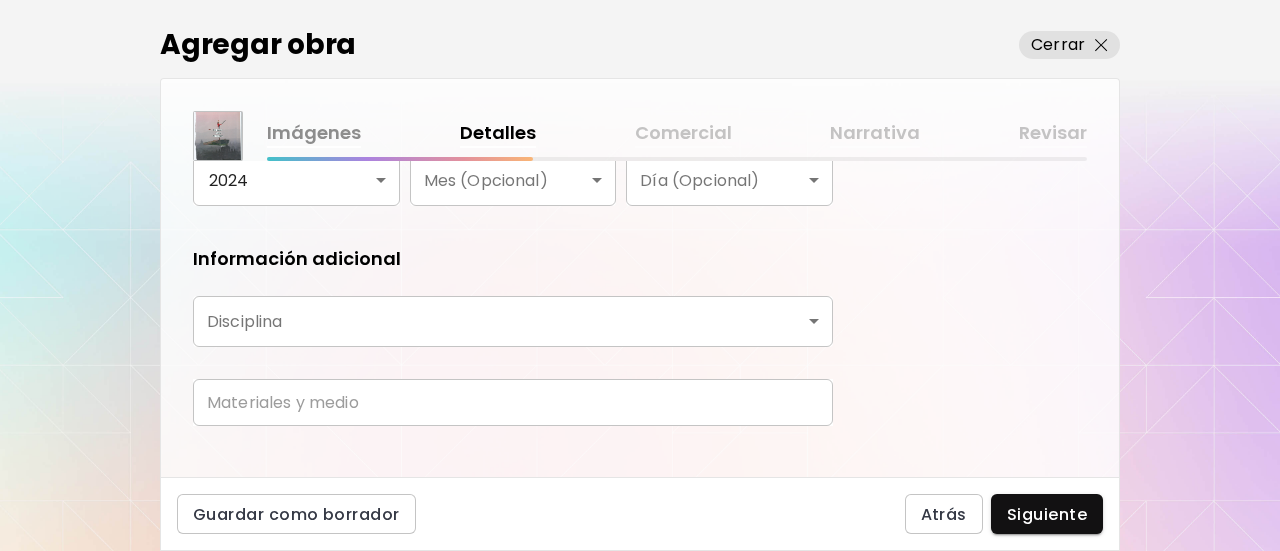 scroll, scrollTop: 474, scrollLeft: 0, axis: vertical 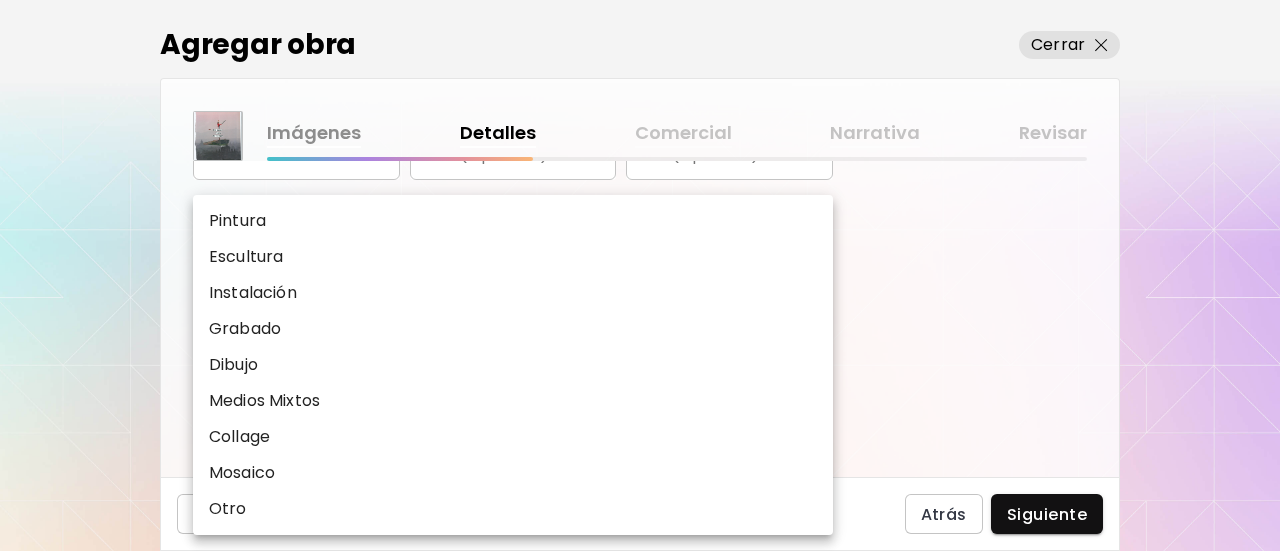 click on "kaleido.art/Andreina_Coelho_ Agregar obra Administrar obras Editar perfil My BioLink Comunidad Metas MyStudio Actualizar My Website My Showrooms My Documents My Subscribers My Provenance My Augmentations My Analytics Ajustes Ayuda 0 12 Agregar obra Cerrar Imágenes Detalles Comercial Narrativa Revisar ¿Qué tipo de obra quieres agregar? Aprende más Física Fotografía Digital Arte al aire libre Título de la obra ******* Título de la obra Dimensiones Métrico Estándar Ancho **** cm Ancho Altura **** cm Altura Profundidad (opcional) cm Profundidad (opcional) Fecha de creación Año 2024 **** Año Mes (Opcional) ​ Mes (Opcional) Día (Opcional) ​ Día (Opcional) Información adicional Disciplina ​ Disciplina Materiales y medio Materiales y medio Guardar como borrador Atrás Siguiente Búsqueda de artista Nombre o usuario Nombre o usuario País del artista País del artista Disciplinas Todos Pintura Contemporánea Dibujo e ilustración Collage Escultura e instalación Fotografía Arte AR/VR Arte Urbano" at bounding box center [640, 275] 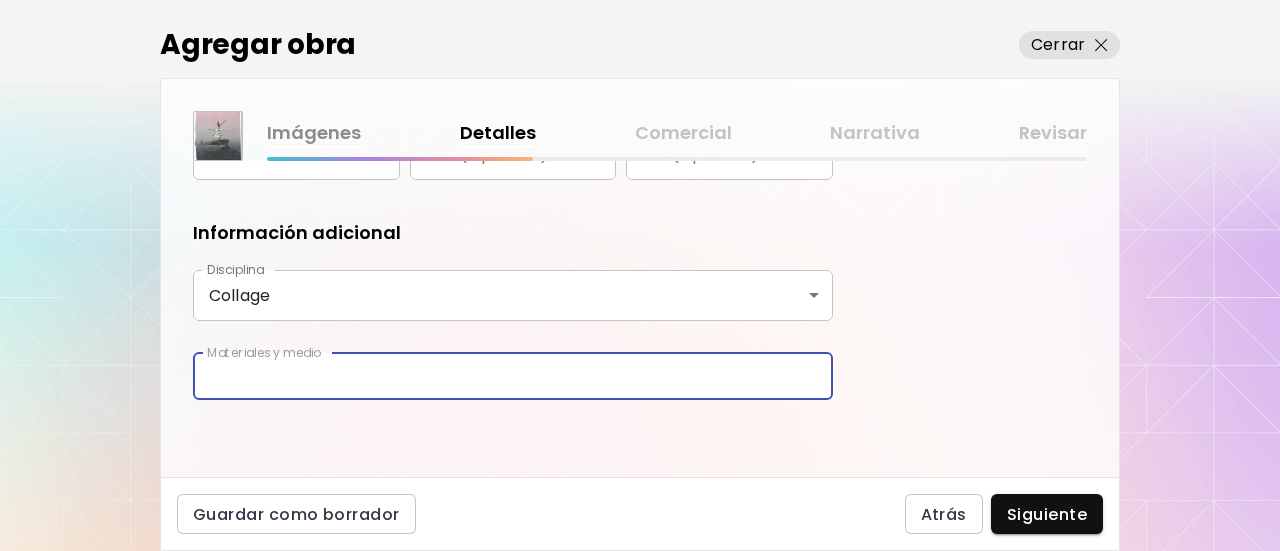 click at bounding box center (513, 376) 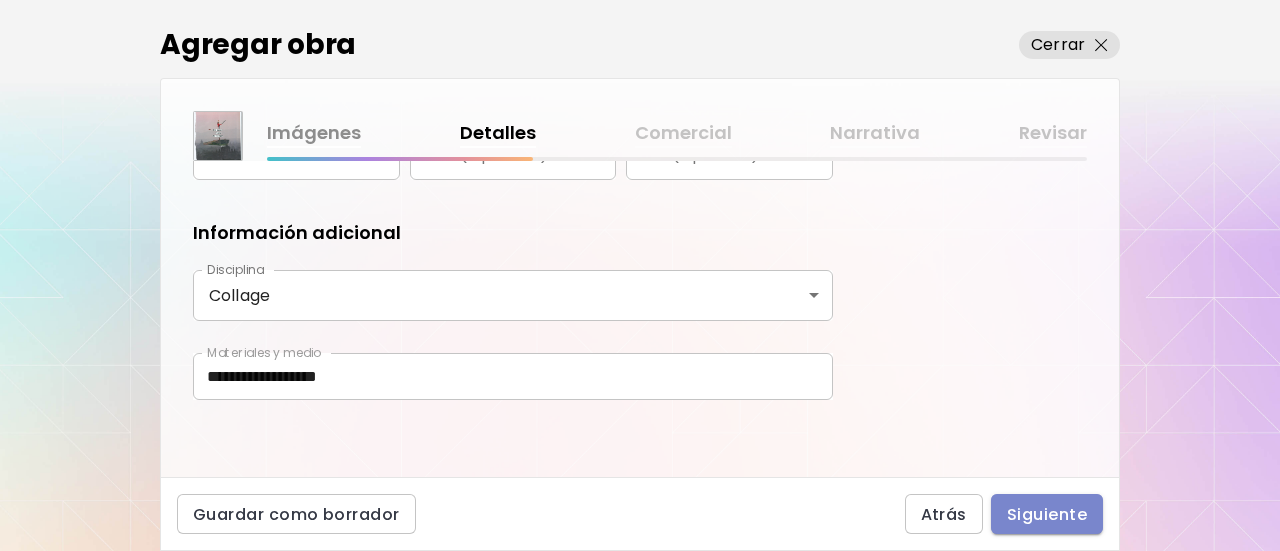 click on "Siguiente" at bounding box center [1047, 514] 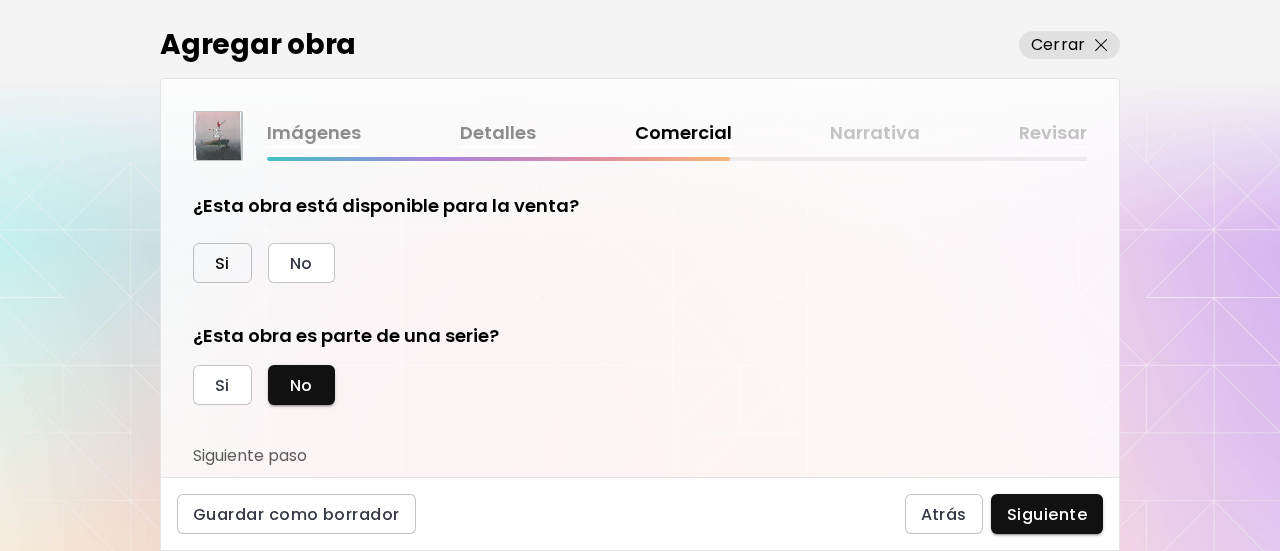 click on "Si" at bounding box center [222, 263] 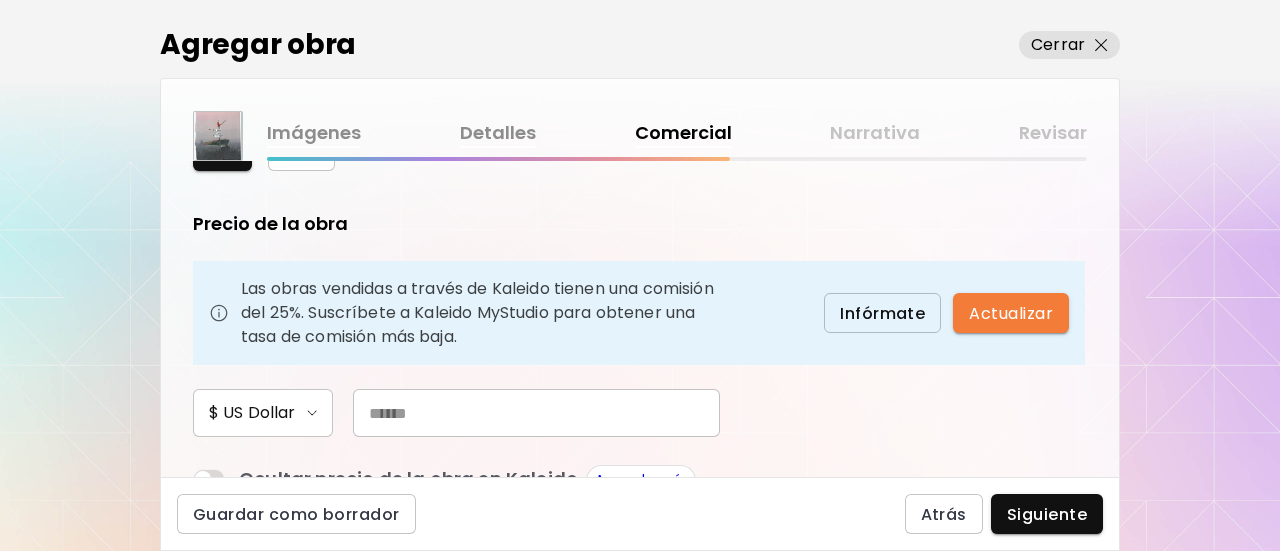 scroll, scrollTop: 200, scrollLeft: 0, axis: vertical 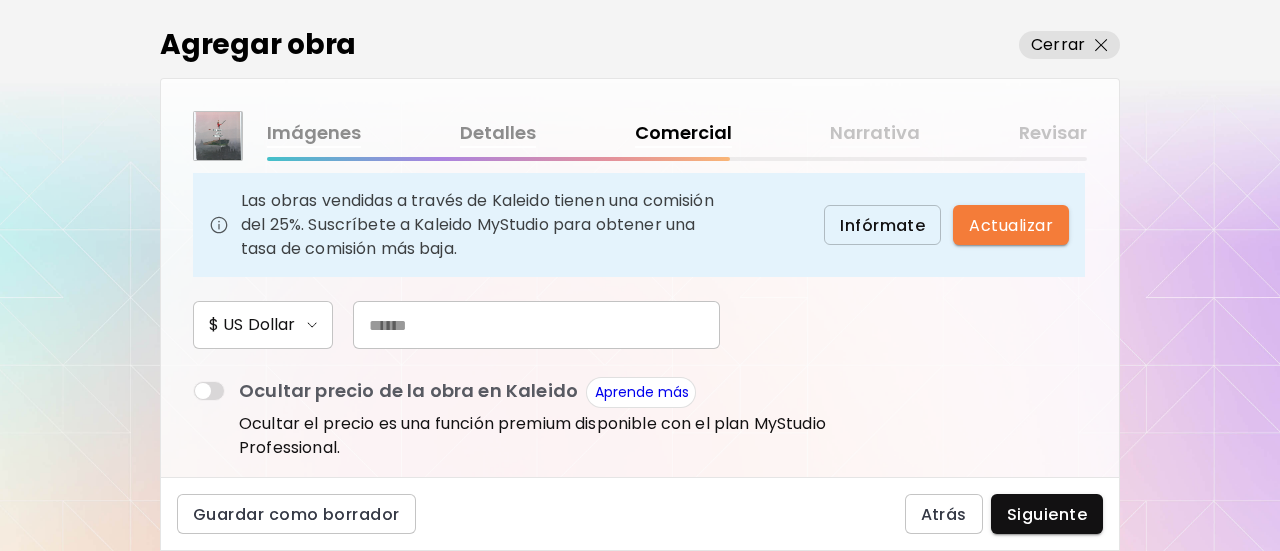 click at bounding box center (536, 325) 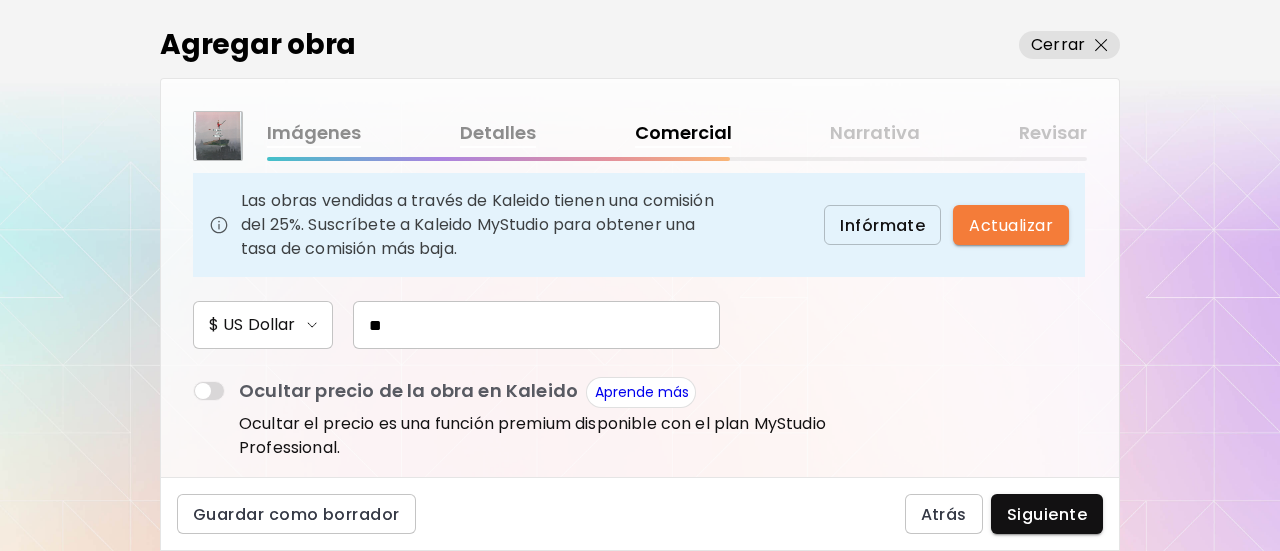 click on "Ocultar el precio es una función premium disponible con el plan MyStudio Professional." at bounding box center (536, 436) 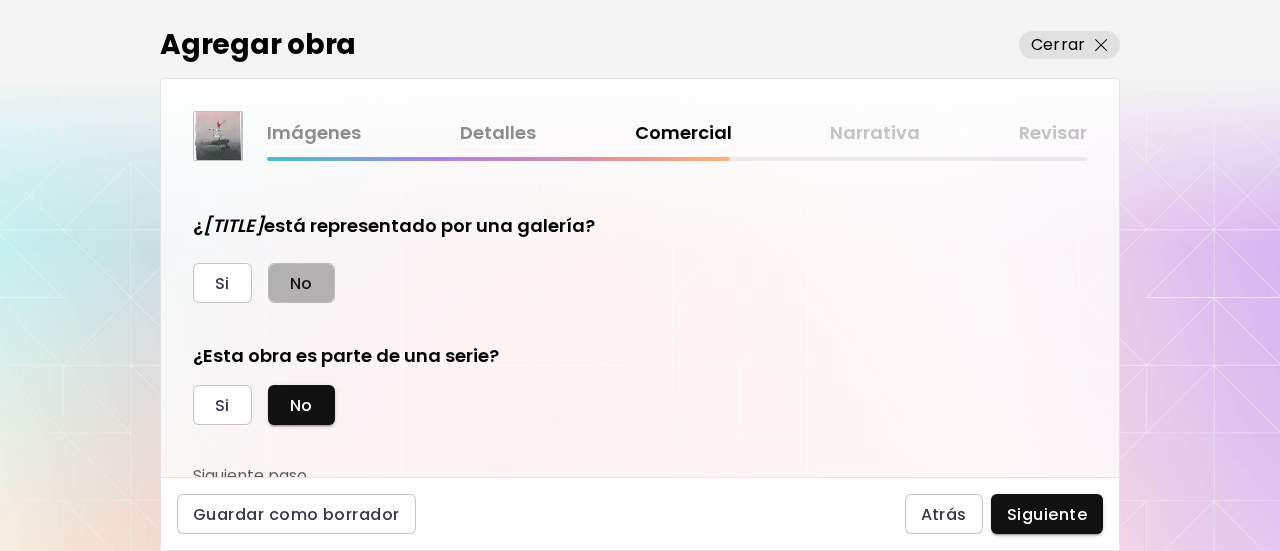click on "No" at bounding box center [301, 283] 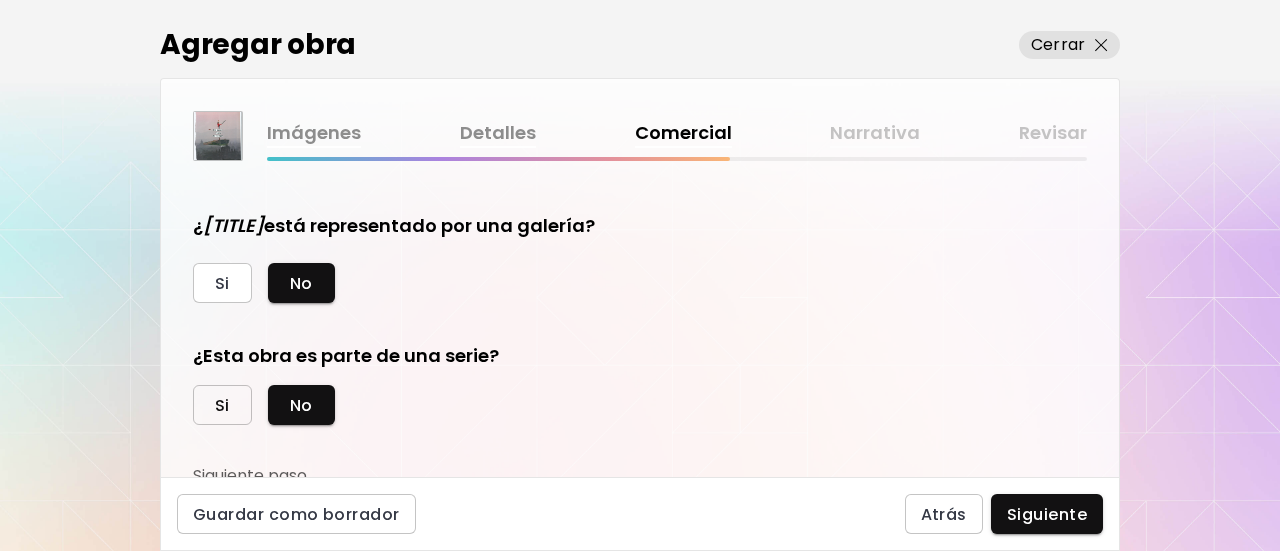 click on "Si" at bounding box center (222, 405) 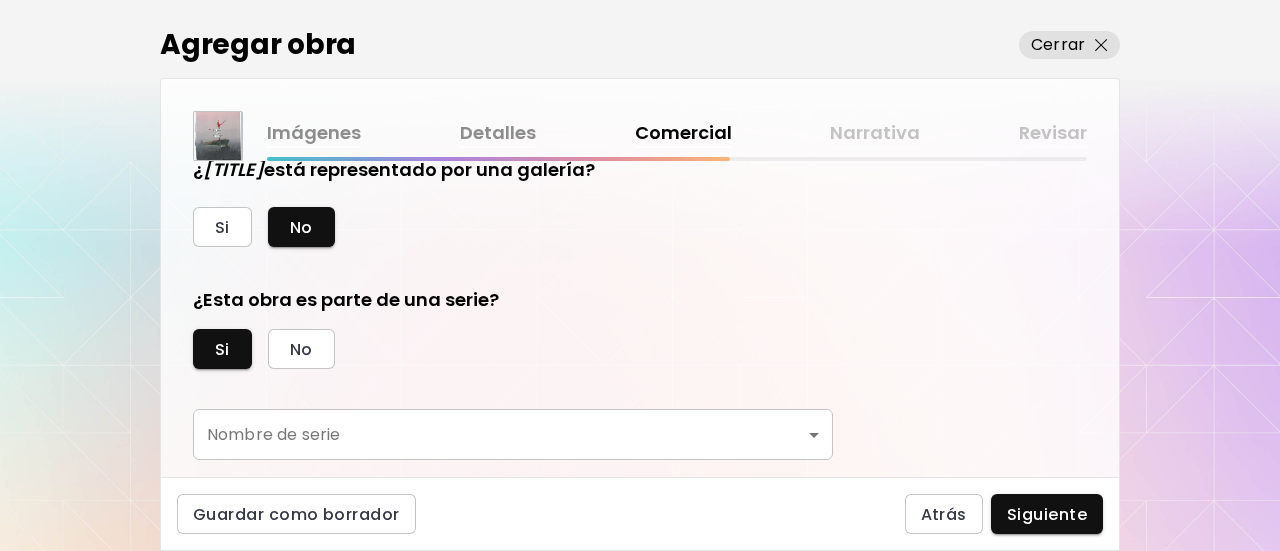 scroll, scrollTop: 601, scrollLeft: 0, axis: vertical 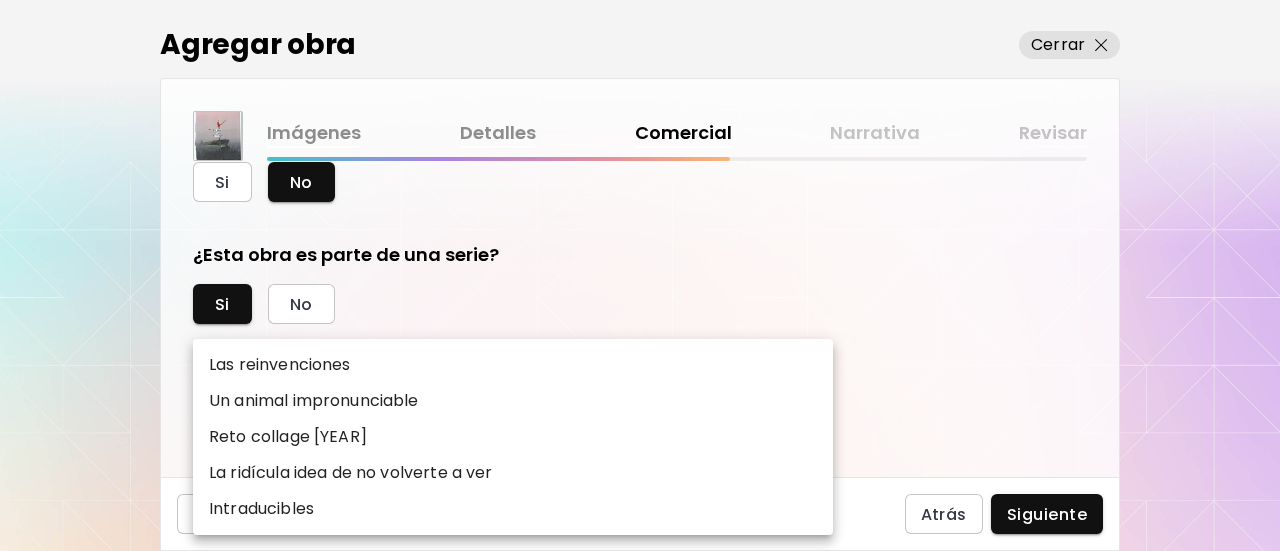 click on "kaleido.art/Andreina_Coelho_ Agregar obra Administrar obras Editar perfil My BioLink Comunidad Metas MyStudio Actualizar My Website My Showrooms My Documents My Subscribers My Provenance My Augmentations My Analytics Ajustes Ayuda 0 12 Agregar obra Cerrar Imágenes Detalles Comercial Narrativa Revisar ¿Esta obra está disponible para la venta? Si No Precio de la obra Las obras vendidas a través de Kaleido tienen una comisión del 25%. Suscríbete a Kaleido MyStudio para obtener una tasa de comisión más baja. Infórmate Actualizar $ US Dollar ** Ocultar precio de la obra en Kaleido Aprende más Ocultar el precio es una función premium disponible con el plan MyStudio Professional. ¿ Fernweh  está representado por una galería? Si No ¿Esta obra es parte de una serie? Si No Nombre de serie ​ Nombre de serie Crear nueva serie Guardar como borrador Atrás Siguiente Búsqueda de artista Nombre o usuario Nombre o usuario País del artista País del artista Disciplinas Todos Pintura Contemporánea Collage" at bounding box center [640, 275] 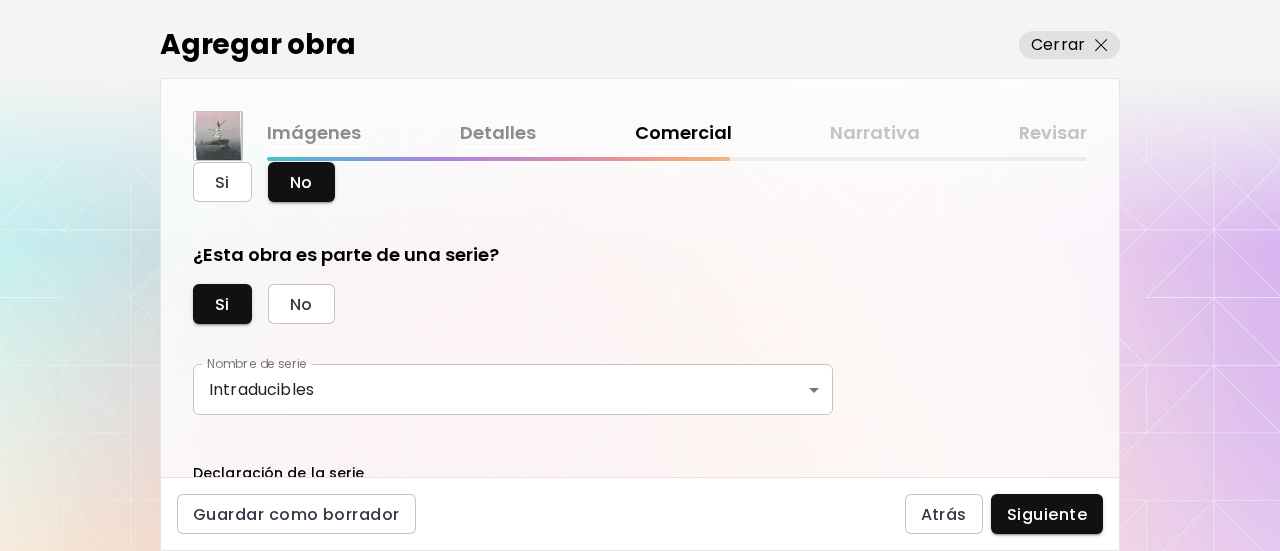 drag, startPoint x: 878, startPoint y: 305, endPoint x: 1044, endPoint y: 489, distance: 247.81445 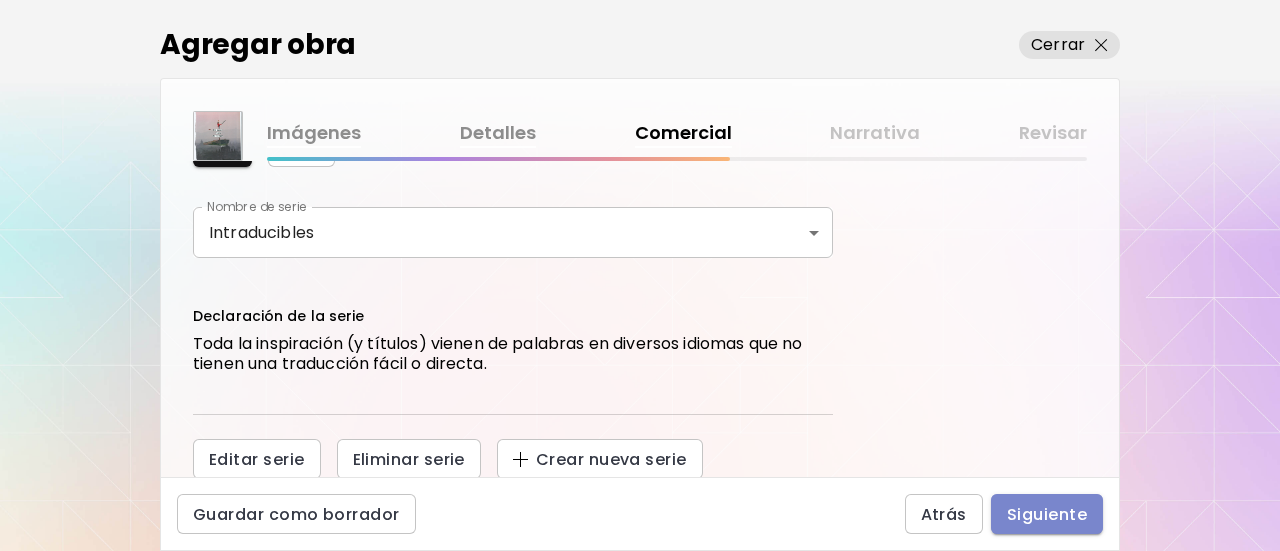 click on "Siguiente" at bounding box center (1047, 514) 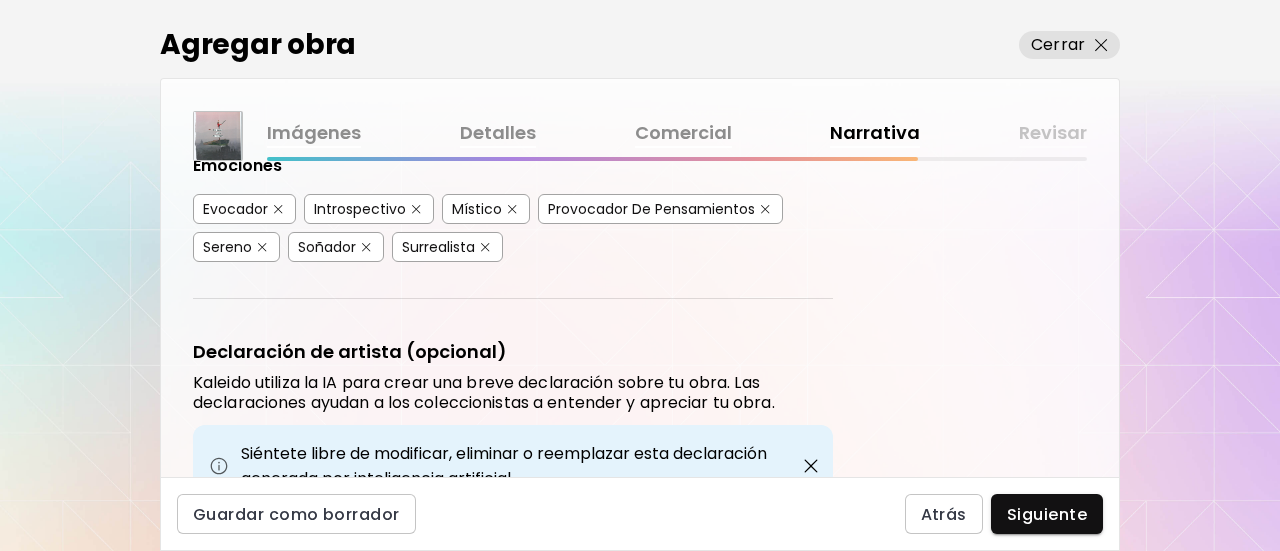 scroll, scrollTop: 700, scrollLeft: 0, axis: vertical 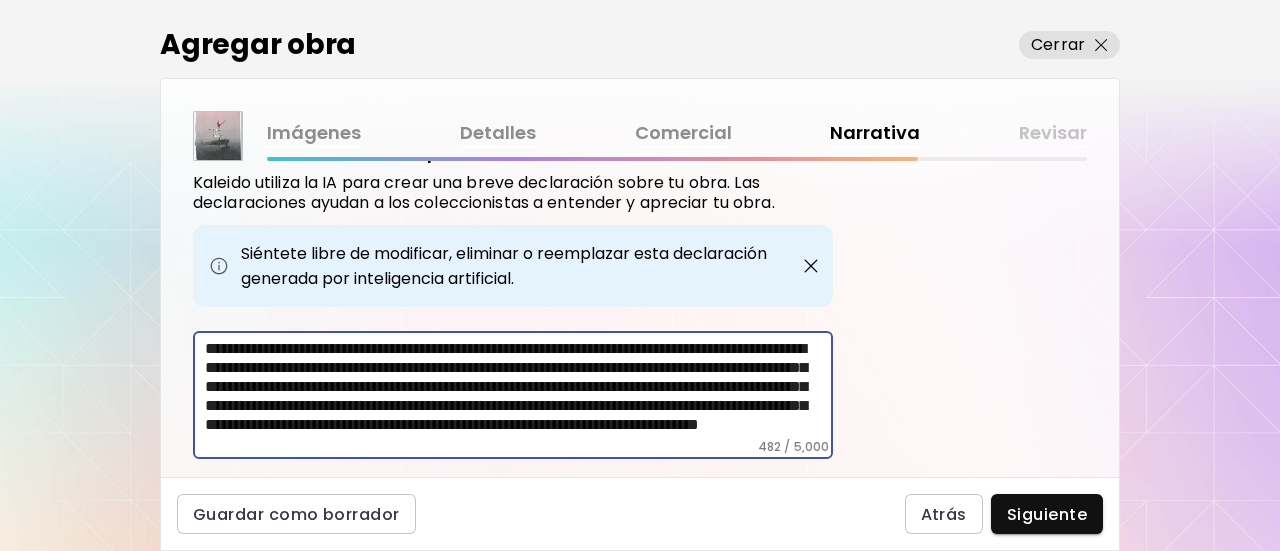 drag, startPoint x: 286, startPoint y: 333, endPoint x: 764, endPoint y: 455, distance: 493.32343 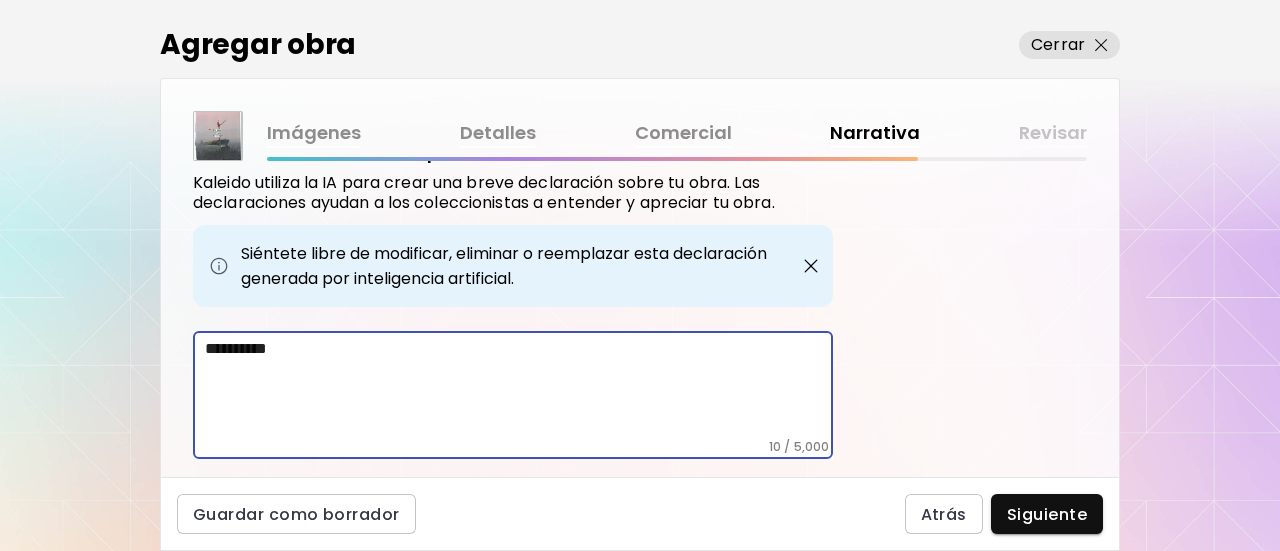 scroll, scrollTop: 0, scrollLeft: 0, axis: both 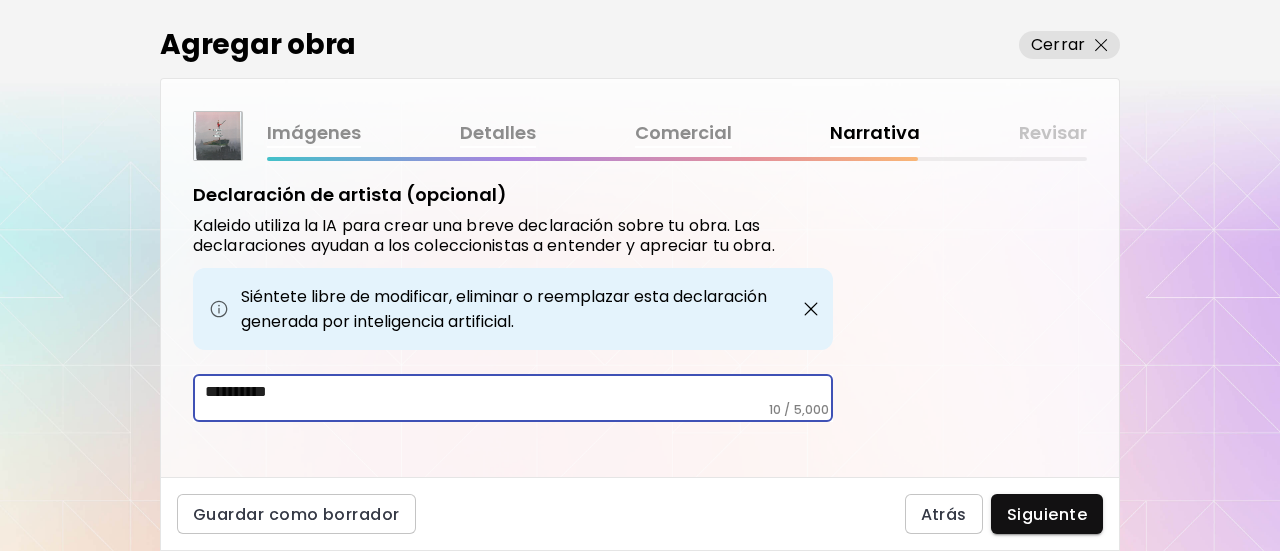 paste on "**********" 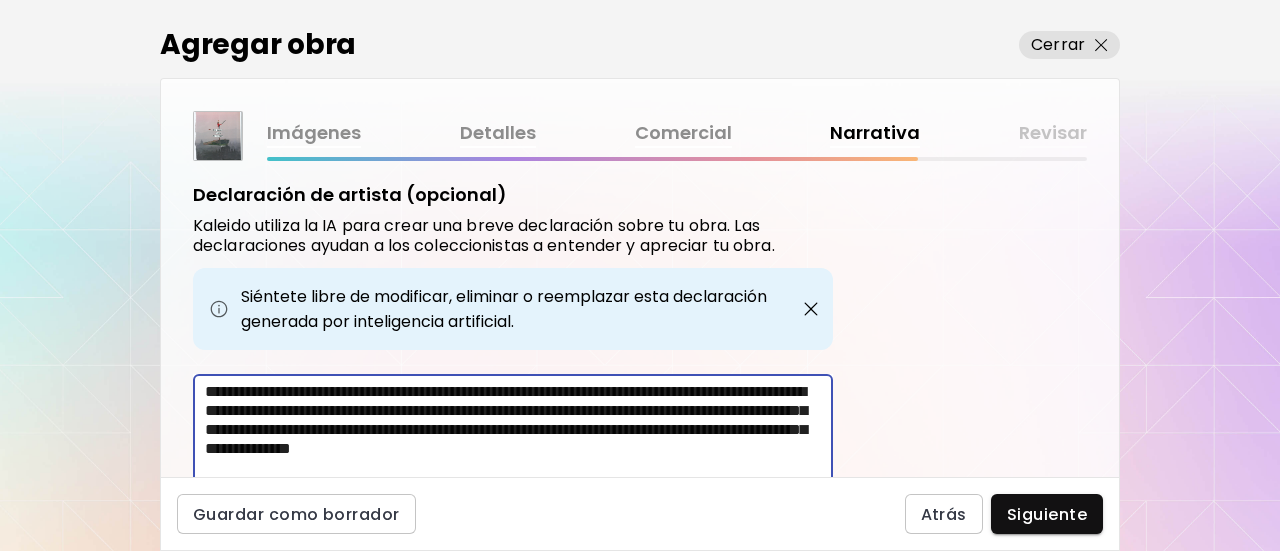scroll, scrollTop: 91, scrollLeft: 0, axis: vertical 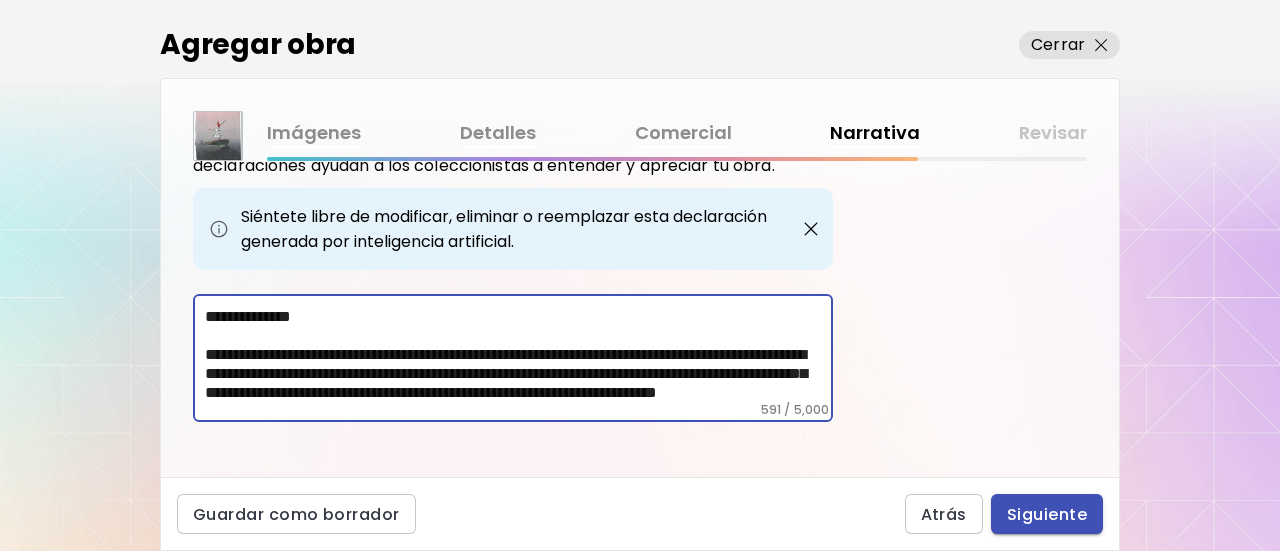 type on "**********" 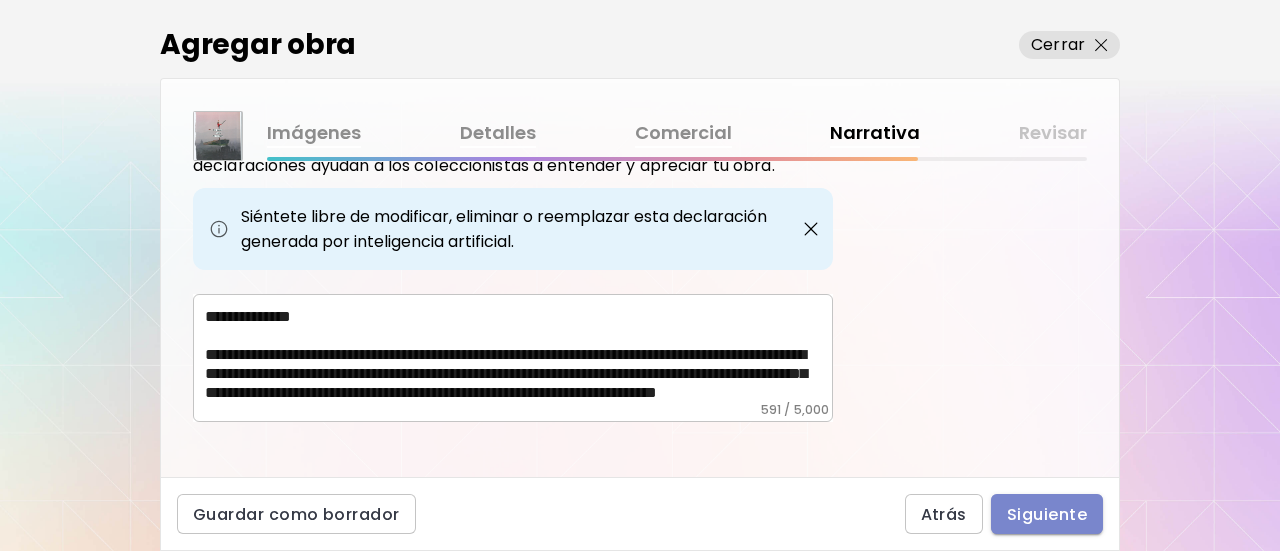 click on "Siguiente" at bounding box center (1047, 514) 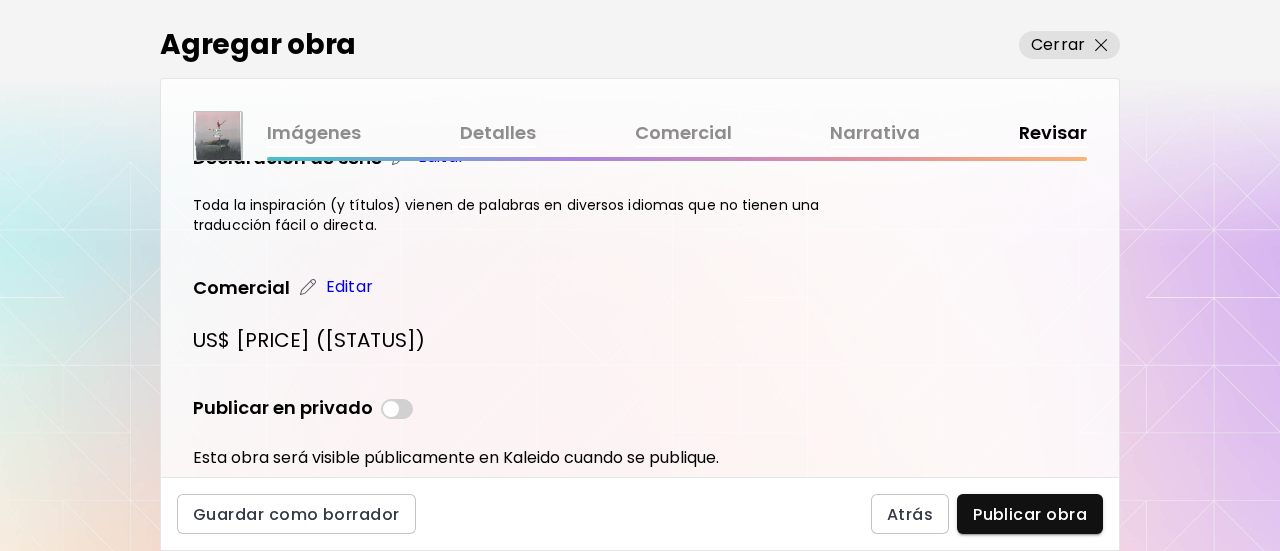 scroll, scrollTop: 894, scrollLeft: 0, axis: vertical 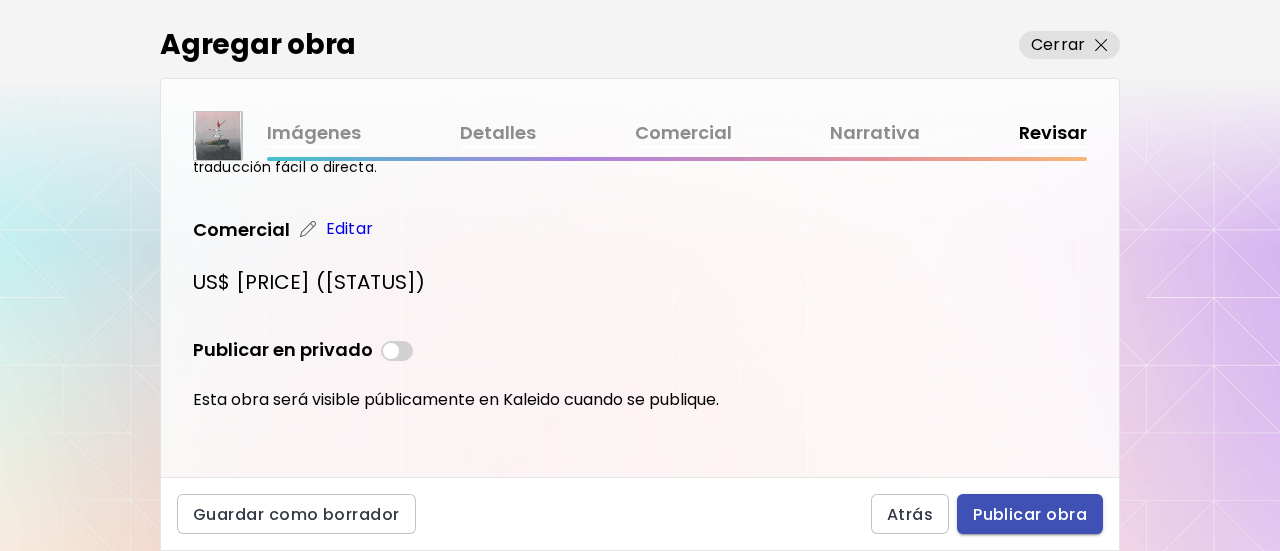 click on "Publicar obra" at bounding box center [1030, 514] 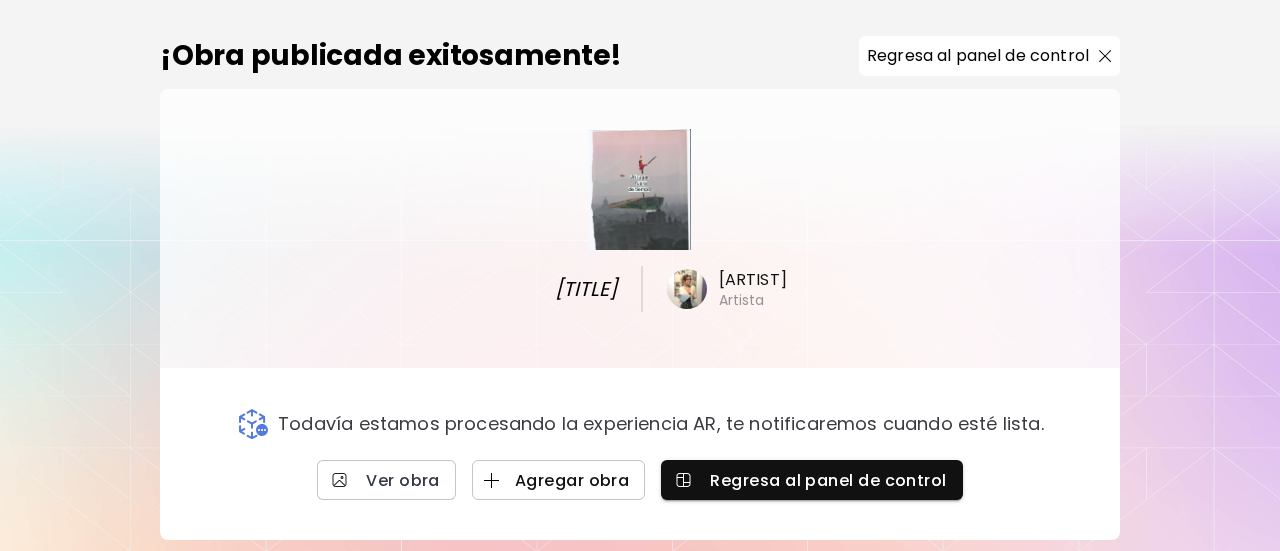 click on "Agregar obra" at bounding box center [559, 480] 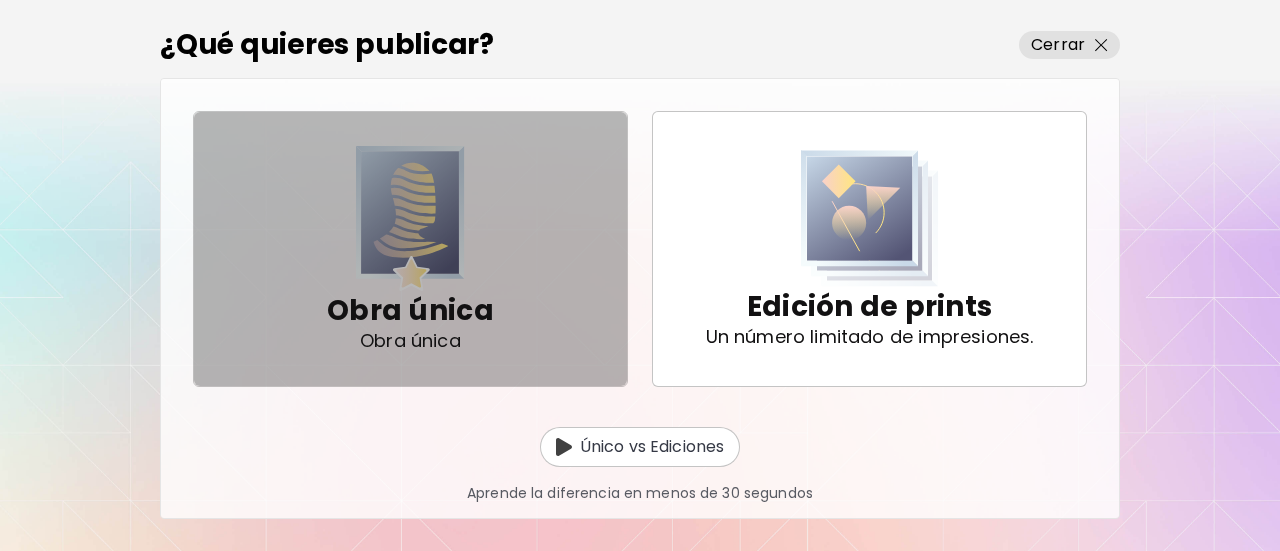 click on "Obra única Obra única" at bounding box center [410, 248] 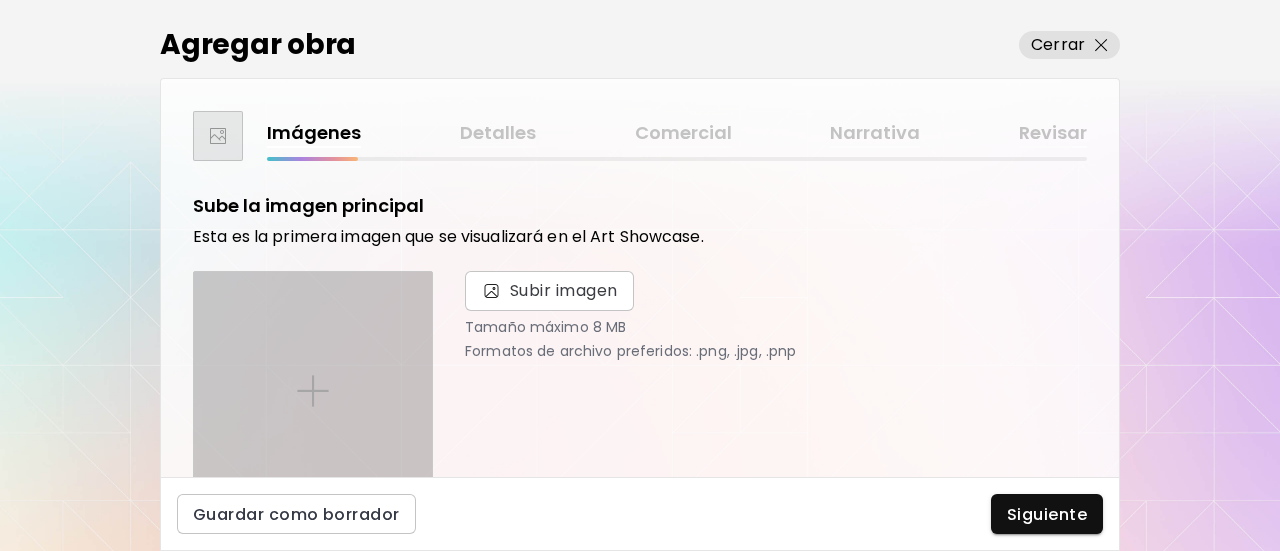 click at bounding box center [313, 391] 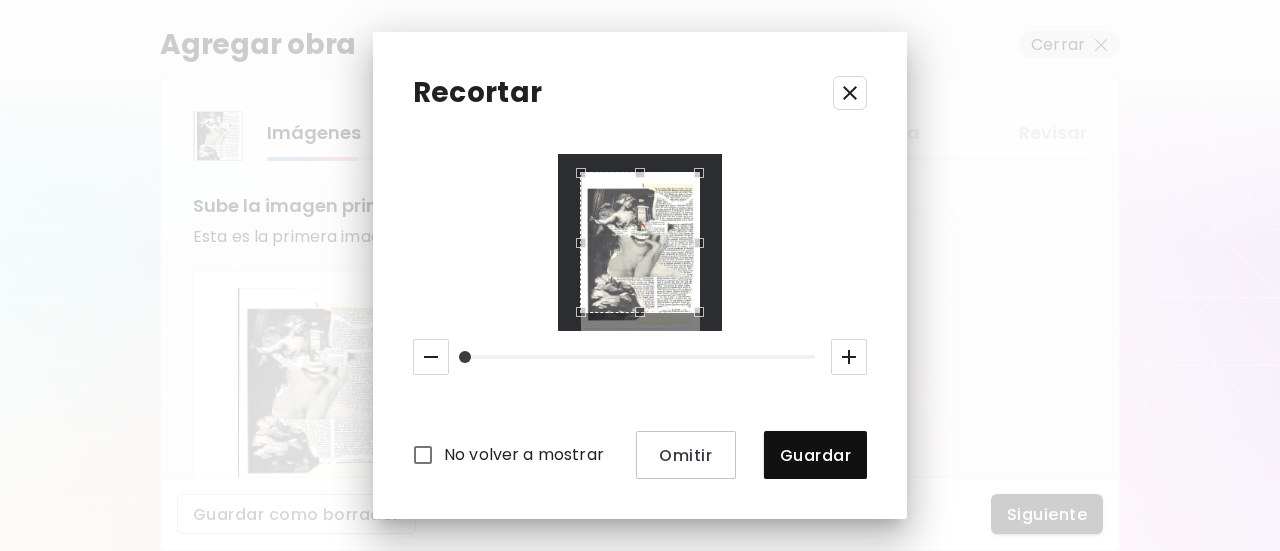 click on "Recortar No volver a mostrar Omitir Guardar" at bounding box center [640, 275] 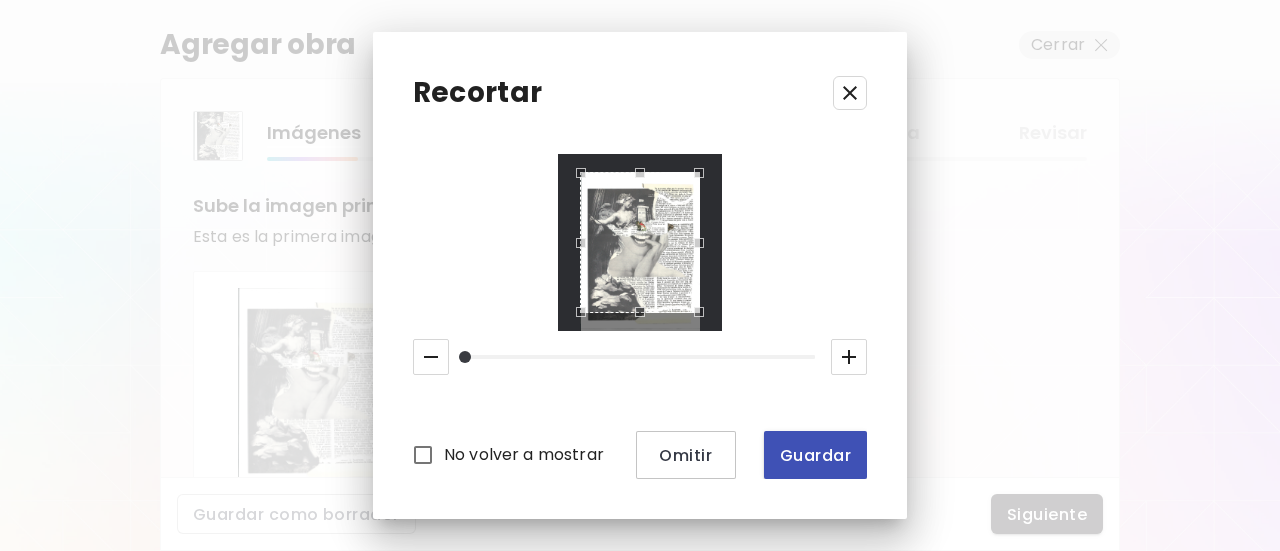 click on "Guardar" at bounding box center [815, 455] 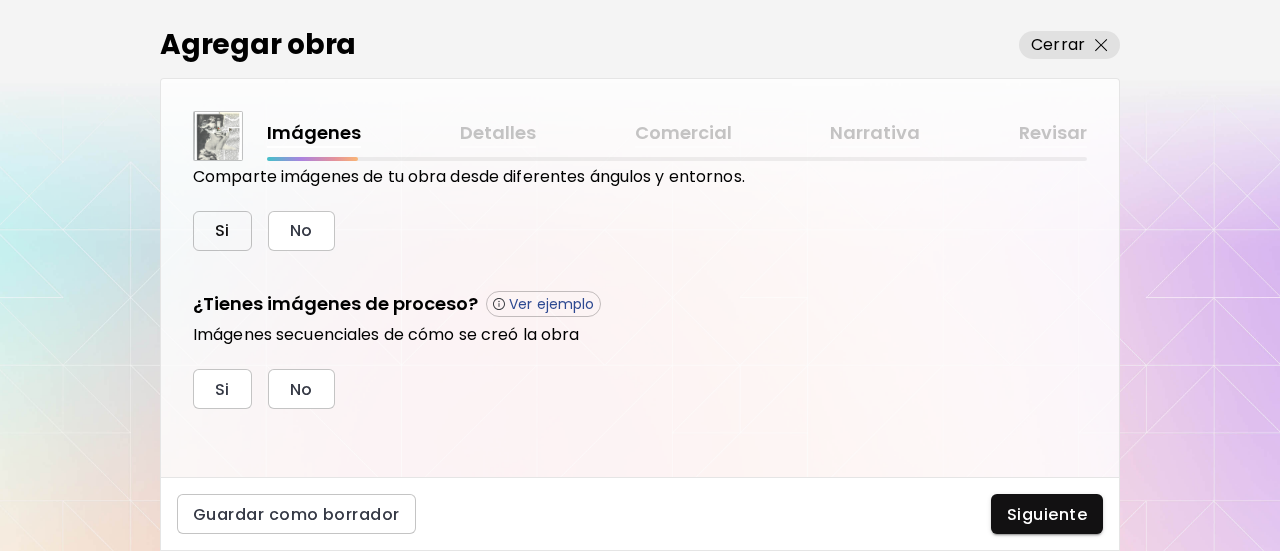 click on "Si" at bounding box center [222, 231] 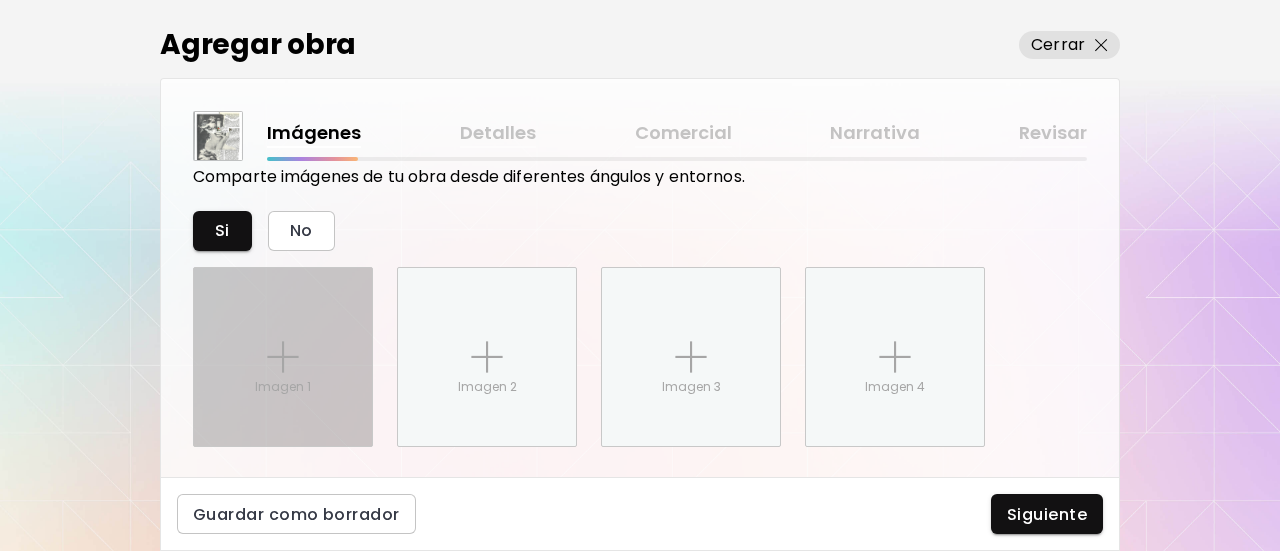 scroll, scrollTop: 843, scrollLeft: 0, axis: vertical 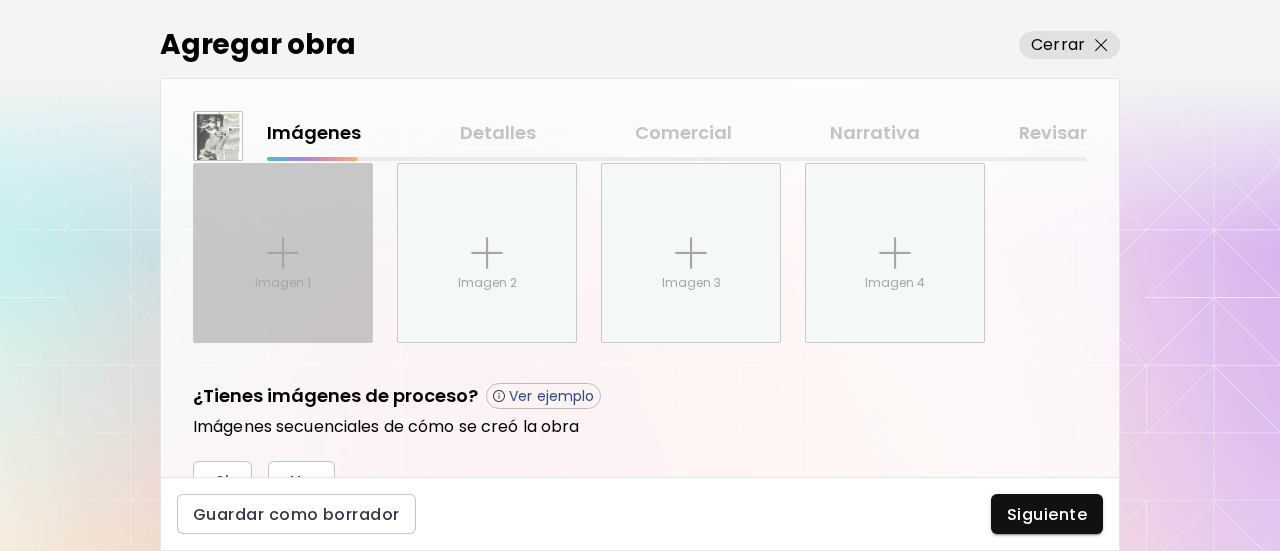 click on "Imagen 1" at bounding box center (283, 253) 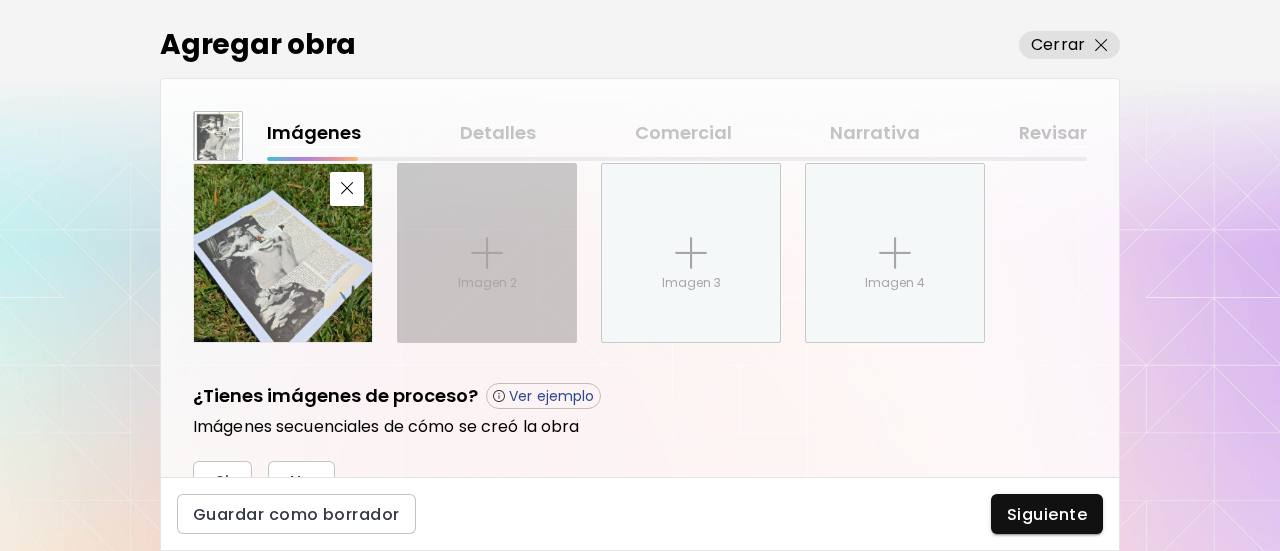 click on "Imagen 2" at bounding box center [487, 253] 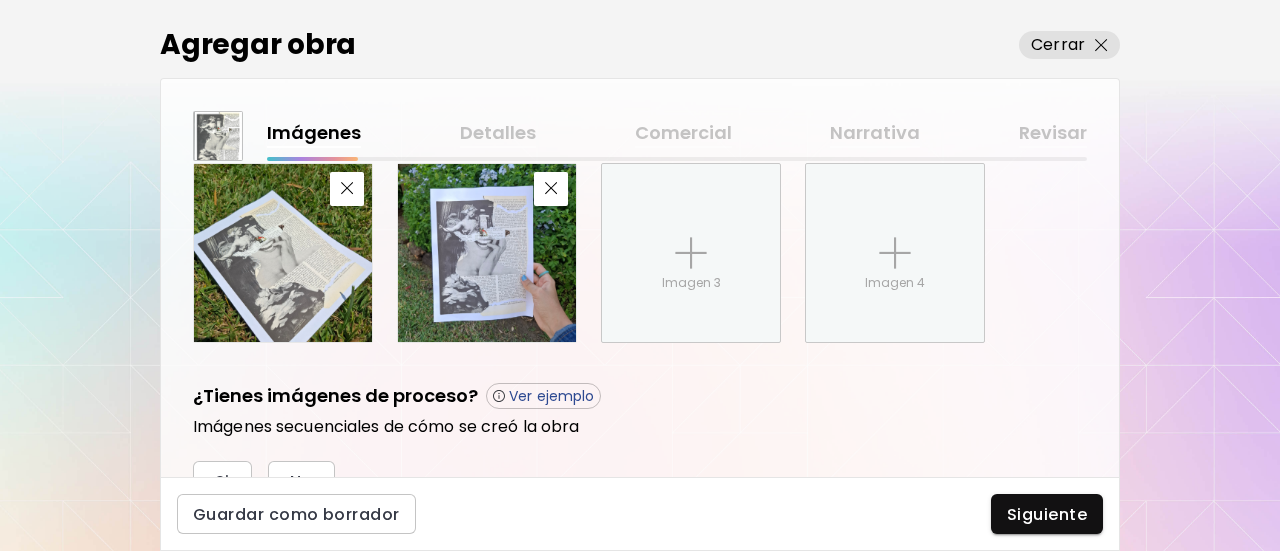 click on "Siguiente" at bounding box center [1047, 514] 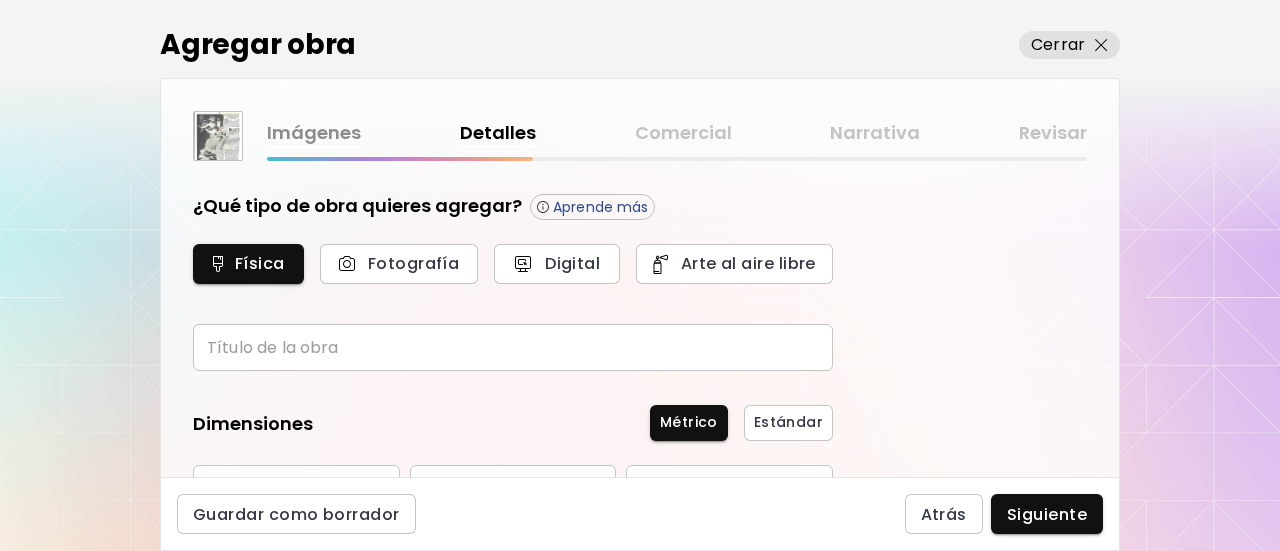 click at bounding box center [513, 347] 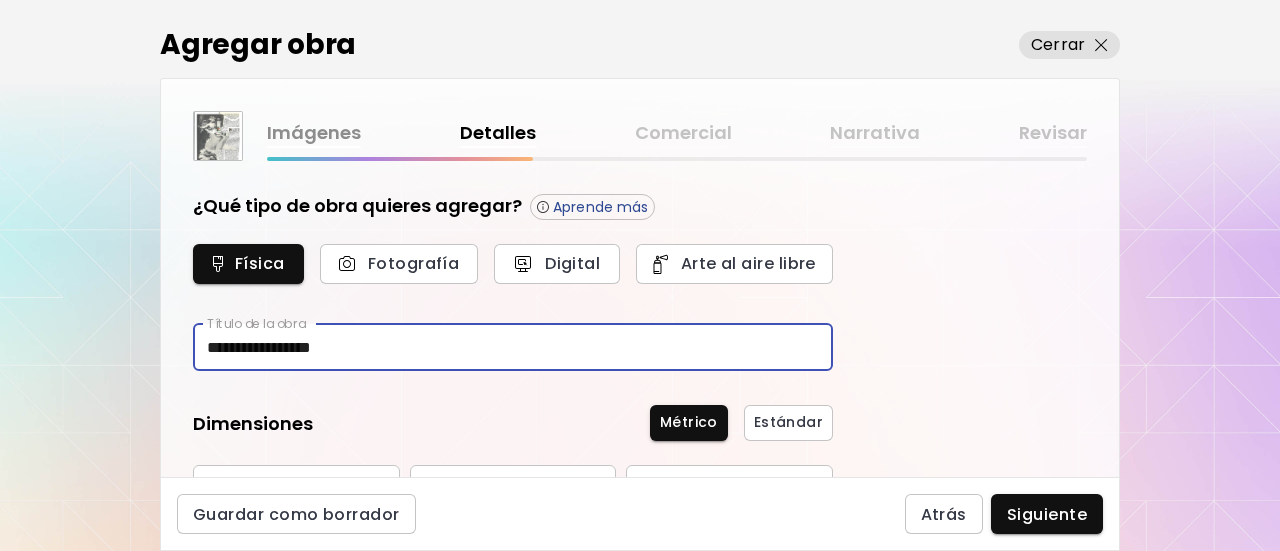 drag, startPoint x: 300, startPoint y: 340, endPoint x: 278, endPoint y: 371, distance: 38.013157 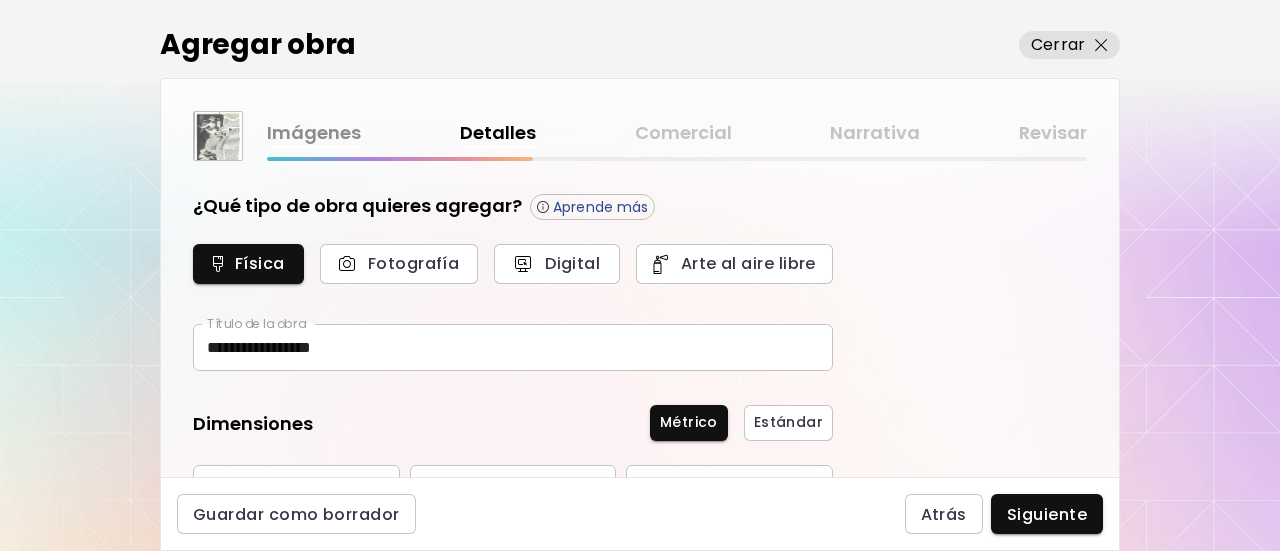 scroll, scrollTop: 100, scrollLeft: 0, axis: vertical 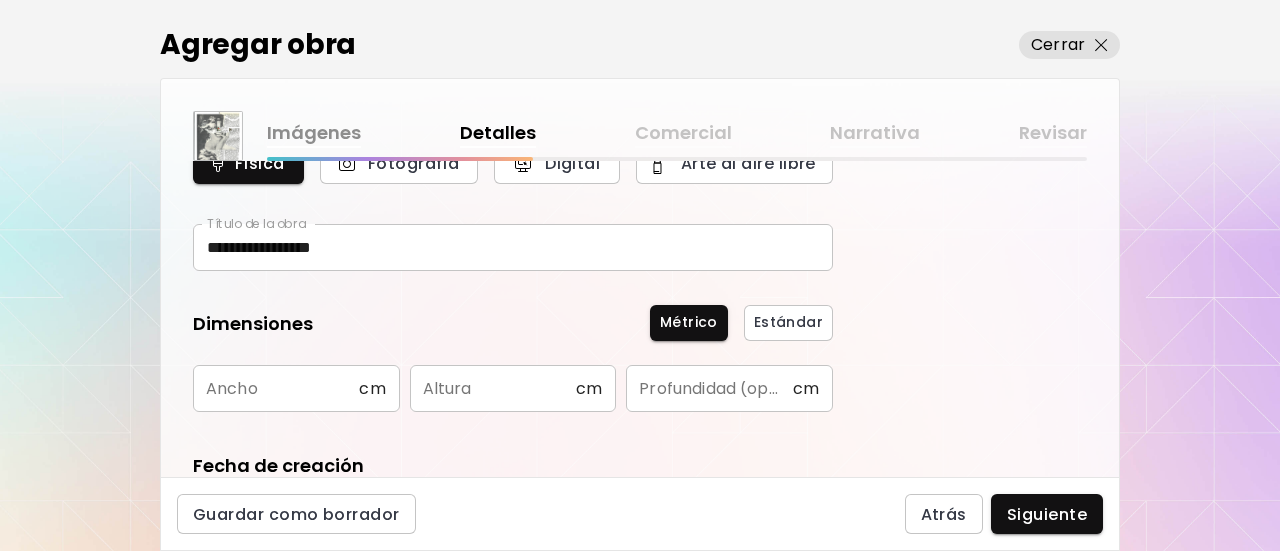 click at bounding box center (276, 388) 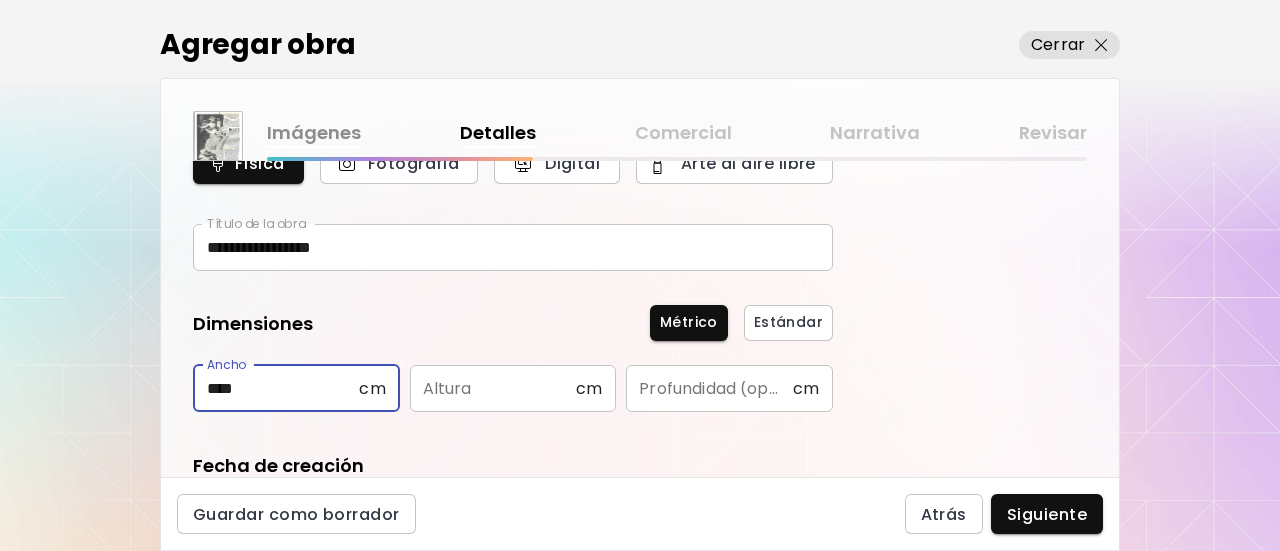 type on "****" 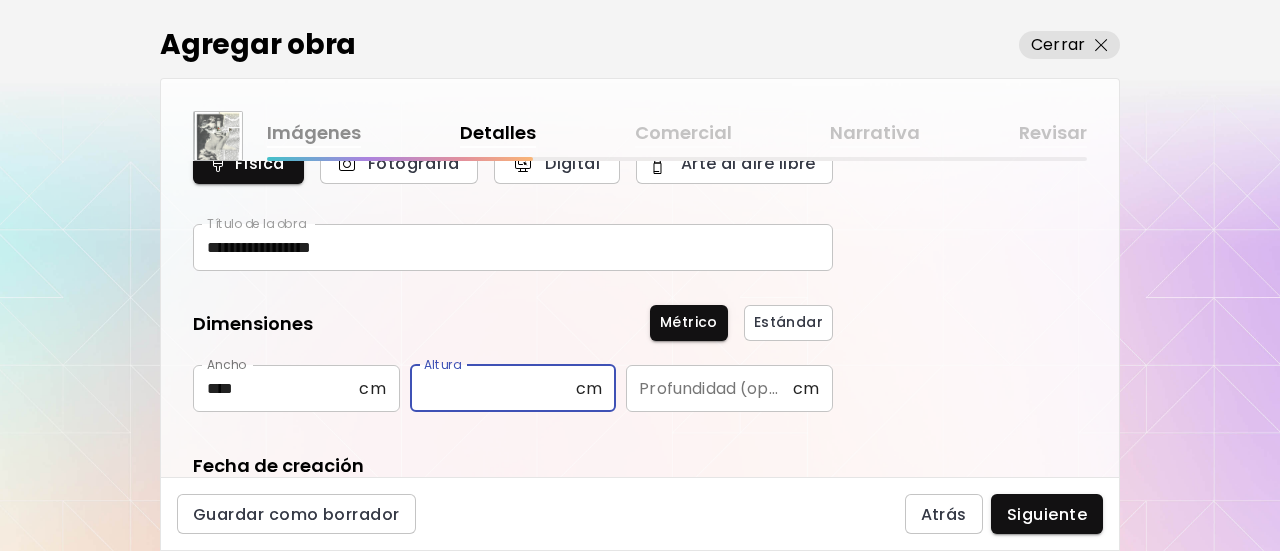 click at bounding box center (493, 388) 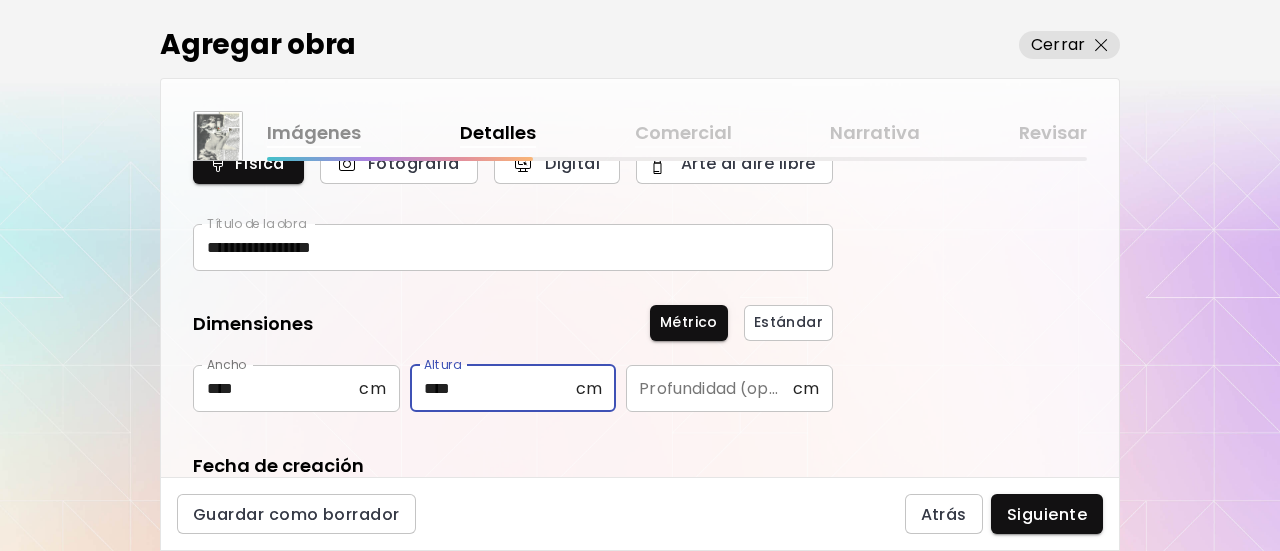 type on "****" 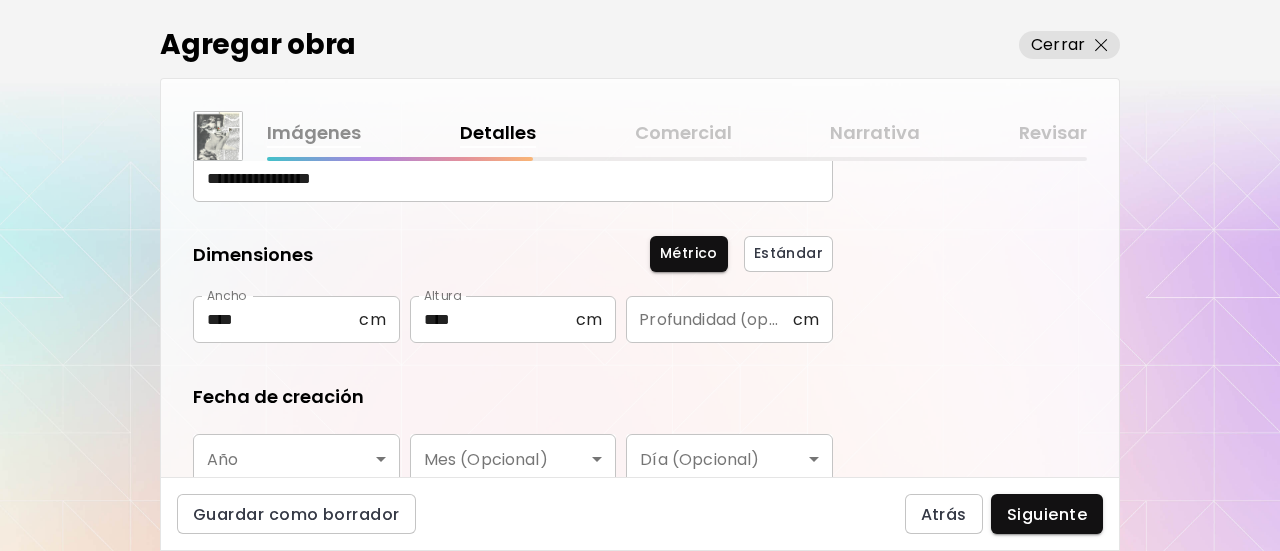 scroll, scrollTop: 200, scrollLeft: 0, axis: vertical 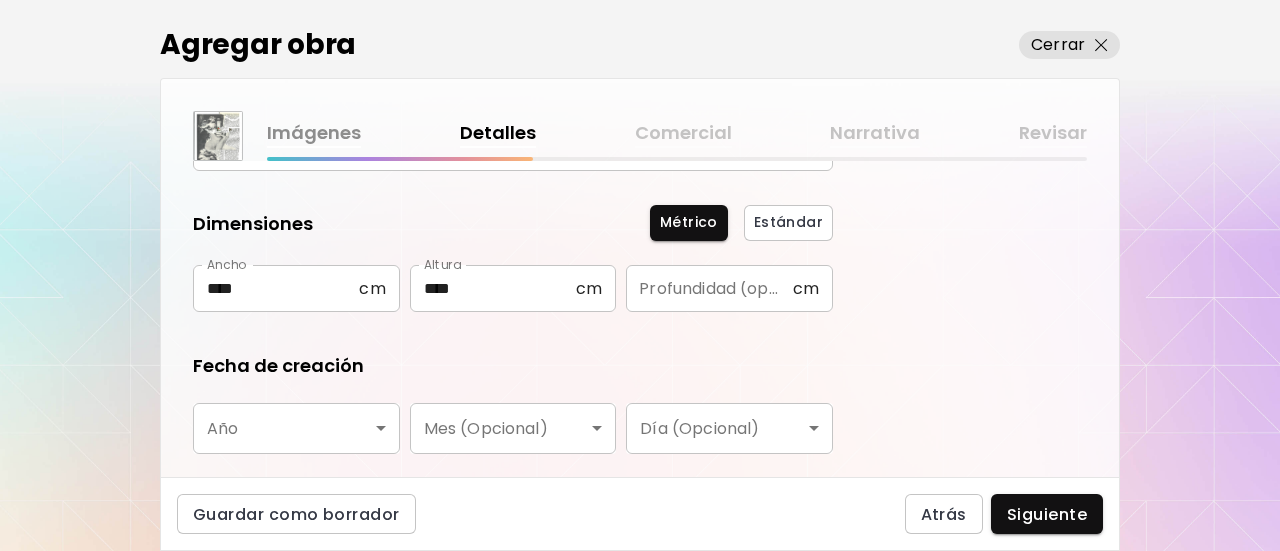 click on "**********" at bounding box center (640, 275) 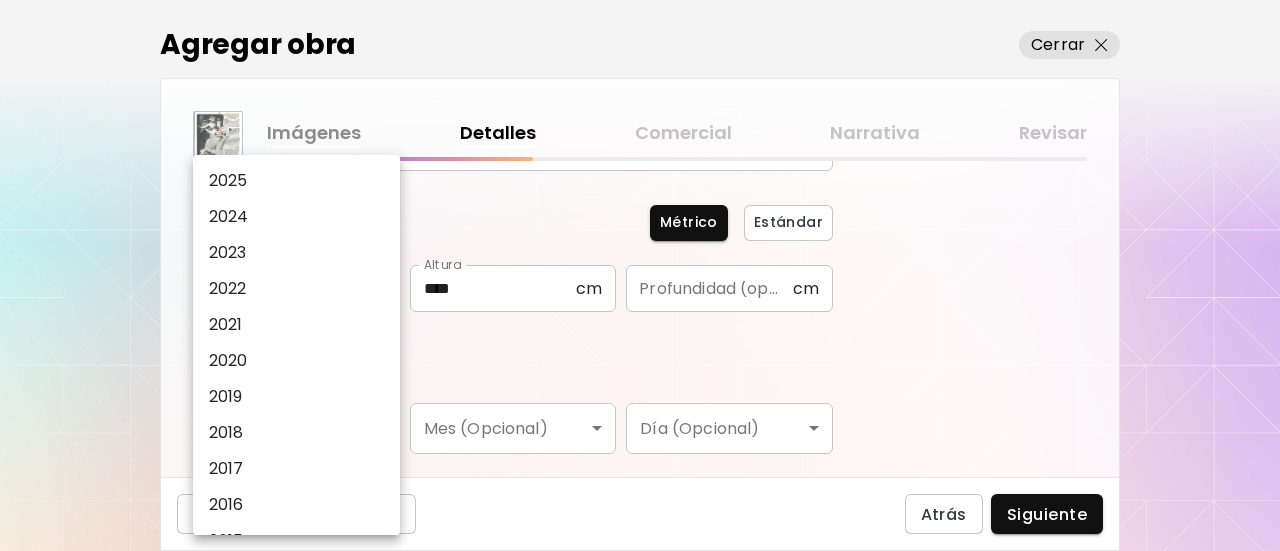drag, startPoint x: 250, startPoint y: 176, endPoint x: 291, endPoint y: 201, distance: 48.02083 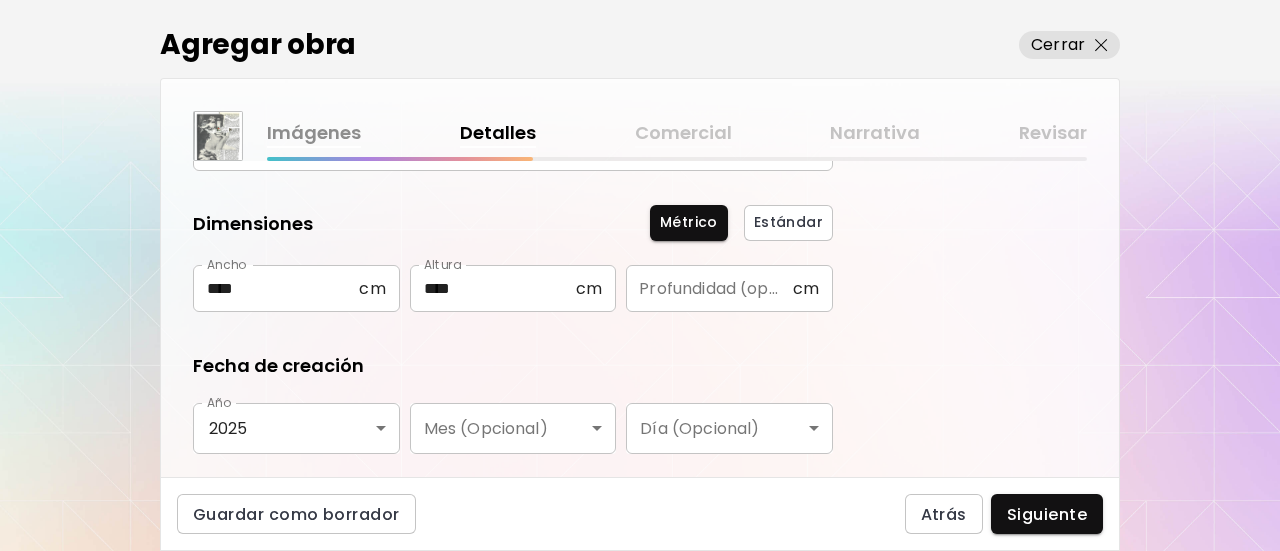 click on "**********" at bounding box center (513, 341) 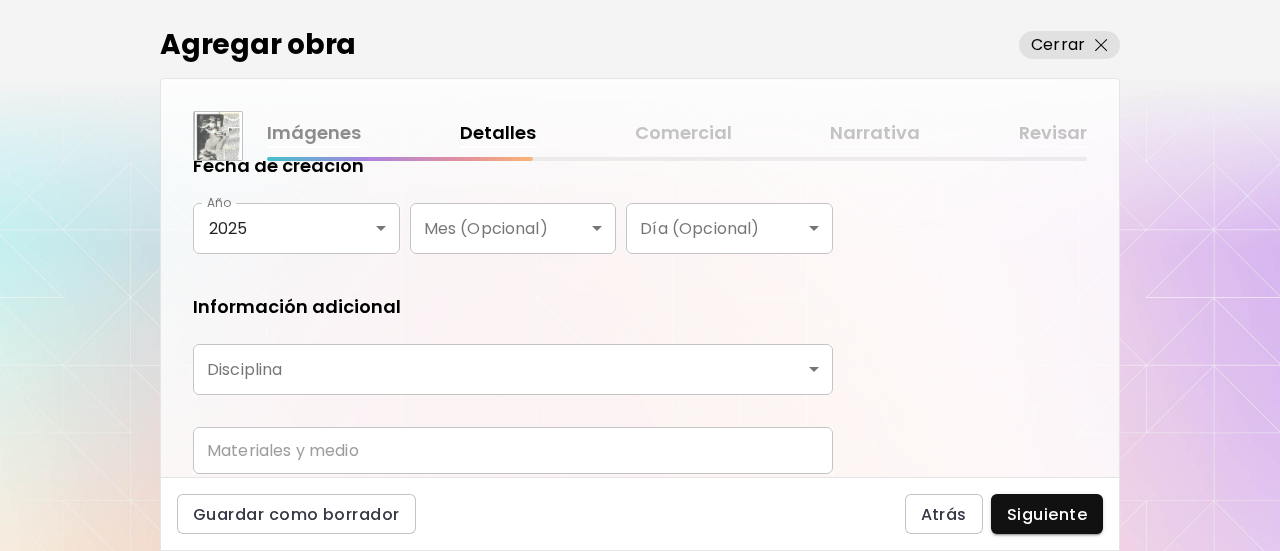 click on "**********" at bounding box center [640, 275] 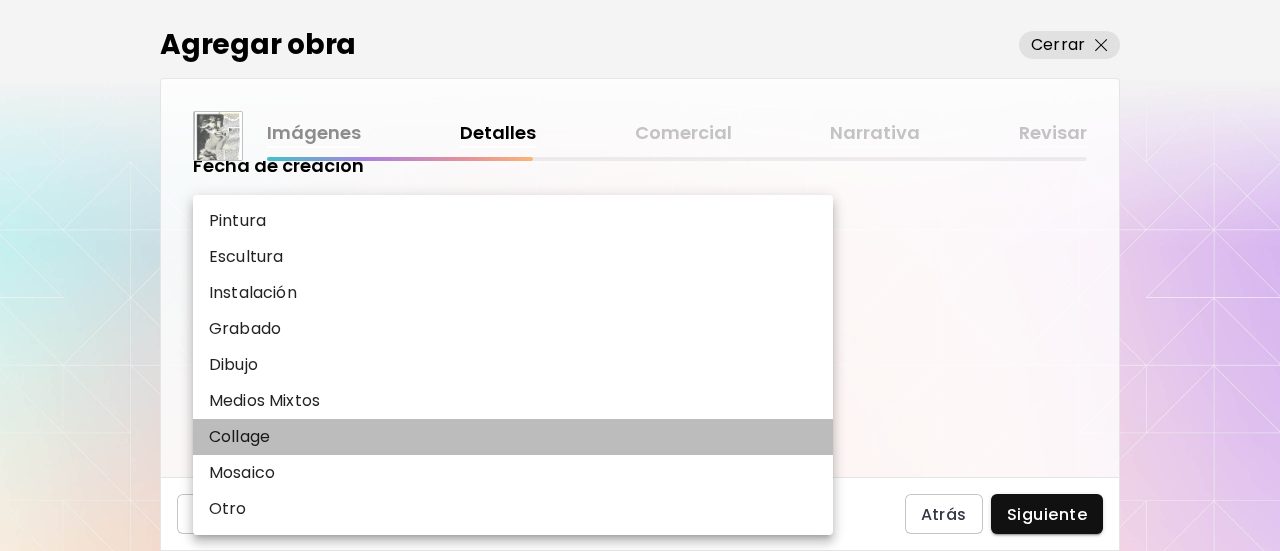 click on "Collage" at bounding box center [513, 437] 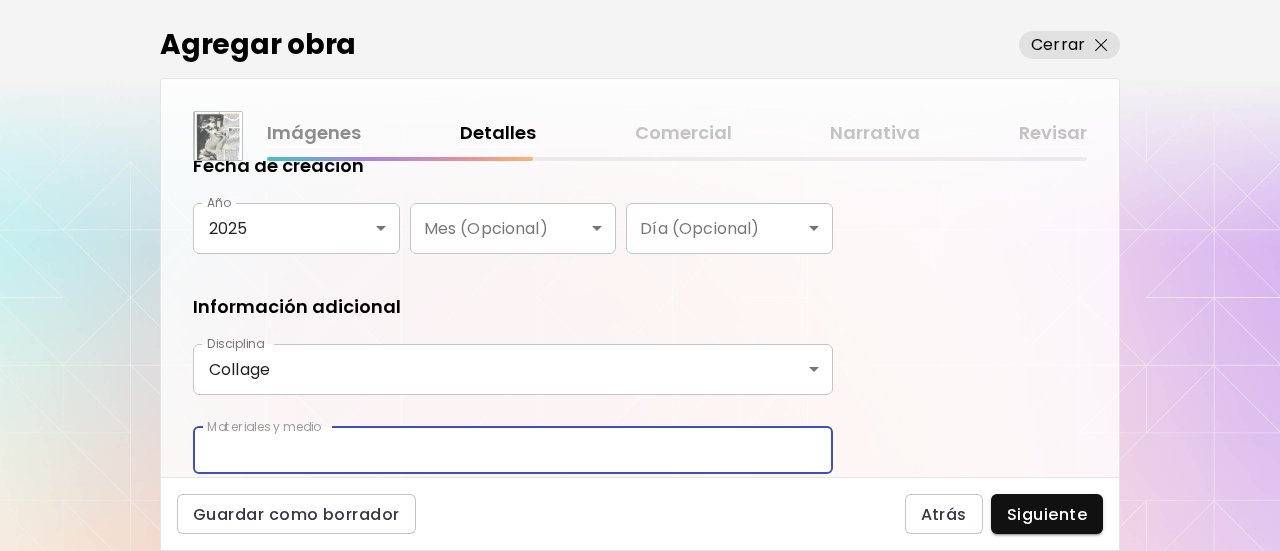 click at bounding box center [513, 450] 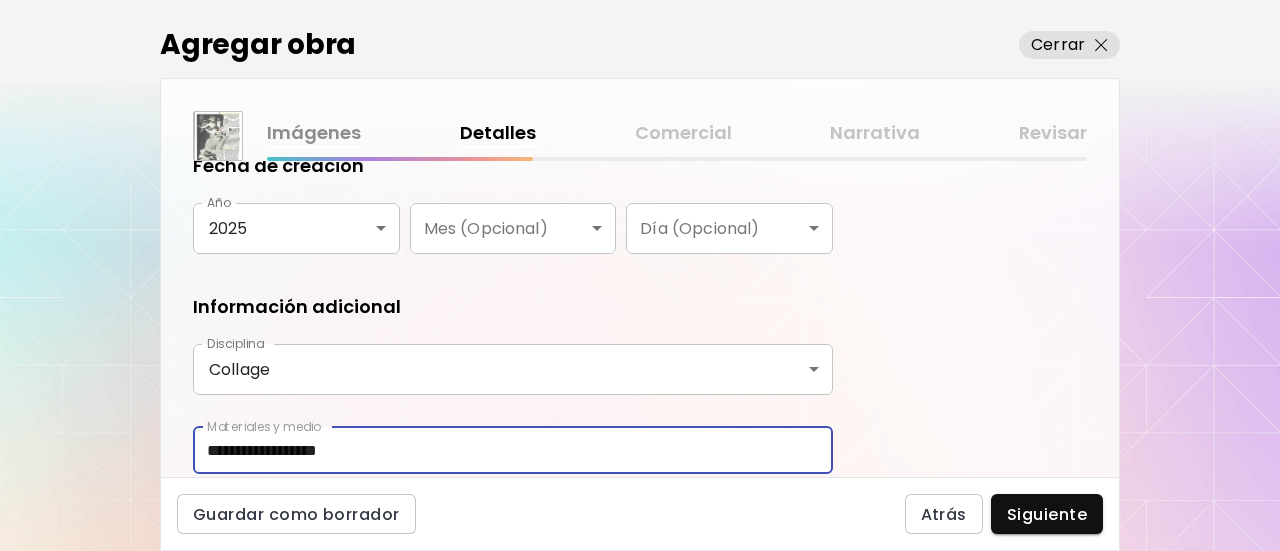click on "**********" at bounding box center [640, 319] 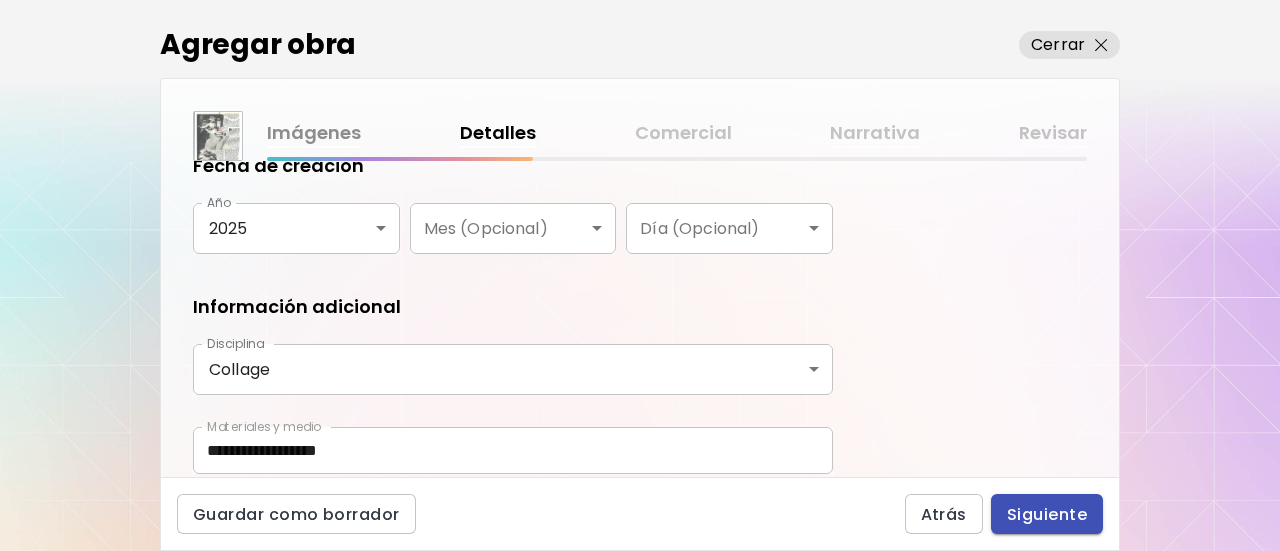 click on "Siguiente" at bounding box center [1047, 514] 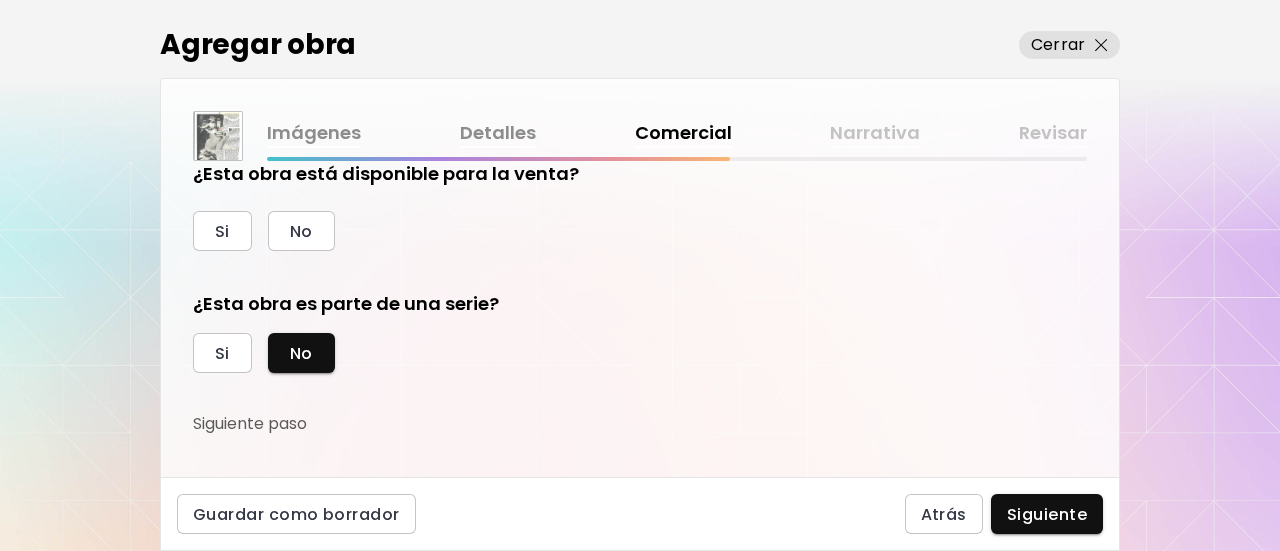scroll, scrollTop: 0, scrollLeft: 0, axis: both 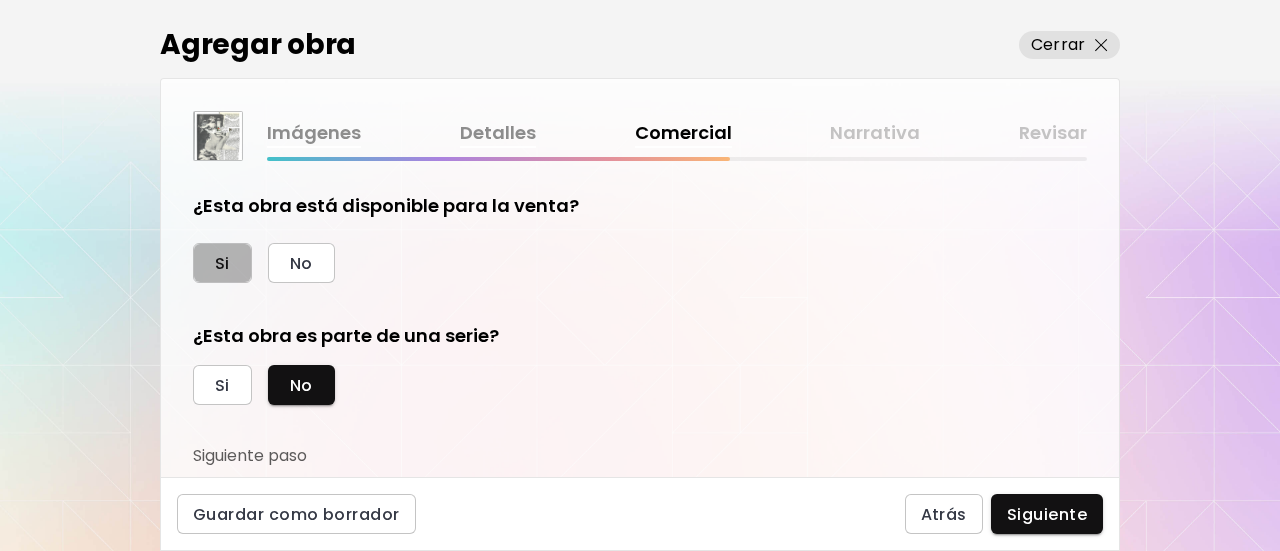 click on "Si" at bounding box center (222, 263) 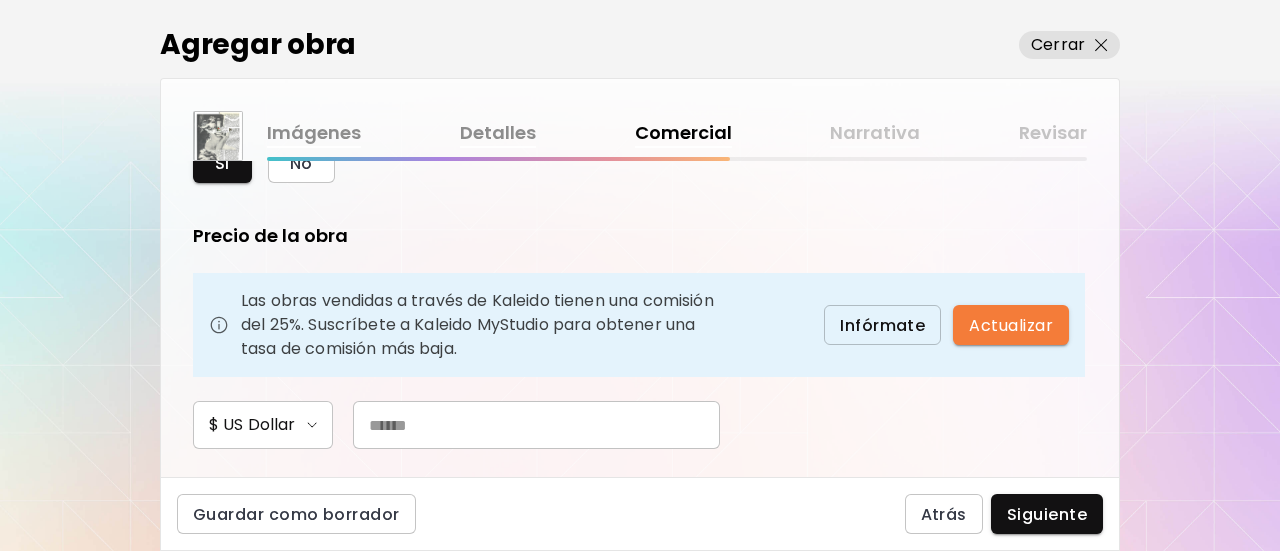 scroll, scrollTop: 300, scrollLeft: 0, axis: vertical 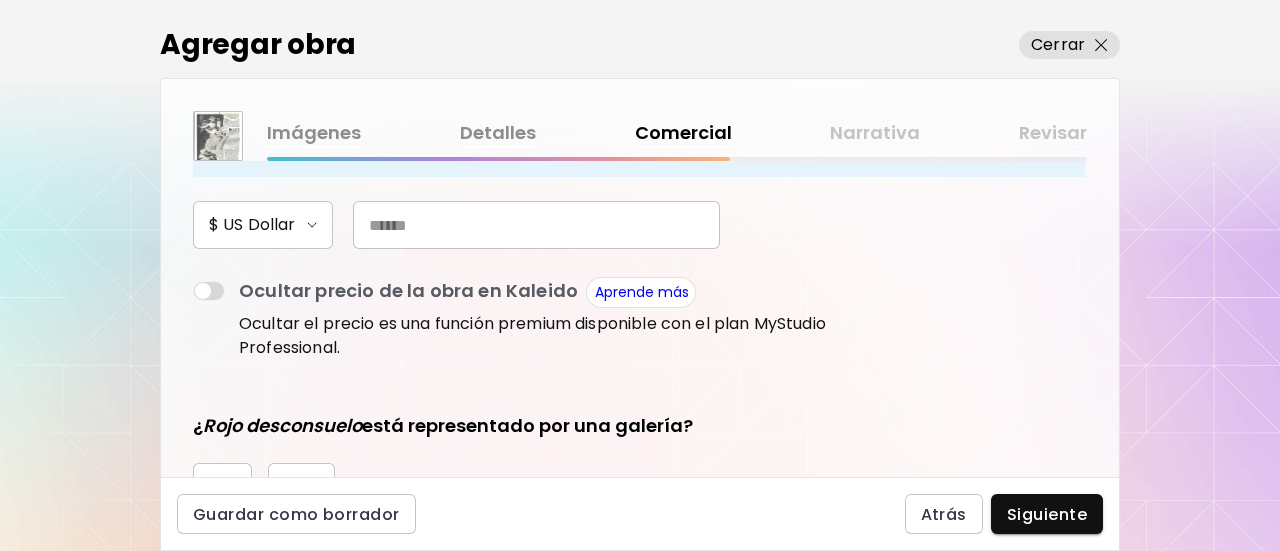 click at bounding box center (536, 225) 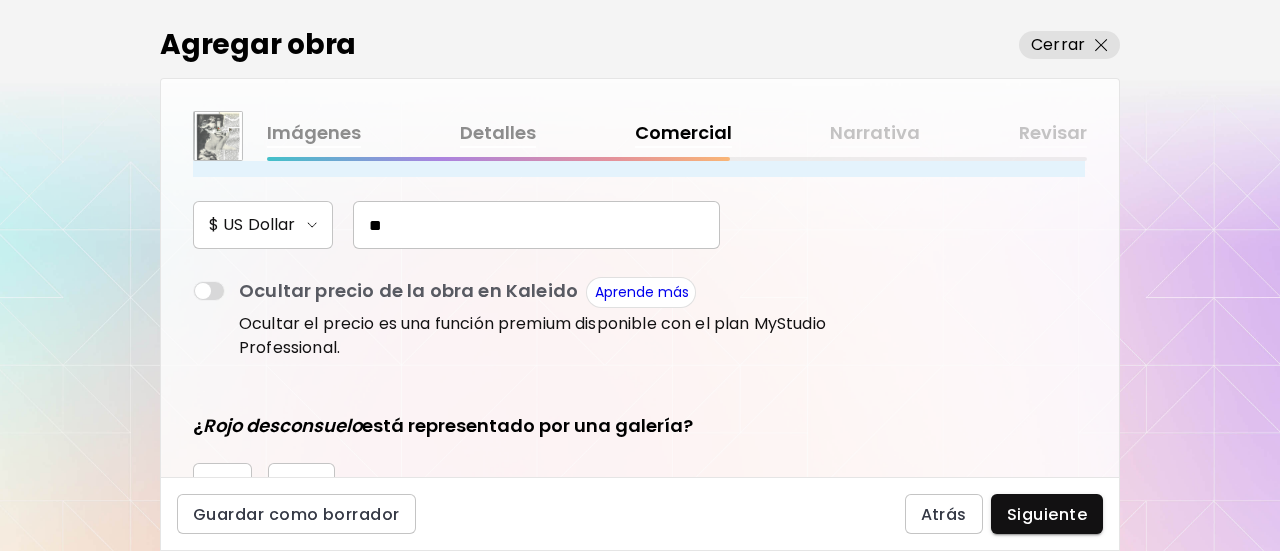 click on "¿Esta obra está disponible para la venta? Si No Precio de la obra Las obras vendidas a través de Kaleido tienen una comisión del 25%. Suscríbete a Kaleido MyStudio para obtener una tasa de comisión más baja. Infórmate Actualizar $ US Dollar ** Ocultar precio de la obra en Kaleido Aprende más Ocultar el precio es una función premium disponible con el plan MyStudio Professional. ¿ Rojo desconsuelo   está representado por una galería? Si No ¿Esta obra es parte de una serie? Si No Siguiente paso" at bounding box center (640, 319) 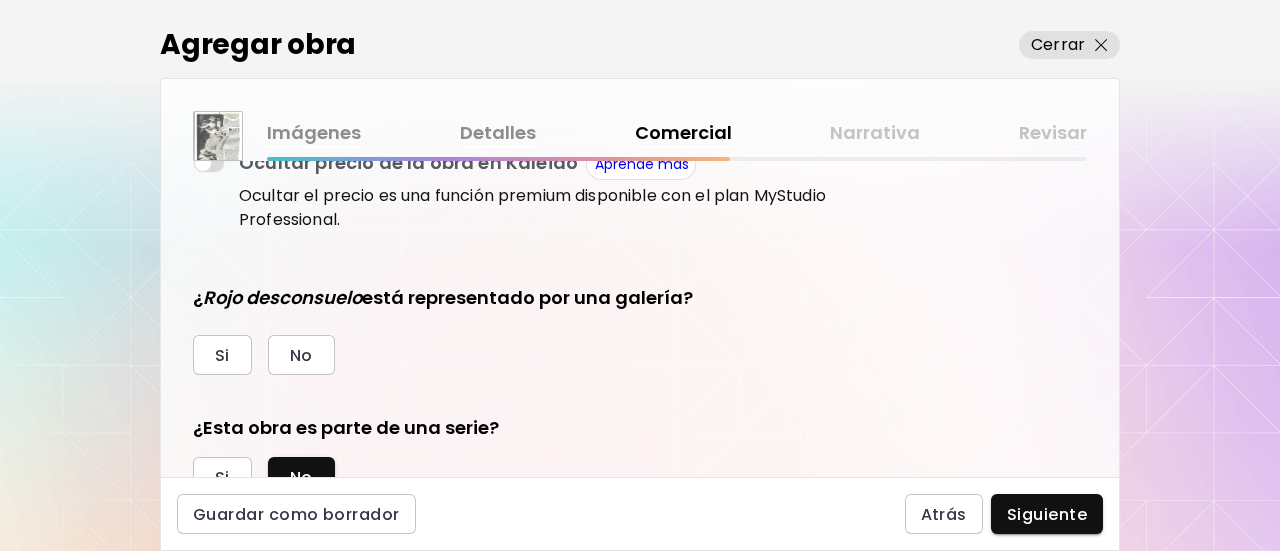 scroll, scrollTop: 500, scrollLeft: 0, axis: vertical 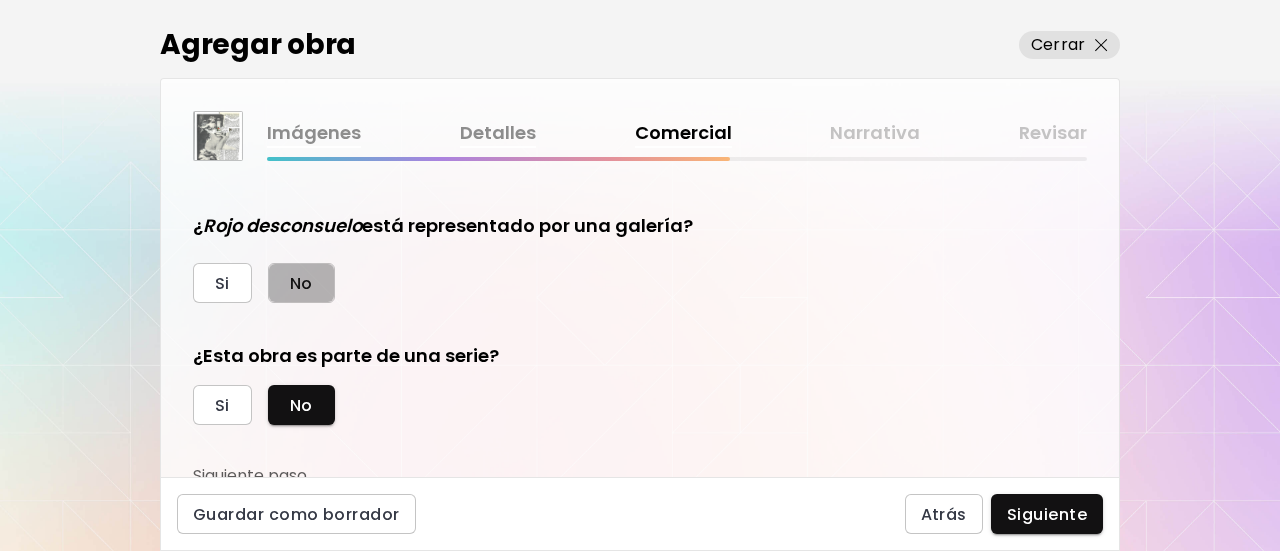 click on "No" at bounding box center [301, 283] 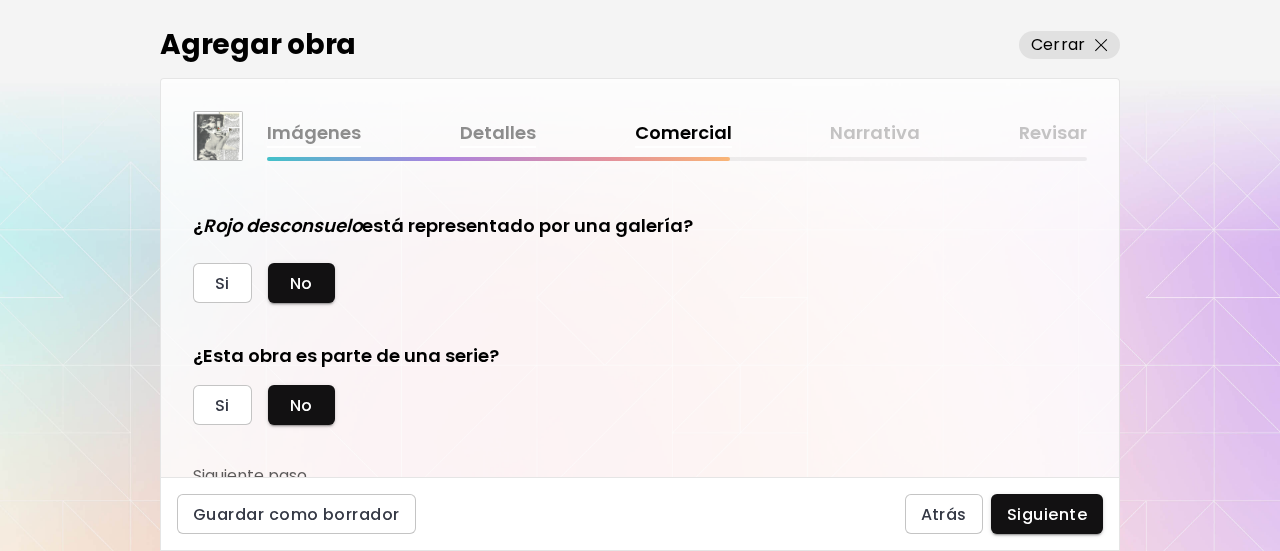 drag, startPoint x: 440, startPoint y: 281, endPoint x: 420, endPoint y: 276, distance: 20.615528 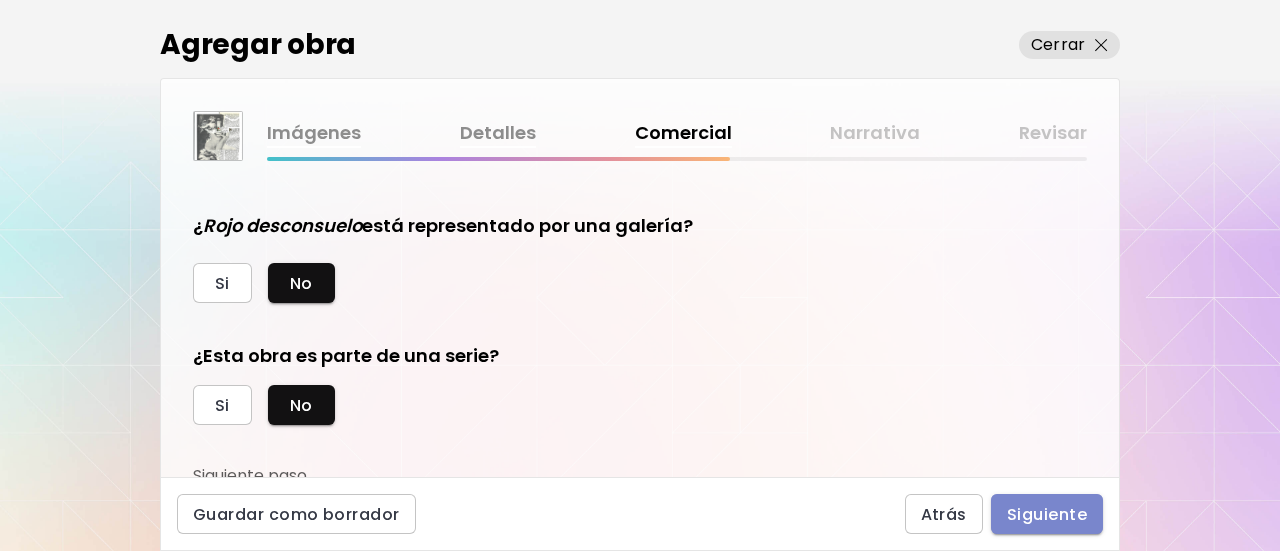 click on "Siguiente" at bounding box center [1047, 514] 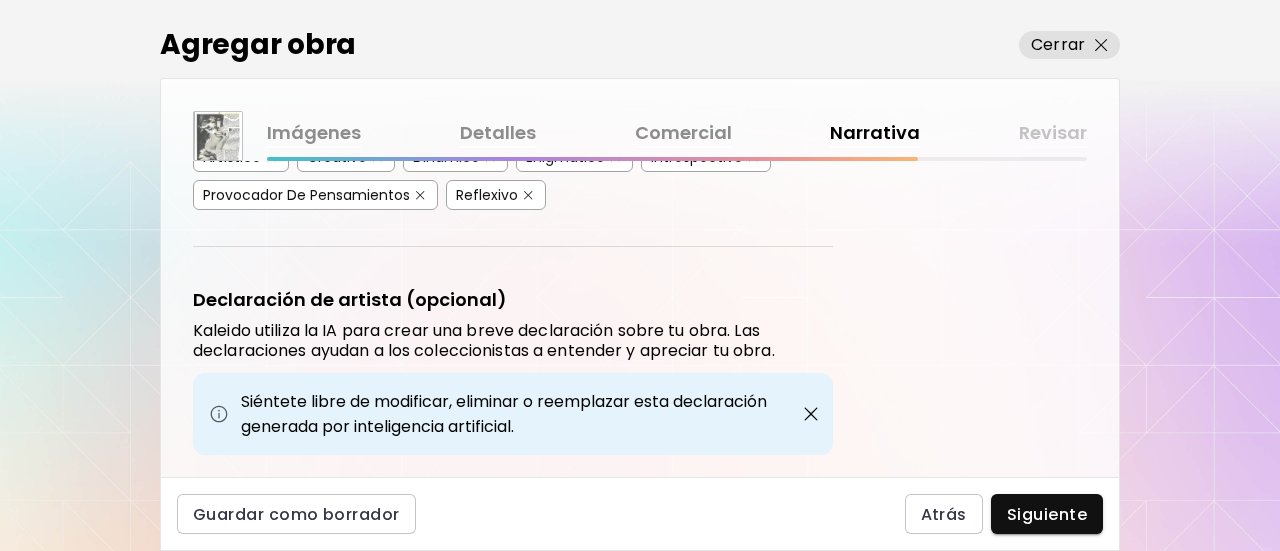 scroll, scrollTop: 700, scrollLeft: 0, axis: vertical 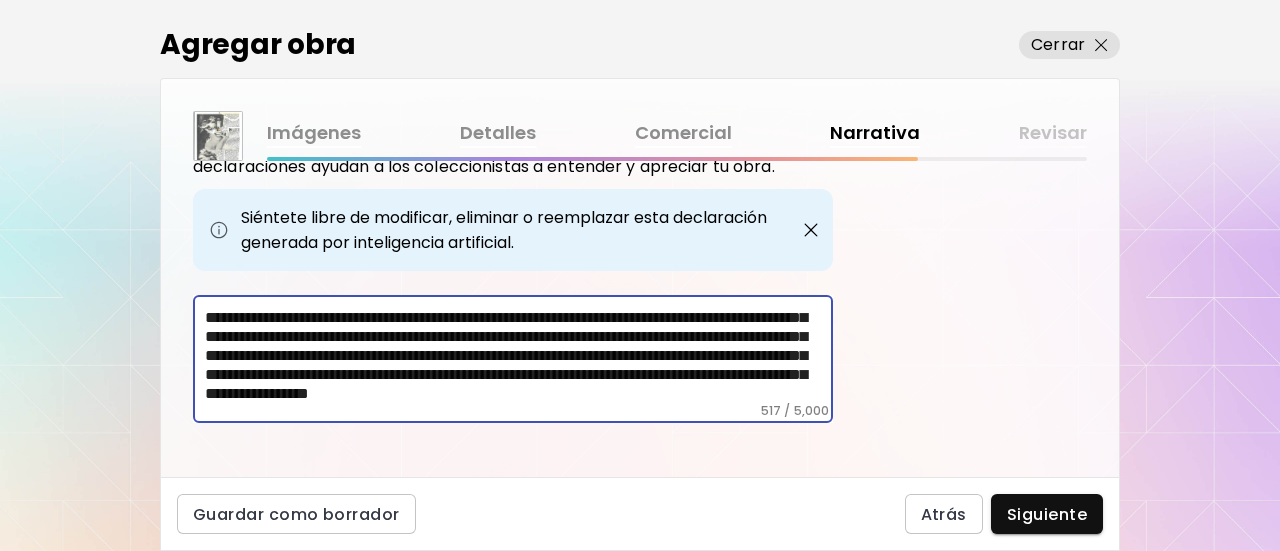 drag, startPoint x: 362, startPoint y: 403, endPoint x: 802, endPoint y: 545, distance: 462.3462 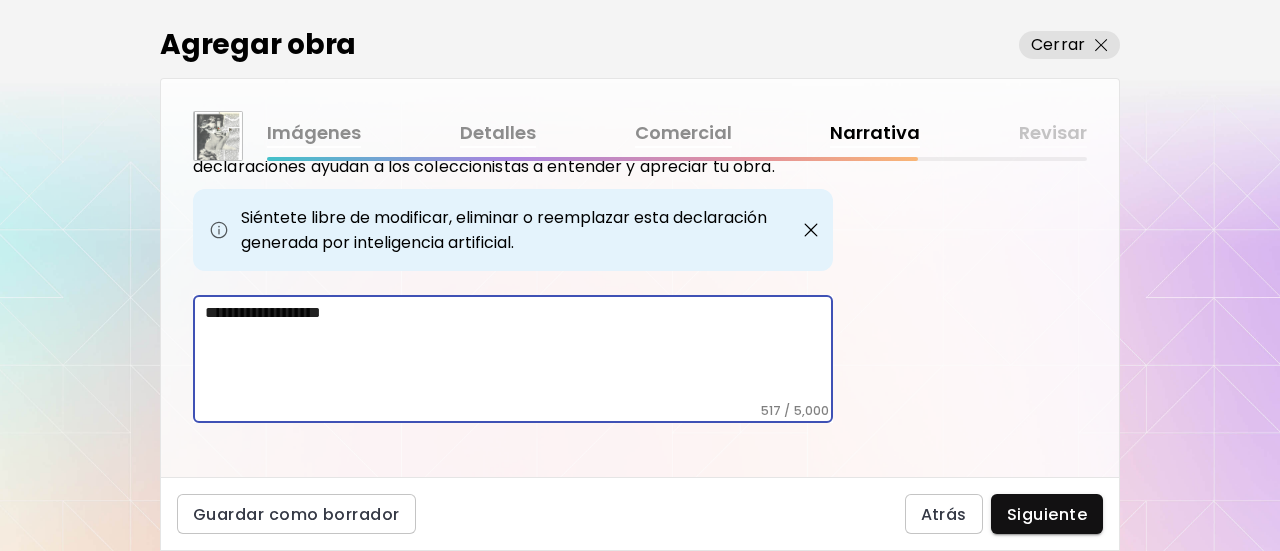 scroll, scrollTop: 0, scrollLeft: 0, axis: both 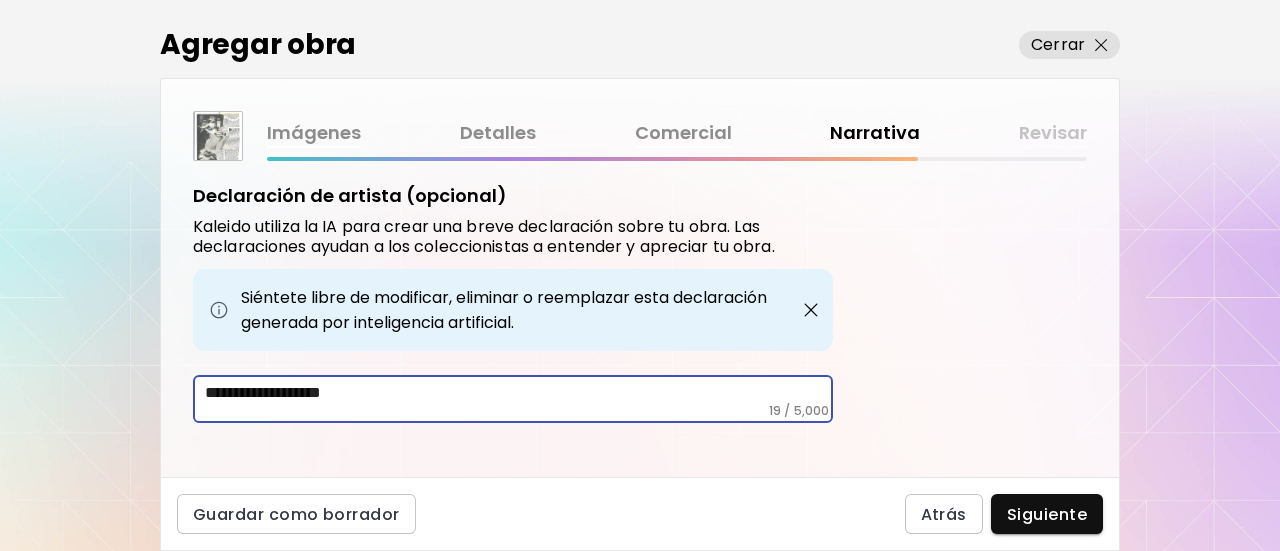 paste on "**********" 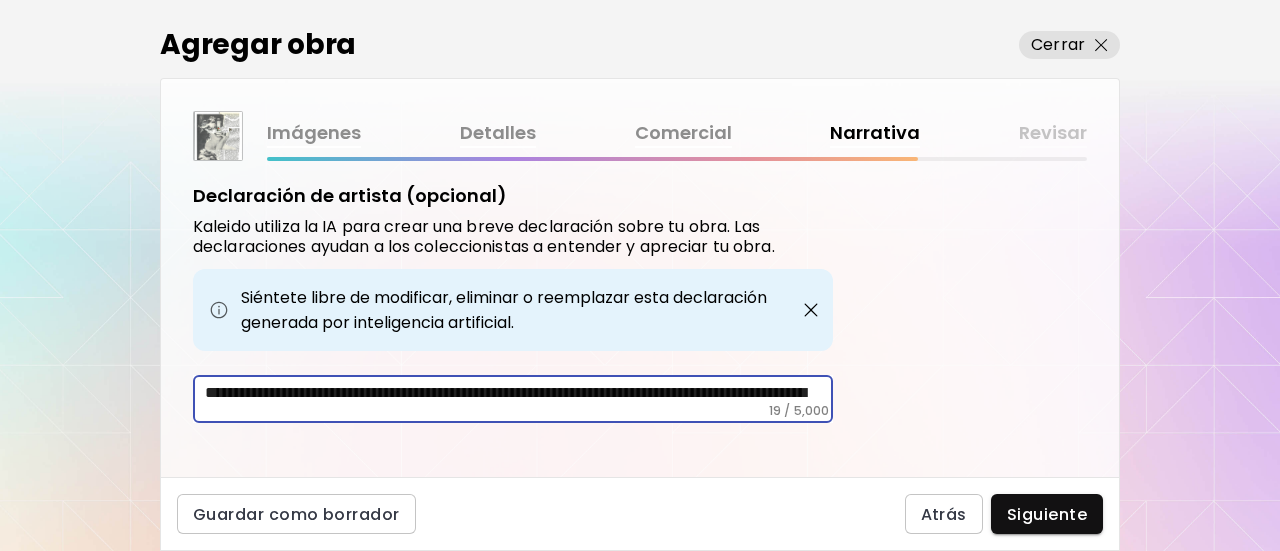 scroll, scrollTop: 808, scrollLeft: 0, axis: vertical 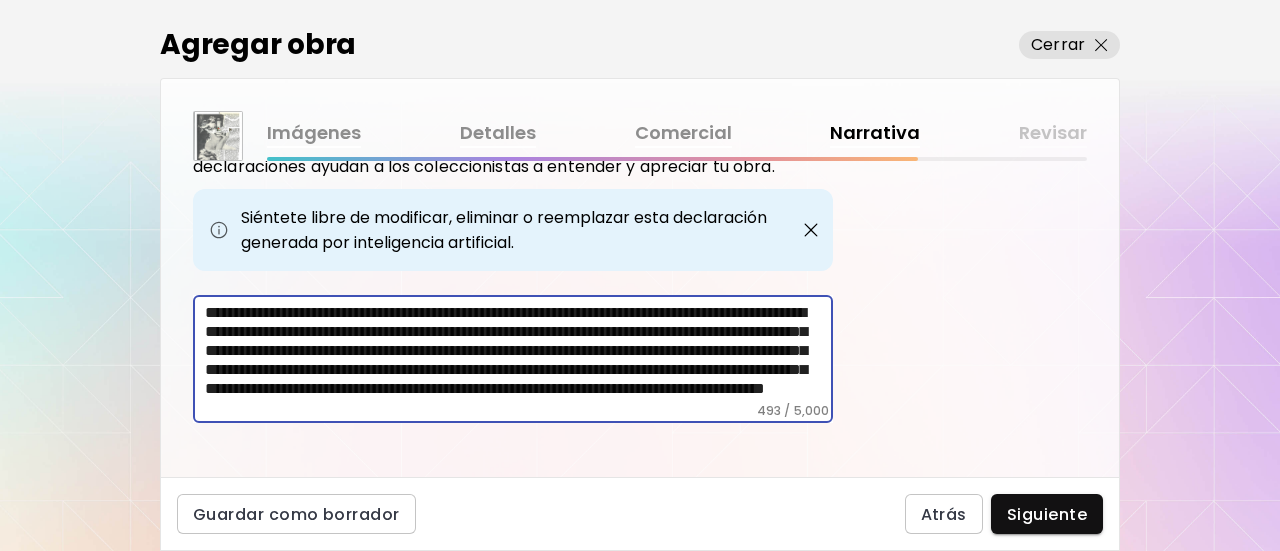 type on "**********" 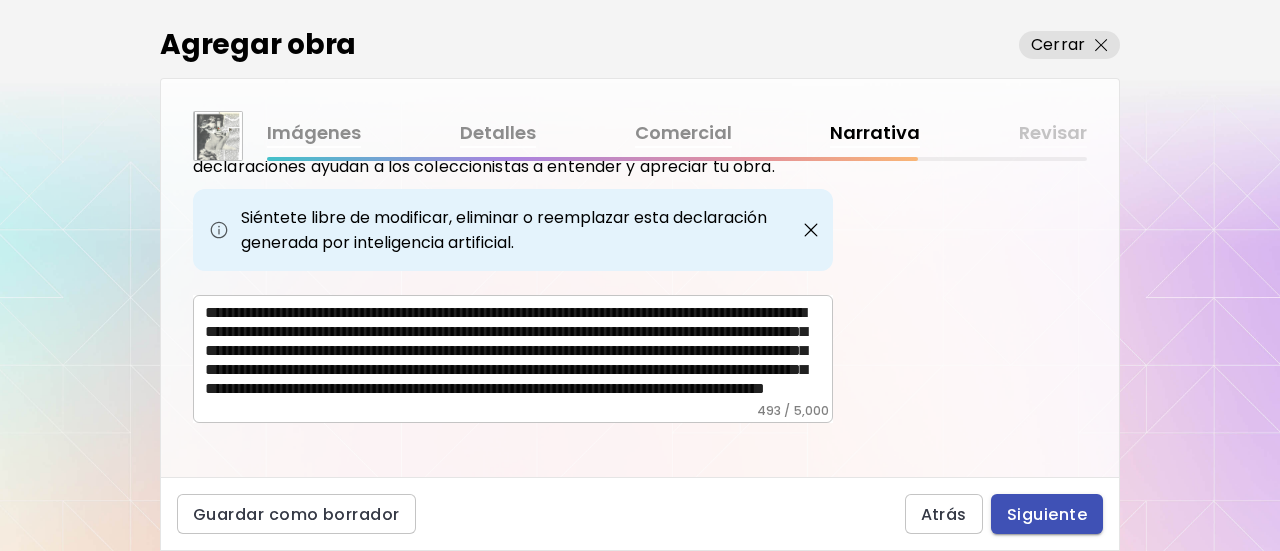 click on "Siguiente" at bounding box center (1047, 514) 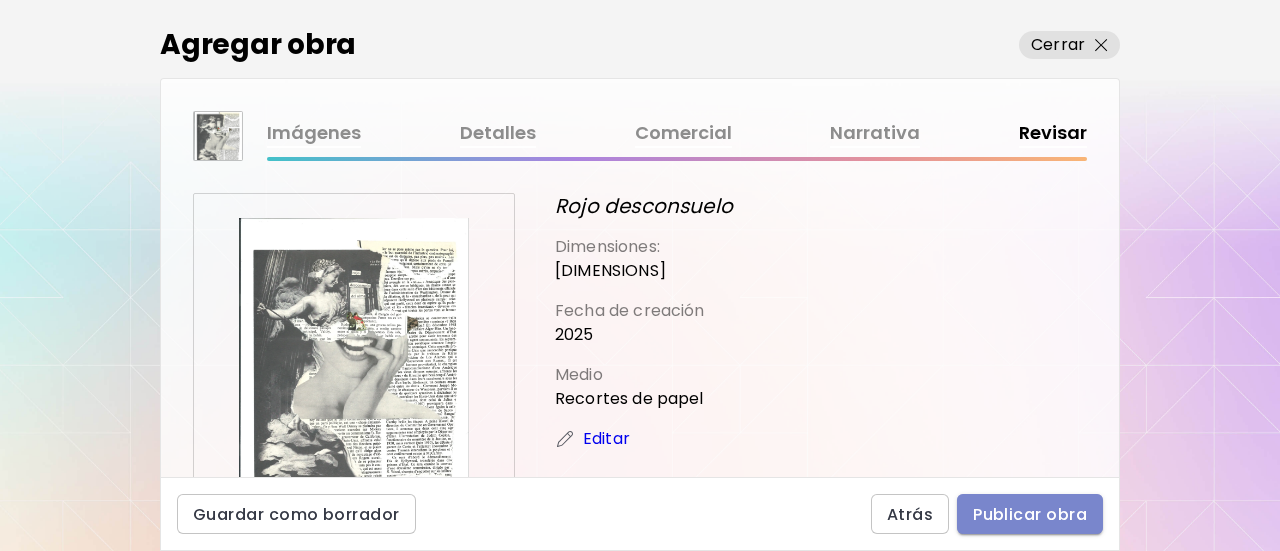click on "Publicar obra" at bounding box center (1030, 514) 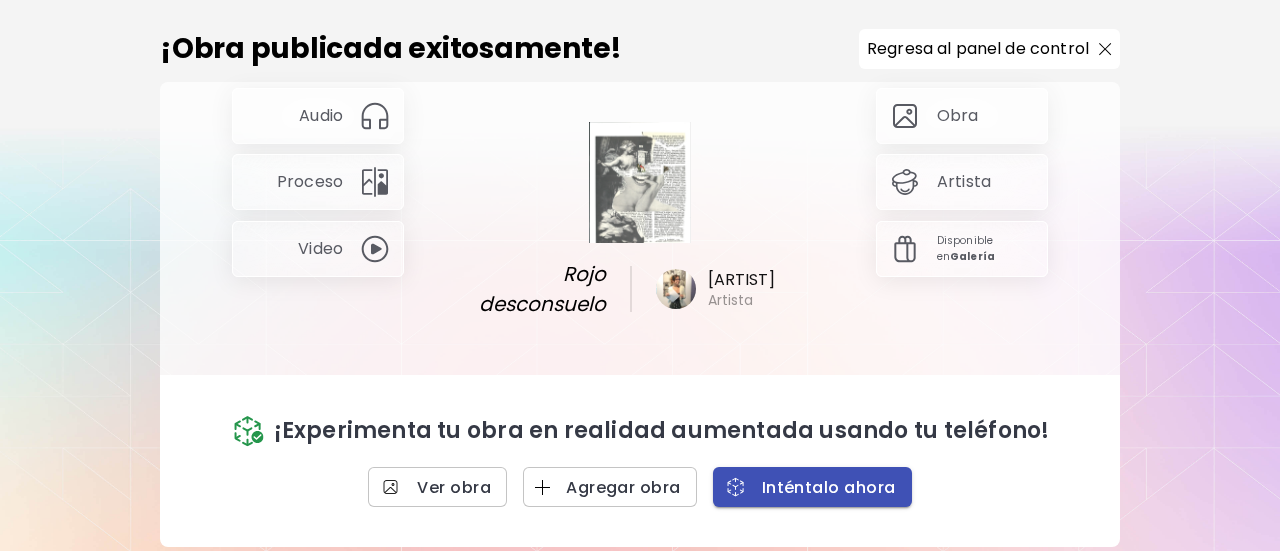 click on "Inténtalo ahora" at bounding box center (812, 487) 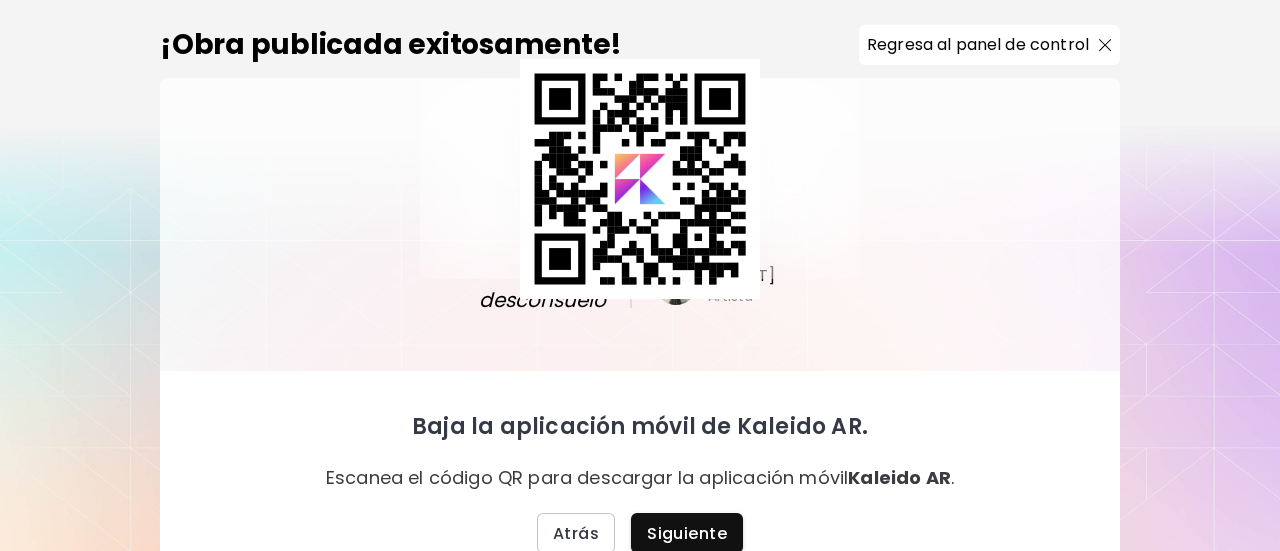 click on "Atrás Siguiente" at bounding box center [640, 533] 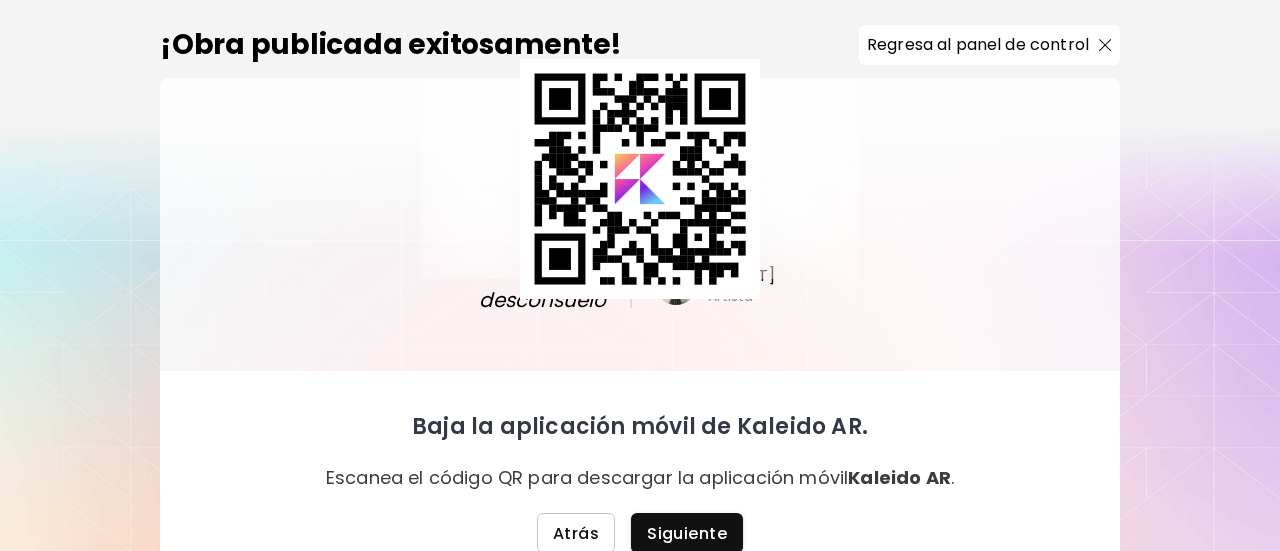 click on "Atrás" at bounding box center (576, 533) 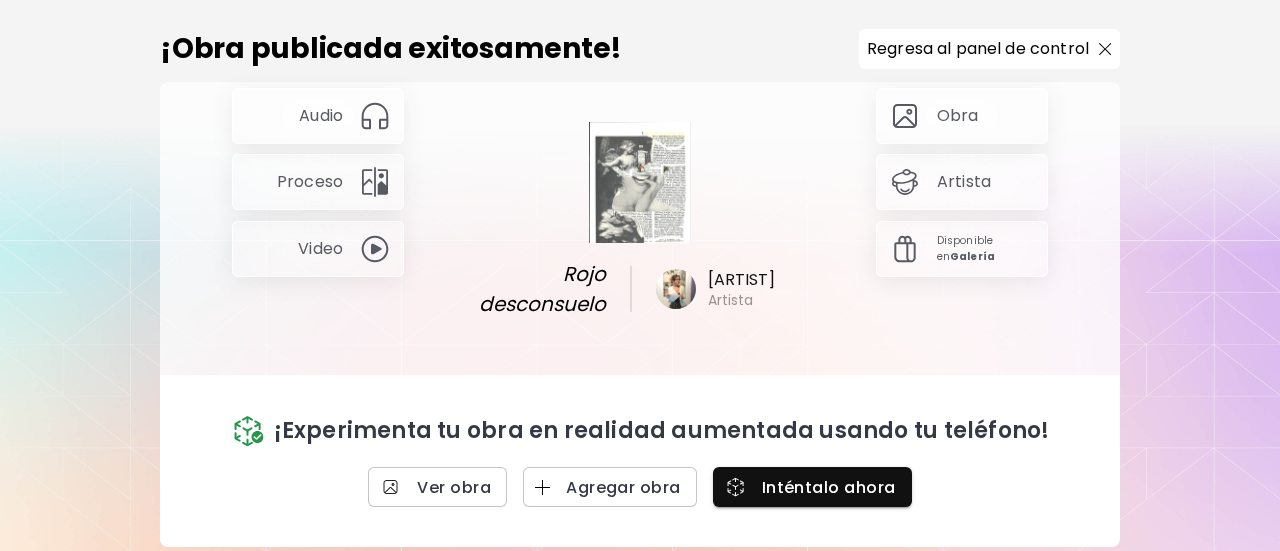 click on "¡Obra publicada exitosamente! Regresa al panel de control" at bounding box center [640, 43] 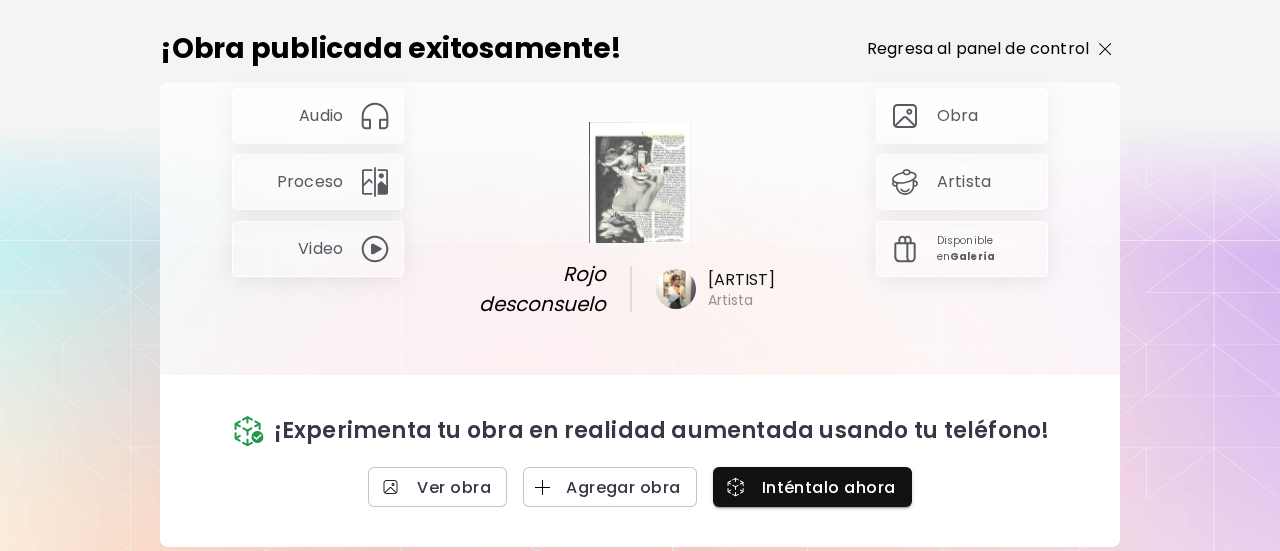 click on "Regresa al panel de control" at bounding box center [978, 49] 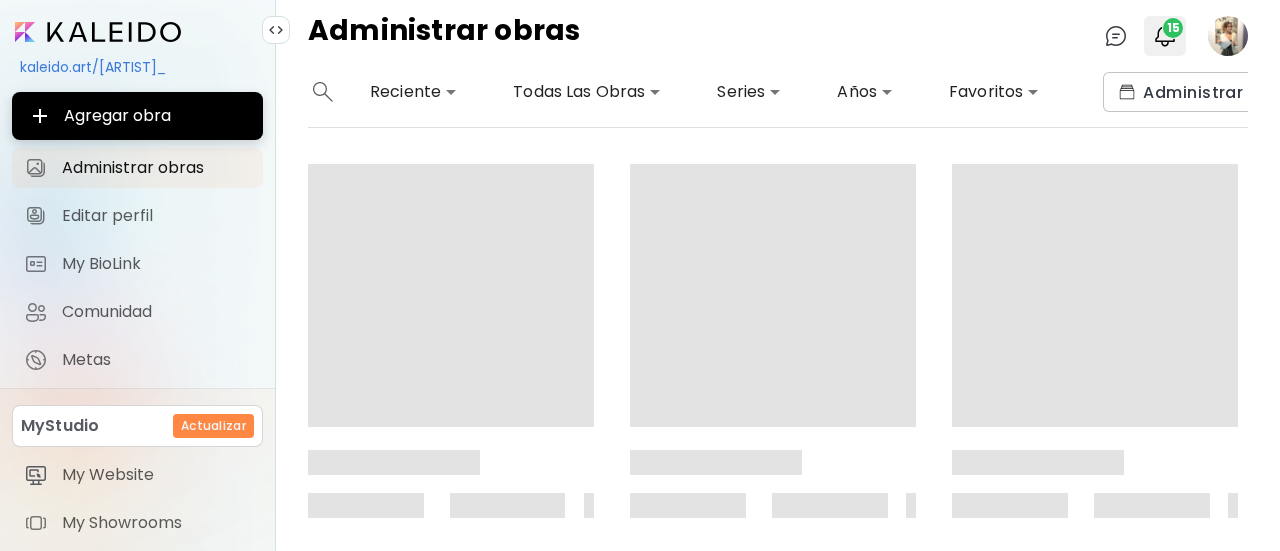 click at bounding box center (1165, 36) 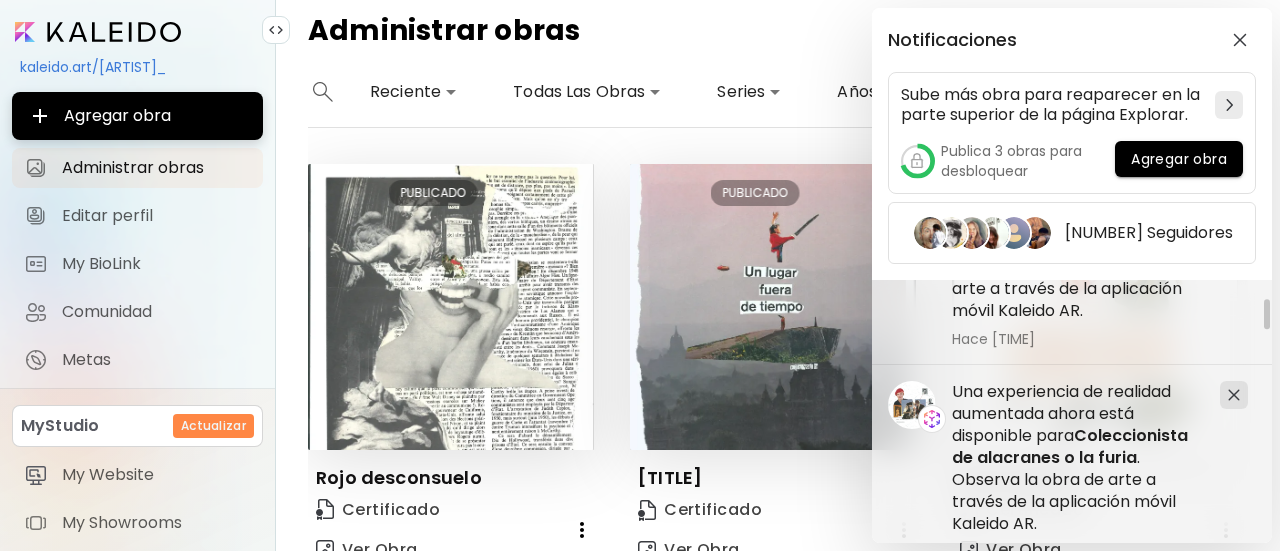 scroll, scrollTop: 700, scrollLeft: 0, axis: vertical 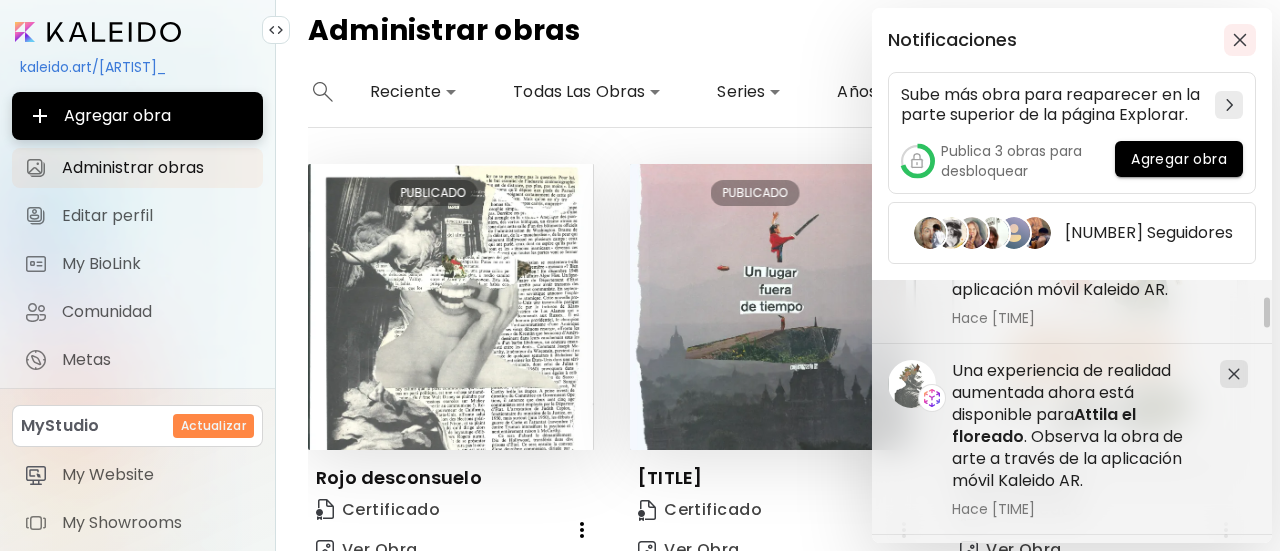 click at bounding box center [1240, 40] 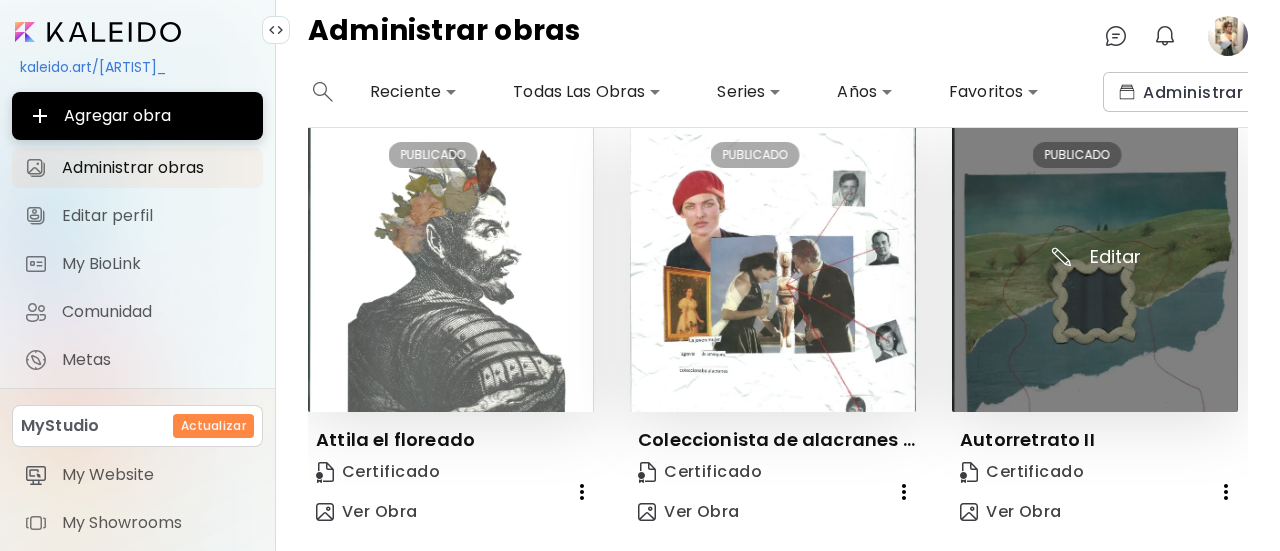 scroll, scrollTop: 1416, scrollLeft: 0, axis: vertical 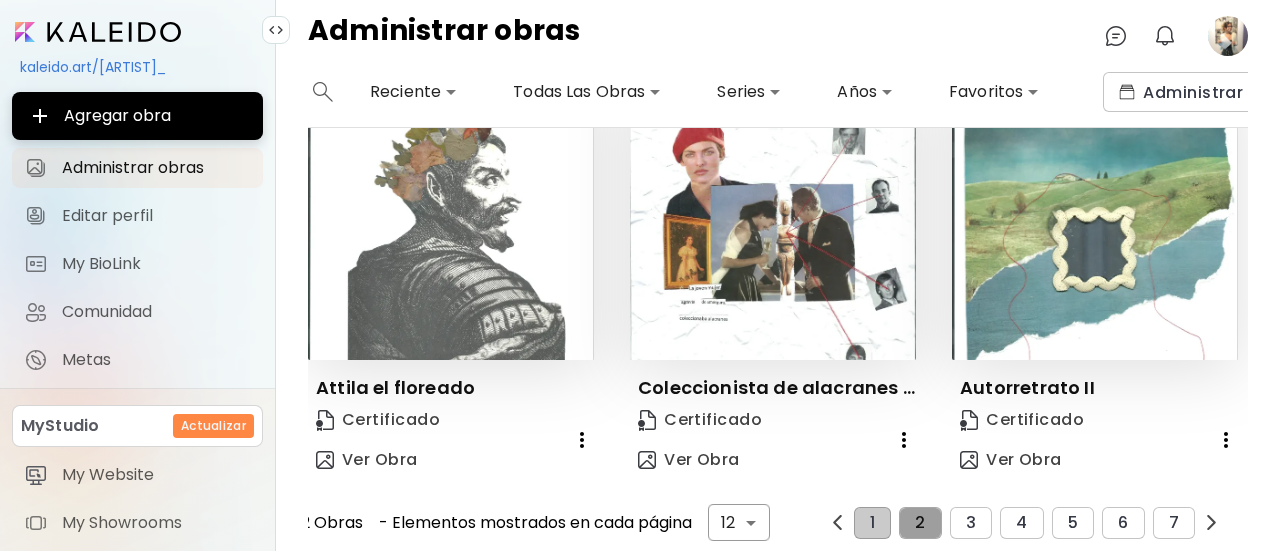 click on "2" at bounding box center (920, 523) 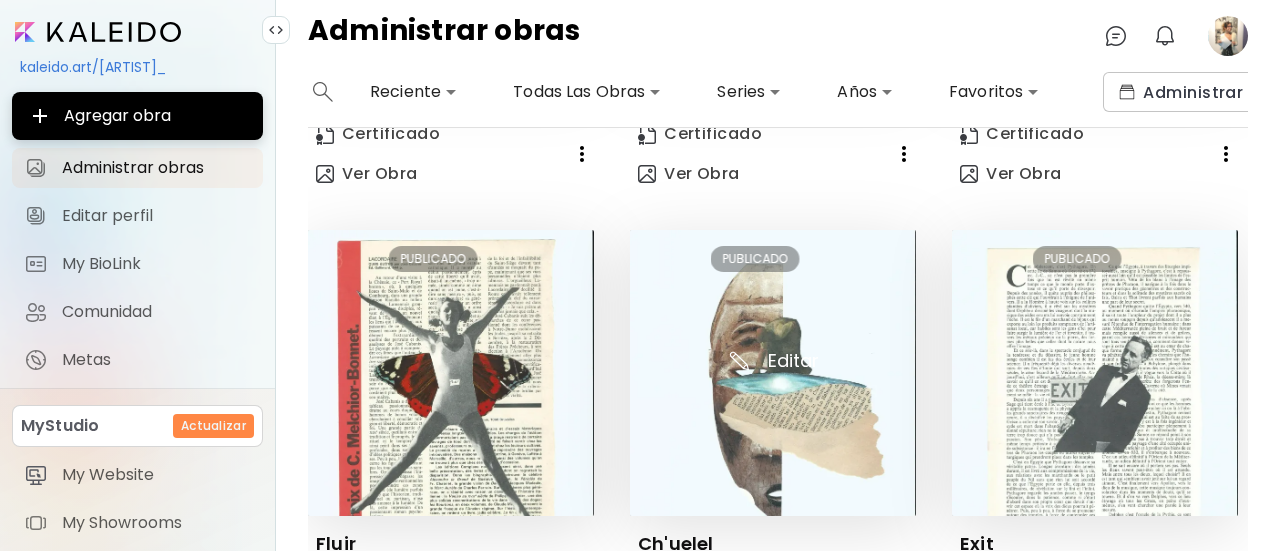 scroll, scrollTop: 416, scrollLeft: 0, axis: vertical 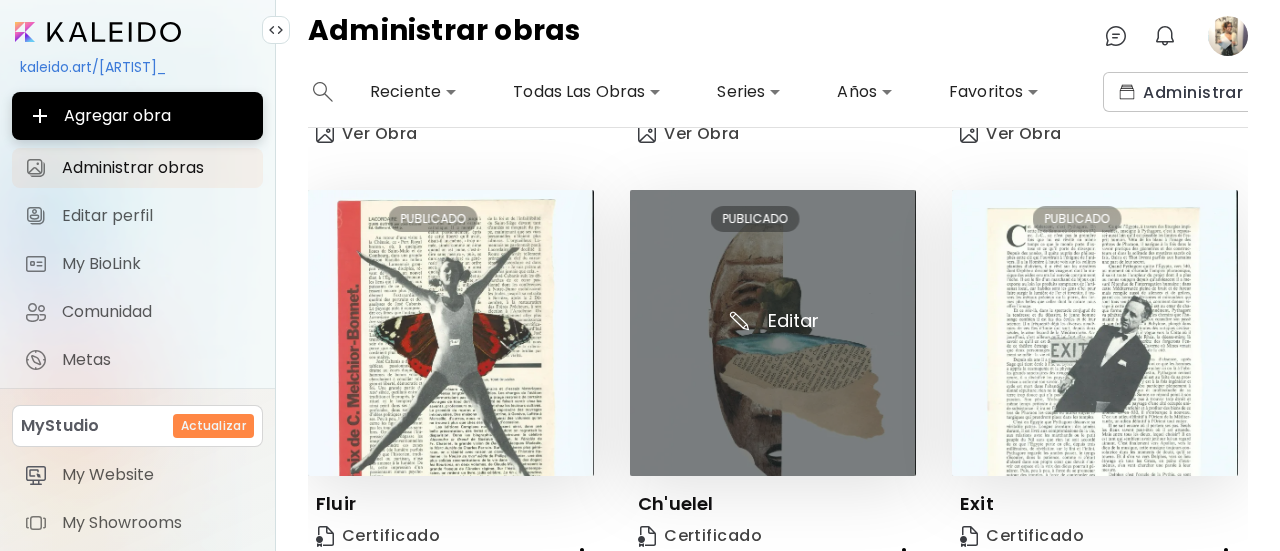 click at bounding box center (773, 333) 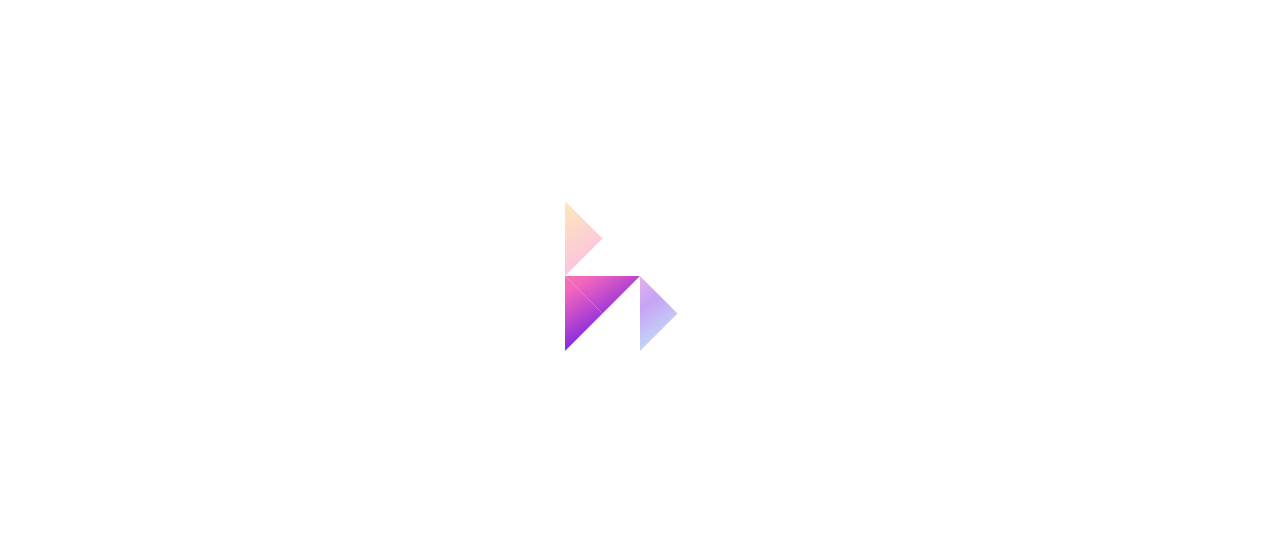 scroll, scrollTop: 0, scrollLeft: 0, axis: both 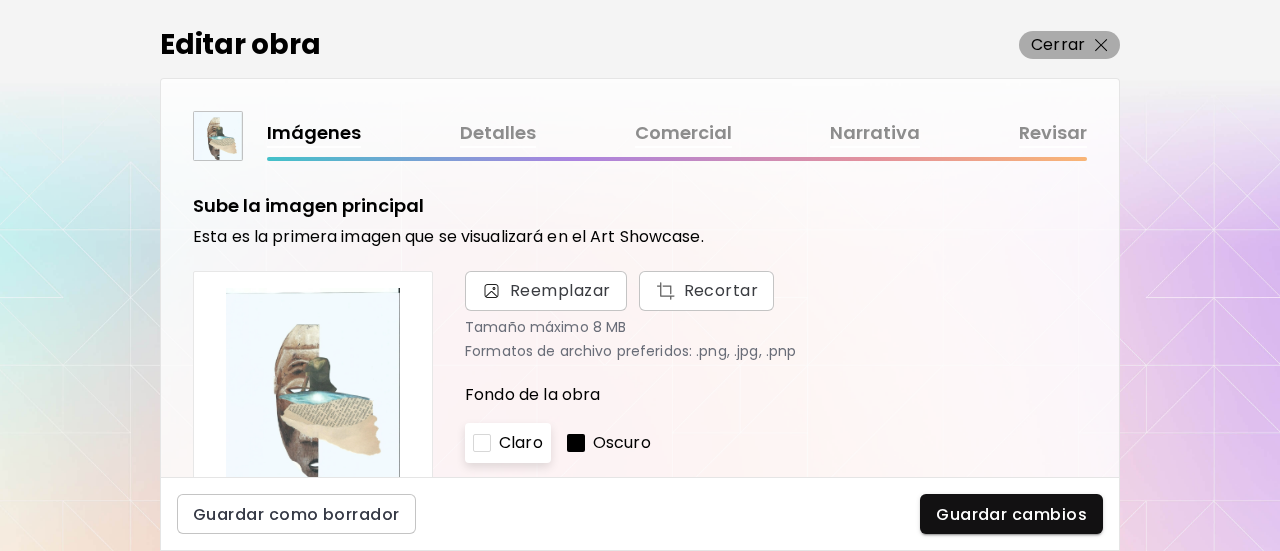 click on "Cerrar" at bounding box center [1058, 45] 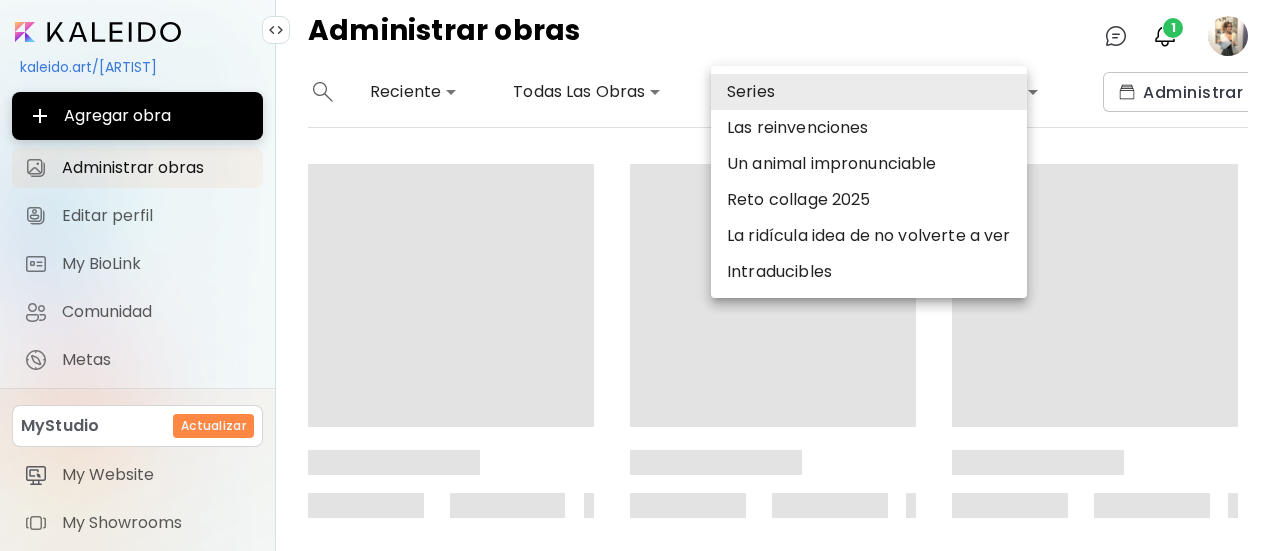 click on "**********" at bounding box center (640, 275) 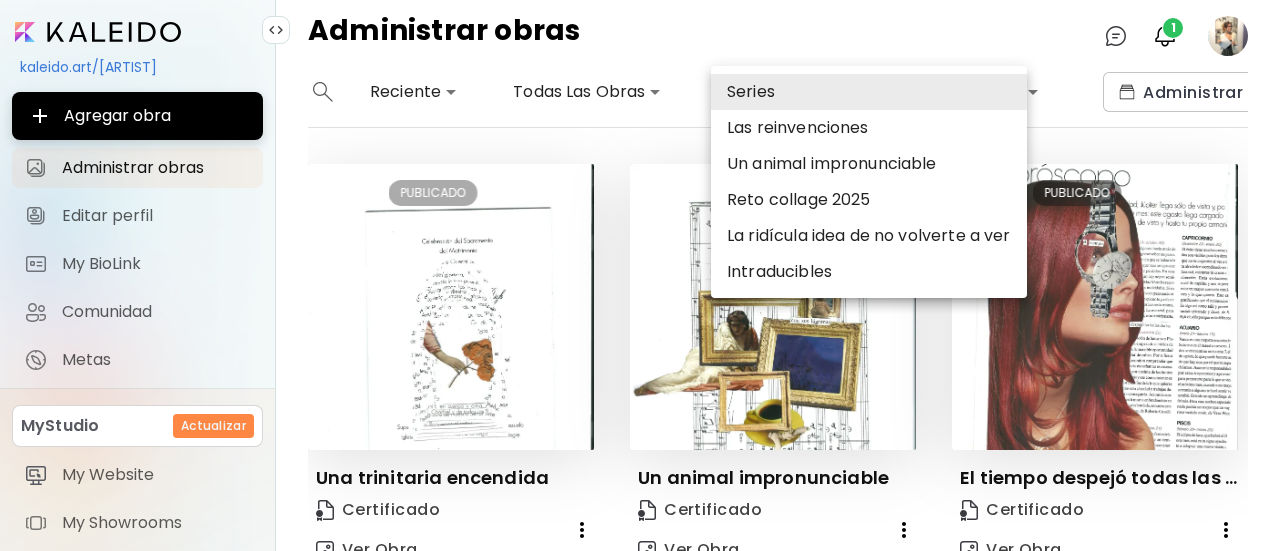 click on "Las reinvenciones" at bounding box center [869, 128] 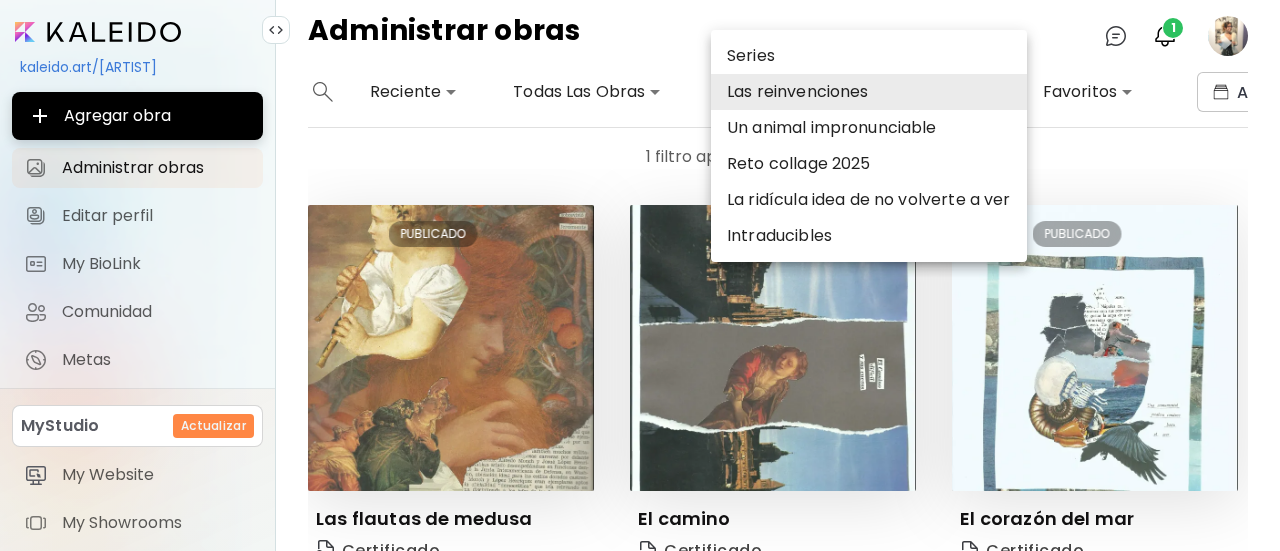 click at bounding box center [640, 275] 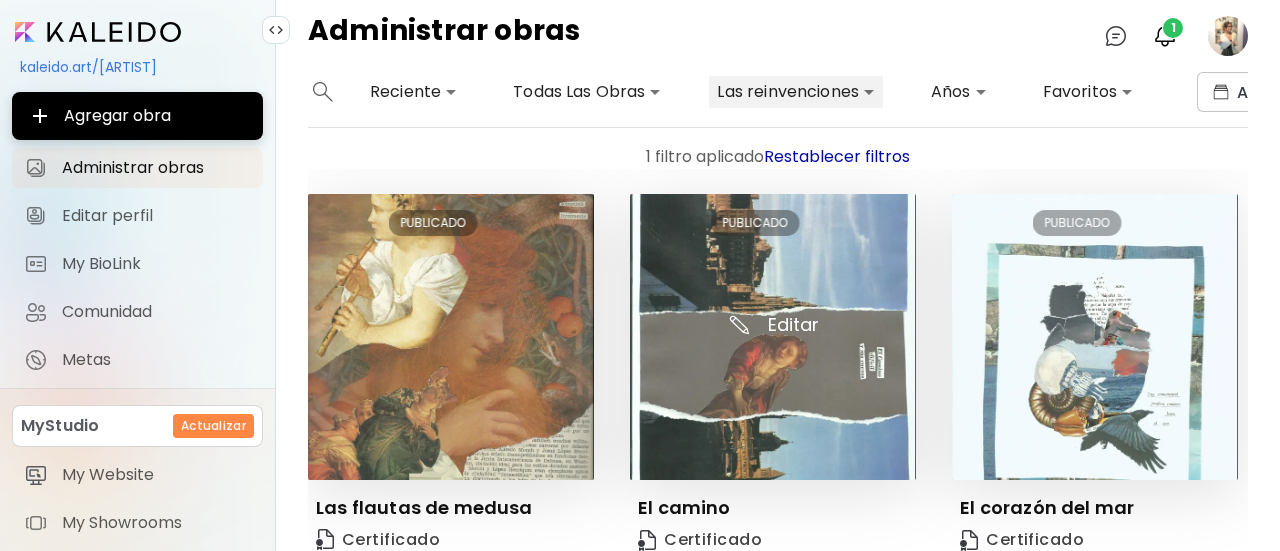scroll, scrollTop: 0, scrollLeft: 0, axis: both 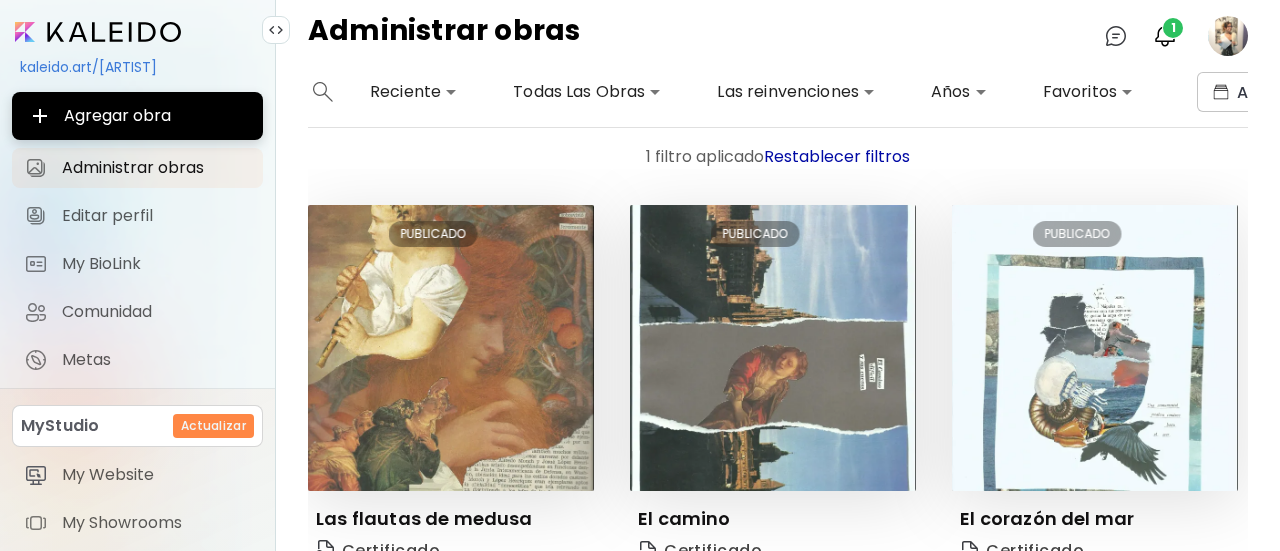 click on "**********" at bounding box center (640, 275) 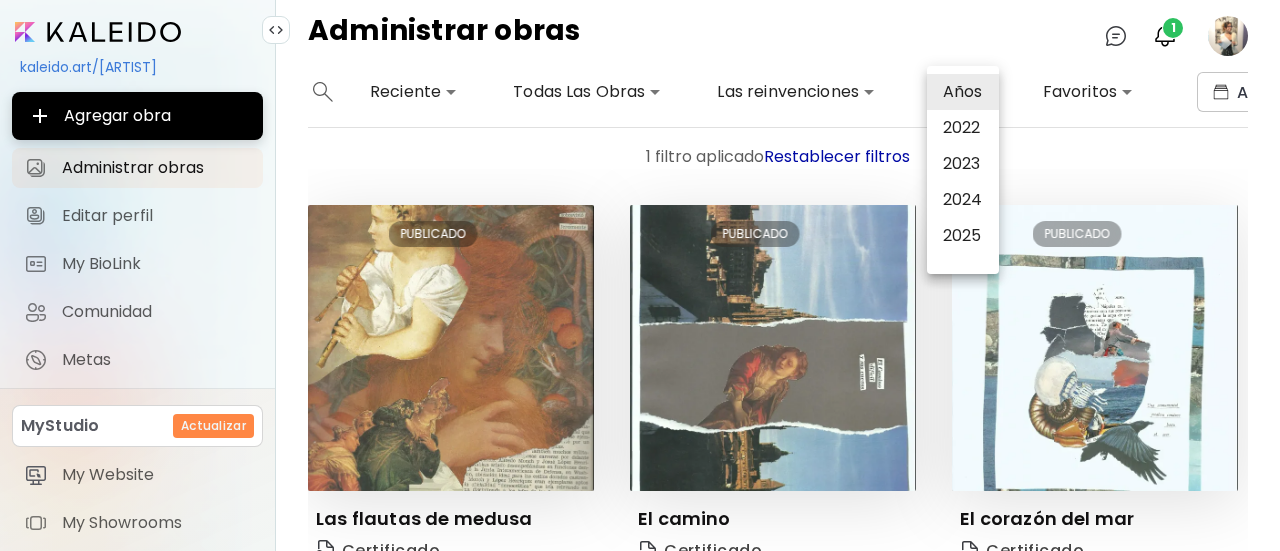 click on "2023" at bounding box center (963, 164) 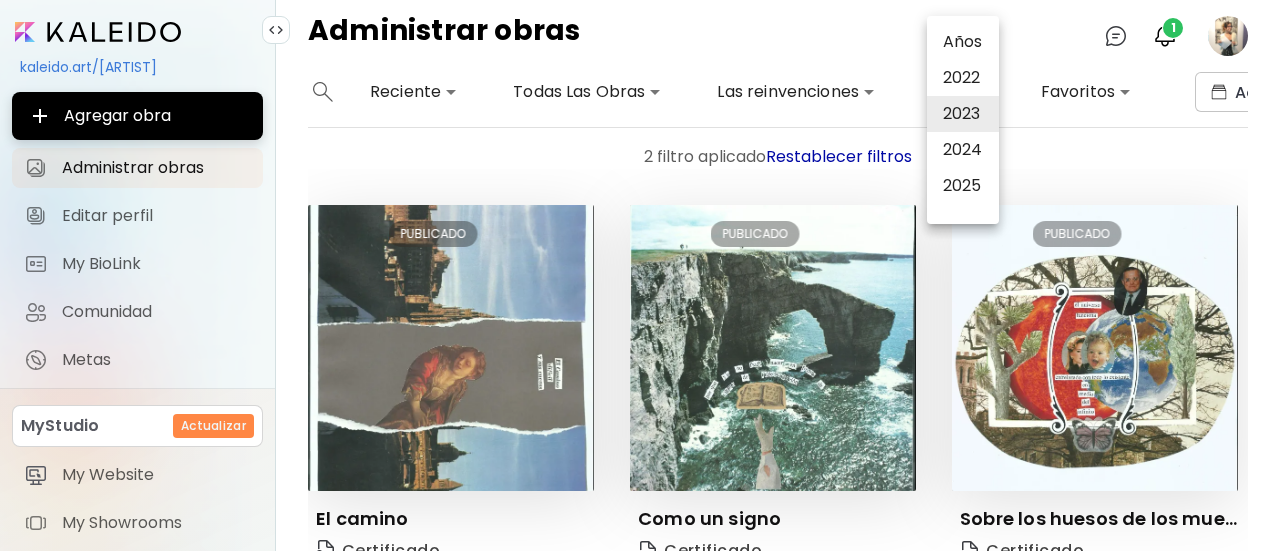 click at bounding box center (640, 275) 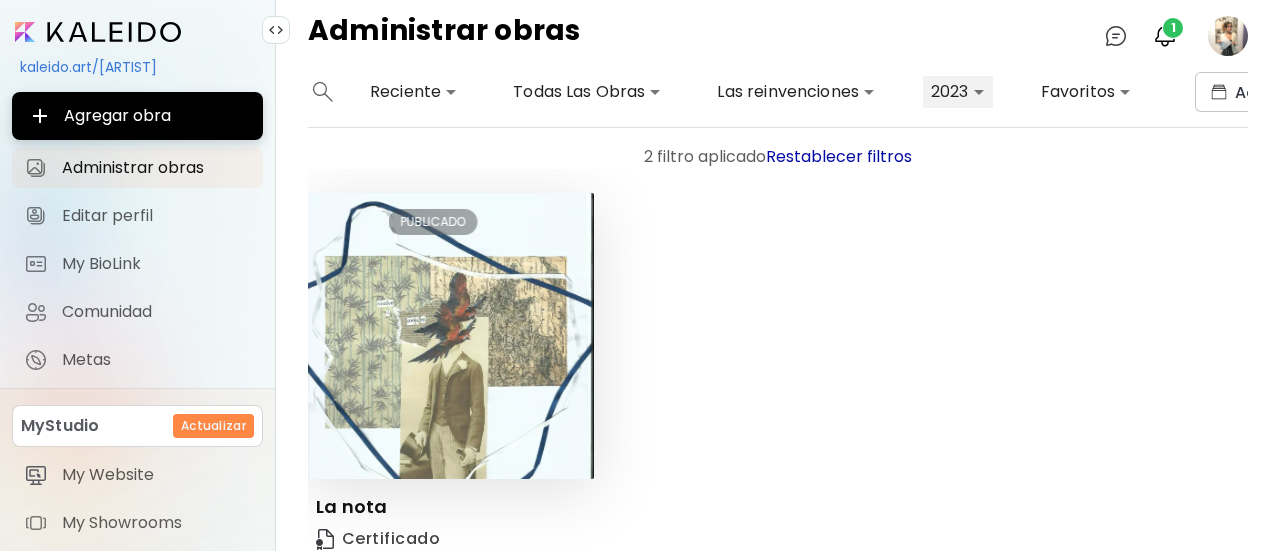 scroll, scrollTop: 0, scrollLeft: 0, axis: both 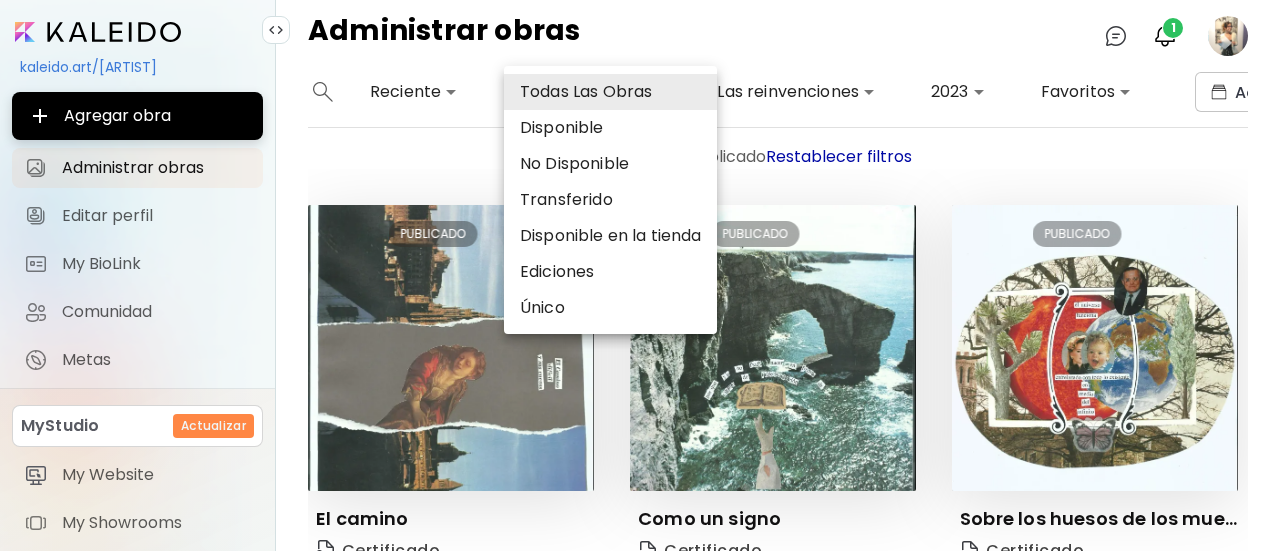 click on "**********" at bounding box center [640, 275] 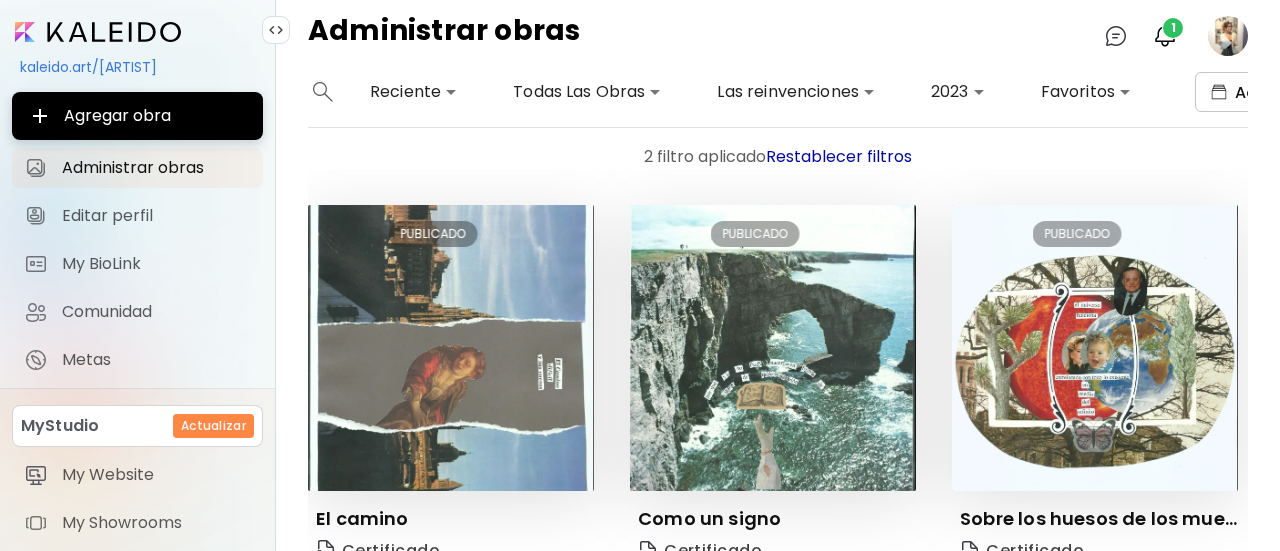 click on "Administrar series" at bounding box center [1300, 92] 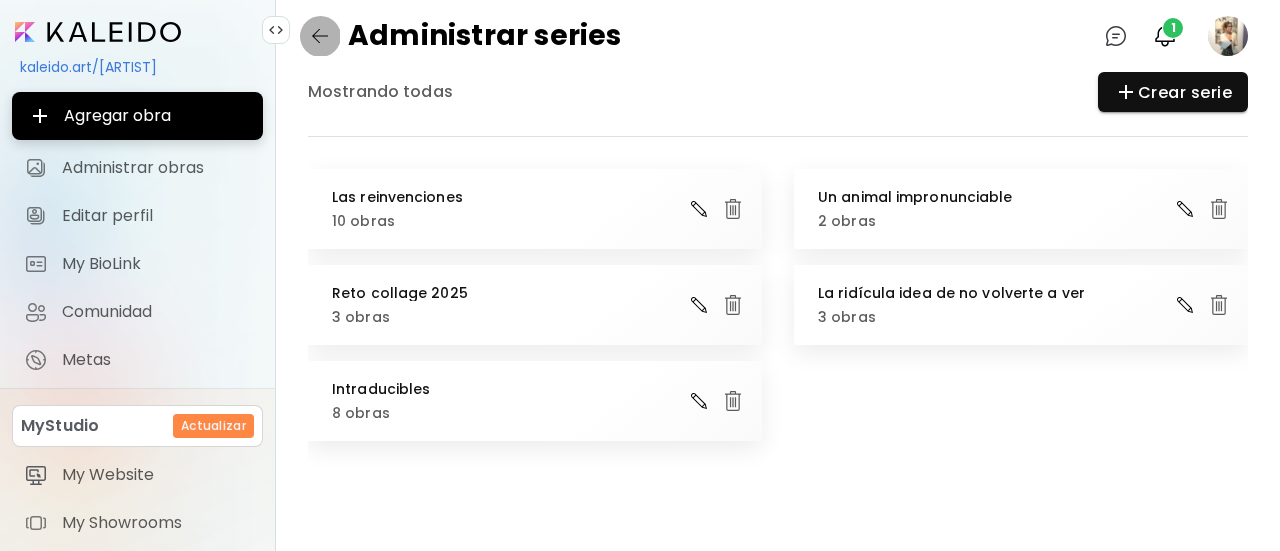 click at bounding box center (320, 36) 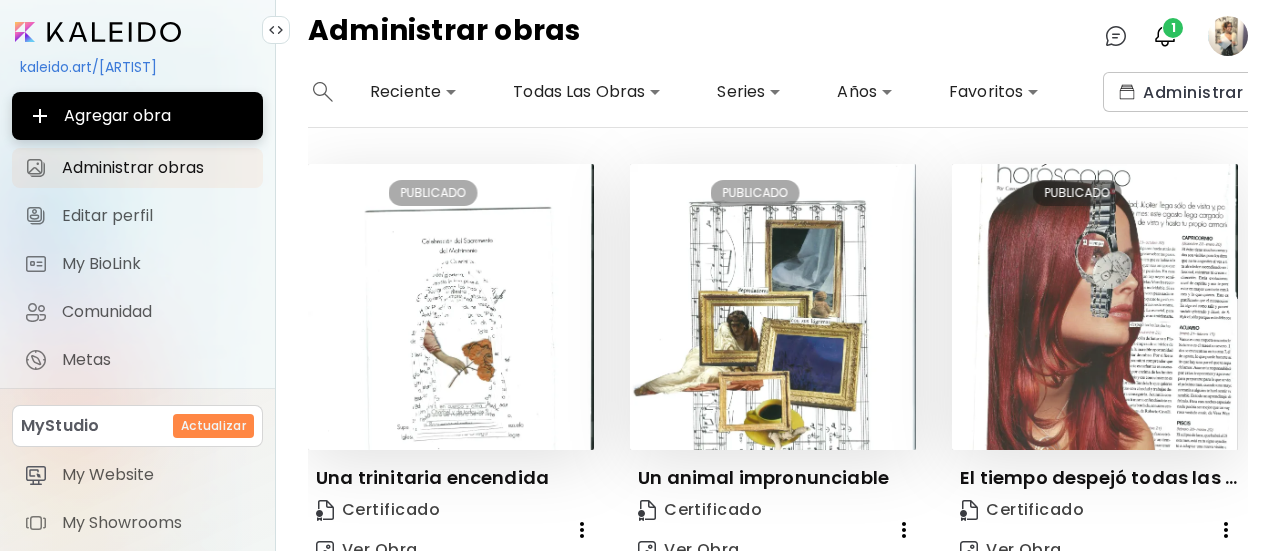 click at bounding box center [323, 92] 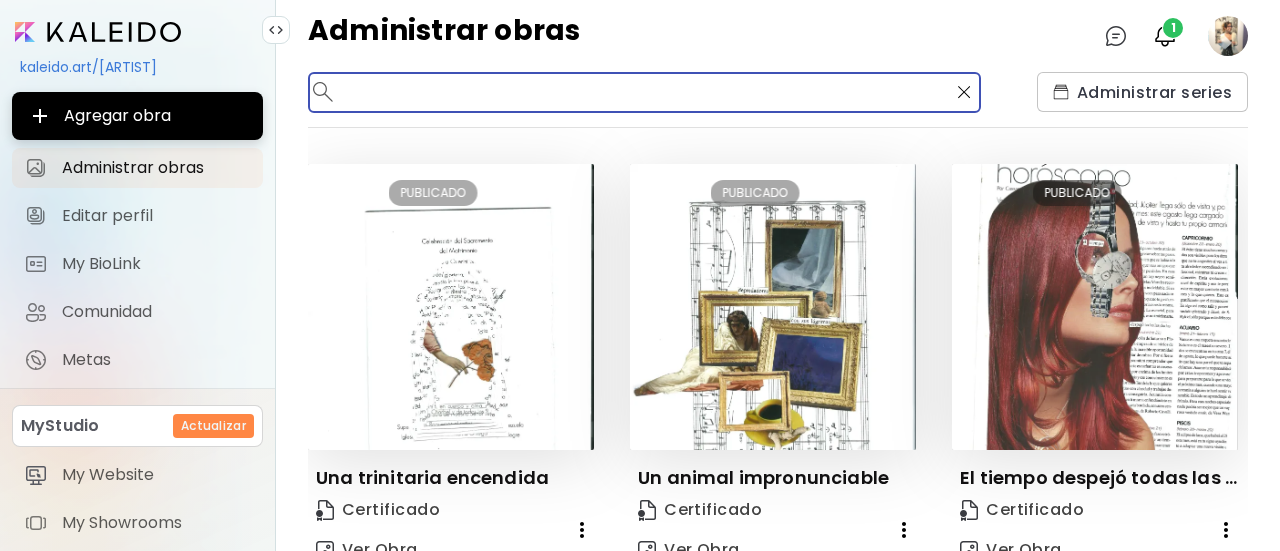 type on "*" 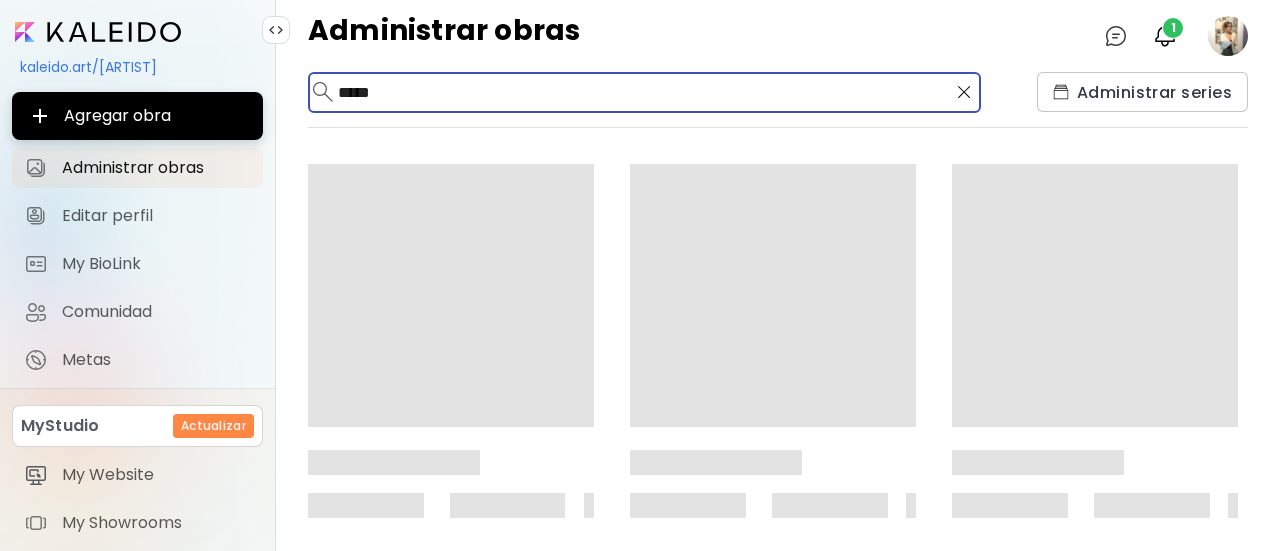 type on "*****" 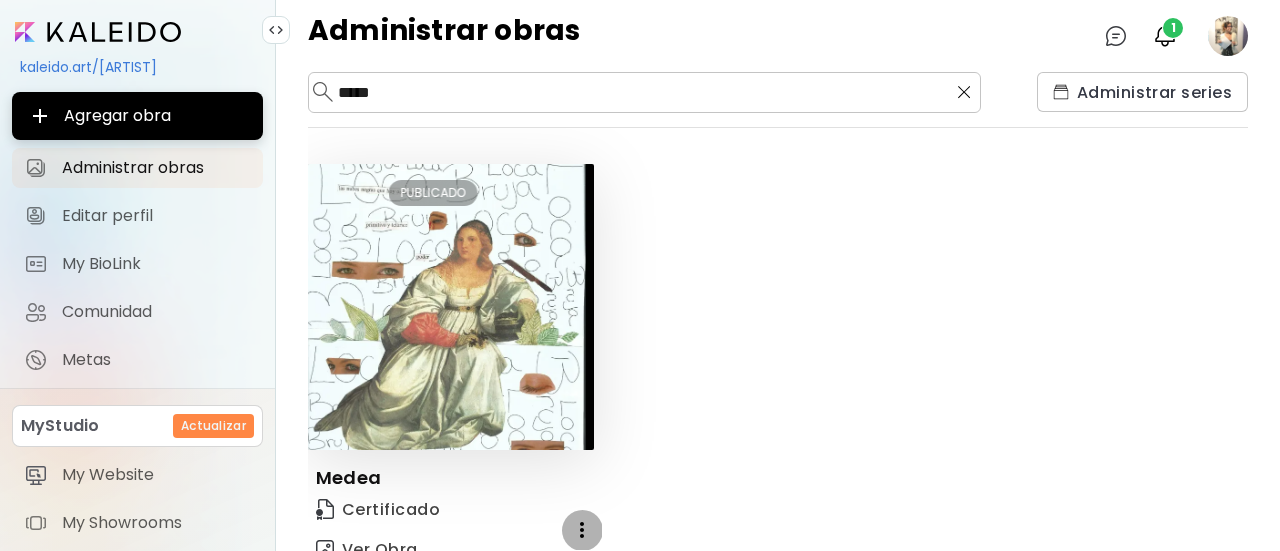 click 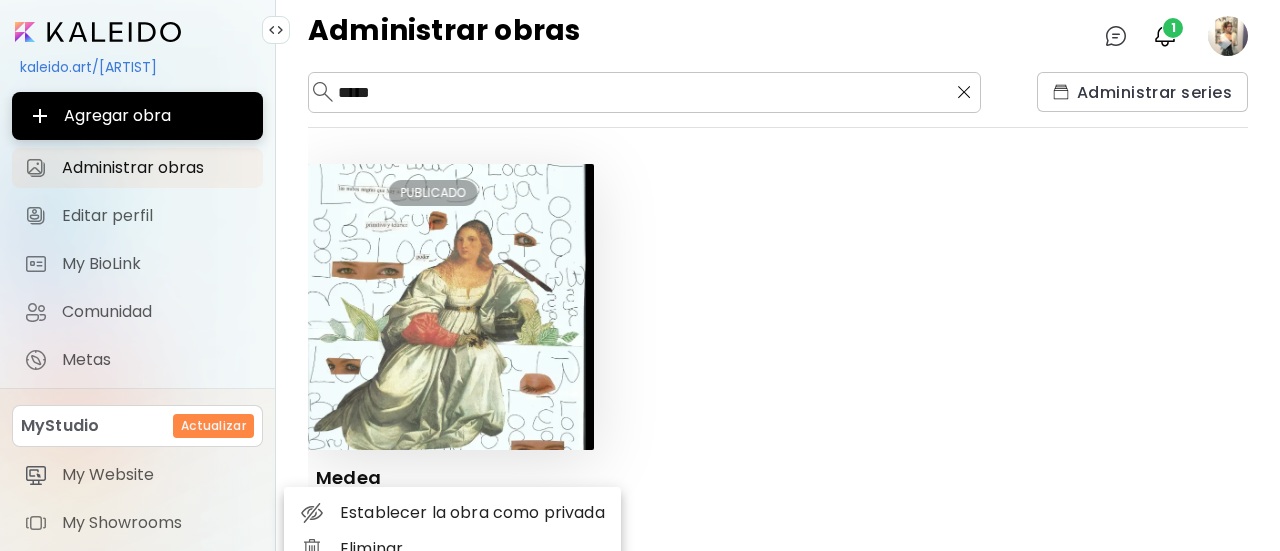 click at bounding box center [640, 275] 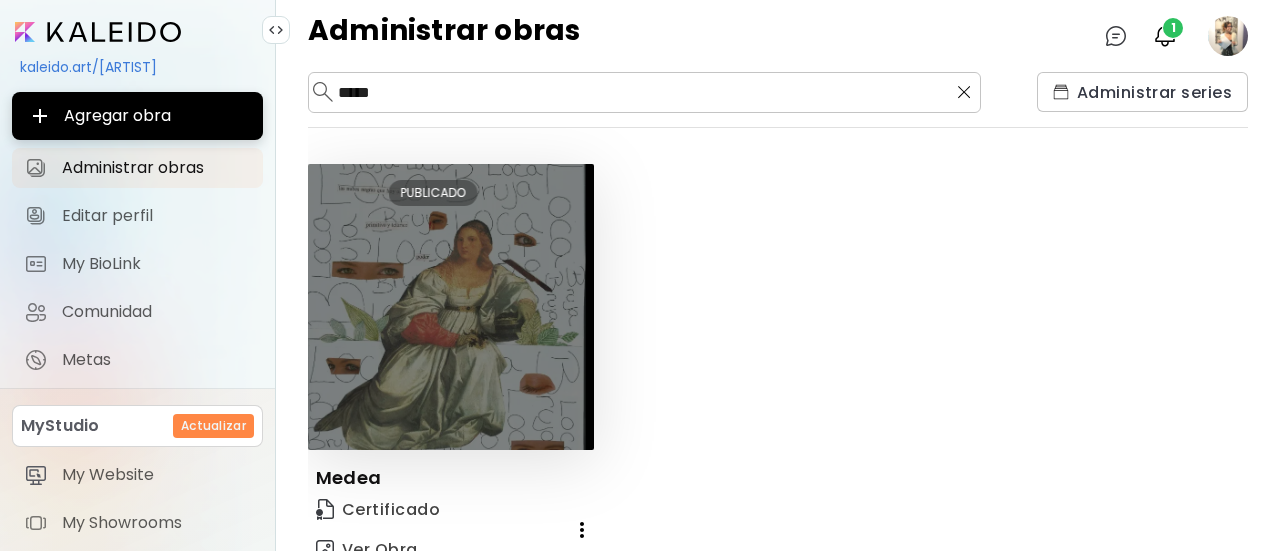 click at bounding box center (451, 307) 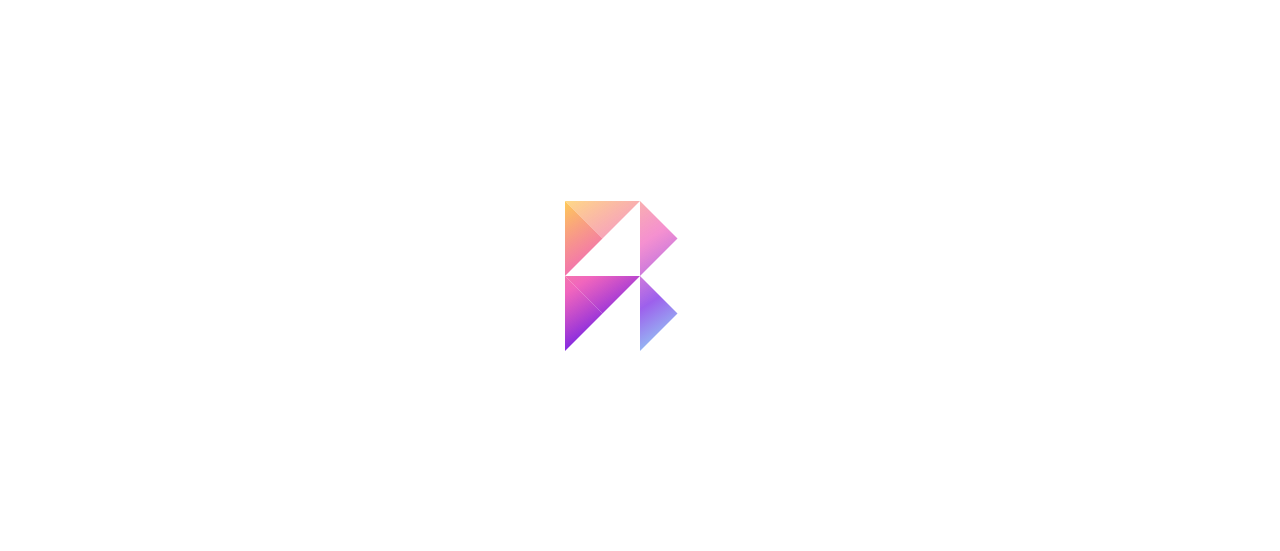 scroll, scrollTop: 0, scrollLeft: 0, axis: both 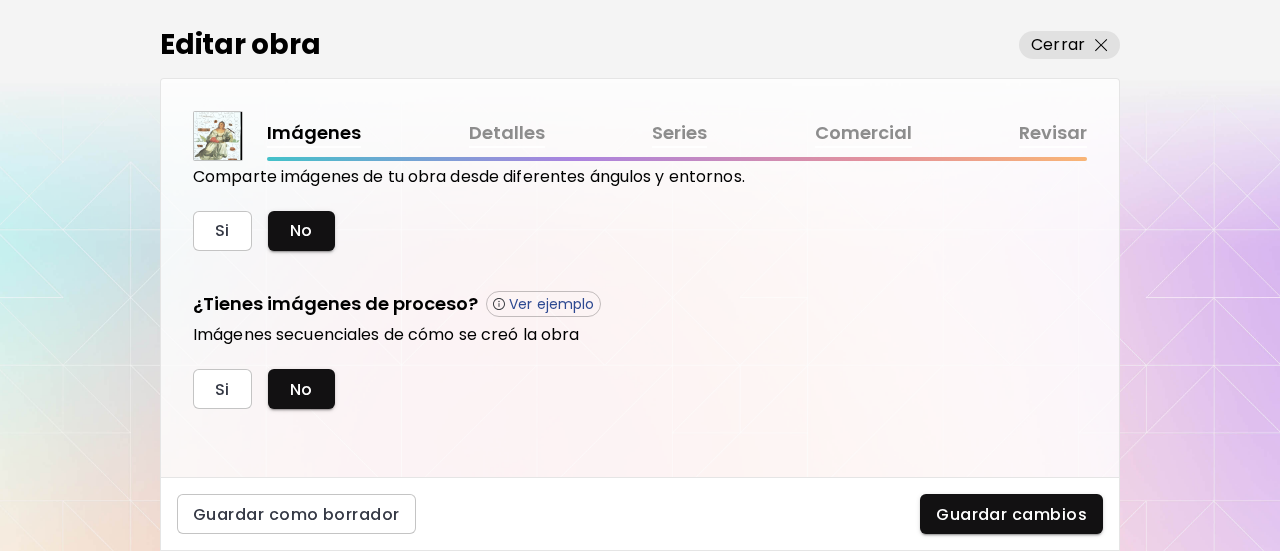 click on "Detalles" at bounding box center [507, 133] 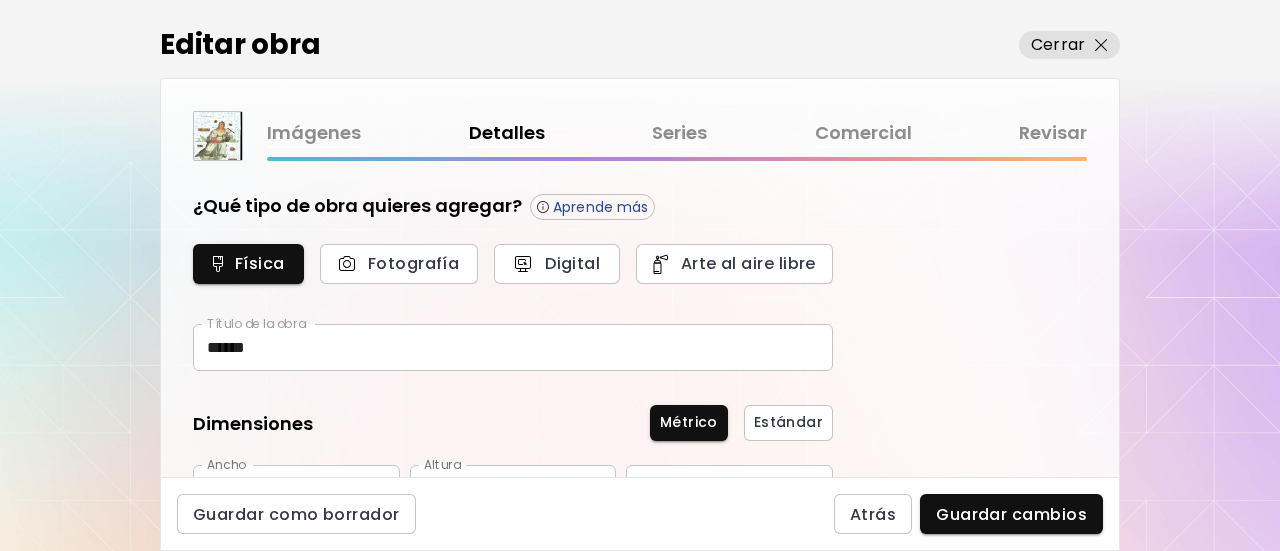 type on "*******" 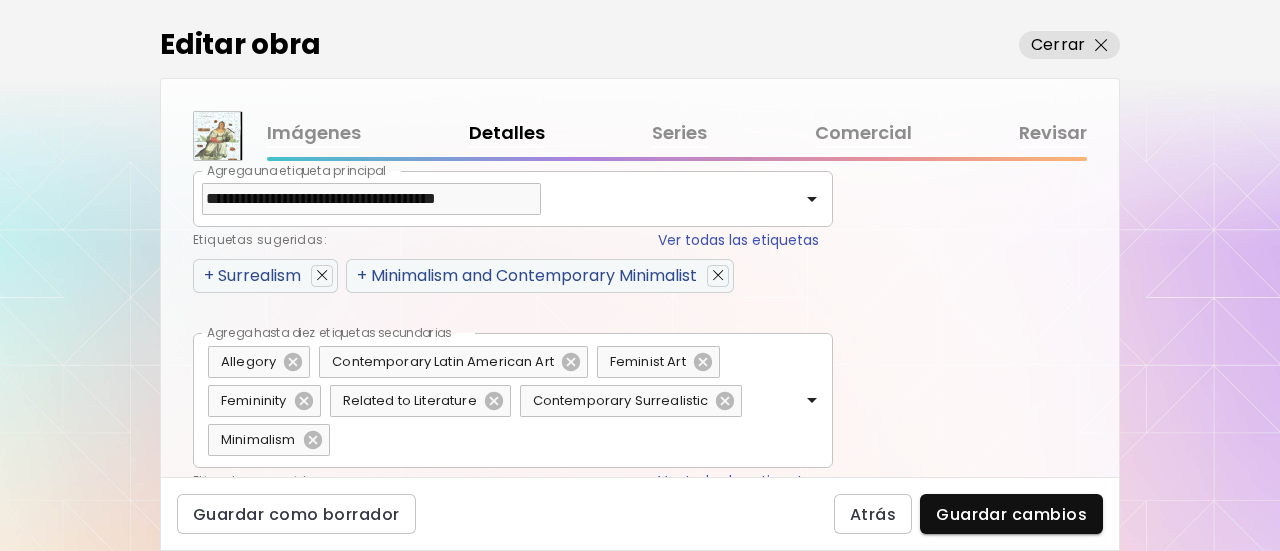 scroll, scrollTop: 900, scrollLeft: 0, axis: vertical 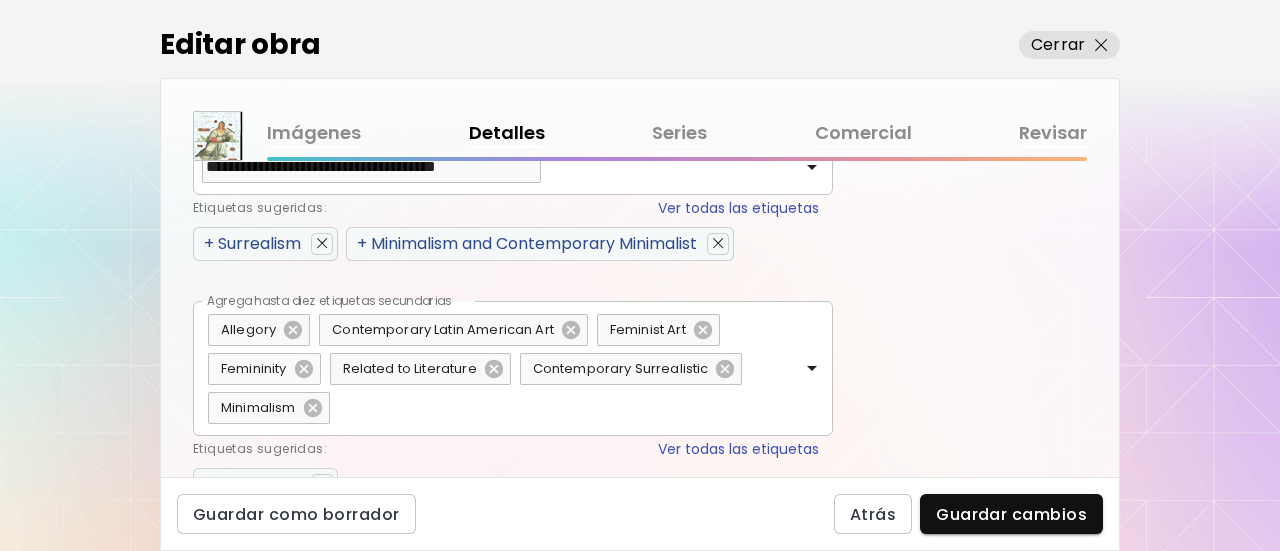 click on "Series" at bounding box center [679, 133] 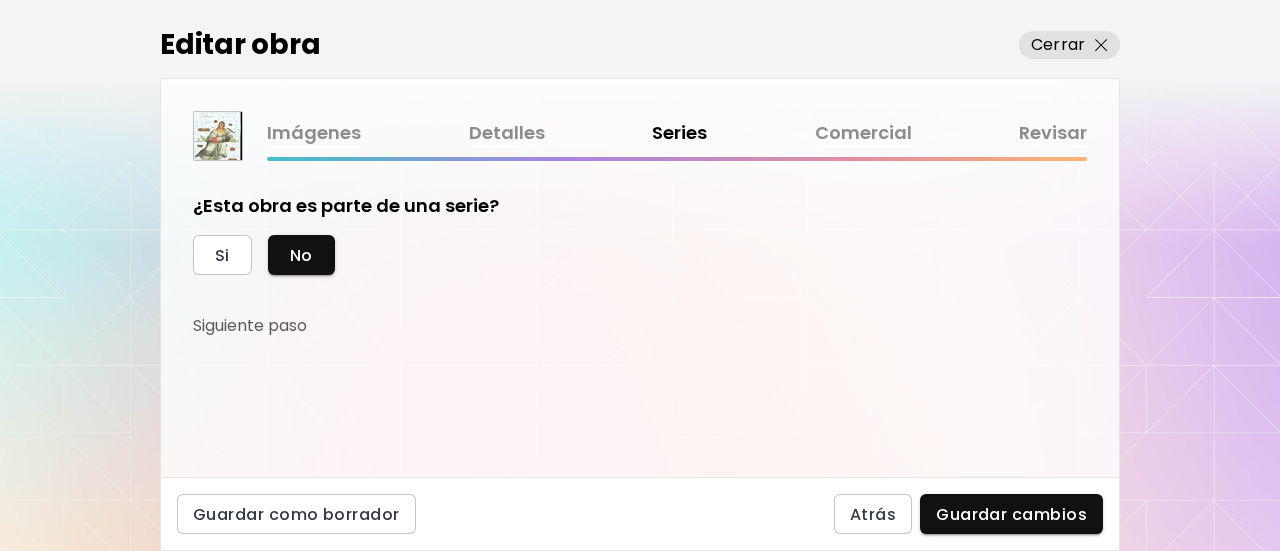 click on "¿Esta obra es parte de una serie? Si No Siguiente paso" at bounding box center (640, 319) 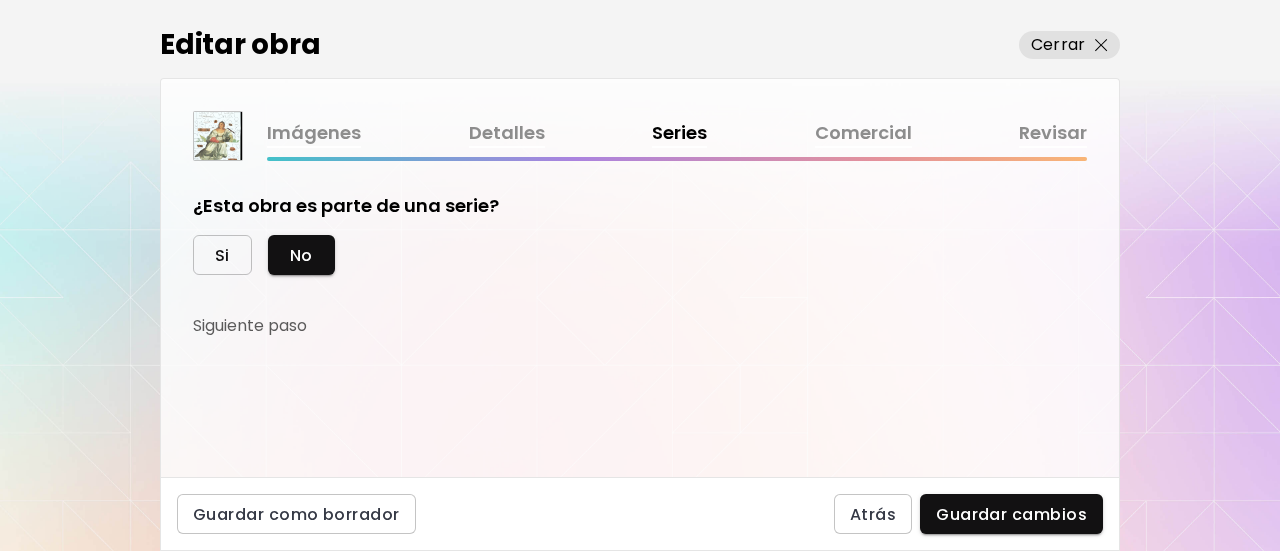 click on "Si" at bounding box center (222, 255) 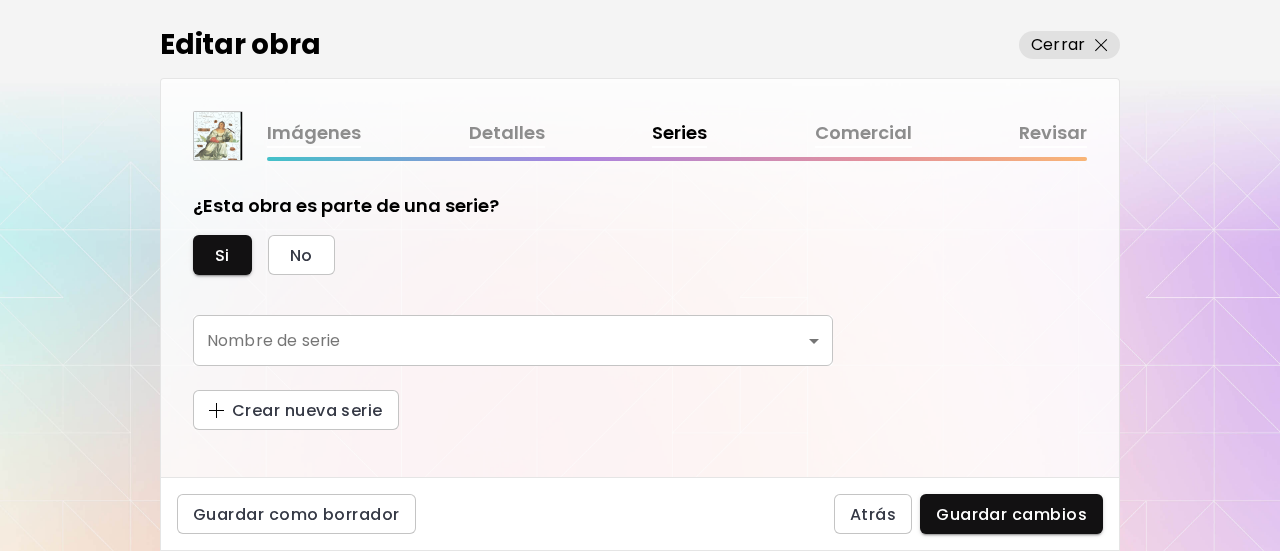 click on "kaleido.art/Andreina_Coelho_ Agregar obra Administrar obras Editar perfil My BioLink Comunidad Metas MyStudio Actualizar My Website My Showrooms My Documents My Subscribers My Provenance My Augmentations My Analytics Ajustes Ayuda 0 1 Editar obra Cerrar Imágenes Detalles Series Comercial Revisar ¿Esta obra es parte de una serie? Si No Nombre de serie ​ Nombre de serie Crear nueva serie Guardar como borrador Atrás Guardar cambios Búsqueda de artista Nombre o usuario Nombre o usuario País del artista País del artista Disciplinas Todos Pintura Contemporánea Dibujo e ilustración Collage Escultura e instalación Fotografía Arte AR/VR Arte Digital y NFT Arte Urbano Géneros Todos Abstracto Arte Pop Surrealismo Impresionismo Retrato y arte figurativo Minimalismo Hiper contemporáneo Realismo Cómic e Ilustración Arte de naturaleza Erótico Urban Basado en Identidad Todos Artistas Jóvenes Artistas Mujeres Artistas de Nueva York Latinoamericano Portugal y Brasil Francés Africano y afrodescendiente LGBTQ+" at bounding box center [640, 275] 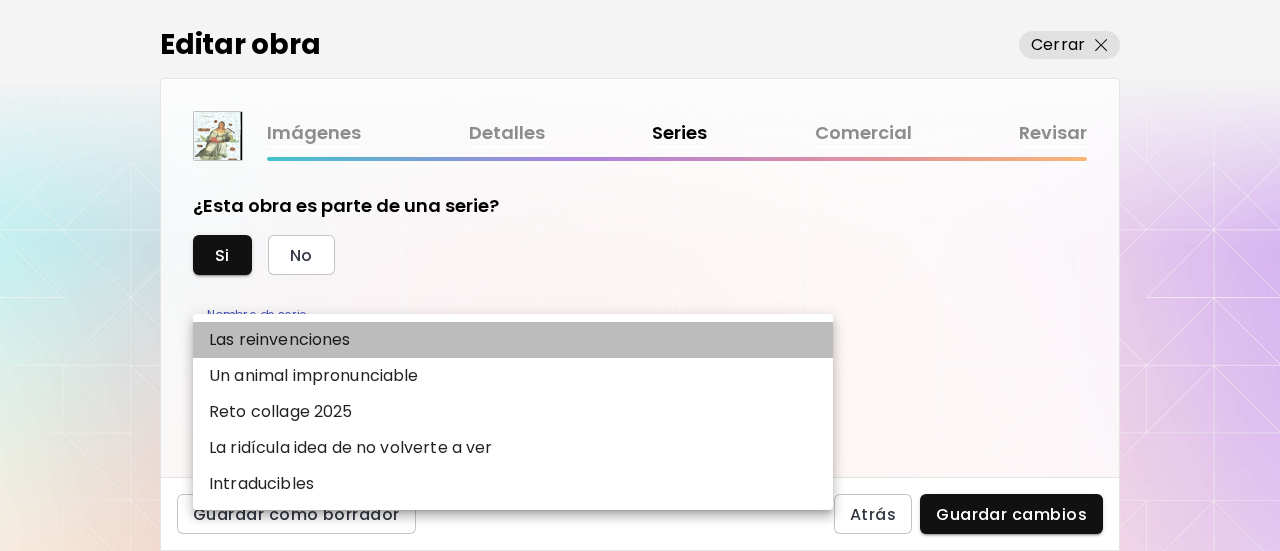 click on "Las reinvenciones" at bounding box center [513, 340] 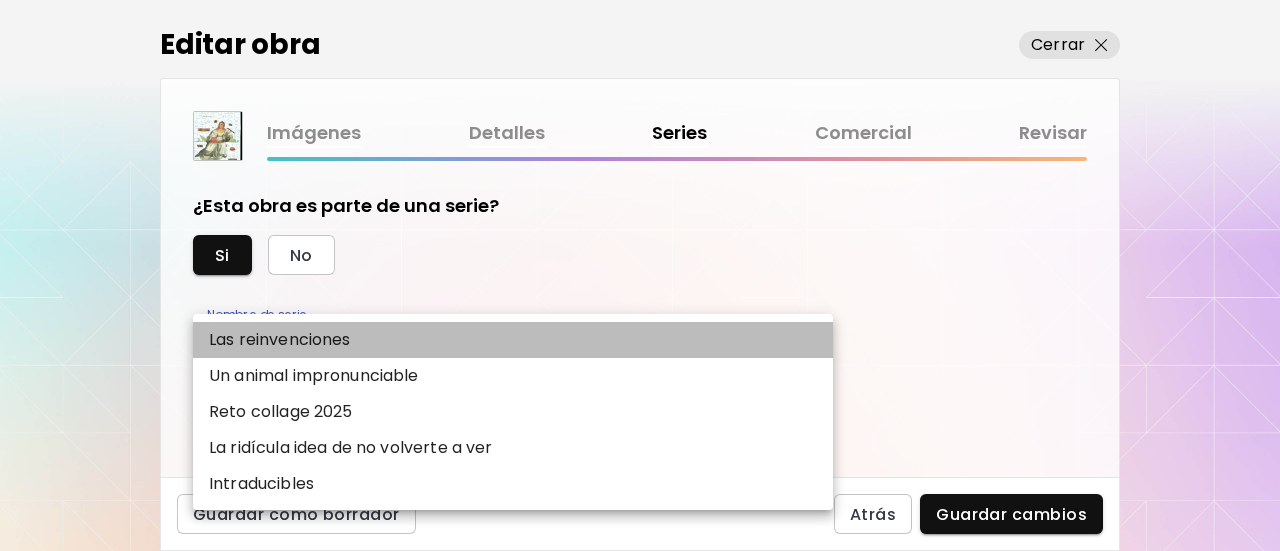 type on "**********" 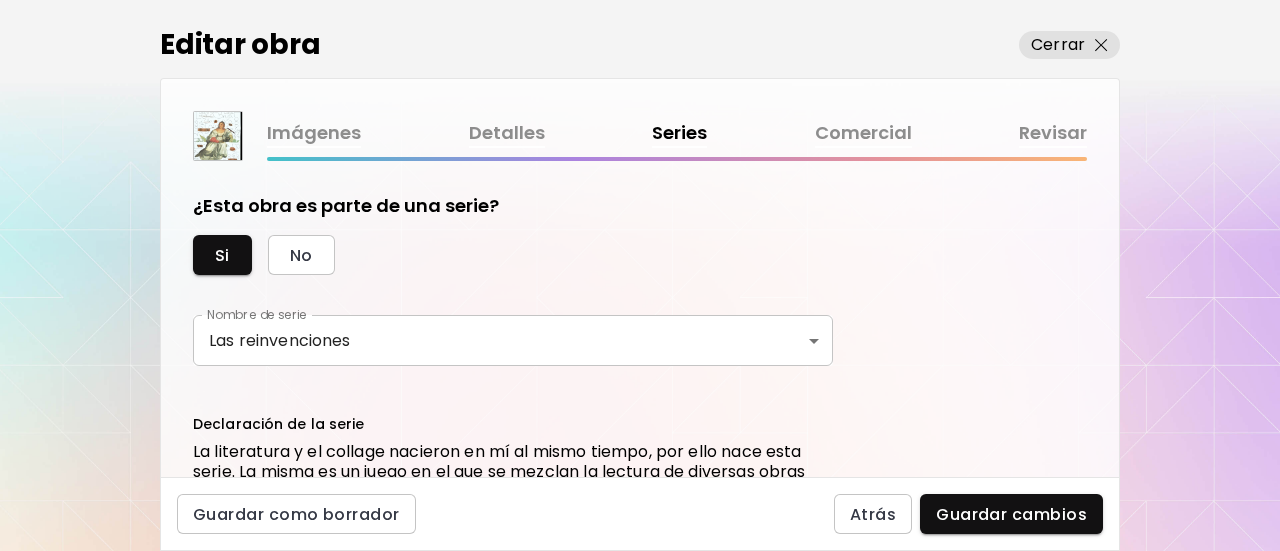drag, startPoint x: 953, startPoint y: 277, endPoint x: 854, endPoint y: 129, distance: 178.05898 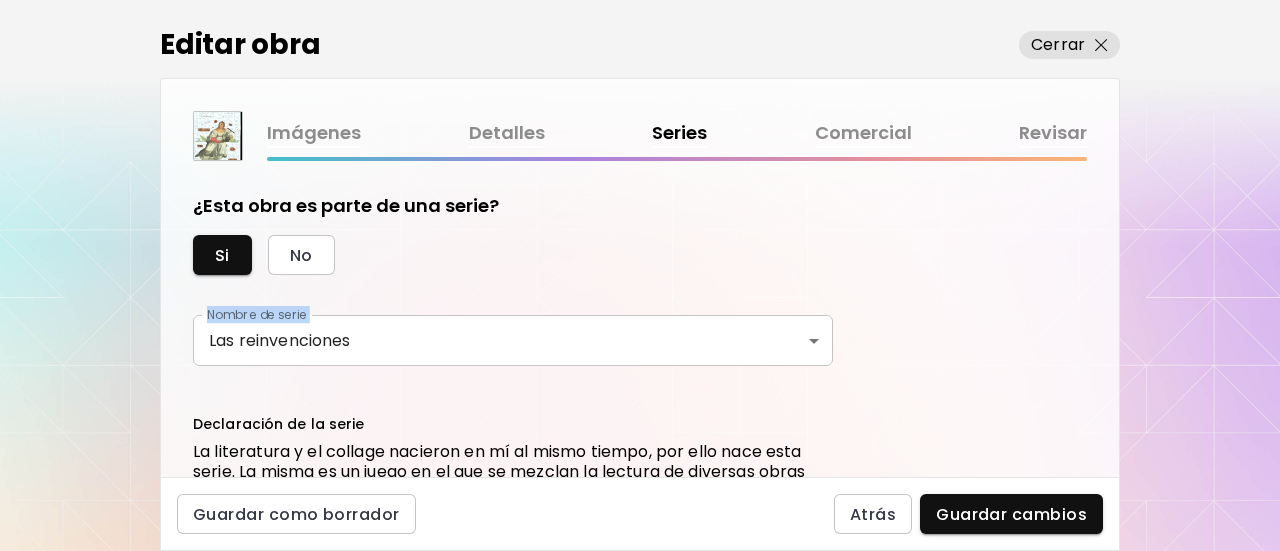 click on "Comercial" at bounding box center [863, 133] 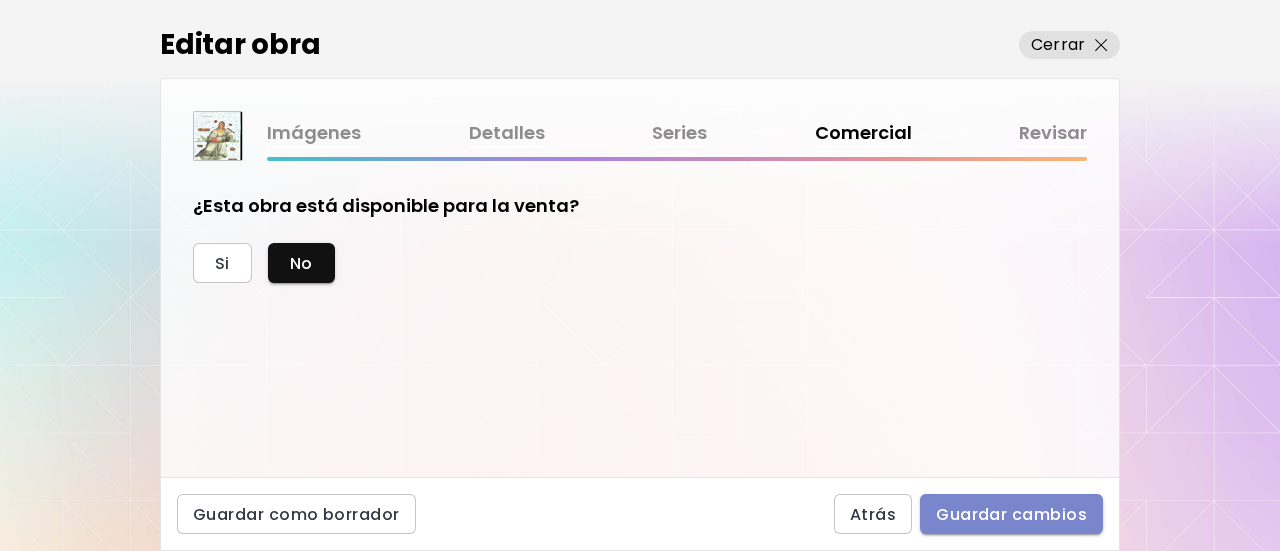 click on "Guardar cambios" at bounding box center [1011, 514] 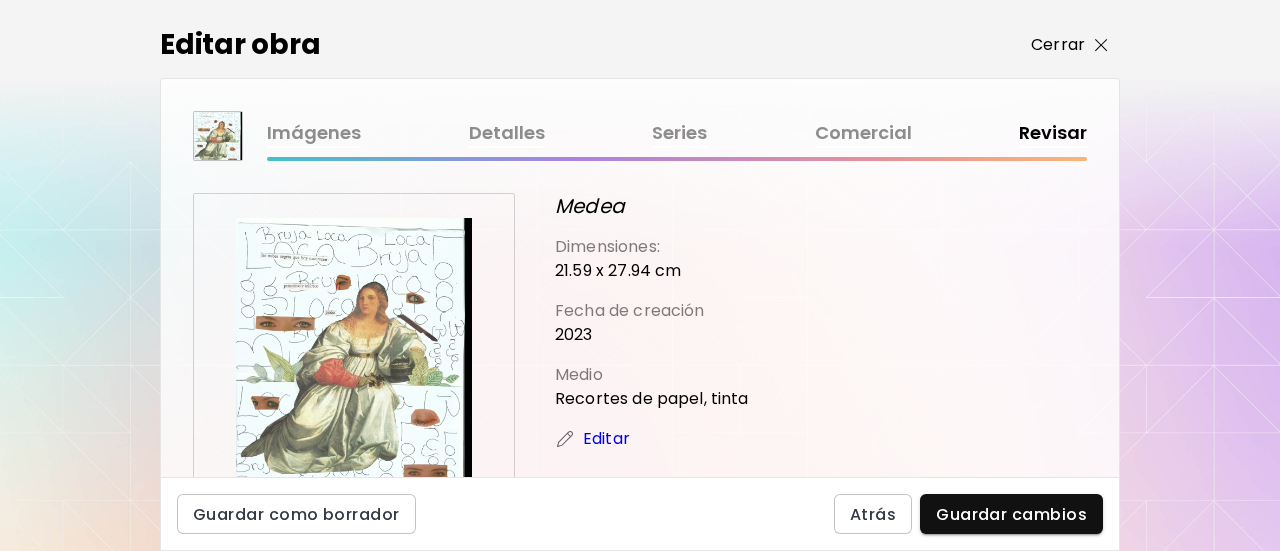click on "Cerrar" at bounding box center [1058, 45] 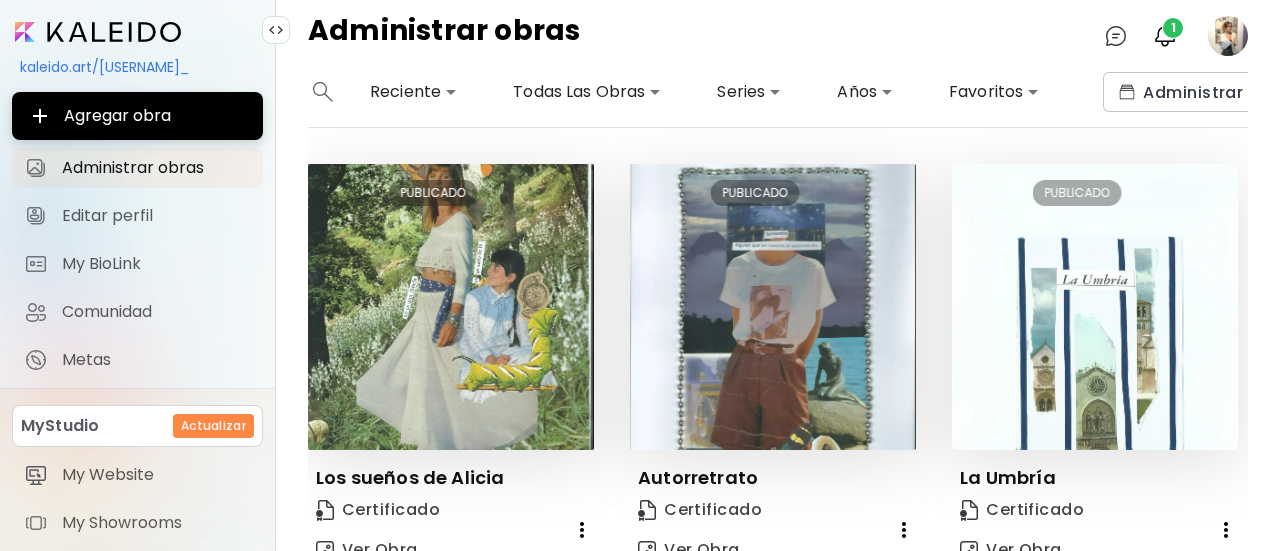 click at bounding box center [323, 92] 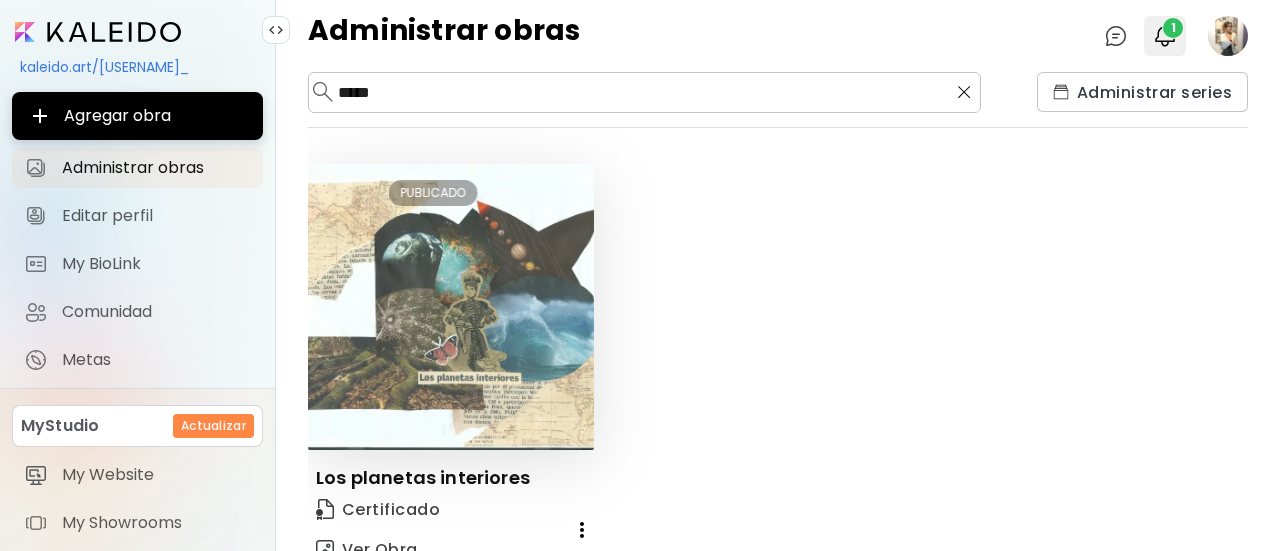 click on "1" at bounding box center [1173, 28] 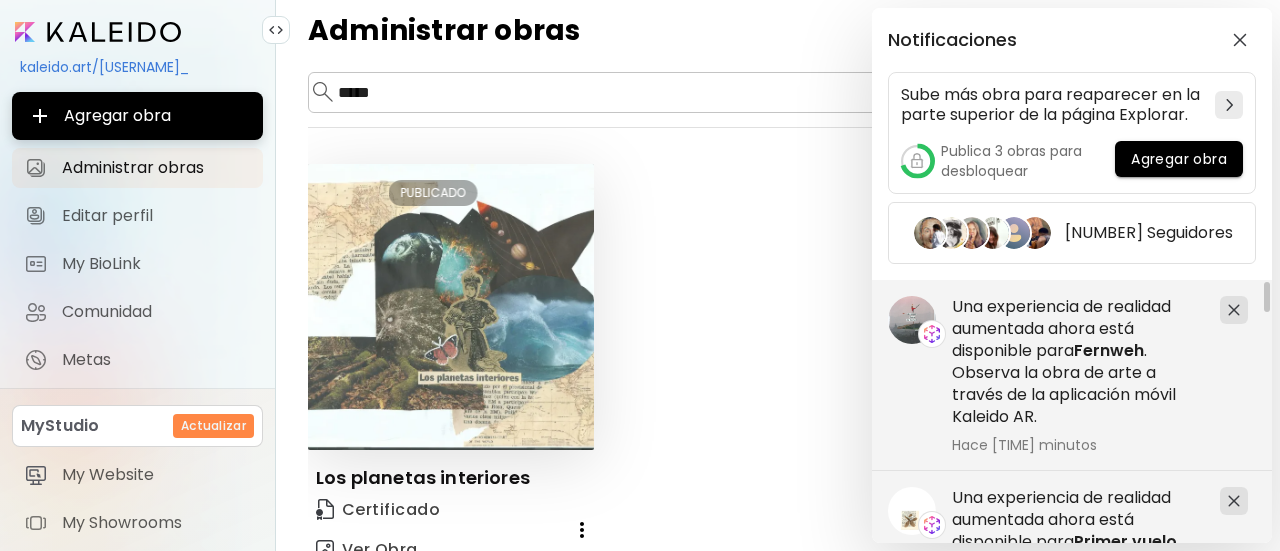drag, startPoint x: 1229, startPoint y: 26, endPoint x: 1228, endPoint y: 46, distance: 20.024984 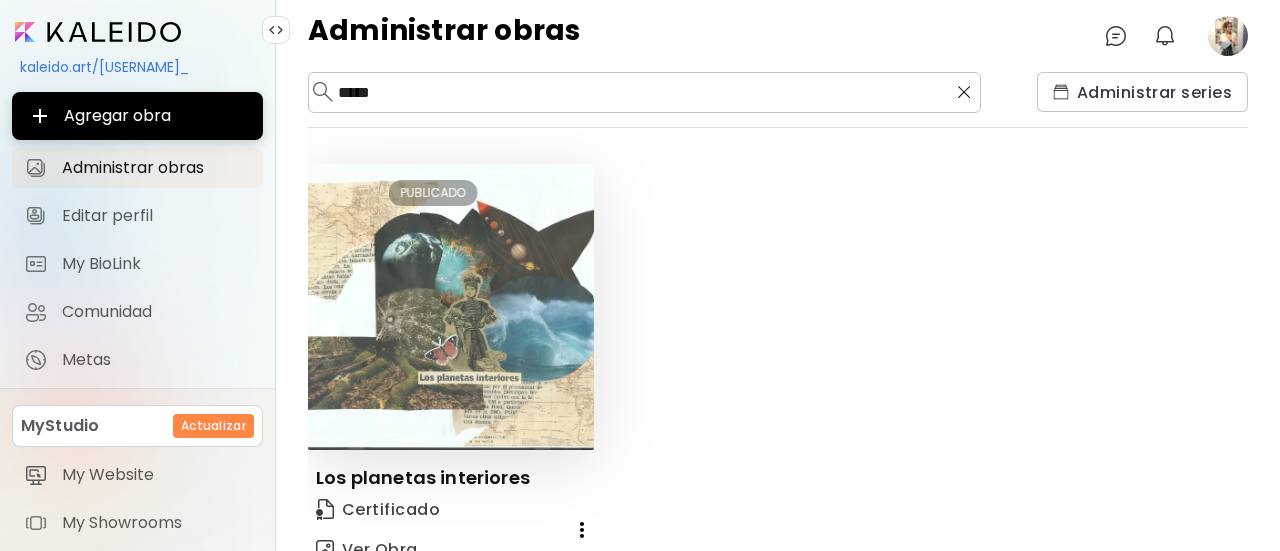 click on "***** ​" at bounding box center [644, 92] 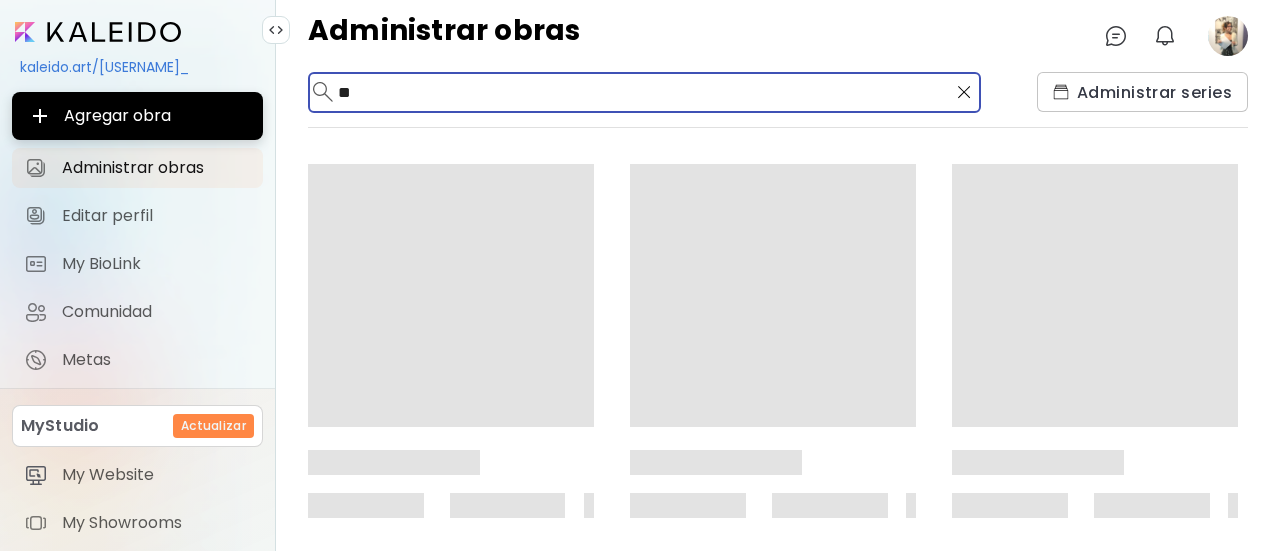 type on "*" 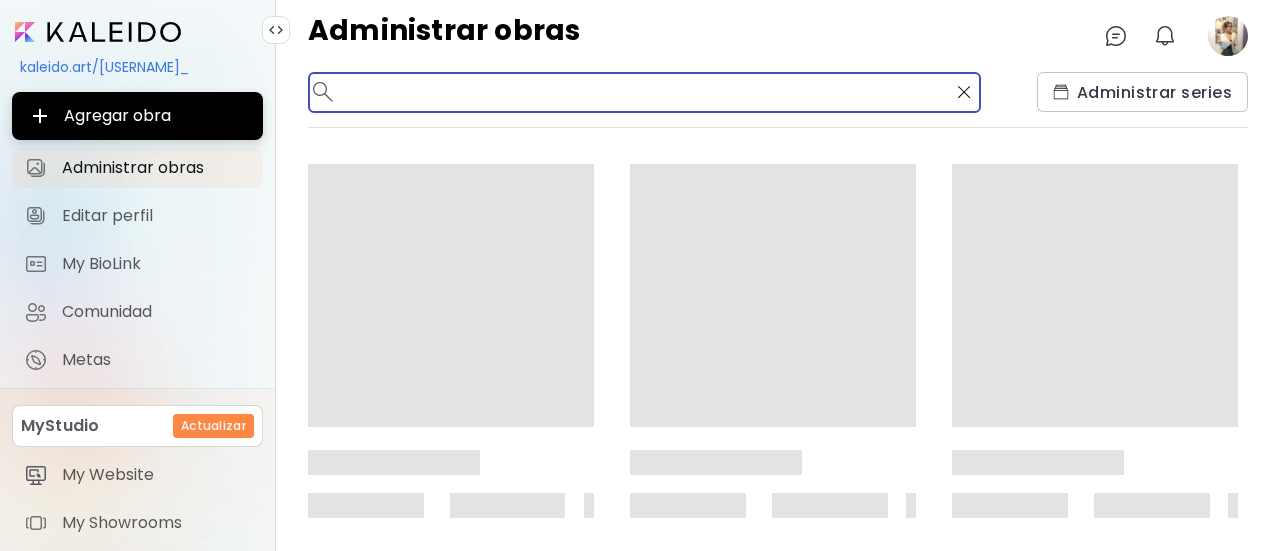 type on "*" 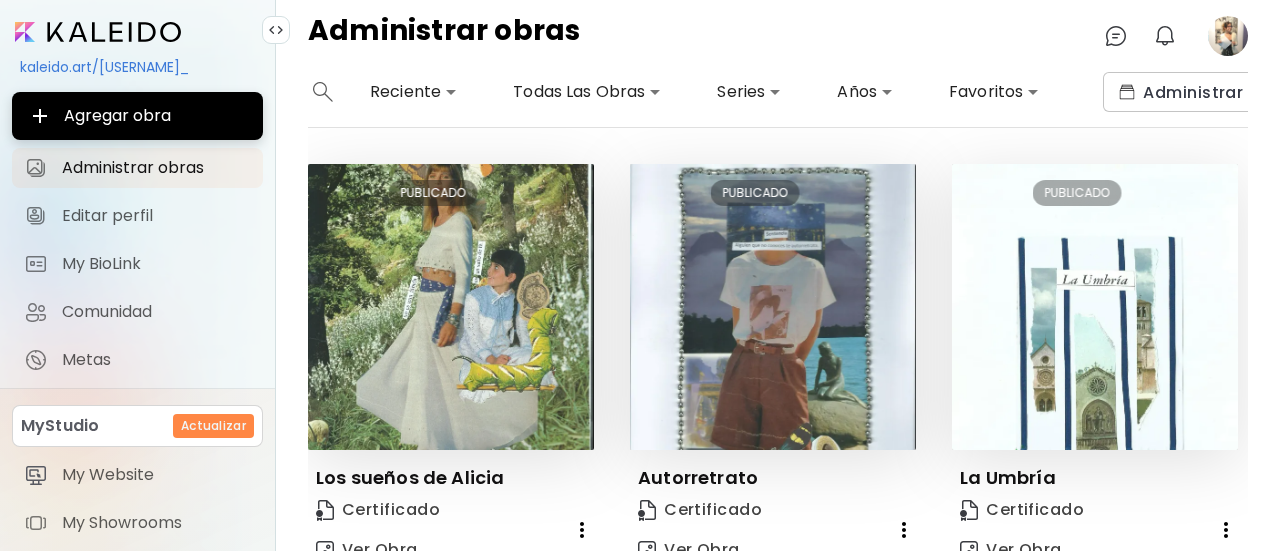 click on "**********" at bounding box center (640, 275) 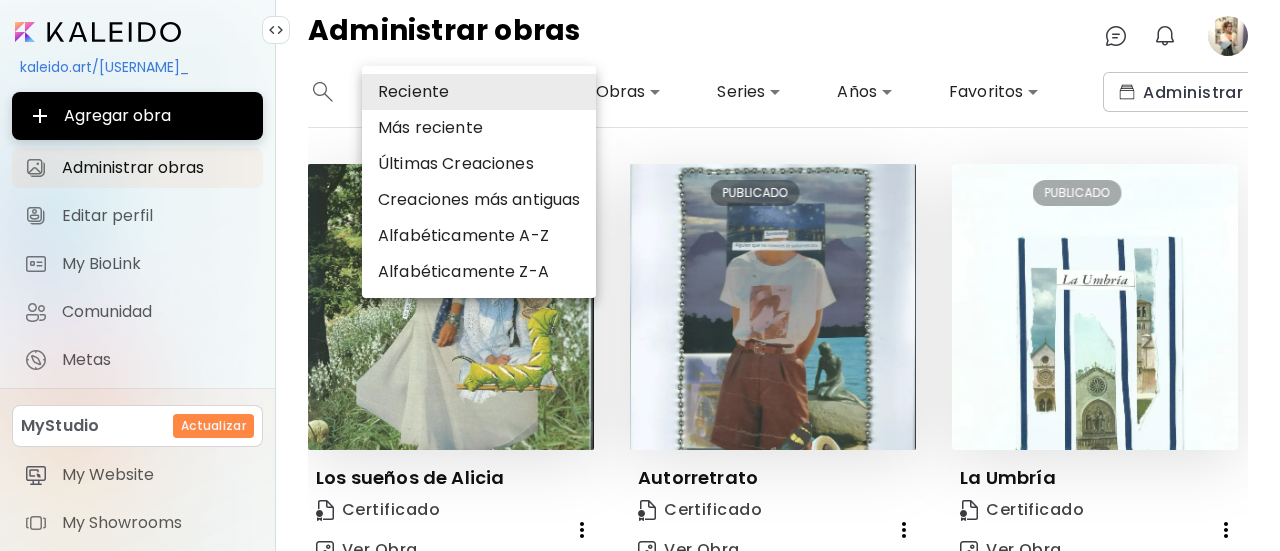 click on "Reciente" at bounding box center [479, 92] 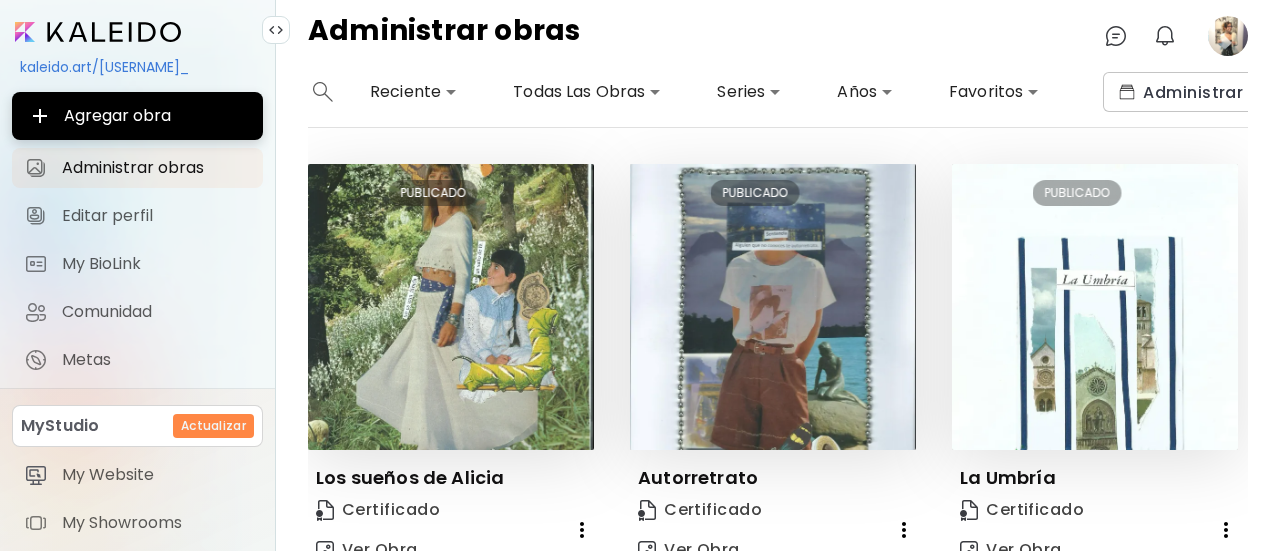 click on "**********" at bounding box center (640, 275) 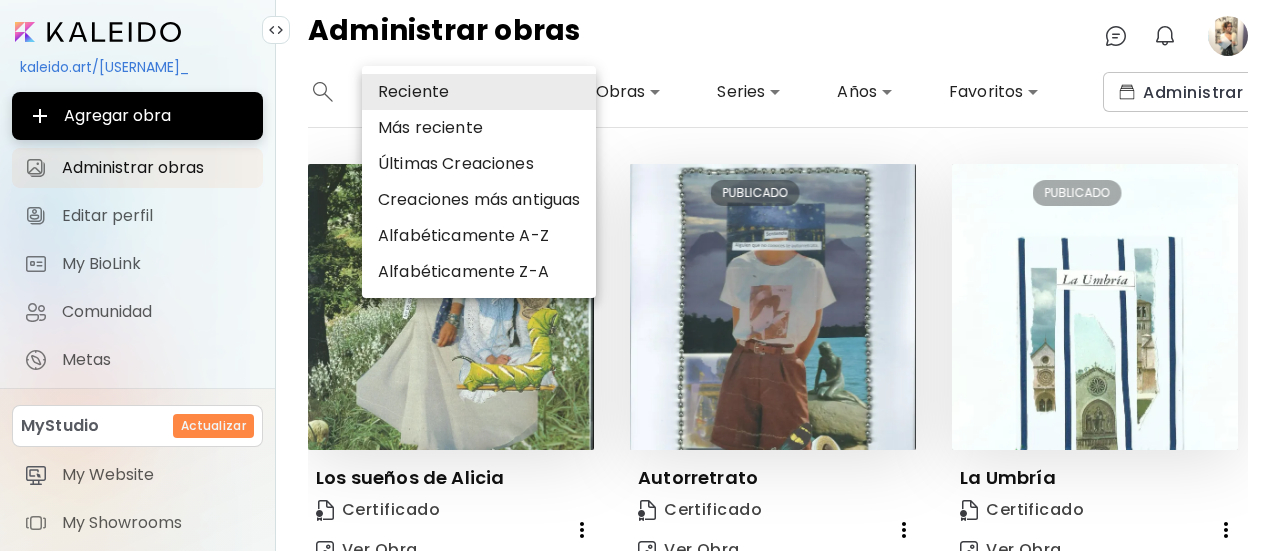 click on "Más reciente" at bounding box center (479, 128) 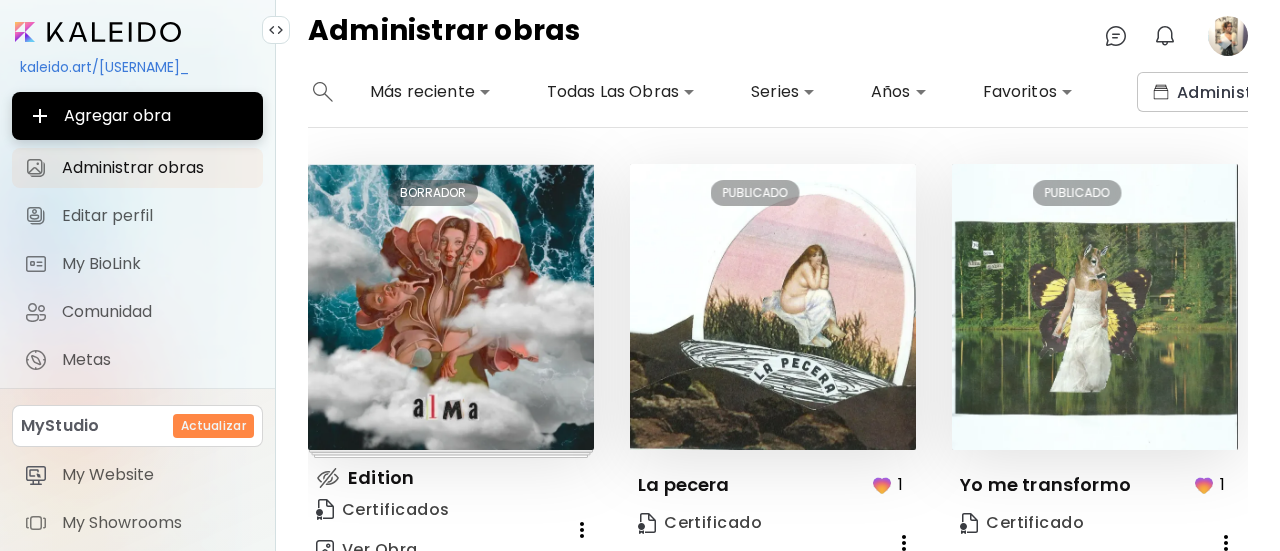 click on "**********" at bounding box center [640, 275] 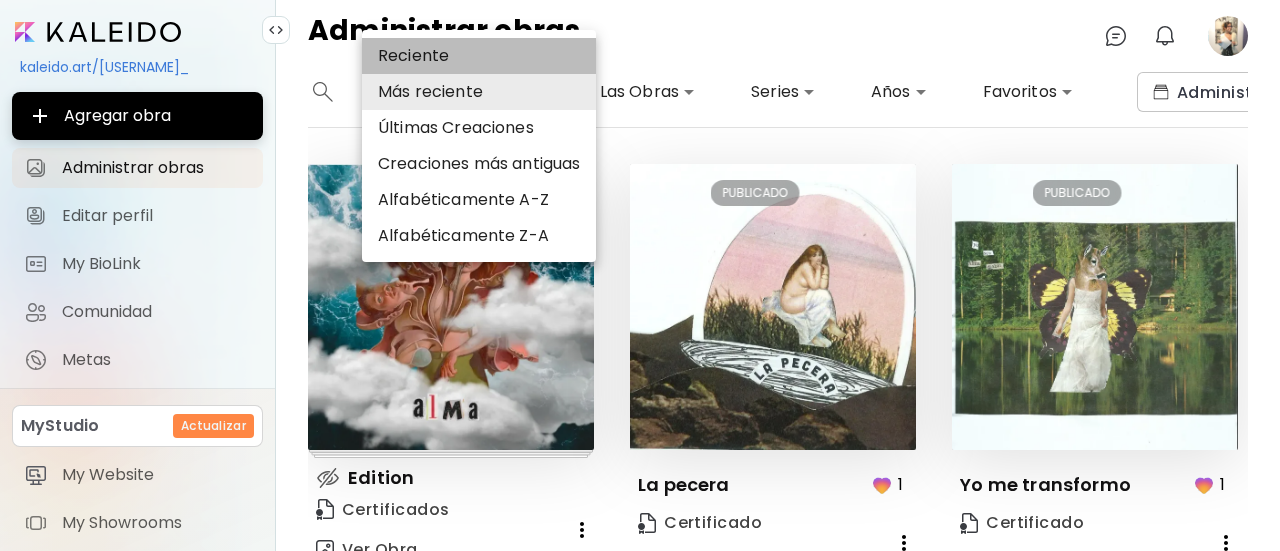 click on "Reciente" at bounding box center [479, 56] 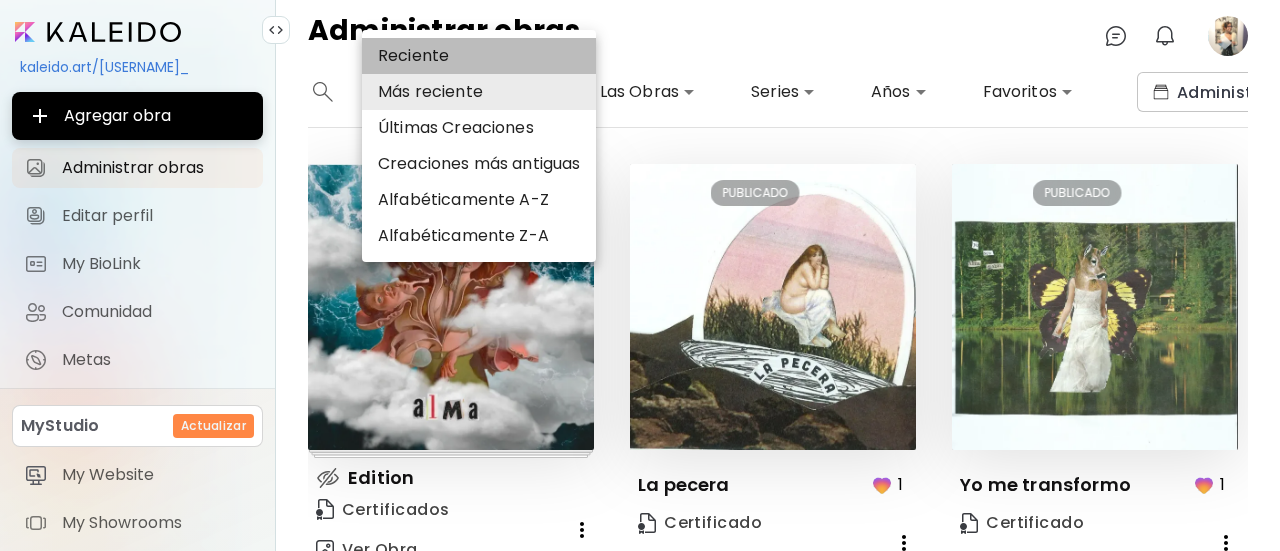 type on "**********" 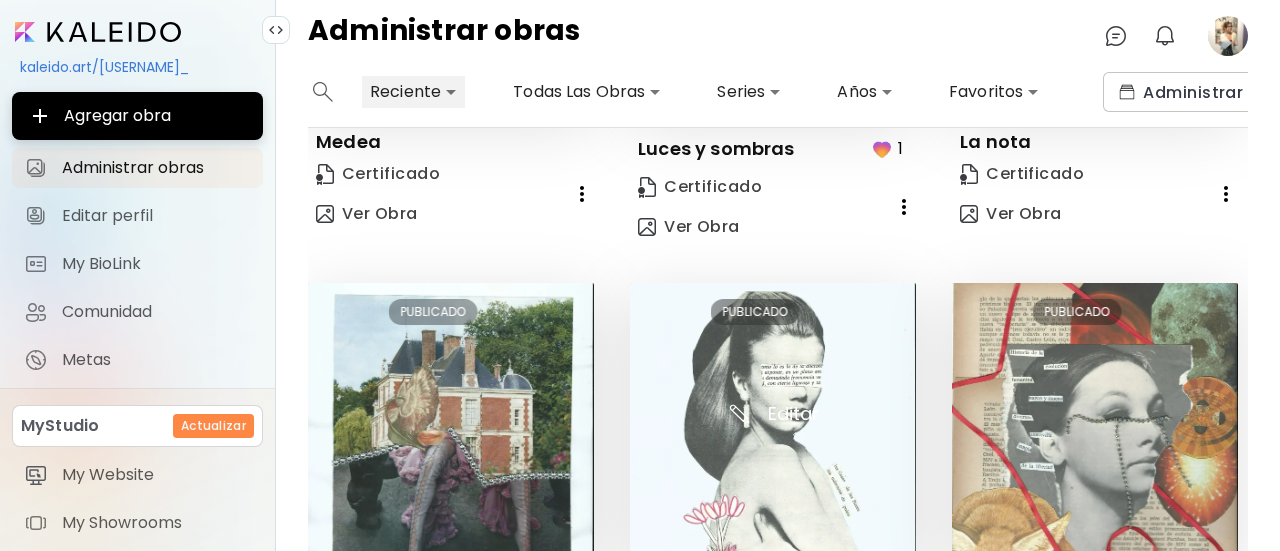 scroll, scrollTop: 1427, scrollLeft: 0, axis: vertical 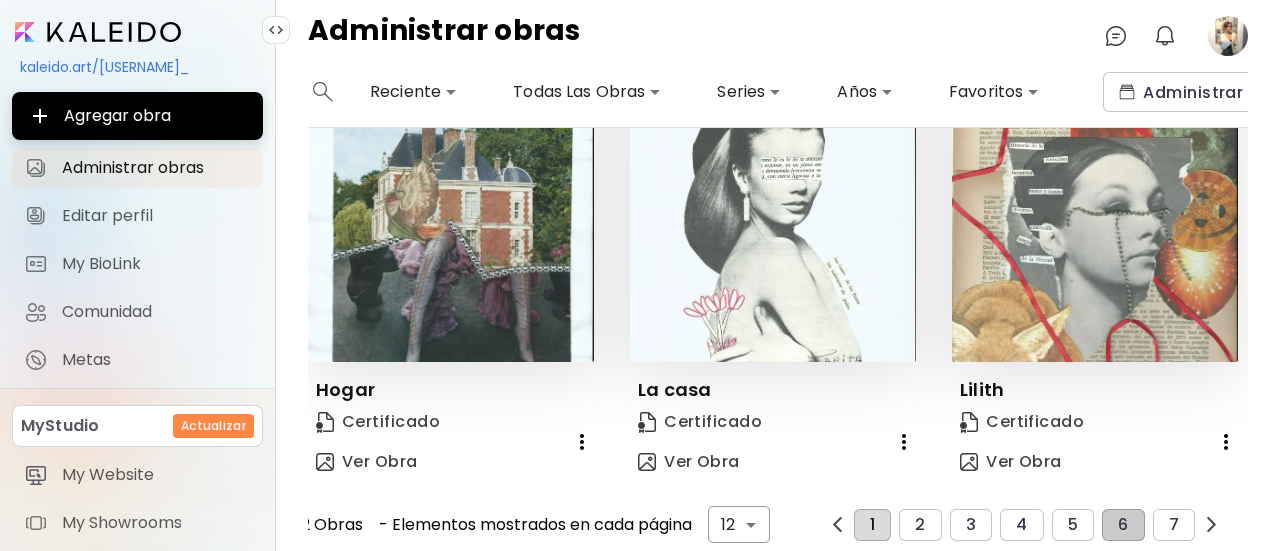 click on "1" at bounding box center (872, 525) 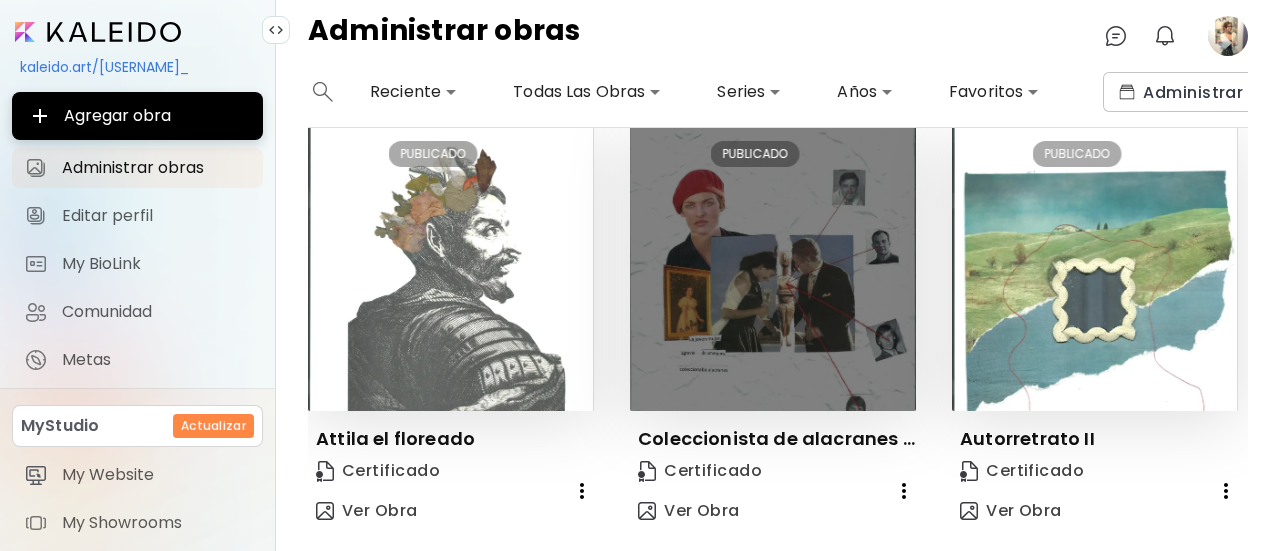 scroll, scrollTop: 1416, scrollLeft: 0, axis: vertical 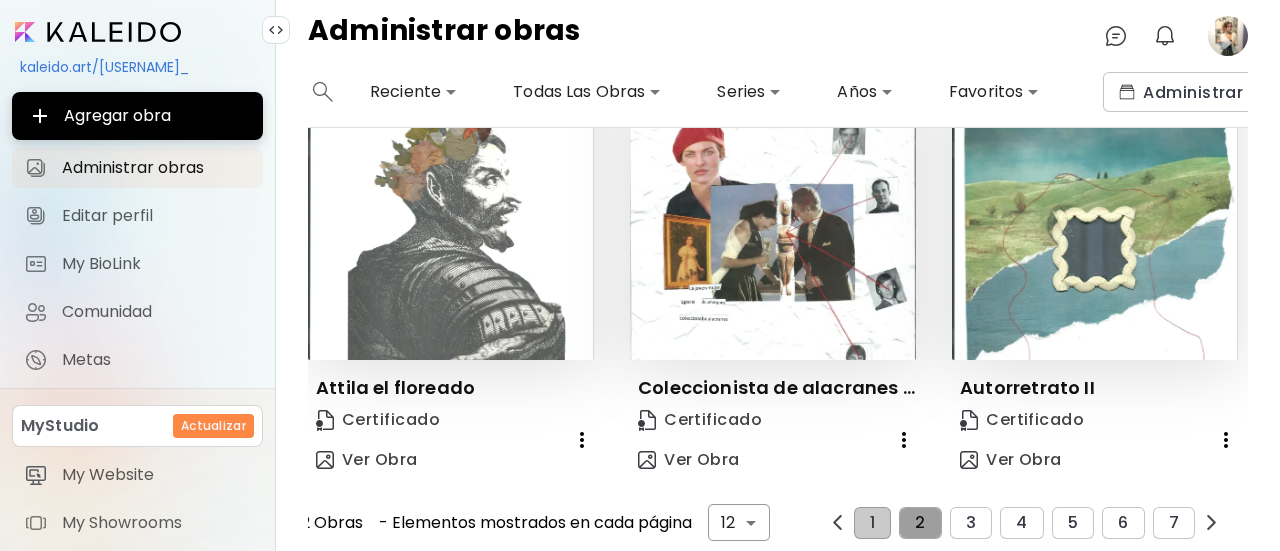 click on "2" at bounding box center (920, 523) 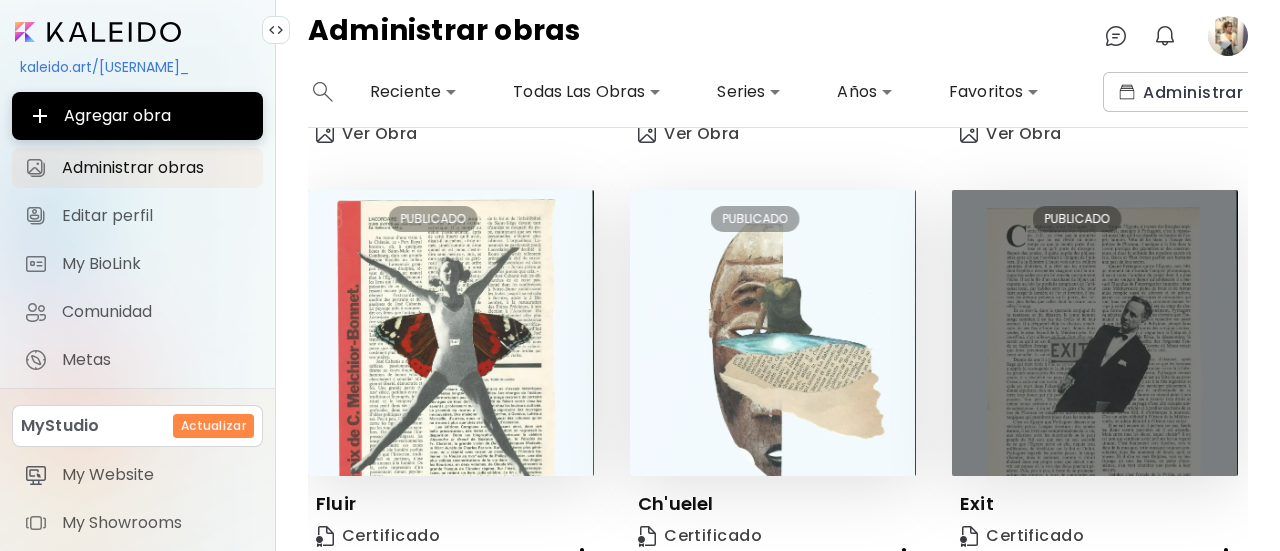 scroll, scrollTop: 516, scrollLeft: 0, axis: vertical 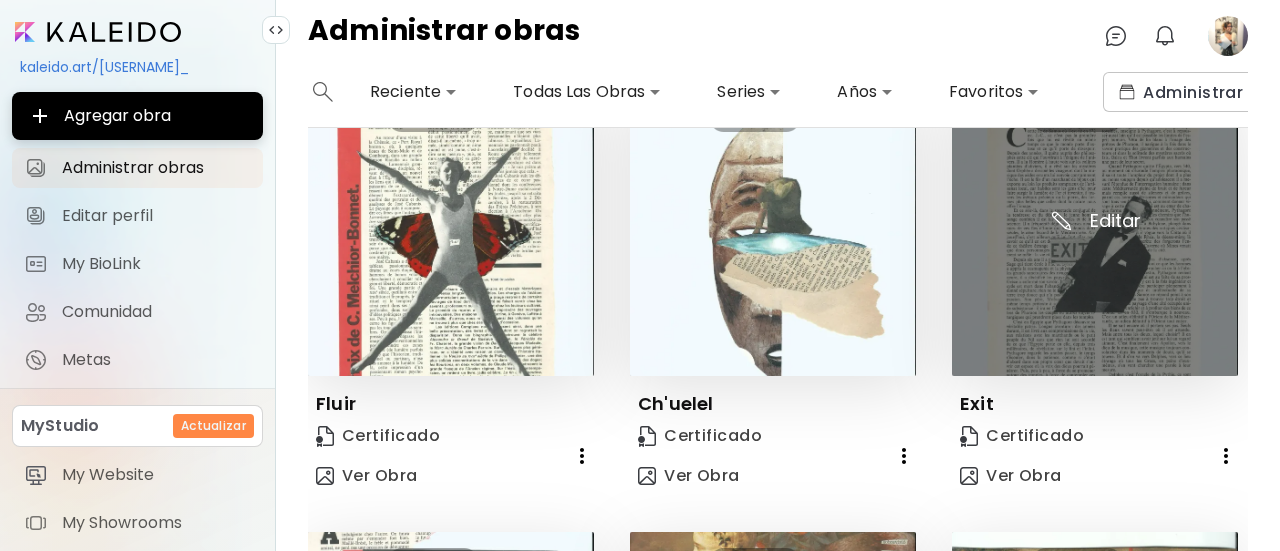 click at bounding box center (1095, 233) 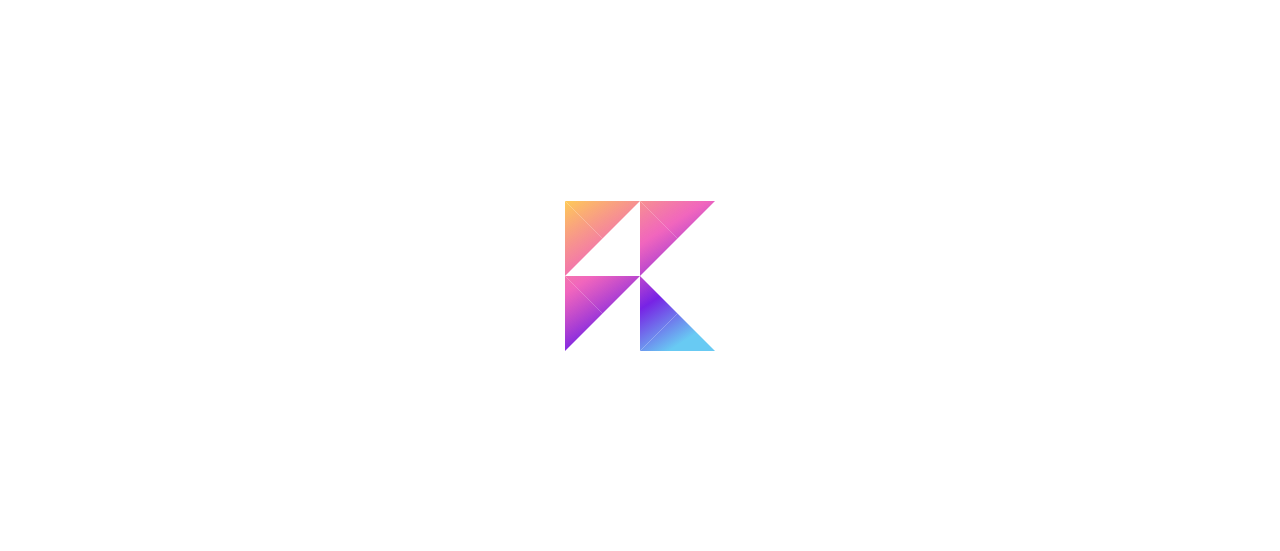 scroll, scrollTop: 0, scrollLeft: 0, axis: both 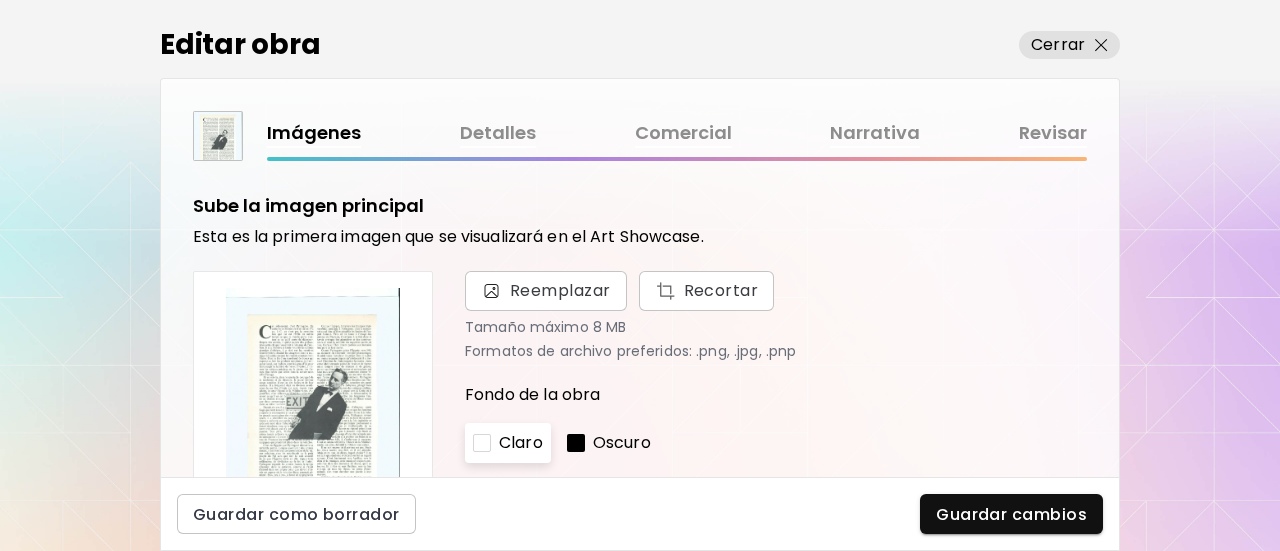 click on "Revisar" at bounding box center [1053, 133] 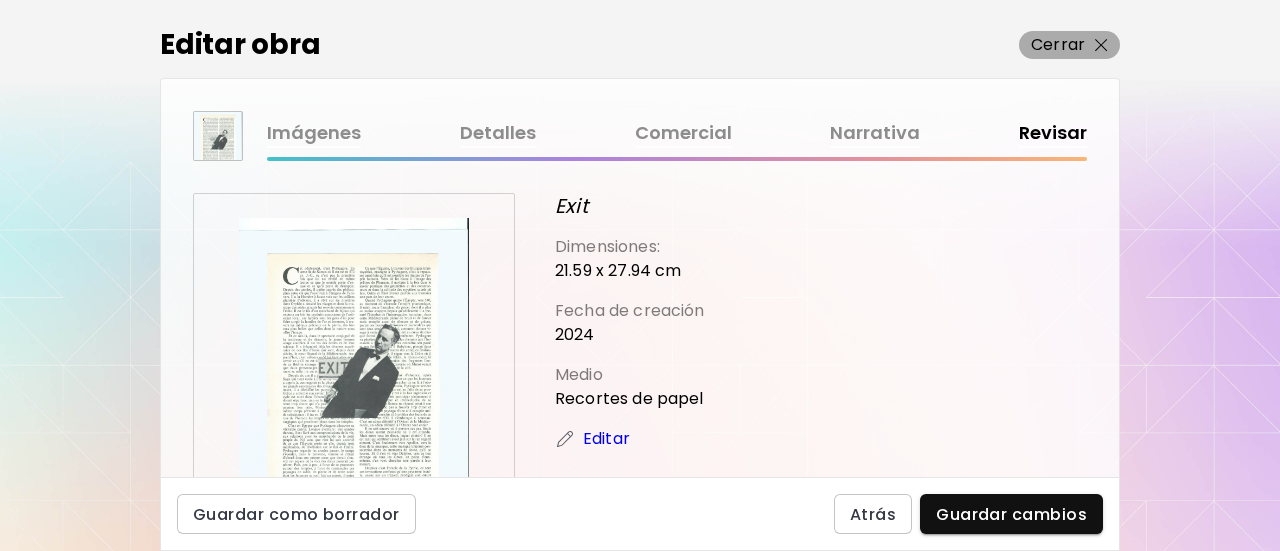 click on "Cerrar" at bounding box center [1058, 45] 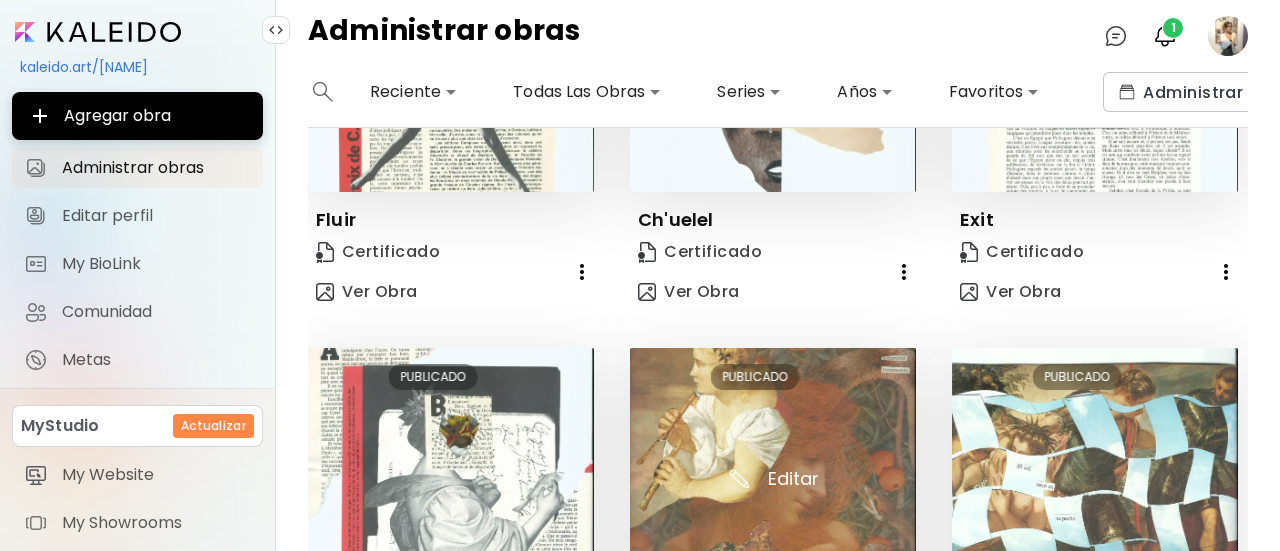 scroll, scrollTop: 500, scrollLeft: 0, axis: vertical 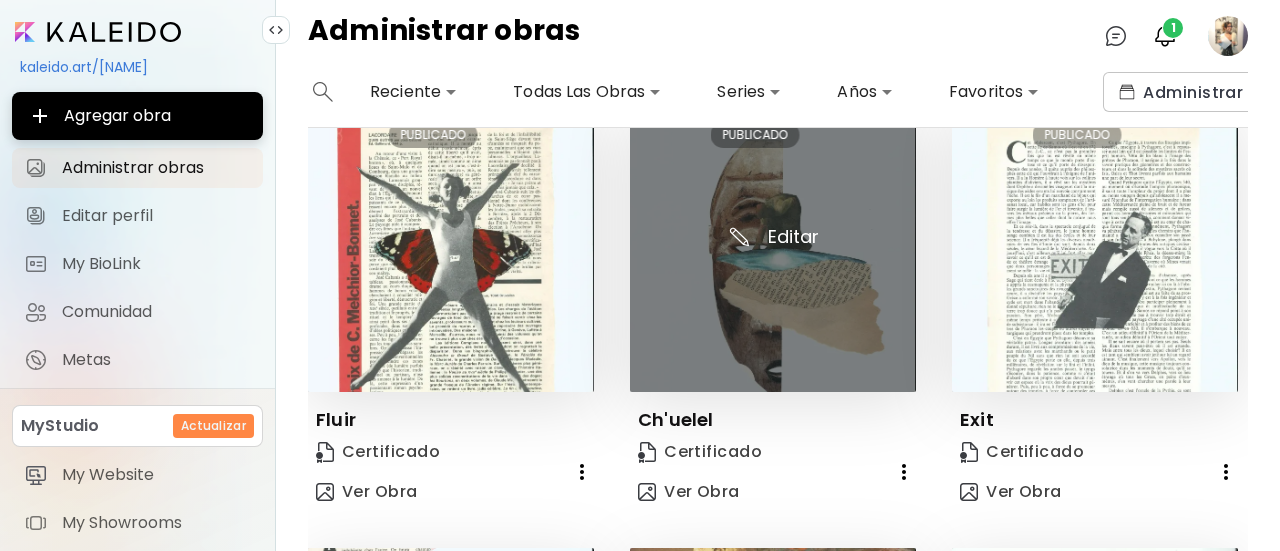 click at bounding box center (773, 249) 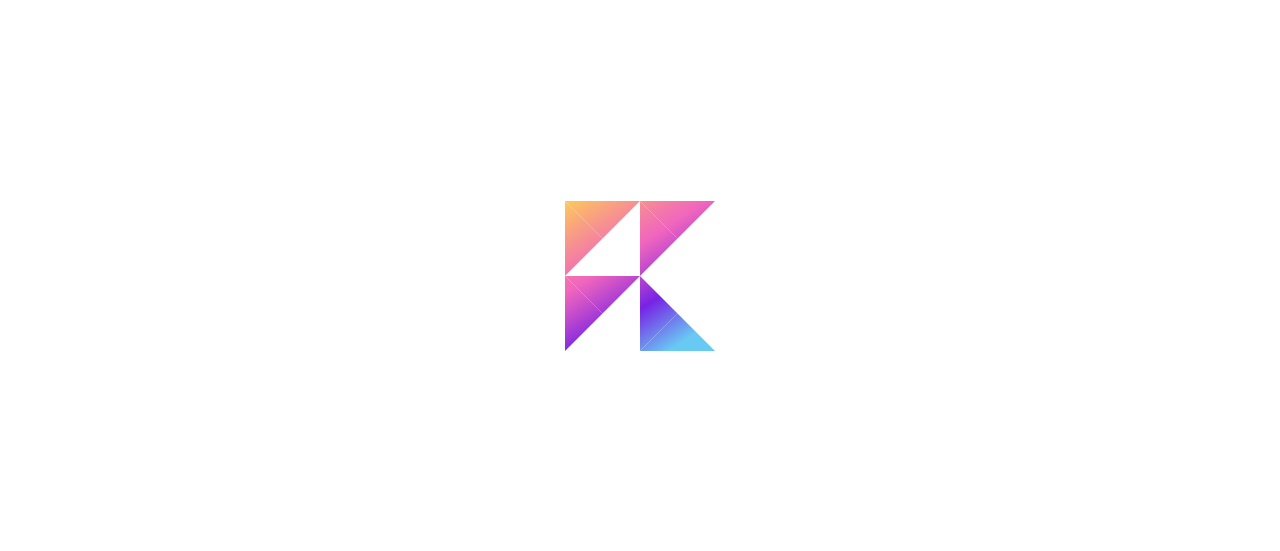 scroll, scrollTop: 0, scrollLeft: 0, axis: both 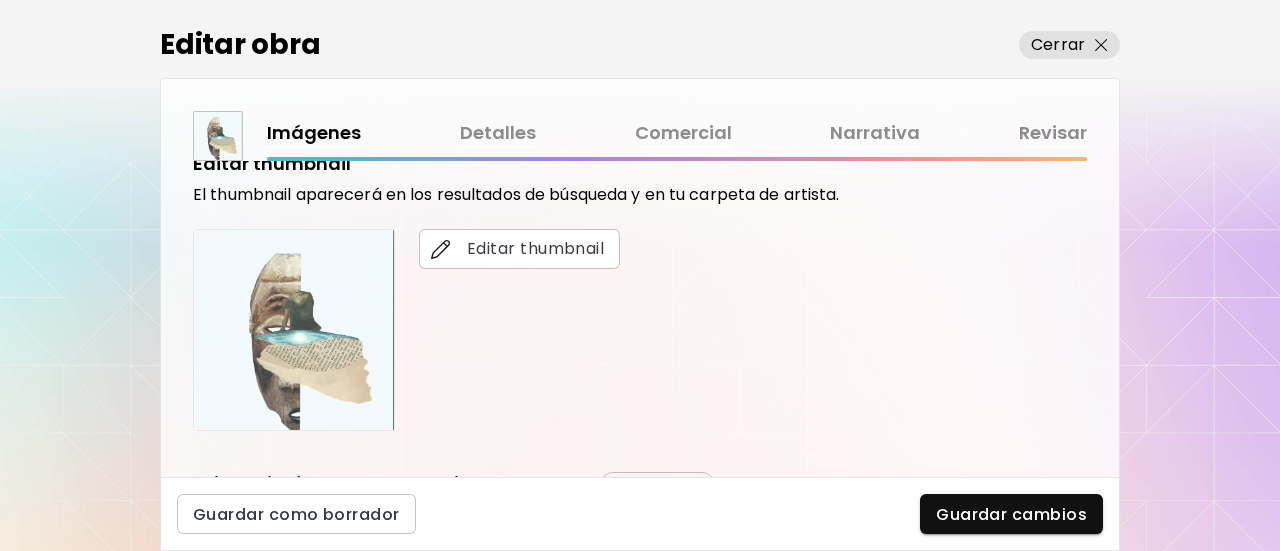 click on "Revisar" at bounding box center (1053, 133) 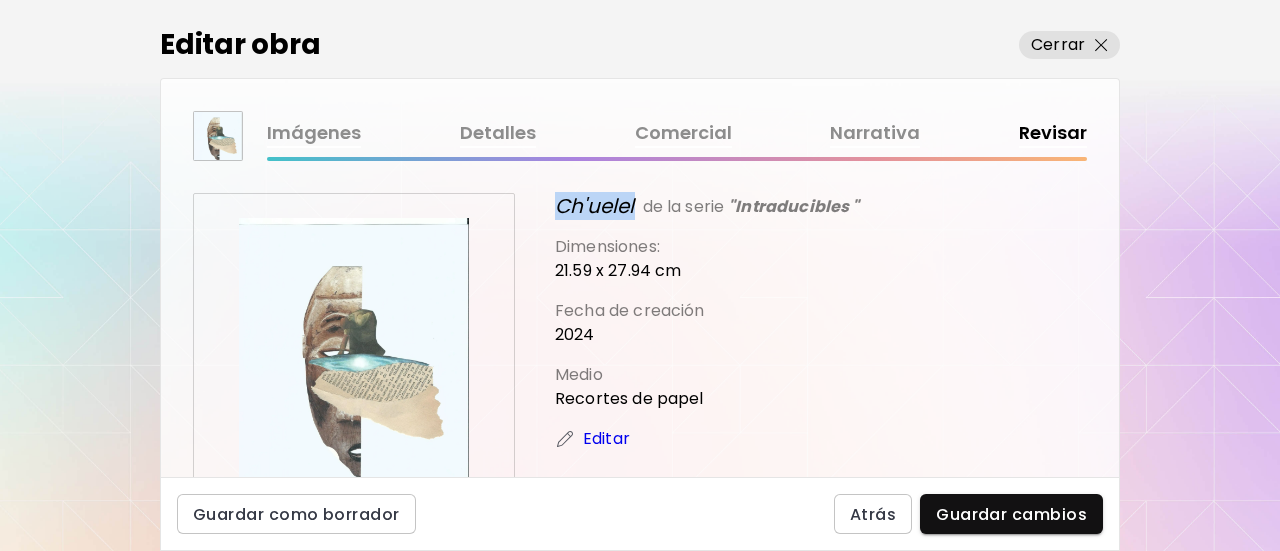 drag, startPoint x: 555, startPoint y: 212, endPoint x: 634, endPoint y: 213, distance: 79.00633 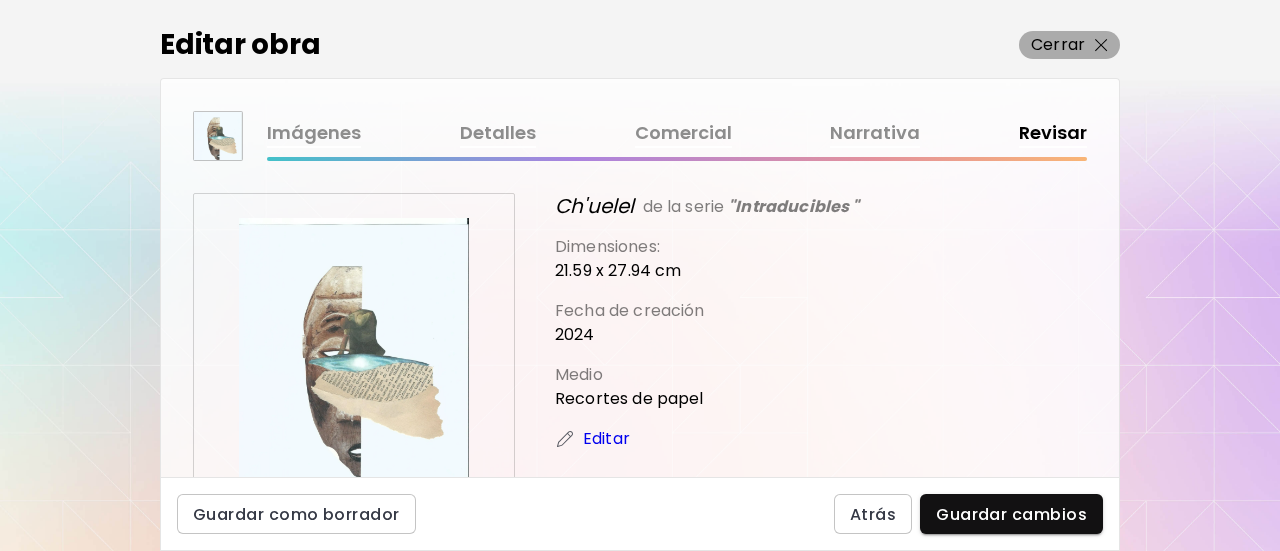 click on "Cerrar" at bounding box center [1058, 45] 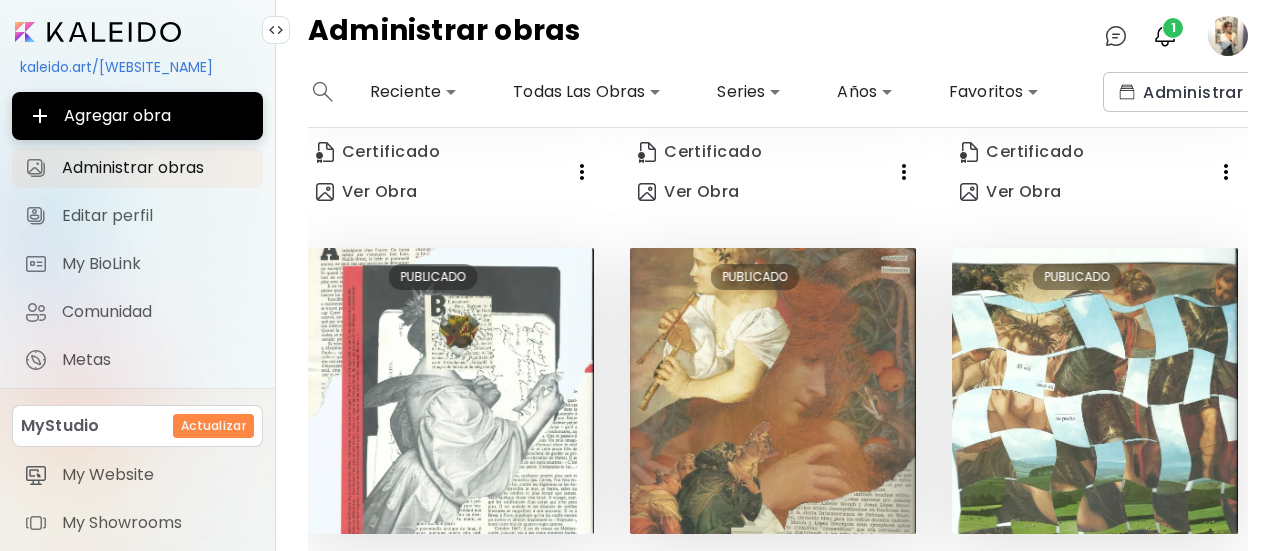 scroll, scrollTop: 600, scrollLeft: 0, axis: vertical 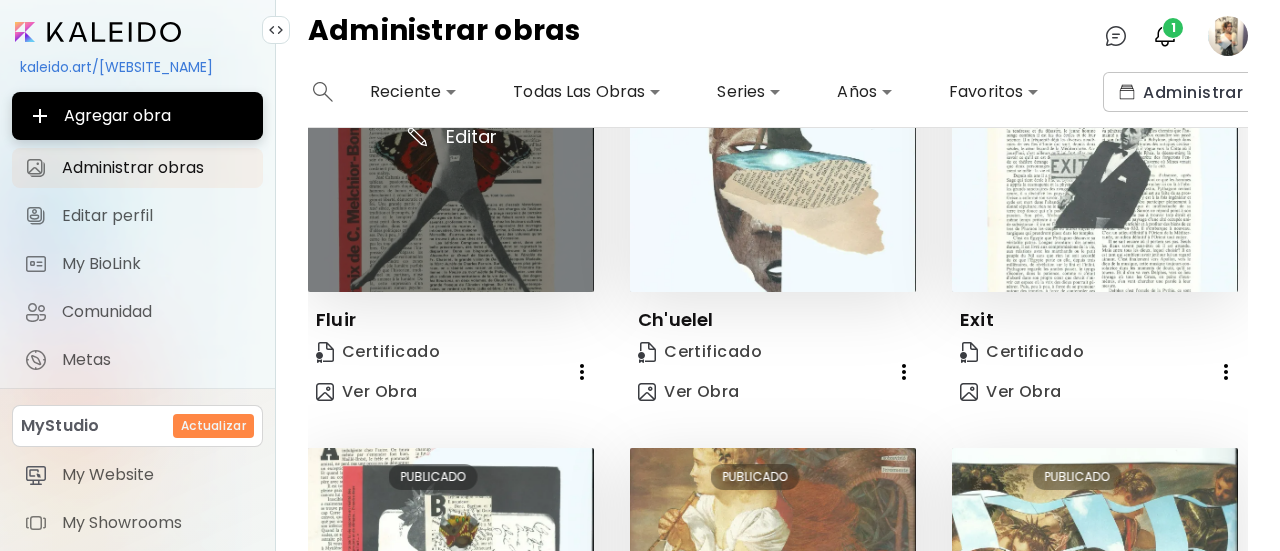 click at bounding box center (451, 149) 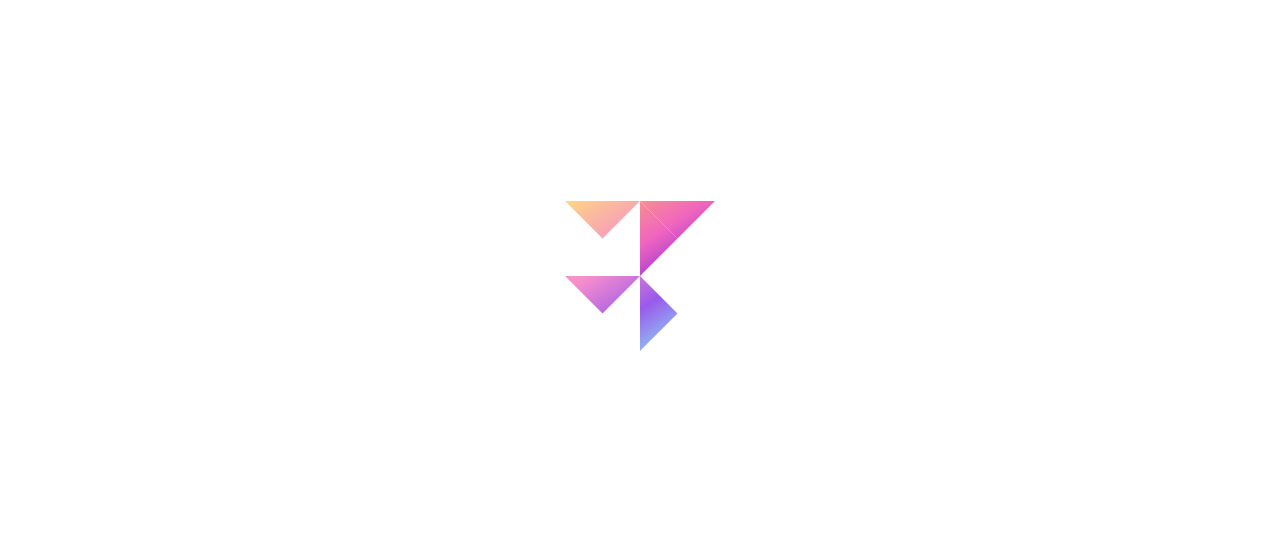 scroll, scrollTop: 0, scrollLeft: 0, axis: both 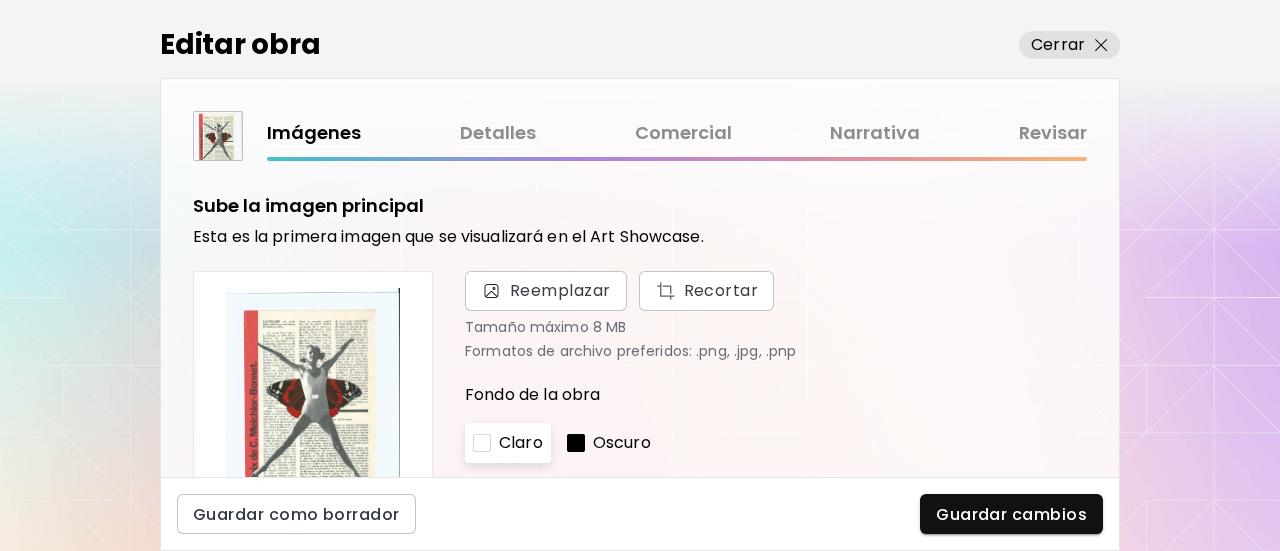 click on "Imágenes Detalles Comercial Narrativa Revisar" at bounding box center [640, 136] 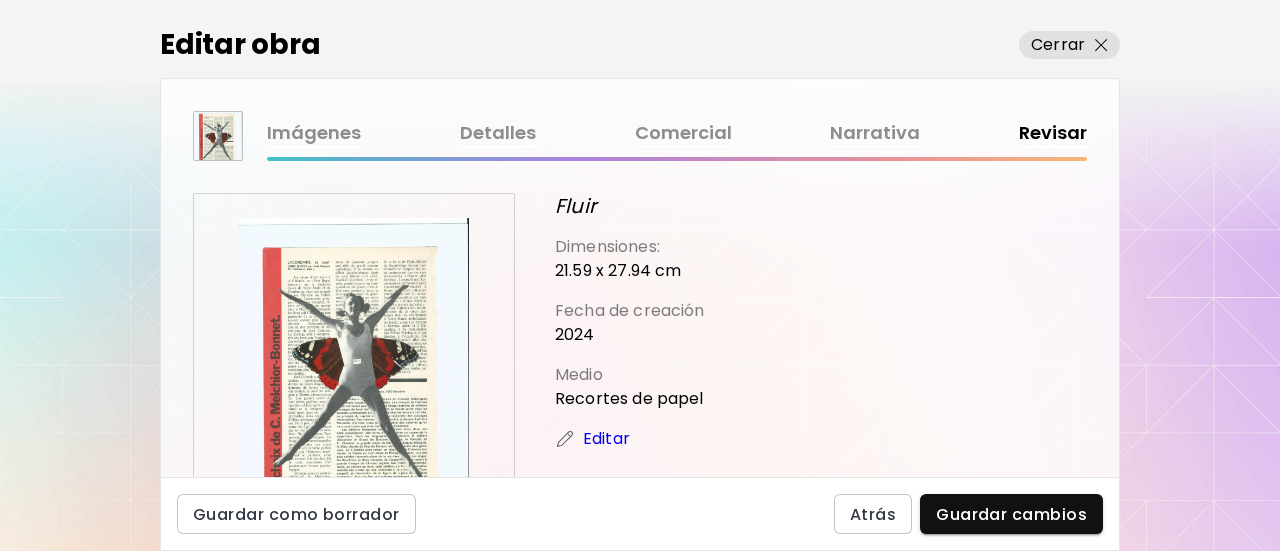 click on "Editar obra Cerrar" at bounding box center (640, 39) 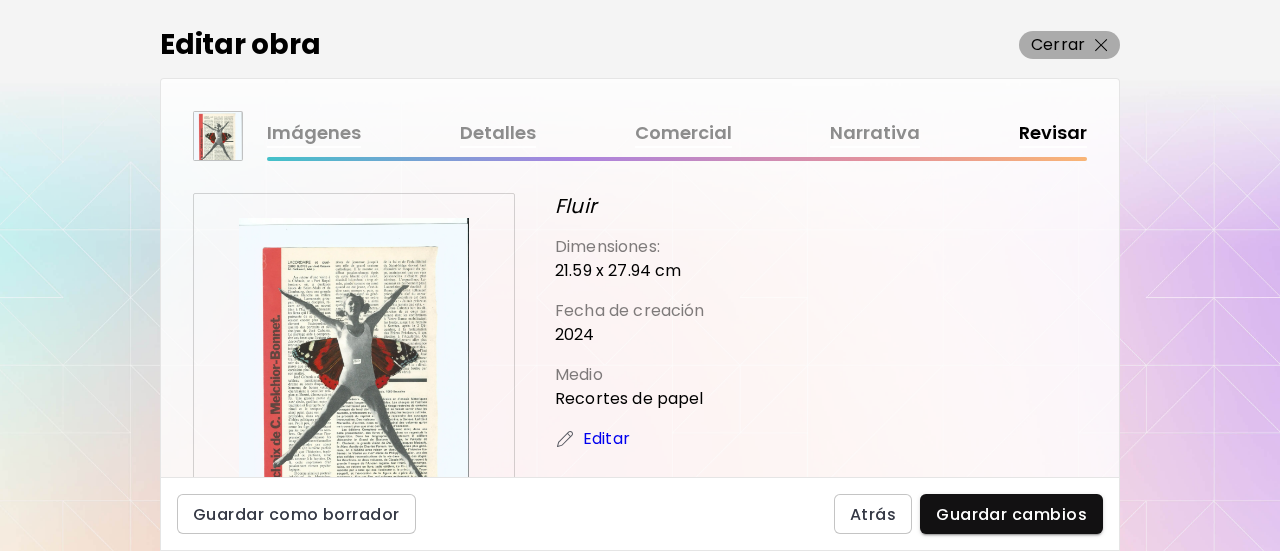 click on "Cerrar" at bounding box center (1058, 45) 